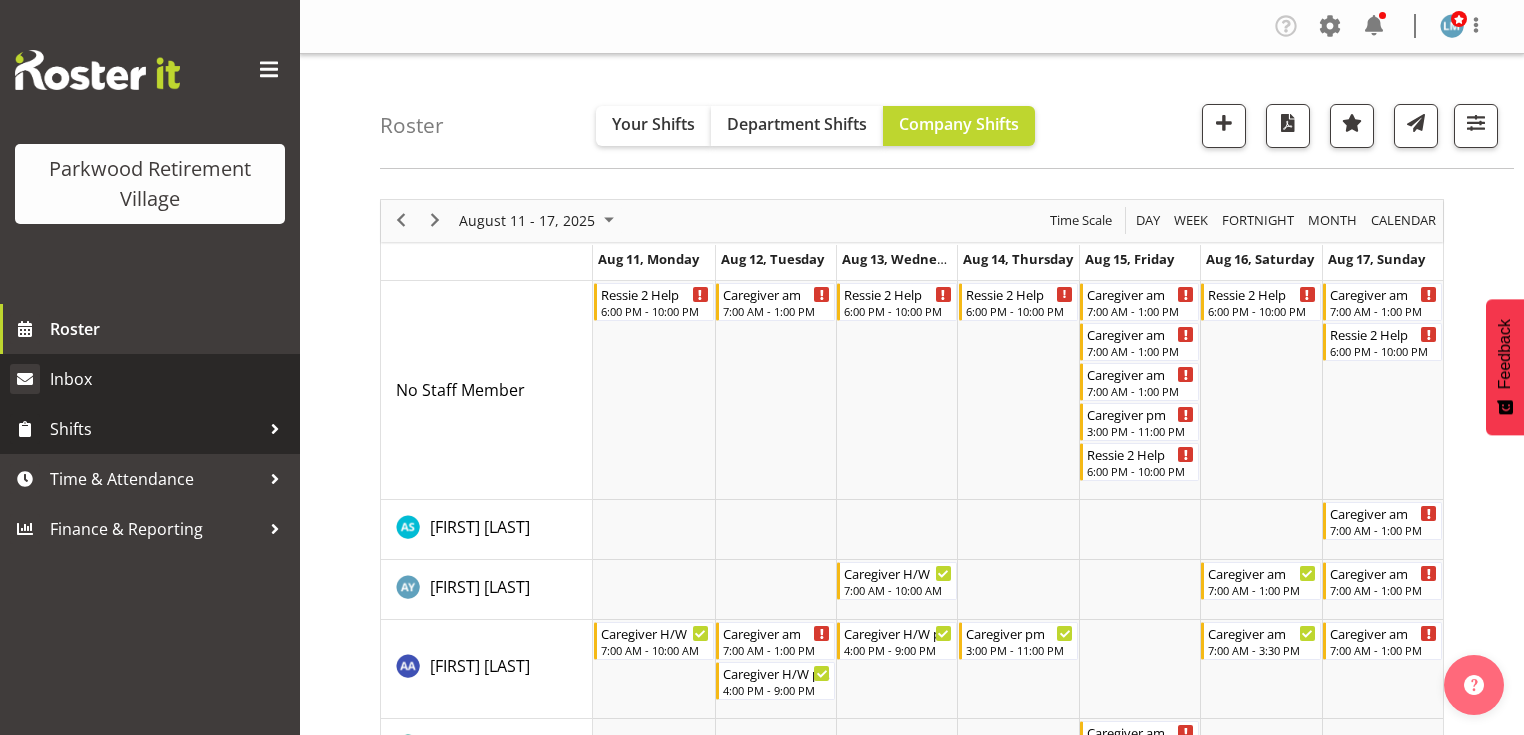 scroll, scrollTop: 0, scrollLeft: 0, axis: both 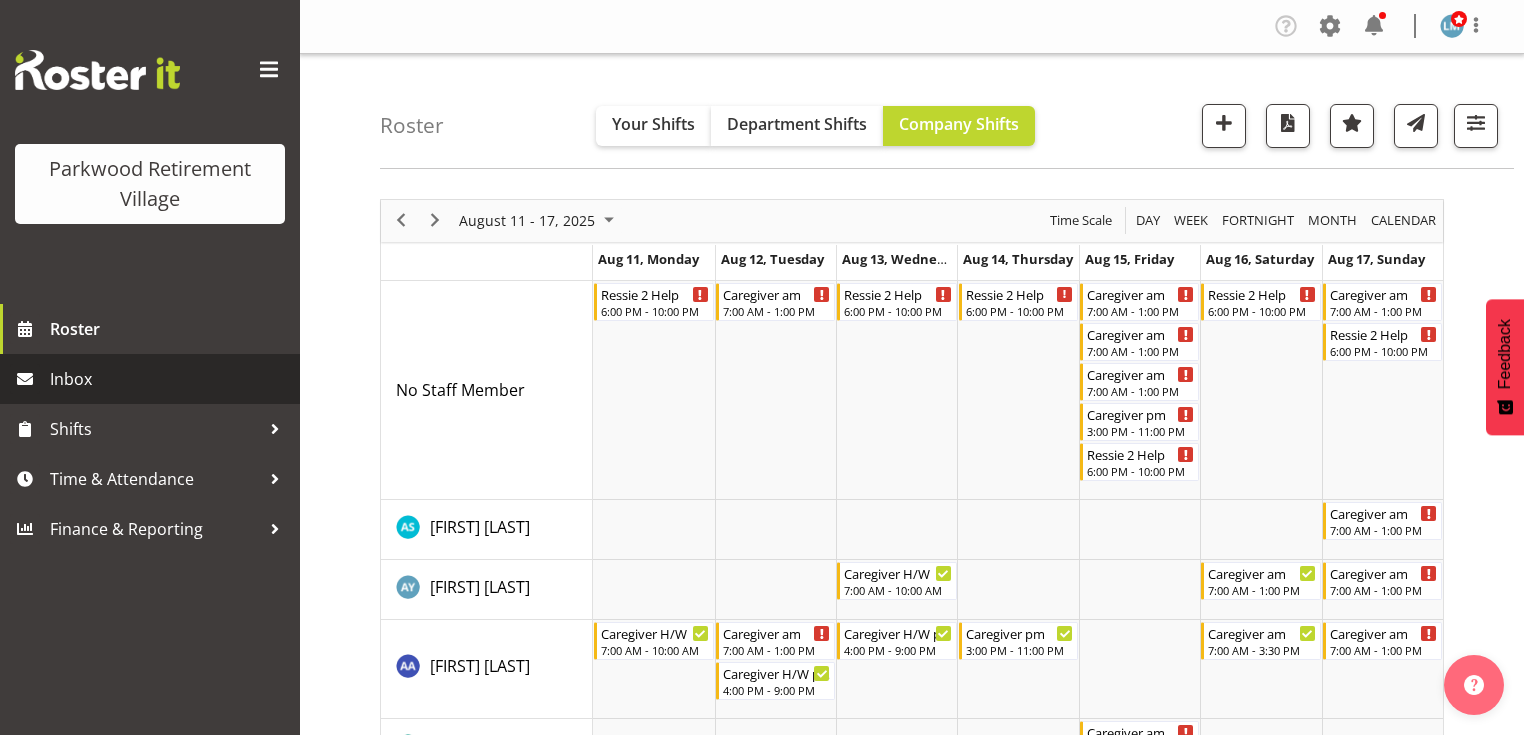 click on "Inbox" at bounding box center [170, 379] 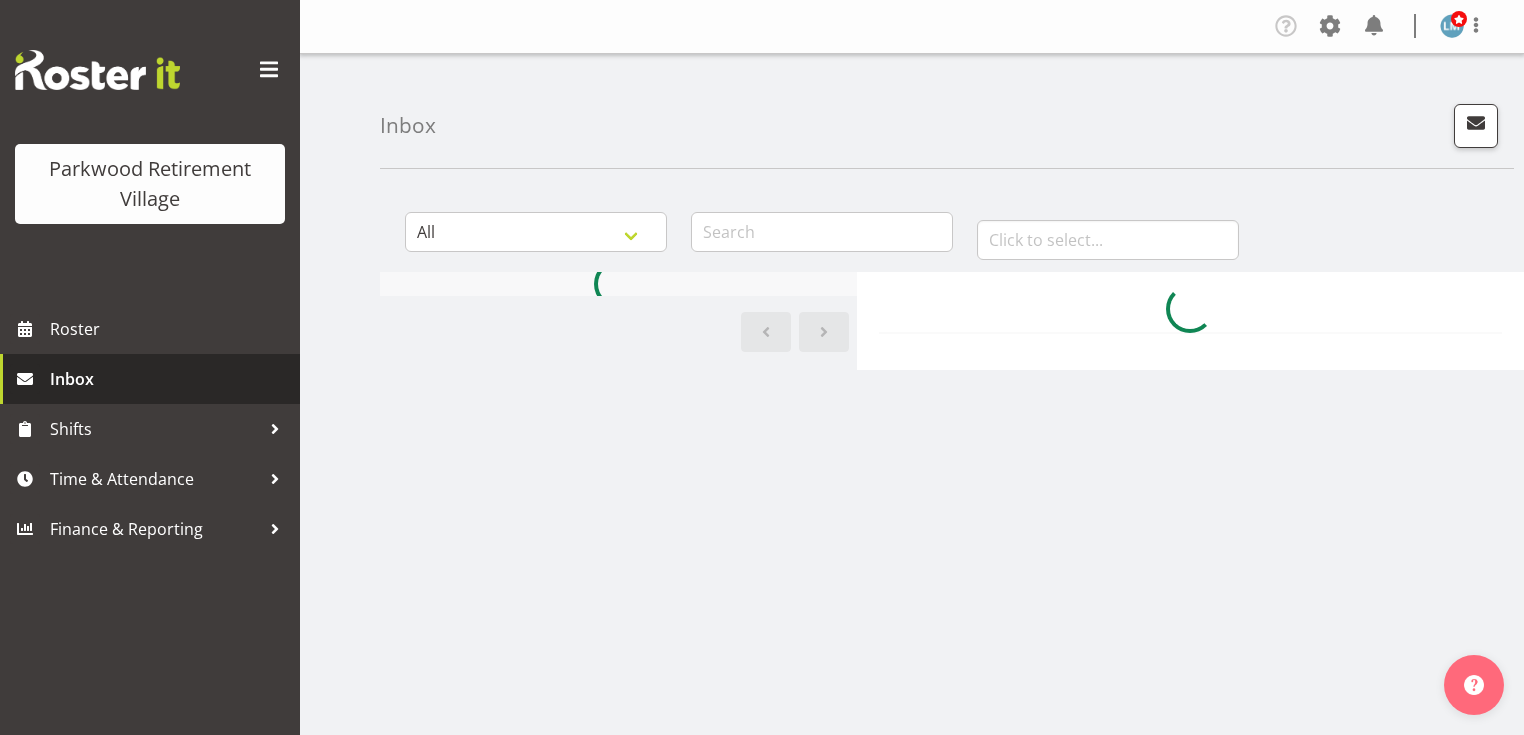 scroll, scrollTop: 0, scrollLeft: 0, axis: both 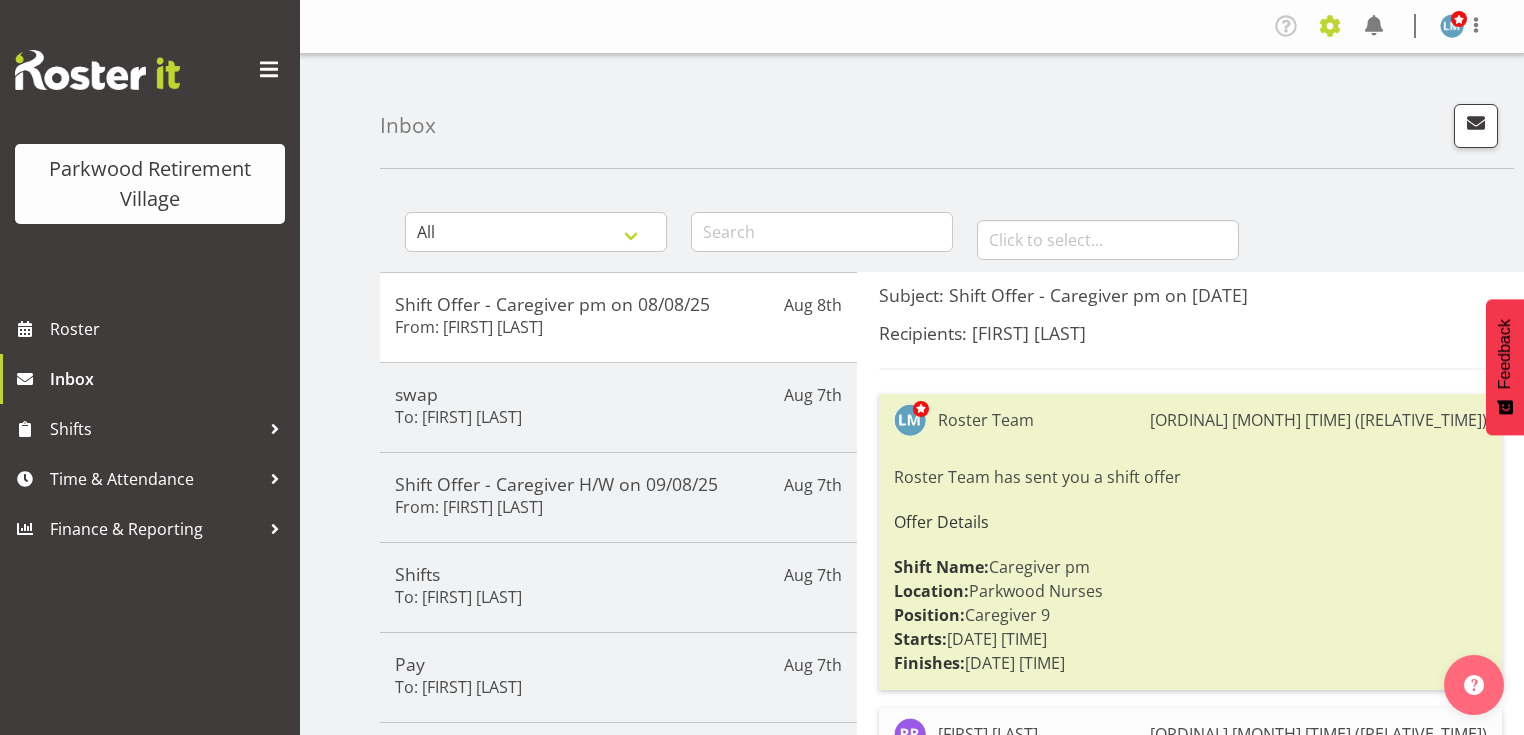 click at bounding box center [1330, 26] 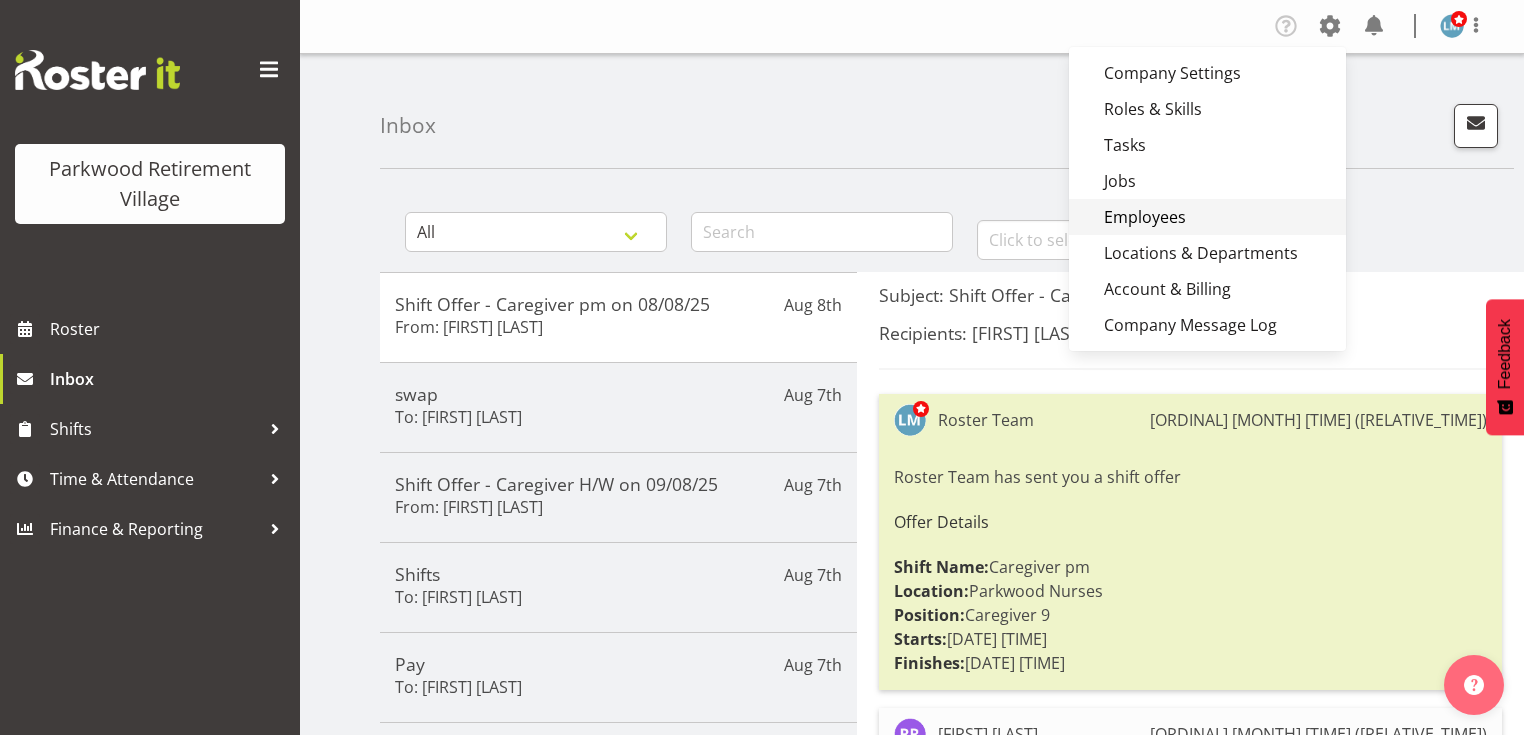 click on "Employees" at bounding box center [1207, 217] 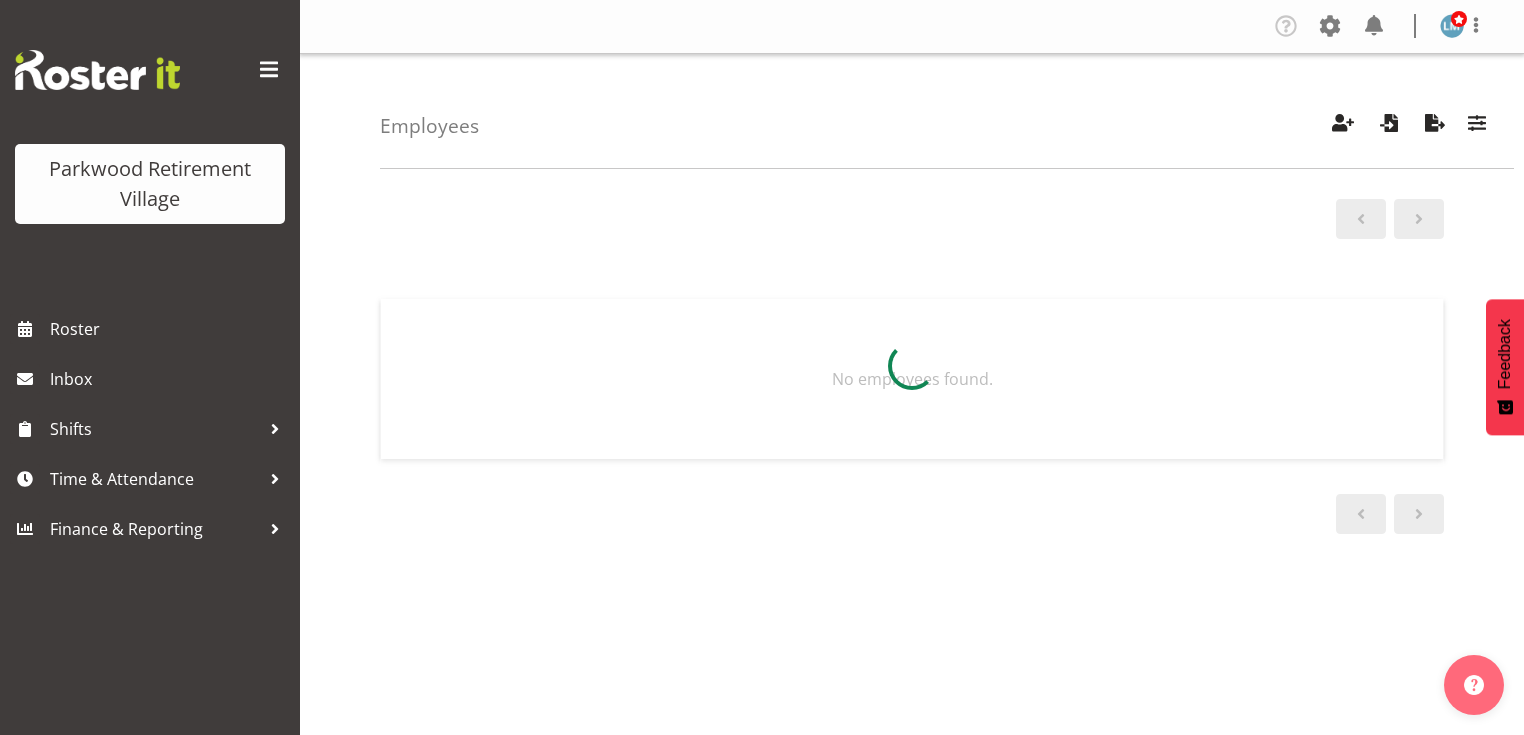 scroll, scrollTop: 0, scrollLeft: 0, axis: both 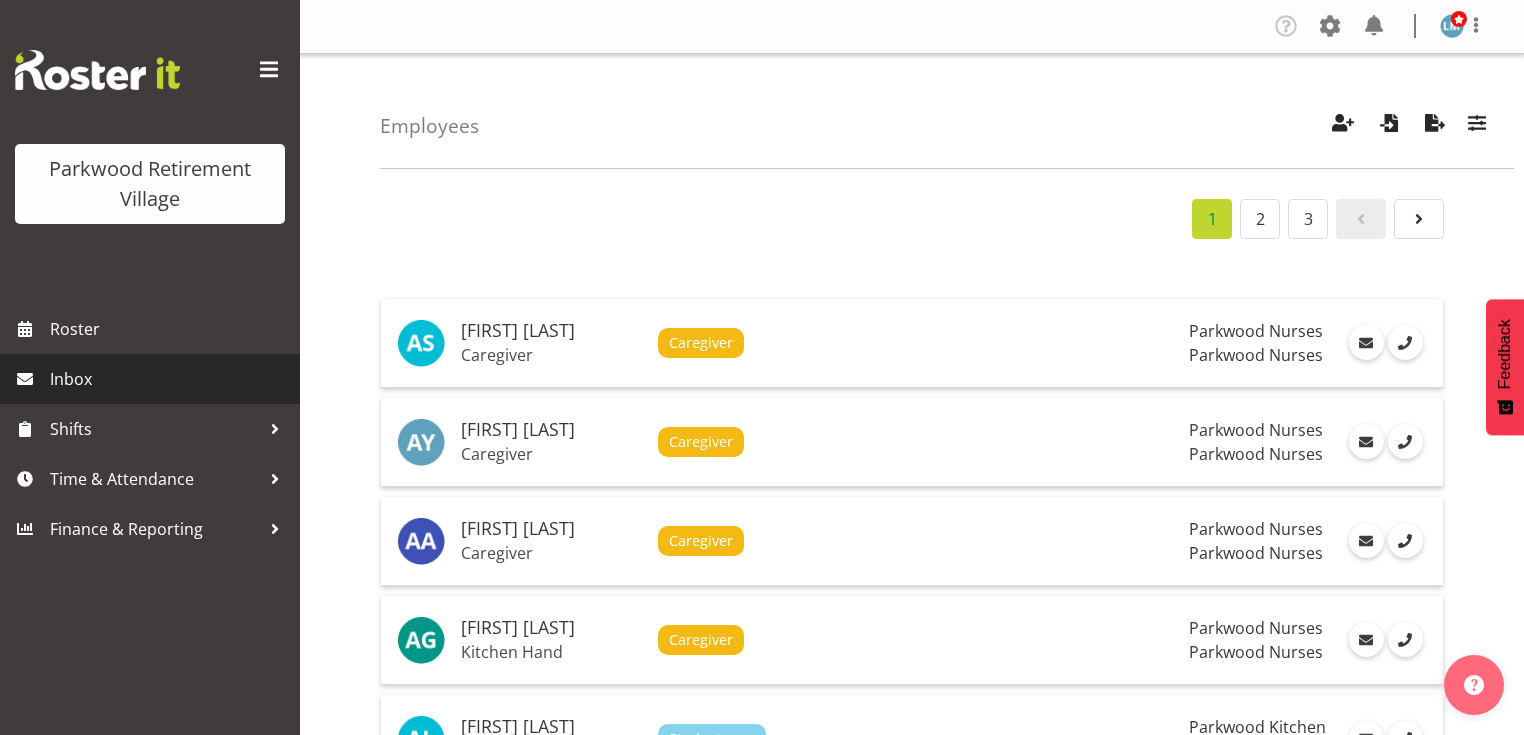 click on "Inbox" at bounding box center (170, 379) 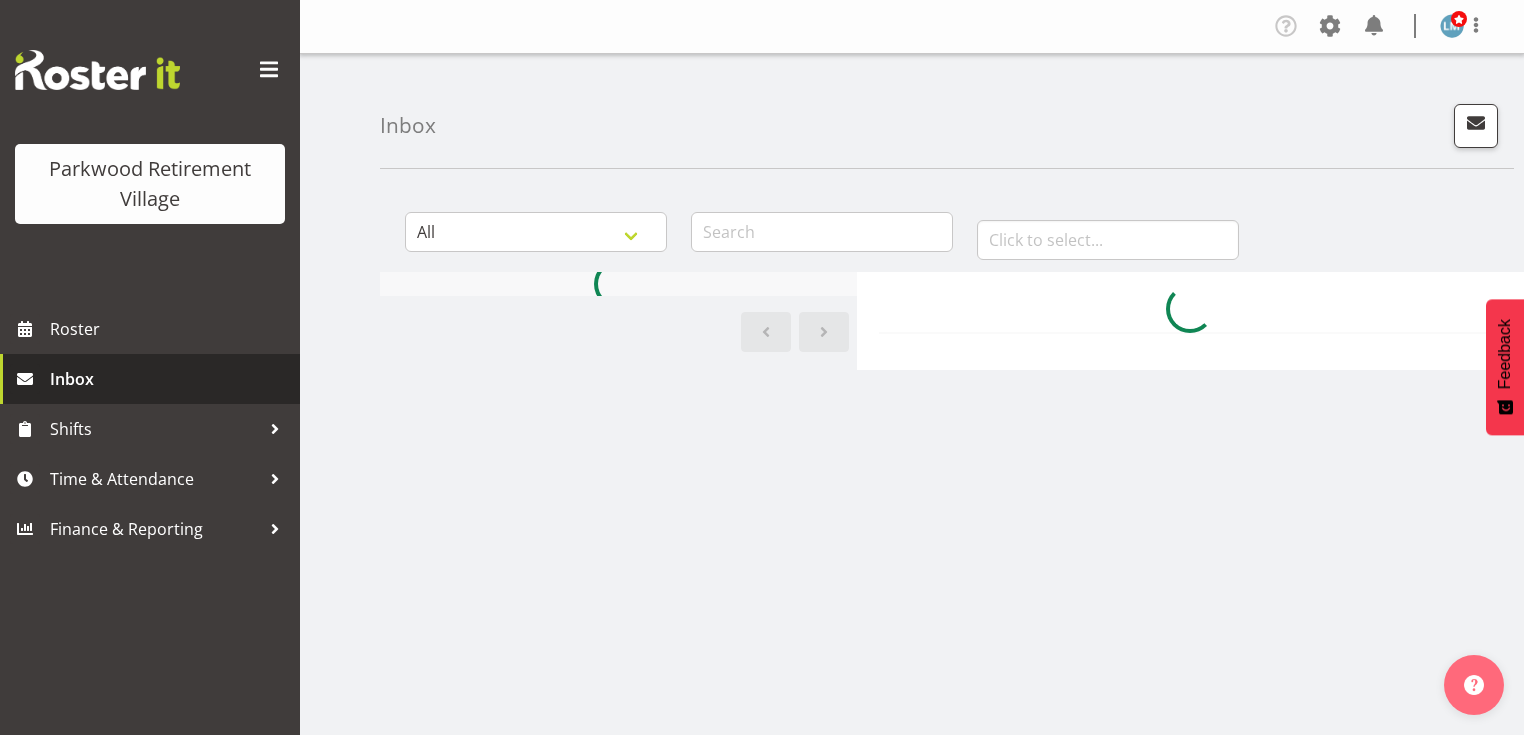 scroll, scrollTop: 0, scrollLeft: 0, axis: both 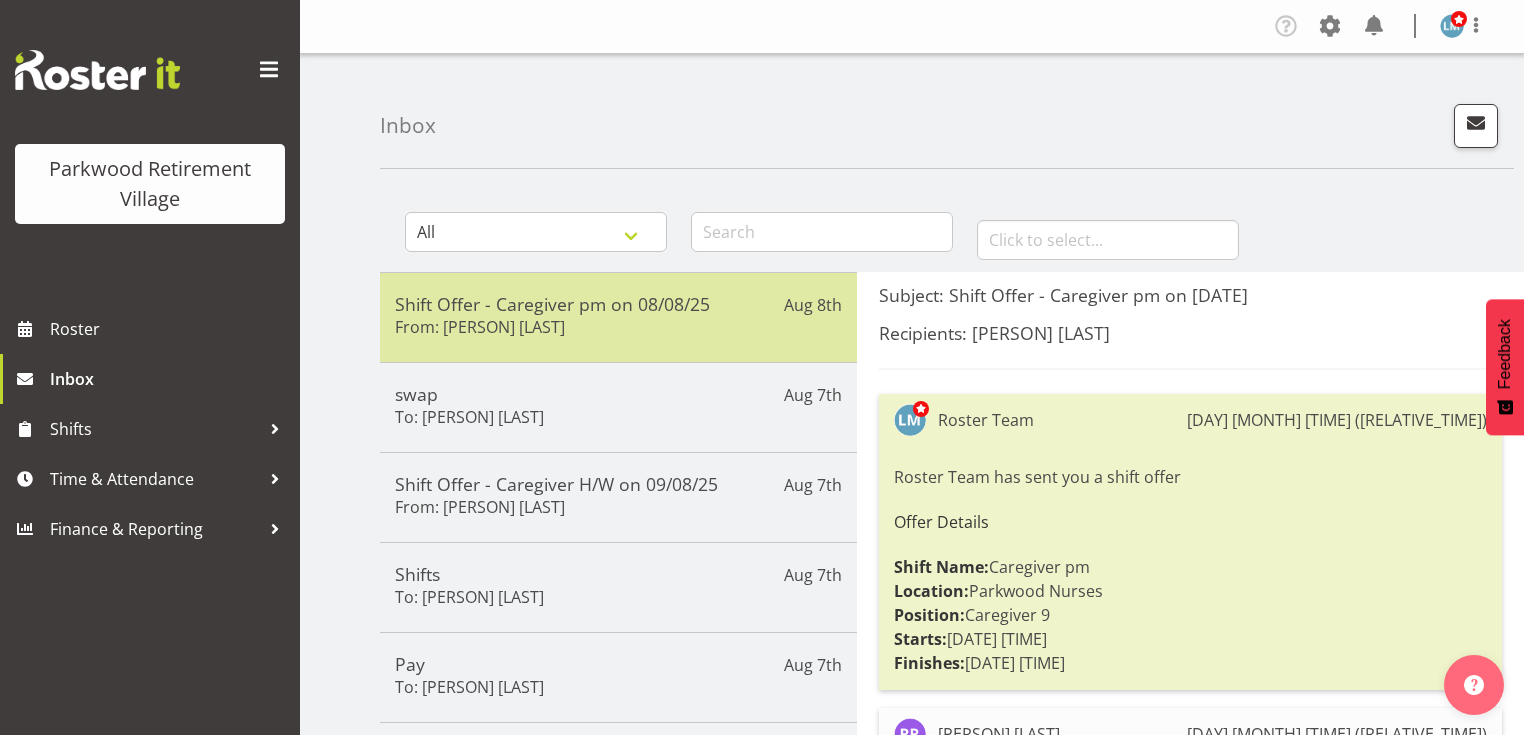 click on "Shift Offer - Caregiver pm on 08/08/25" at bounding box center (618, 304) 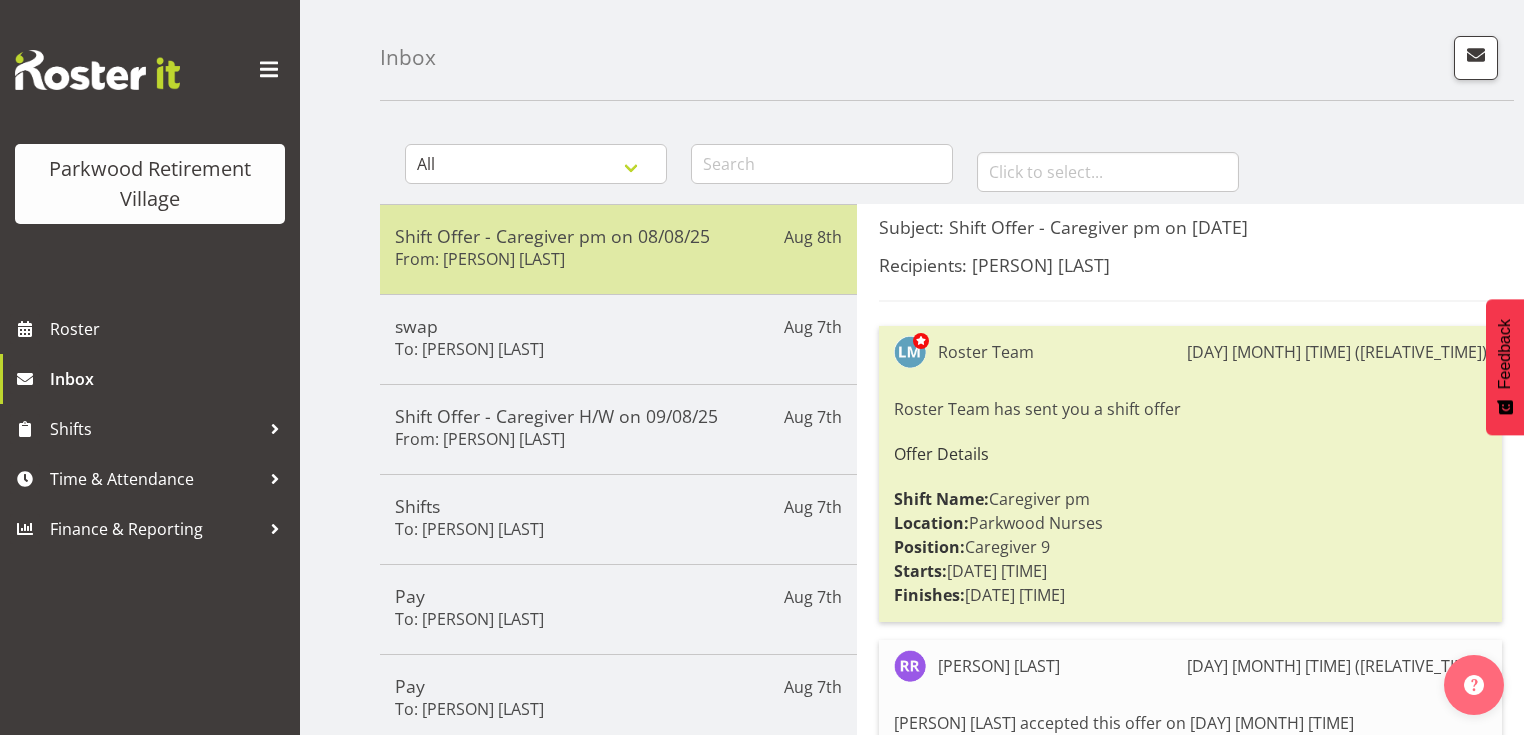scroll, scrollTop: 160, scrollLeft: 0, axis: vertical 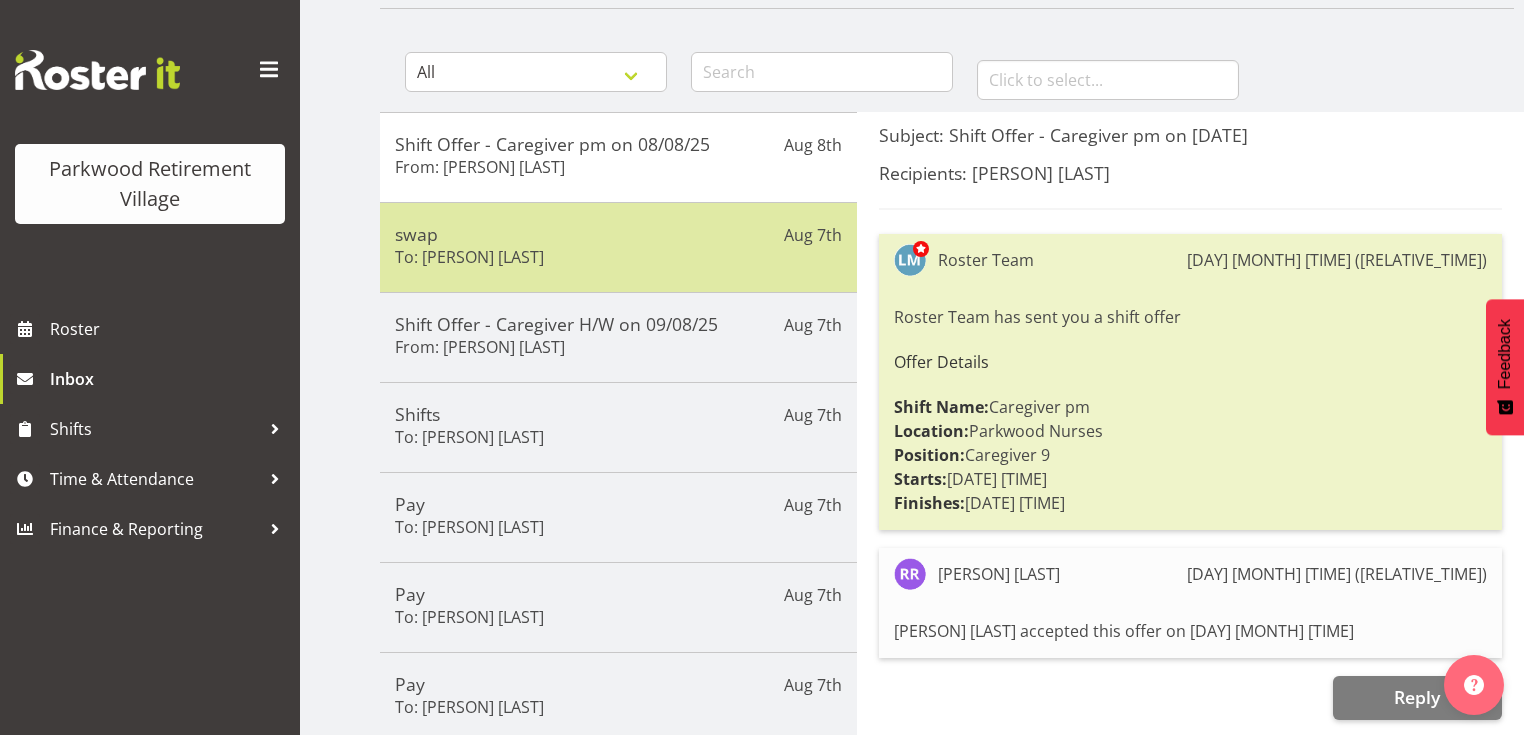 click on "swap" at bounding box center [618, 234] 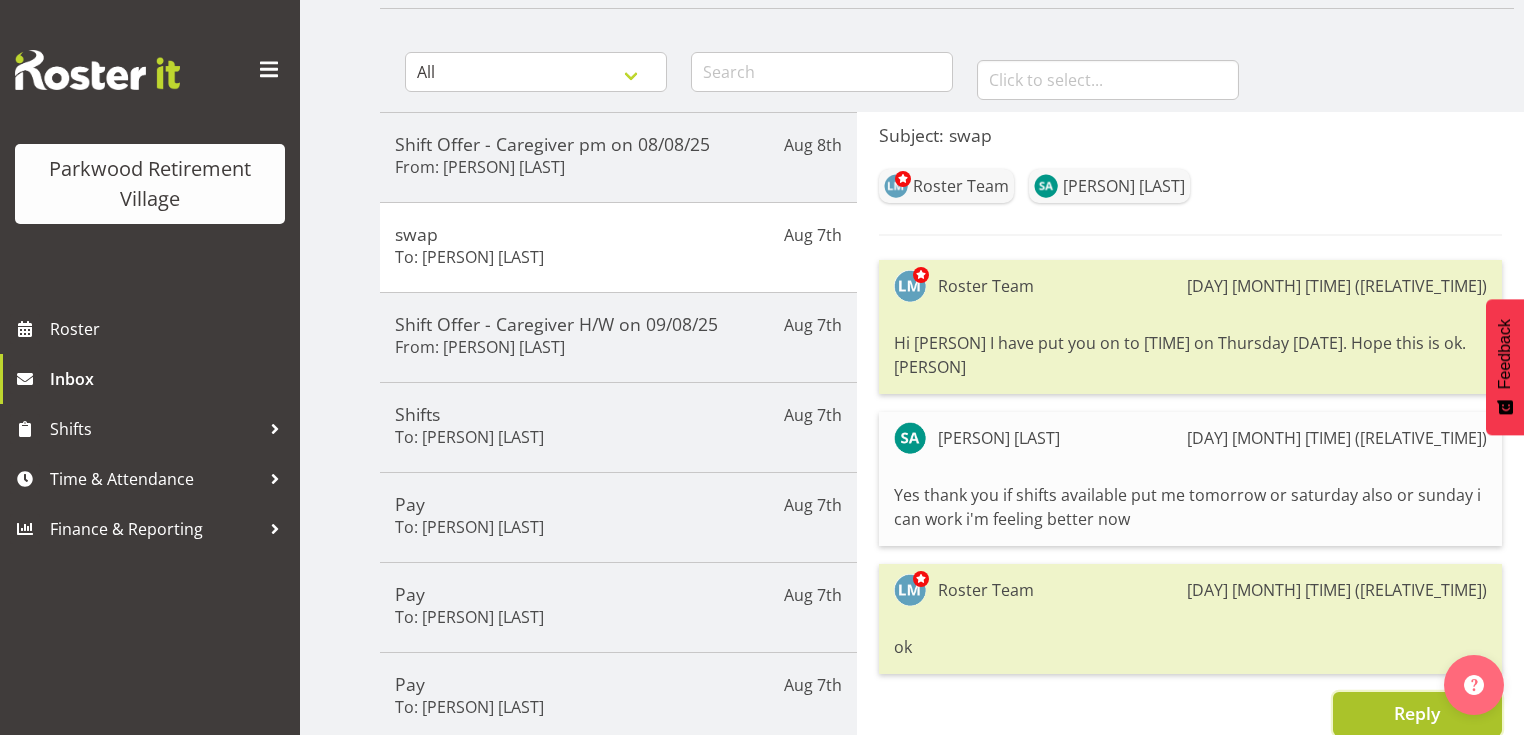 click on "Reply" at bounding box center [1417, 713] 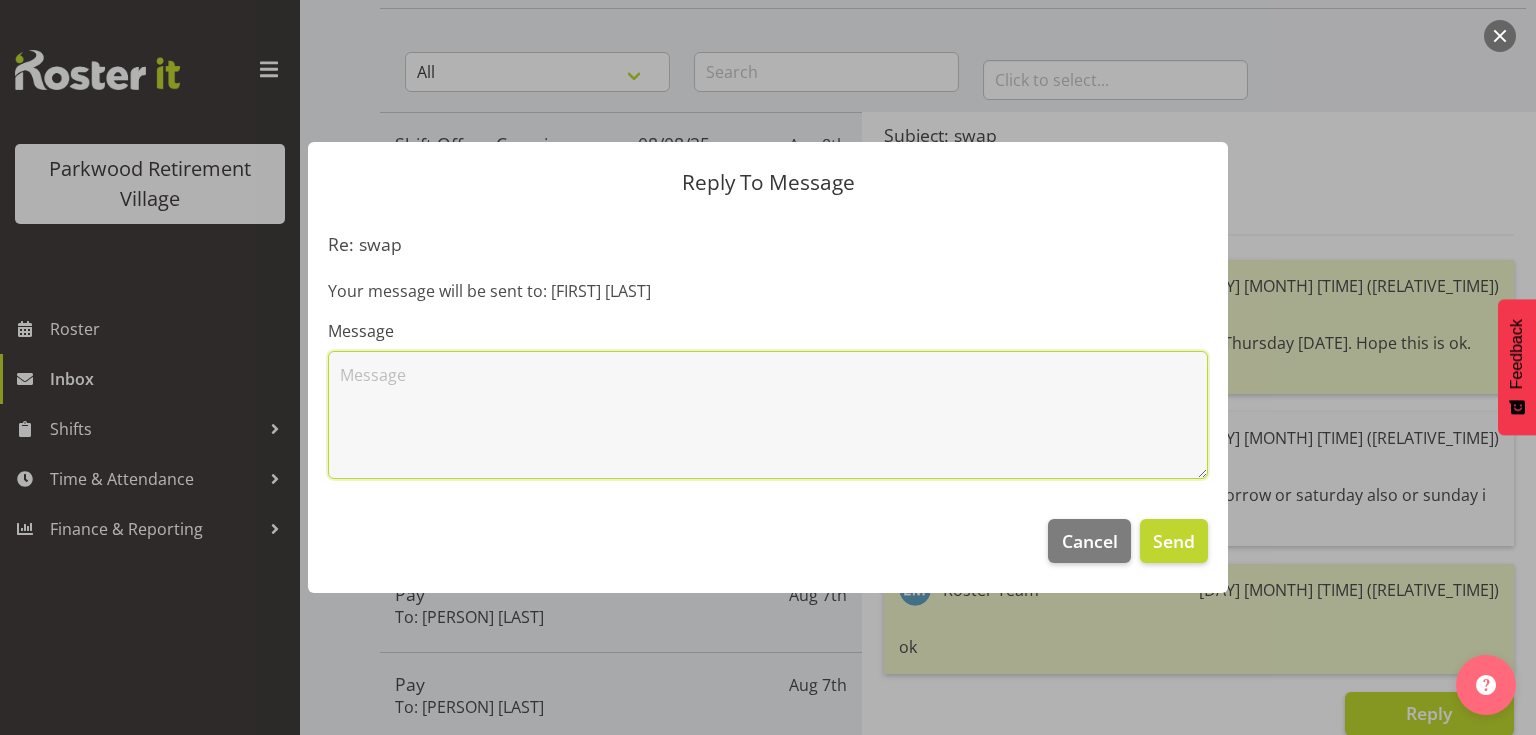 click at bounding box center (768, 415) 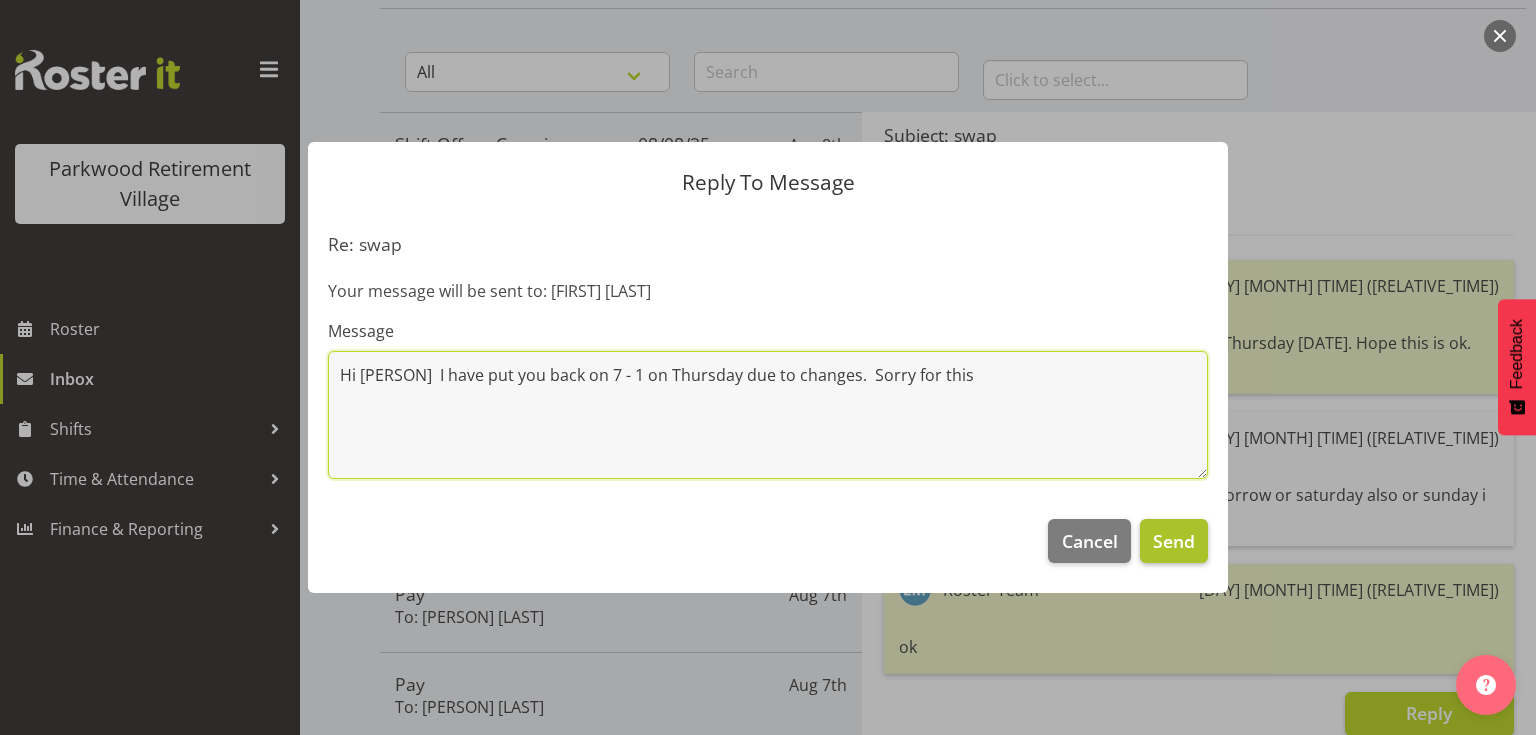 type on "Hi Samah  I have put you back on 7 - 1 on Thursday due to changes.  Sorry for this" 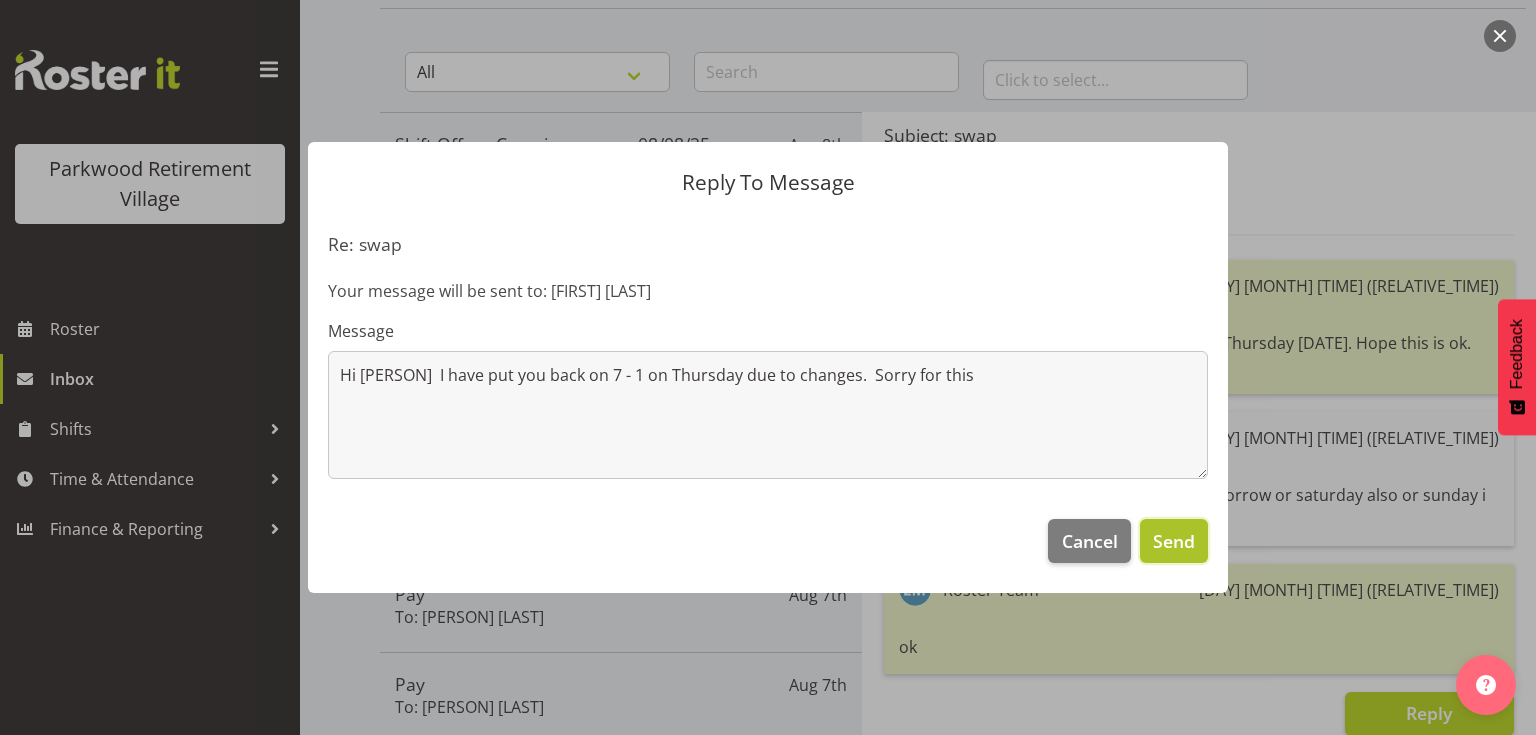 click on "Send" at bounding box center (1174, 541) 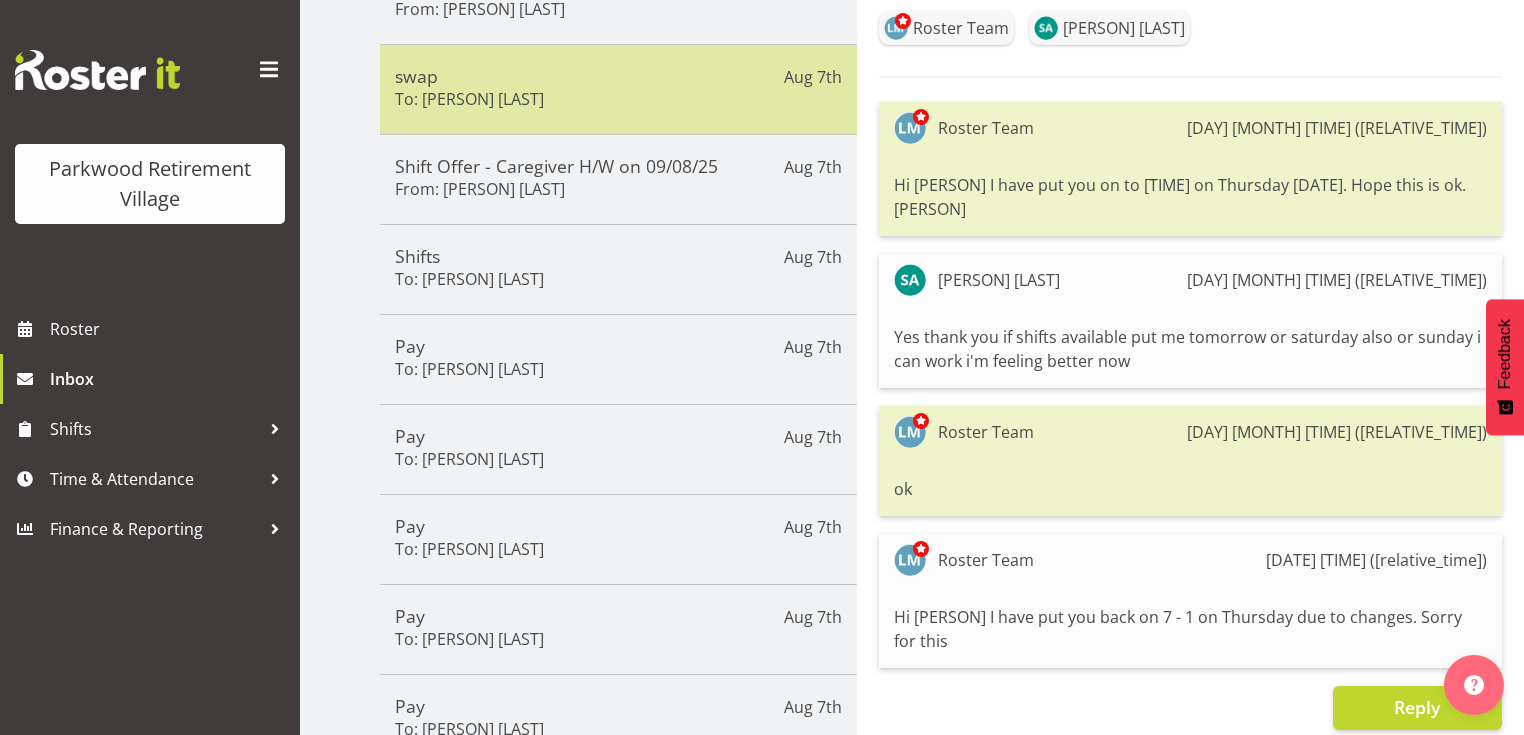 scroll, scrollTop: 320, scrollLeft: 0, axis: vertical 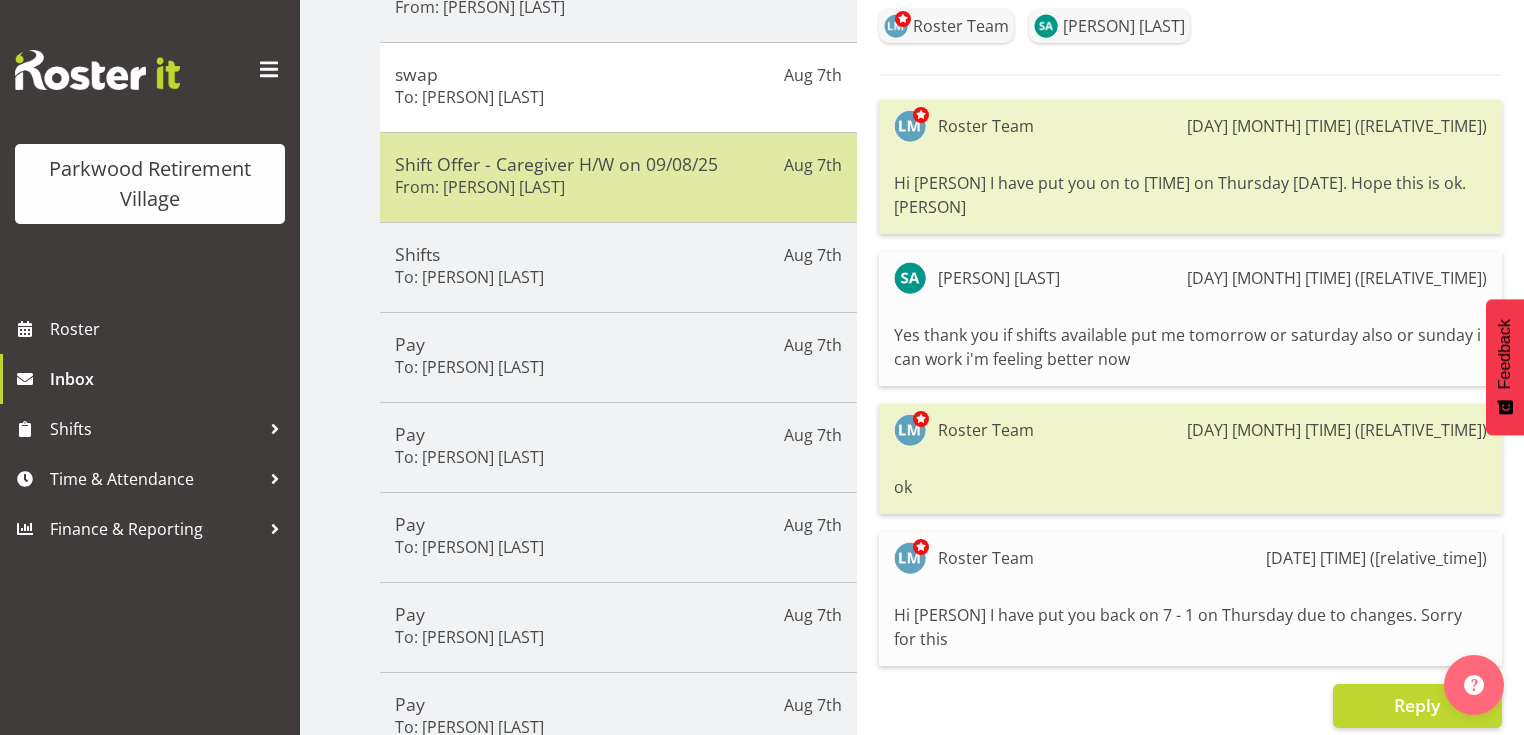 click on "Shift Offer - Caregiver H/W on 09/08/25
From: Liz Brewer" at bounding box center [618, 177] 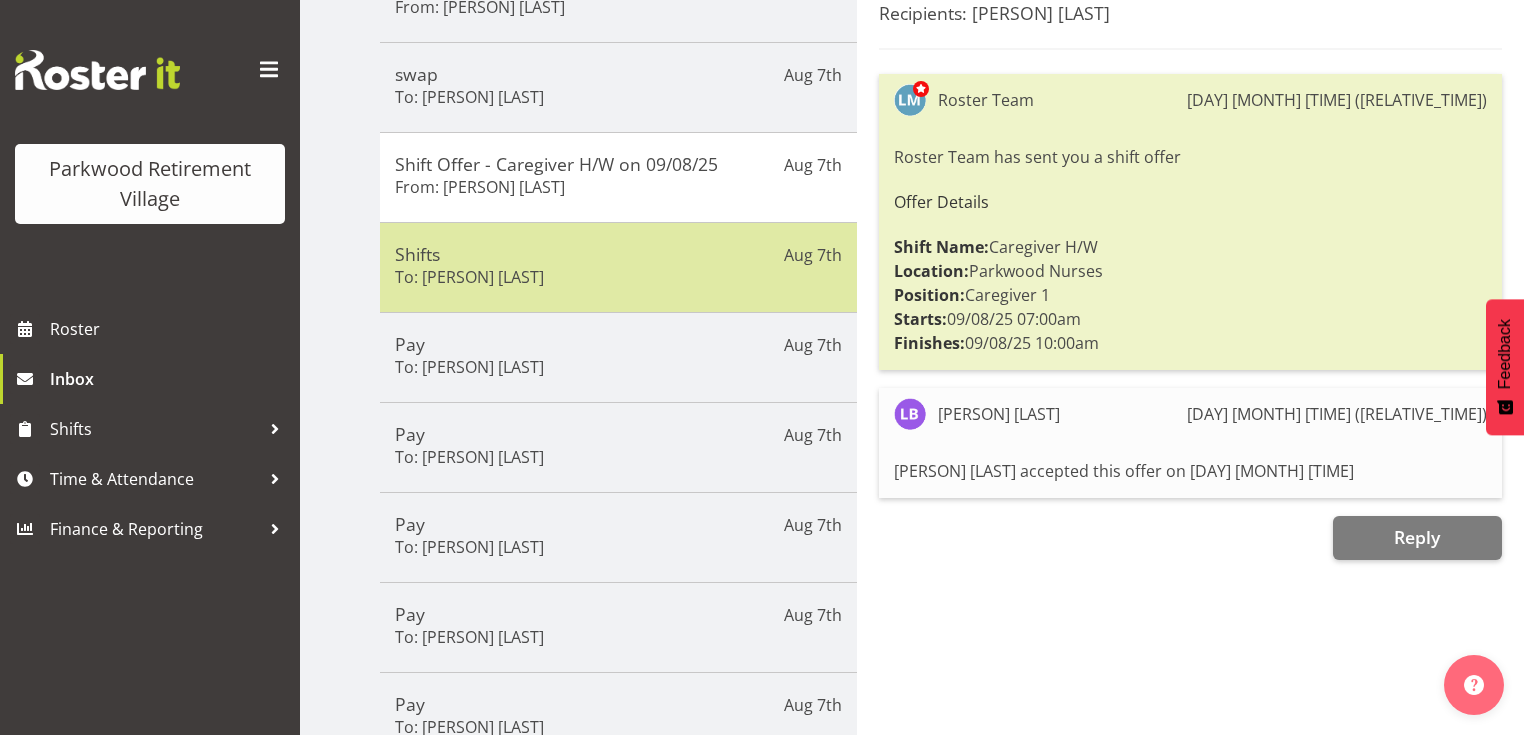 click on "Shifts
To: Niamh Cliffe-Maguire" at bounding box center (618, 267) 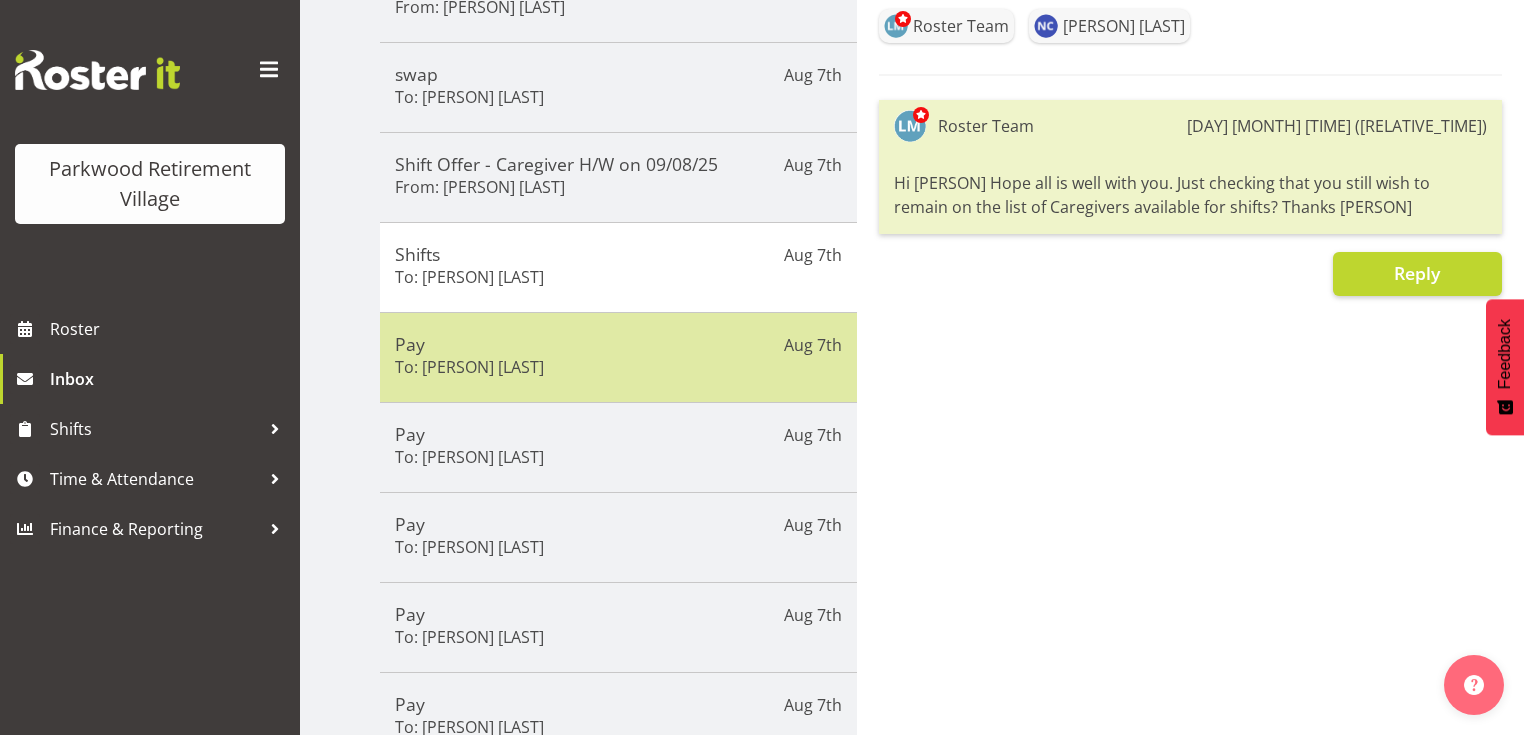 click on "Pay" at bounding box center (618, 344) 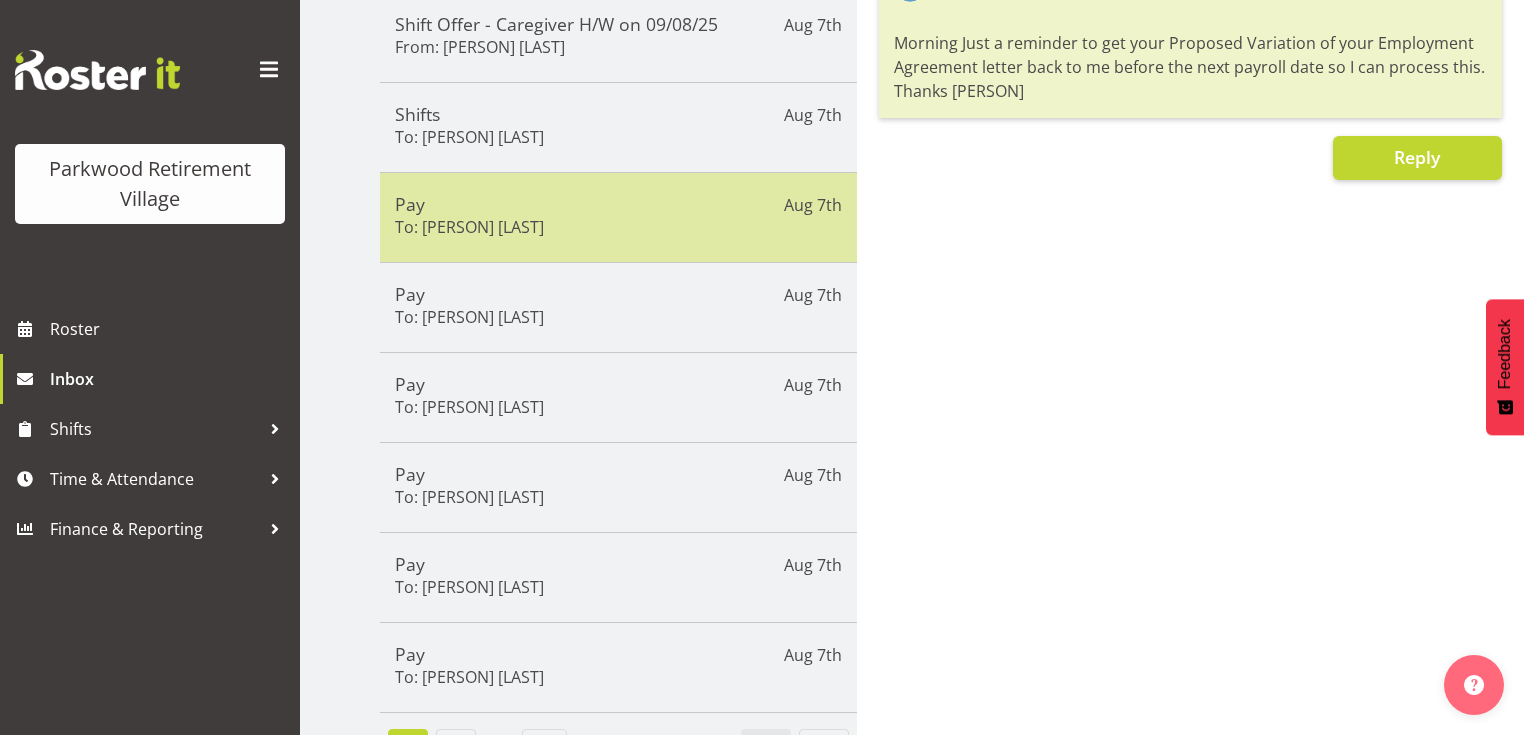 scroll, scrollTop: 507, scrollLeft: 0, axis: vertical 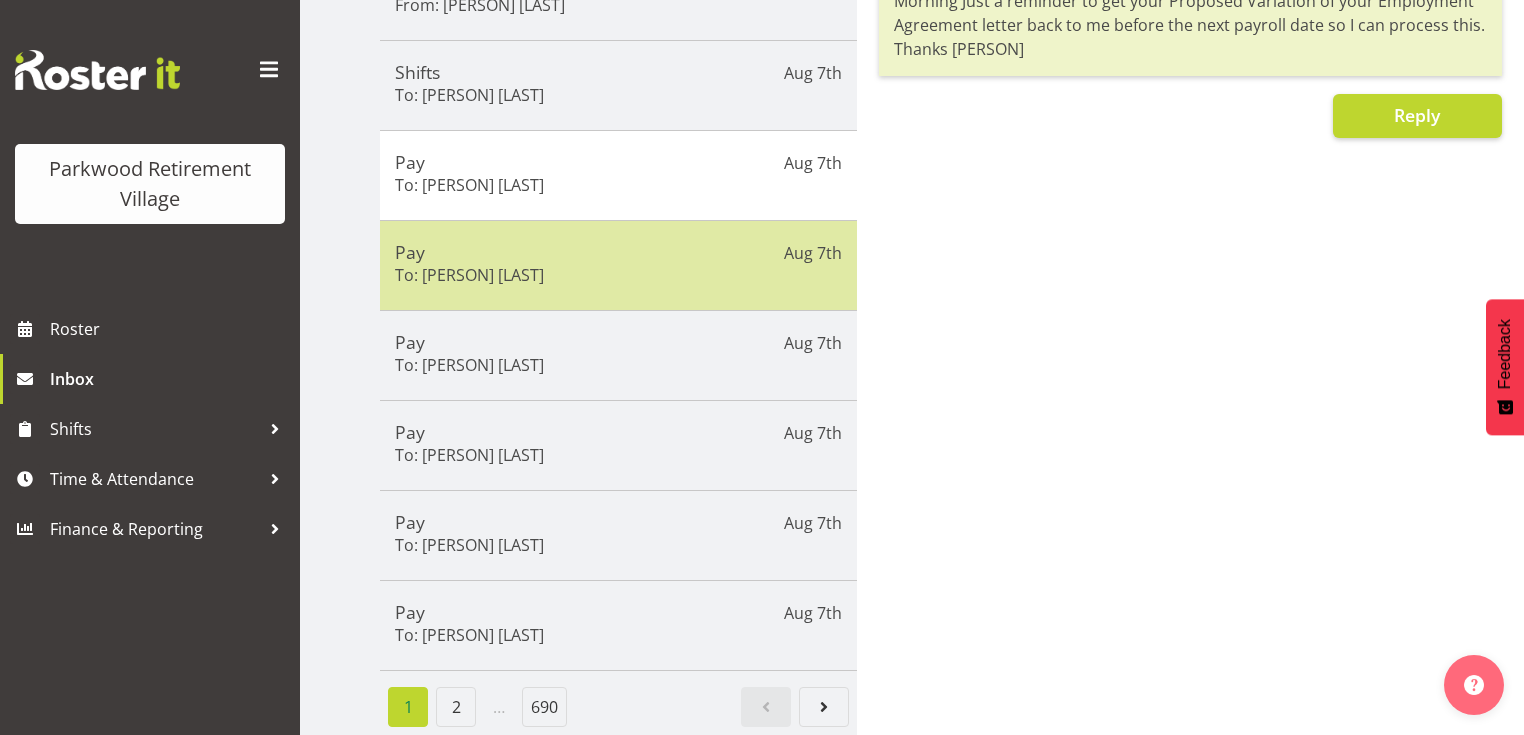 click on "Pay
To: Cecilia Daly" at bounding box center (618, 265) 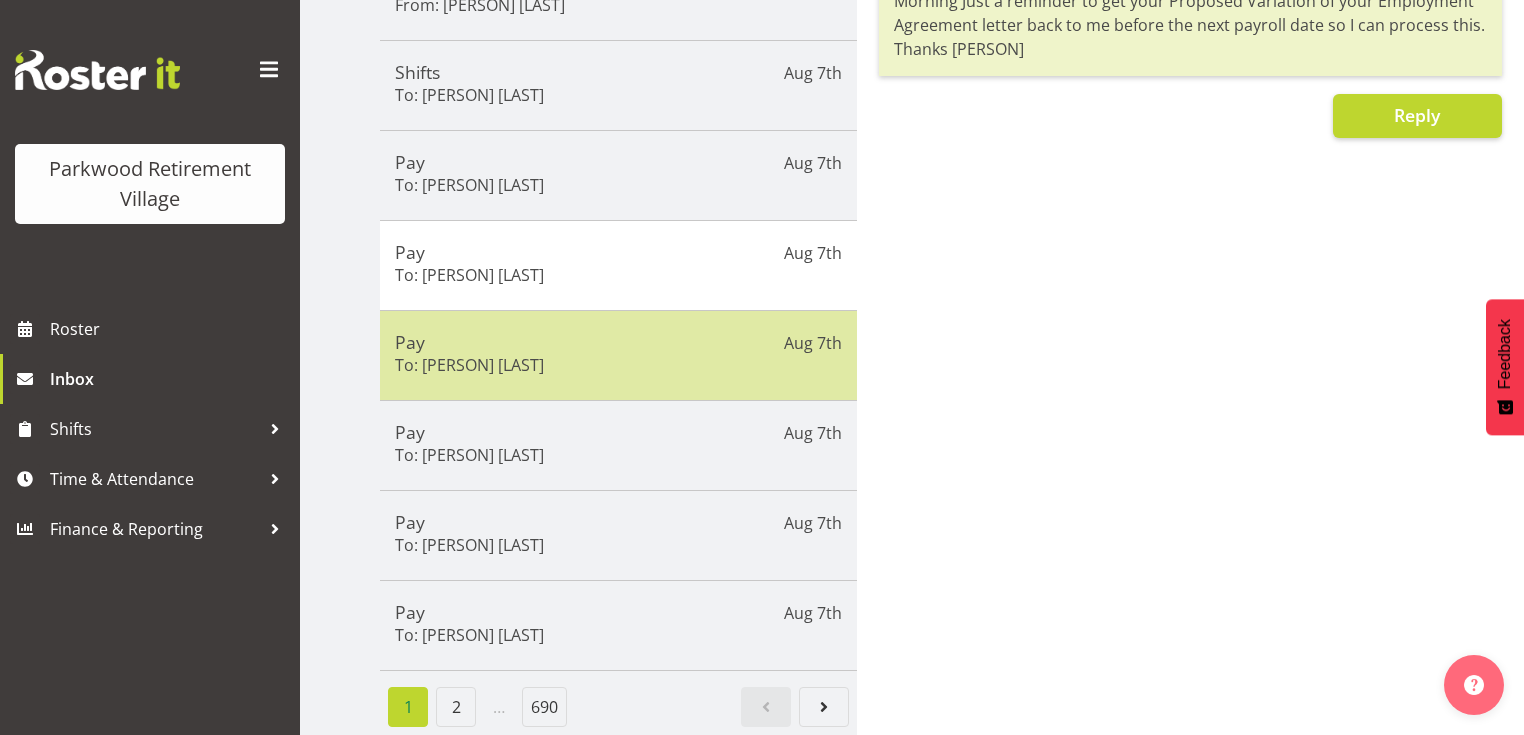 click on "Pay
To: Shiena Murakami" at bounding box center [618, 355] 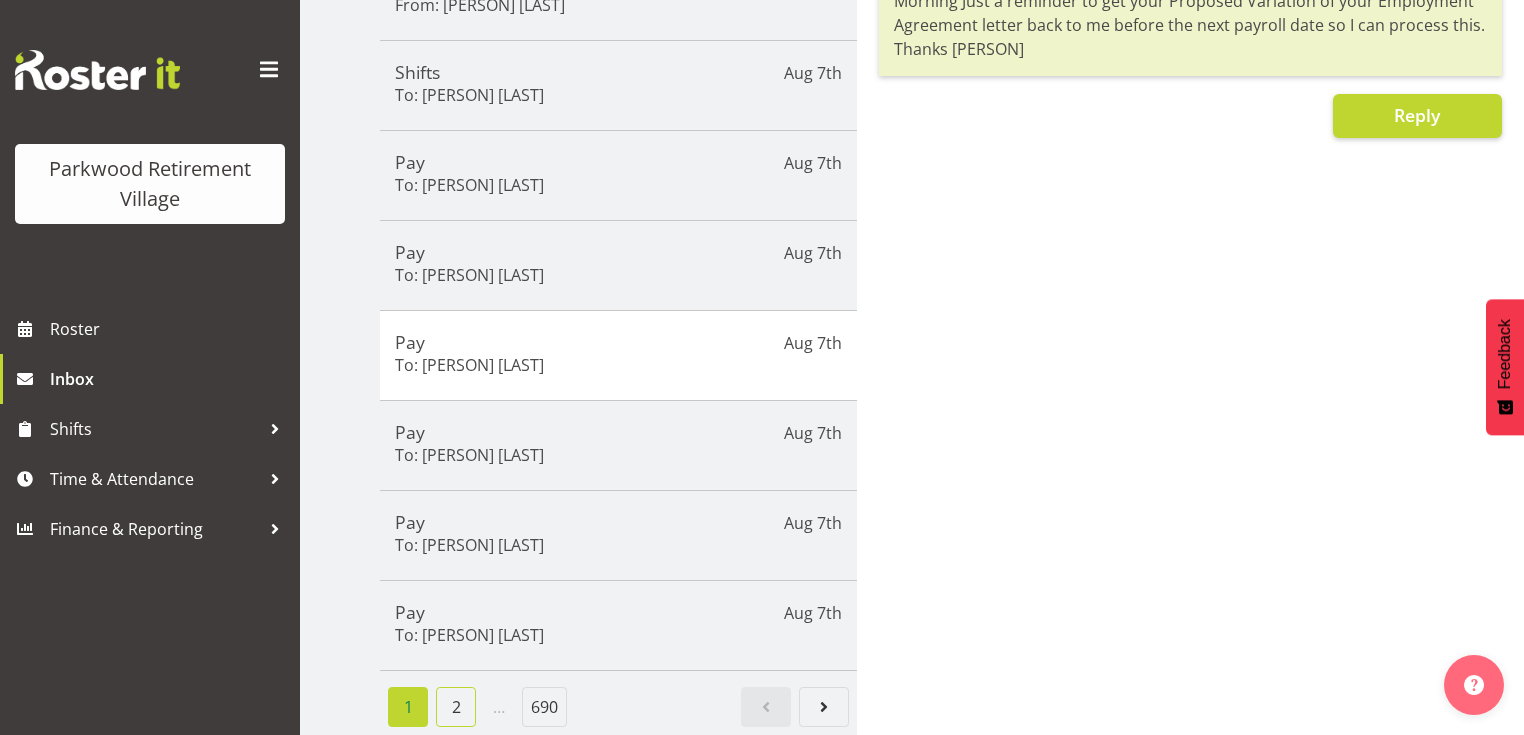 click on "2" at bounding box center [456, 707] 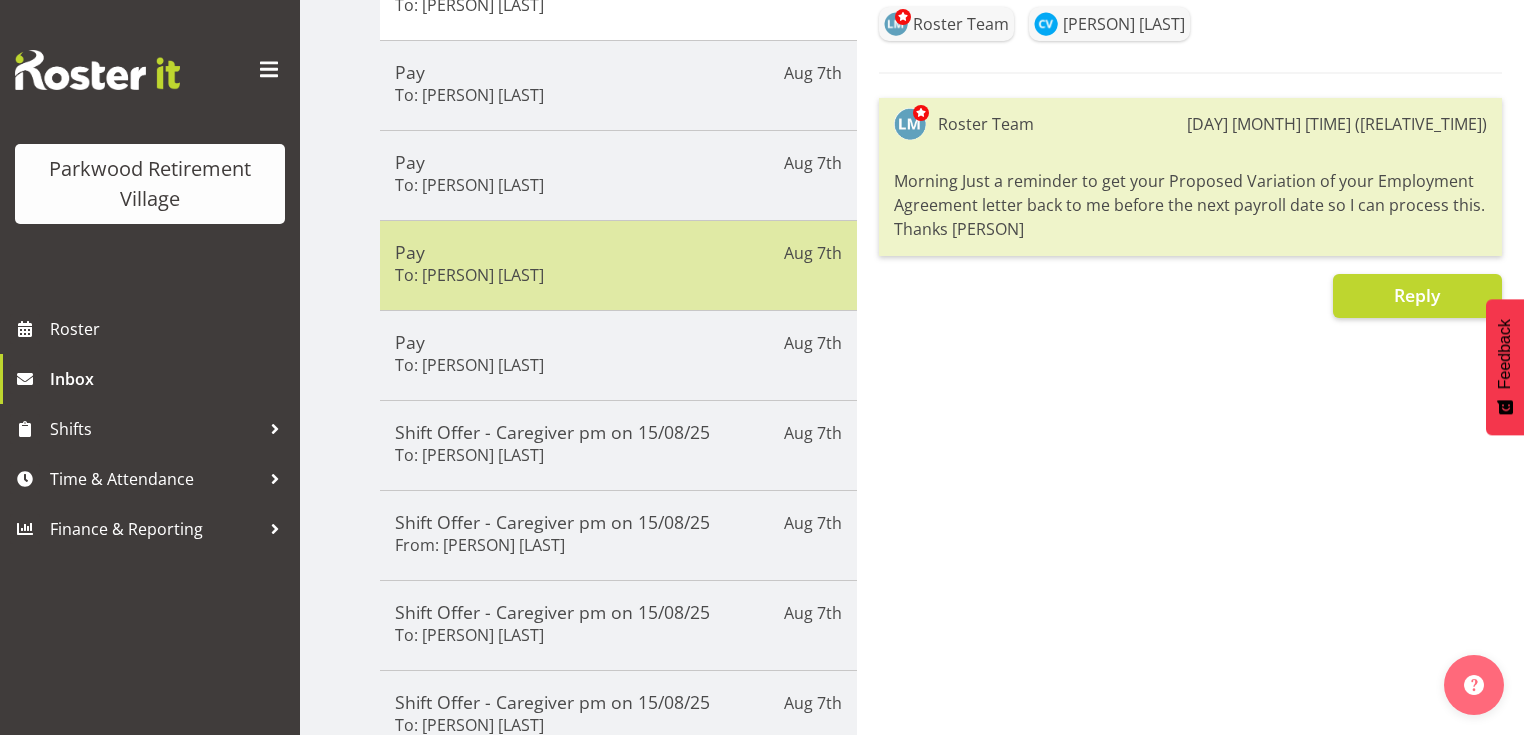 scroll, scrollTop: 400, scrollLeft: 0, axis: vertical 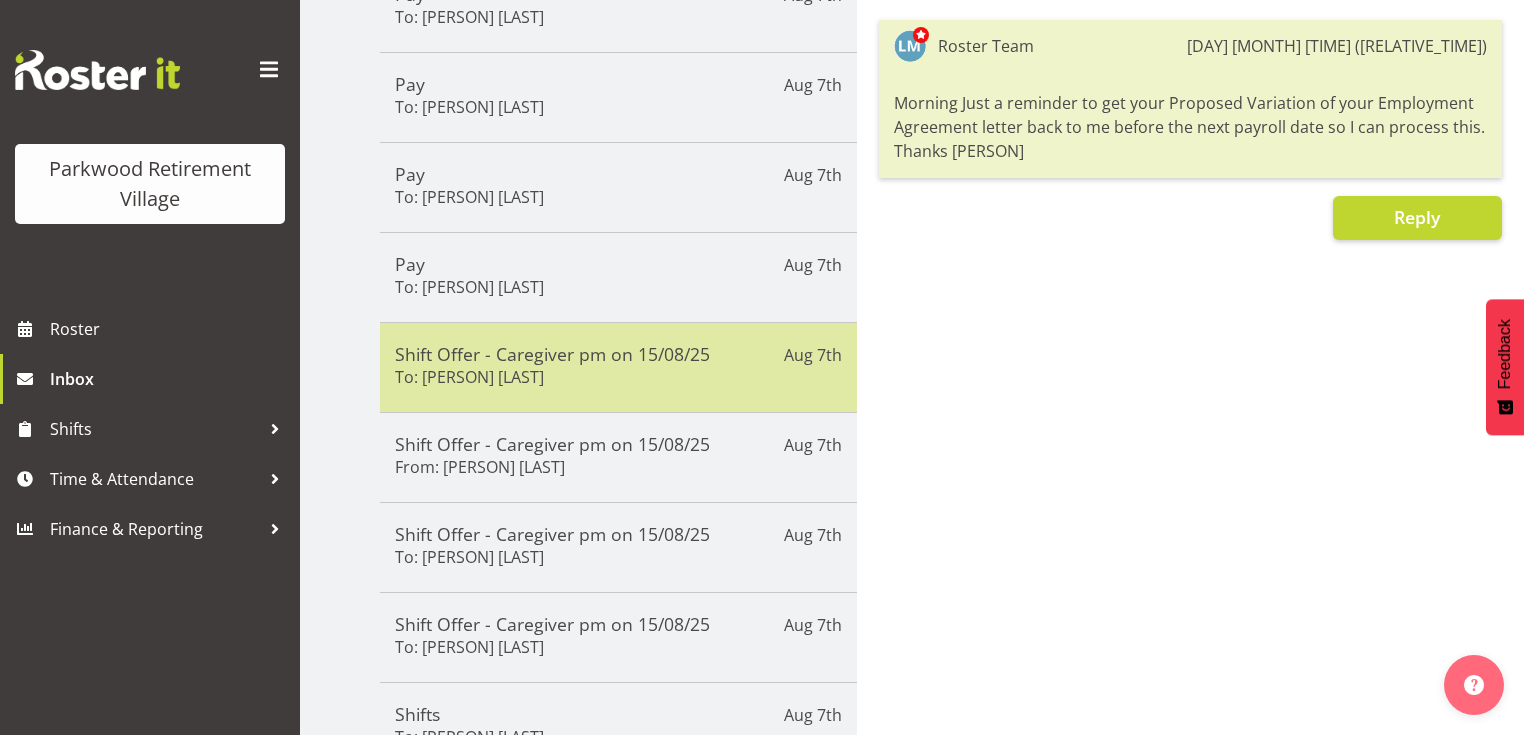 click on "Shift Offer - Caregiver pm on 15/08/25
To: Jamilla Lockyer" at bounding box center [618, 367] 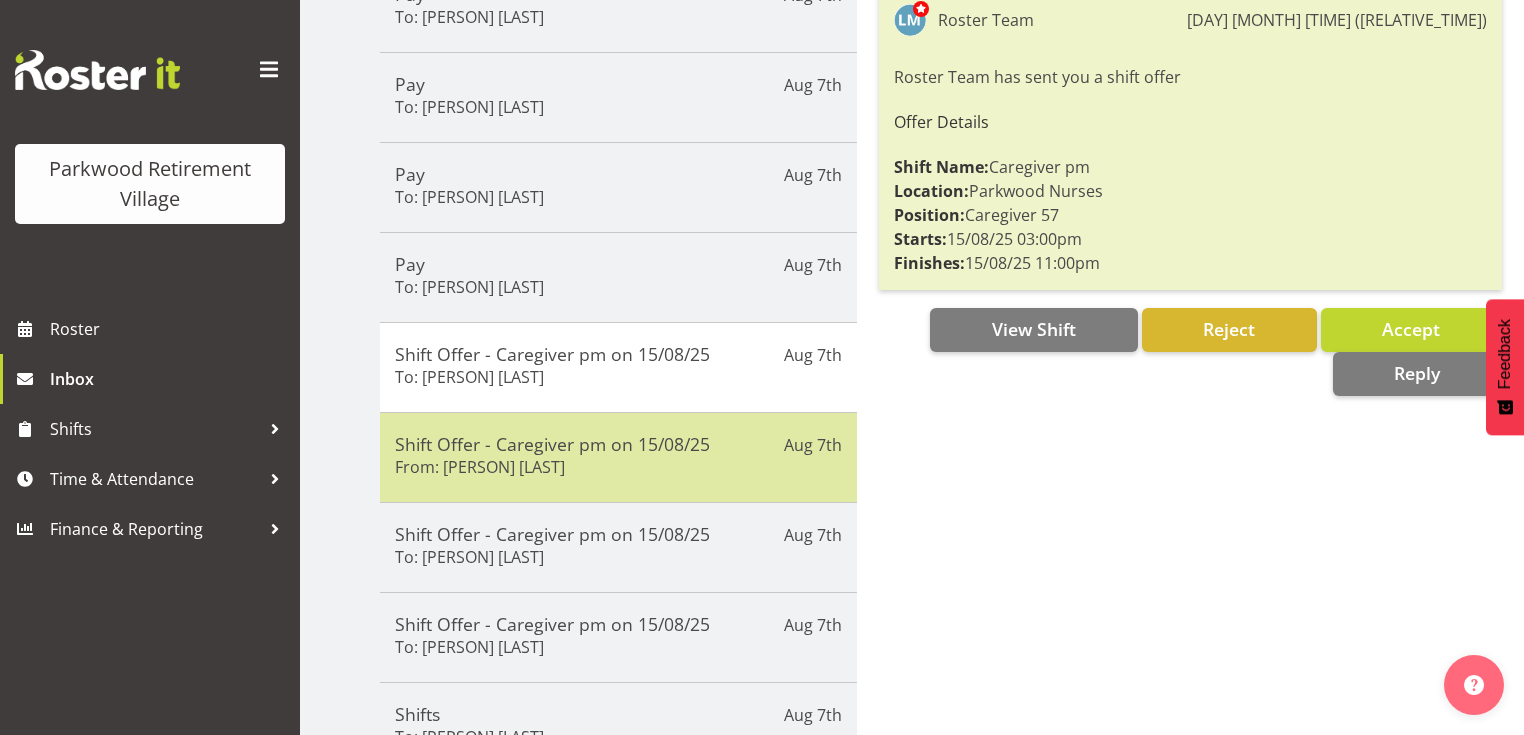 click on "Shift Offer - Caregiver pm on 15/08/25
From: Maricon Nillo" at bounding box center (618, 457) 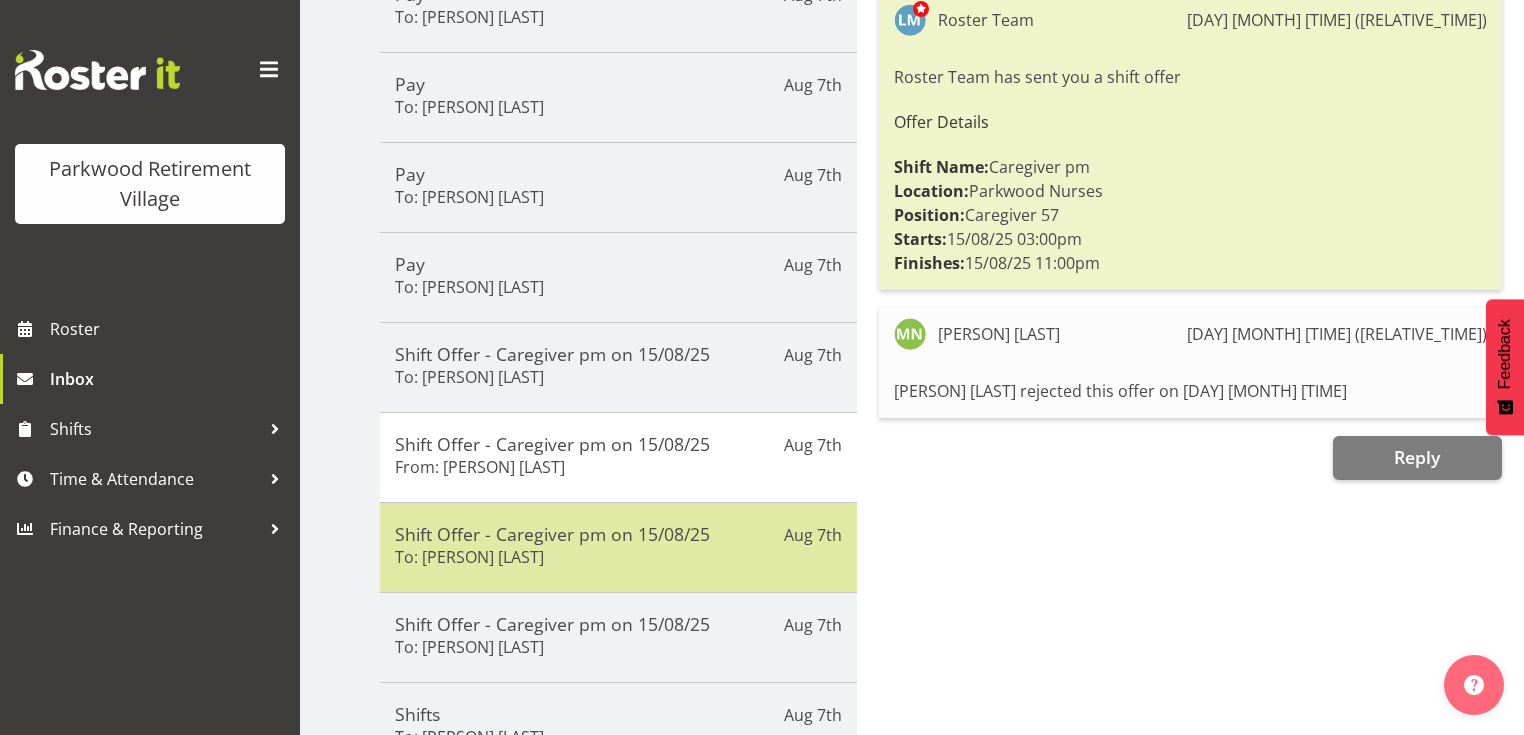click on "Shift Offer - Caregiver pm on 15/08/25
To: Nancy D'mello" at bounding box center [618, 547] 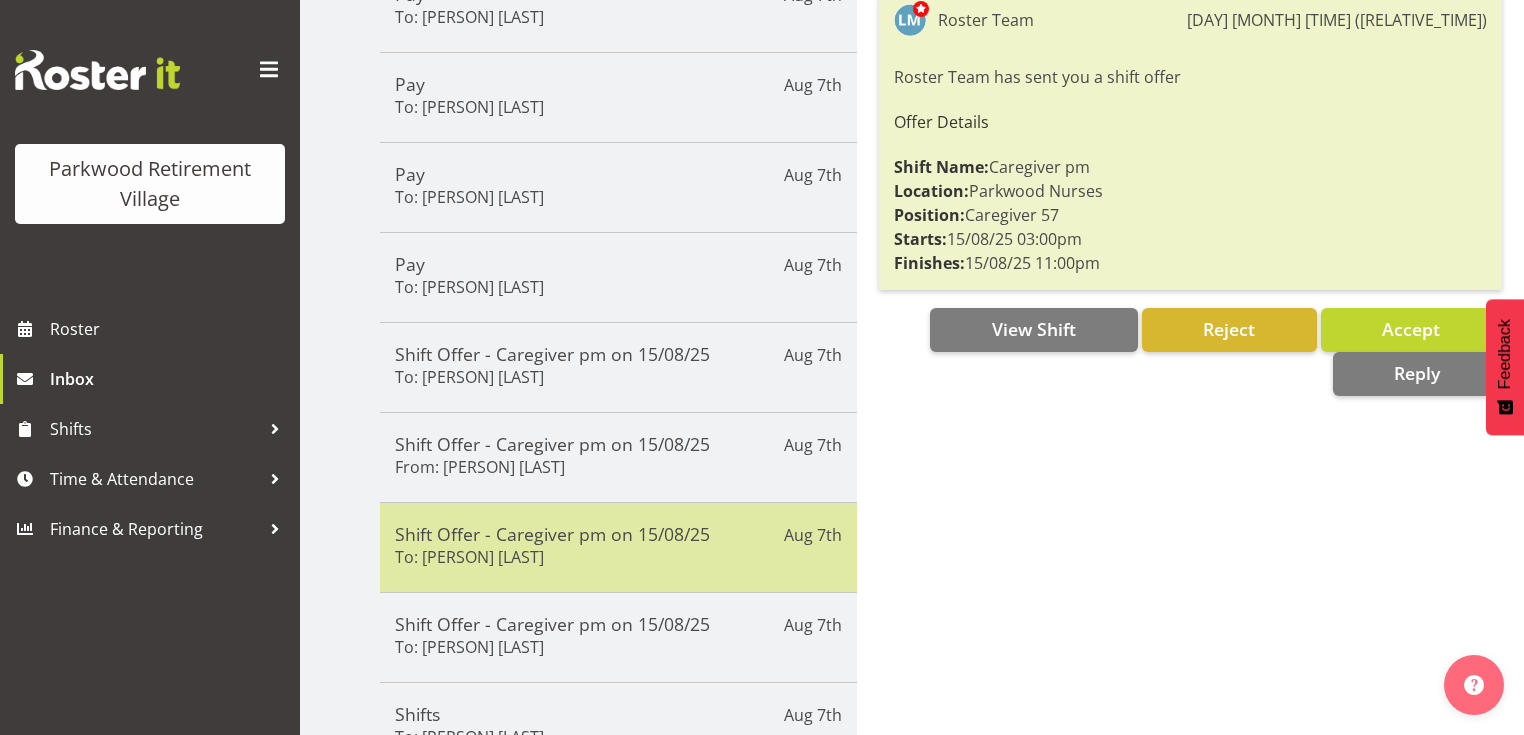 scroll, scrollTop: 507, scrollLeft: 0, axis: vertical 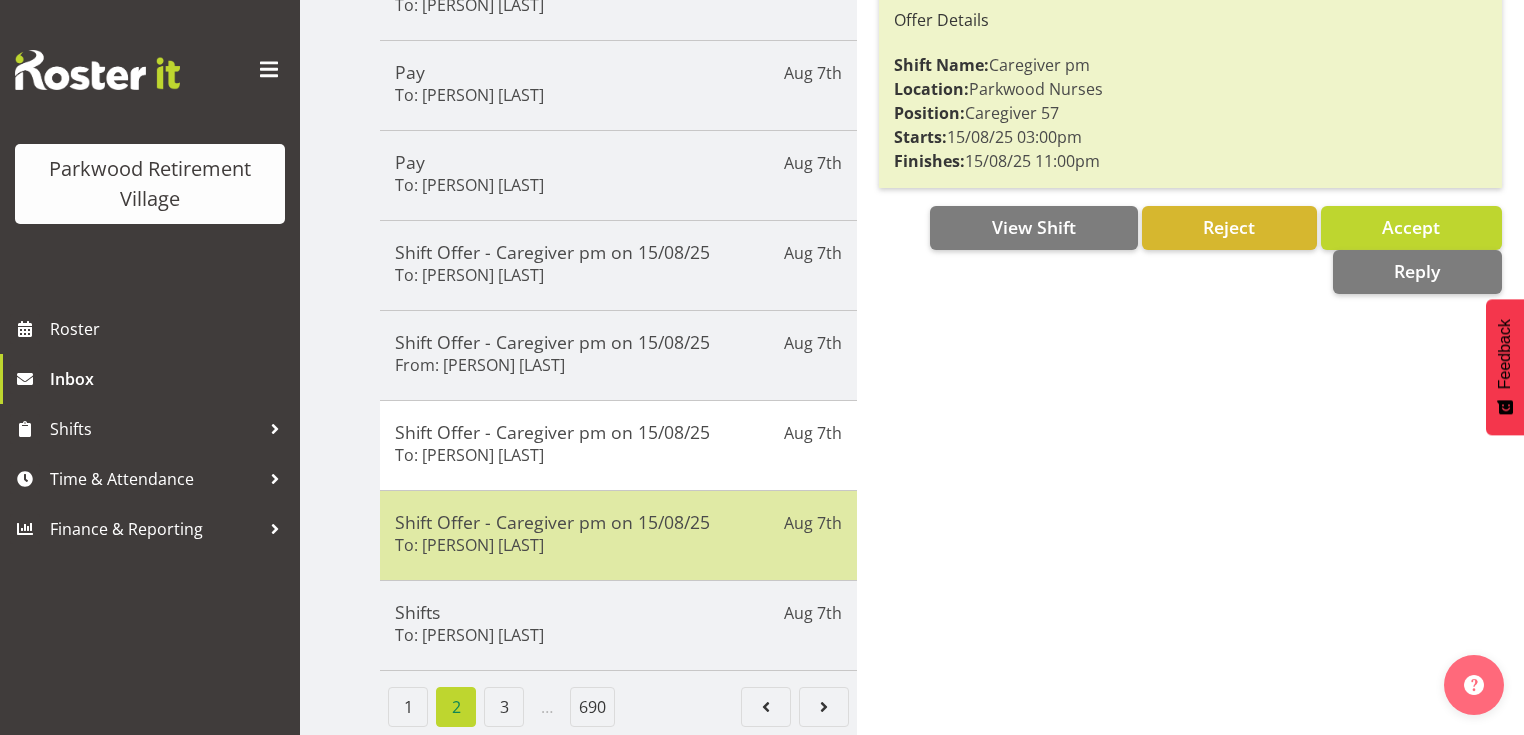 click on "Shift Offer - Caregiver pm on 15/08/25
To: Ruth Flavell" at bounding box center [618, 535] 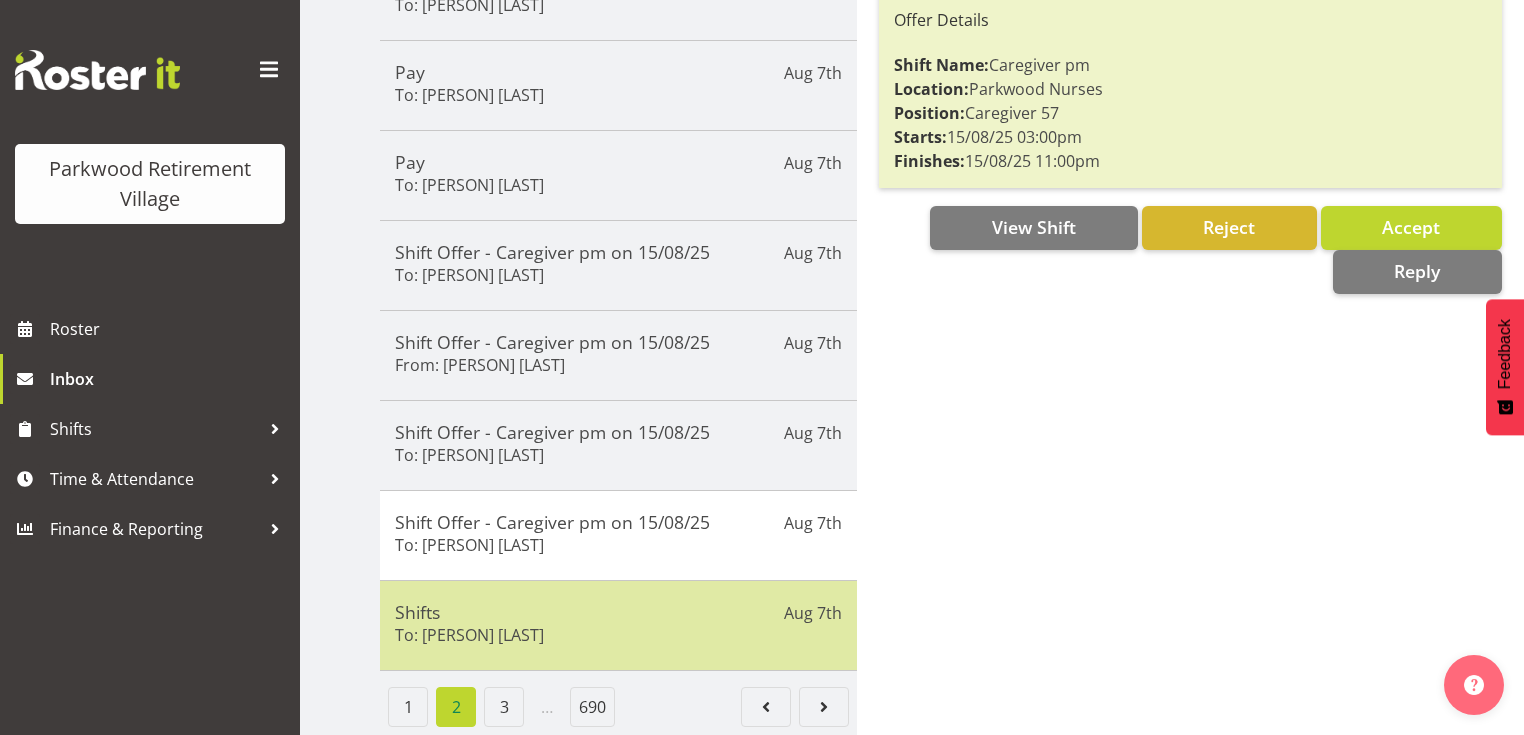 click on "Shifts
To: Tek Teikake" at bounding box center [618, 625] 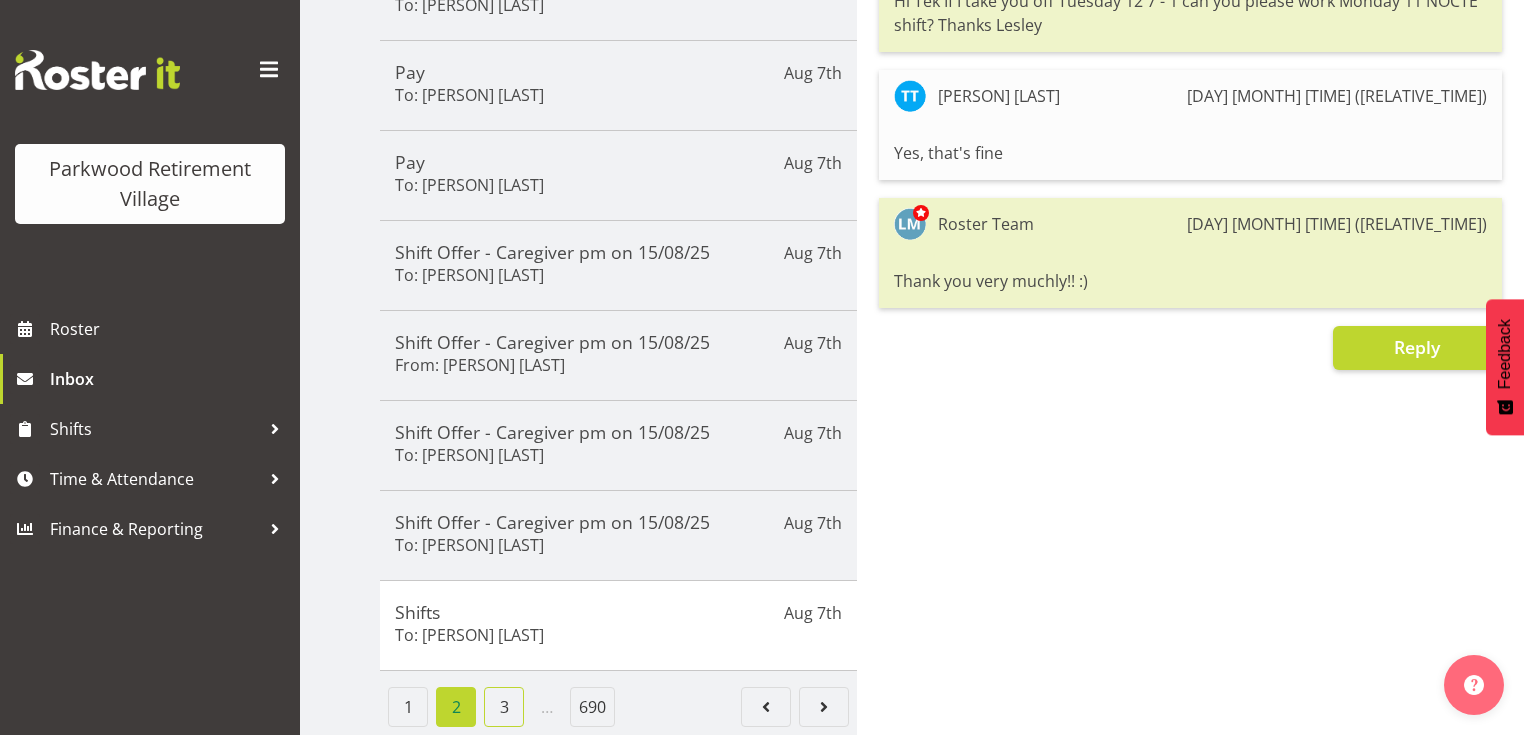 click on "3" at bounding box center [504, 707] 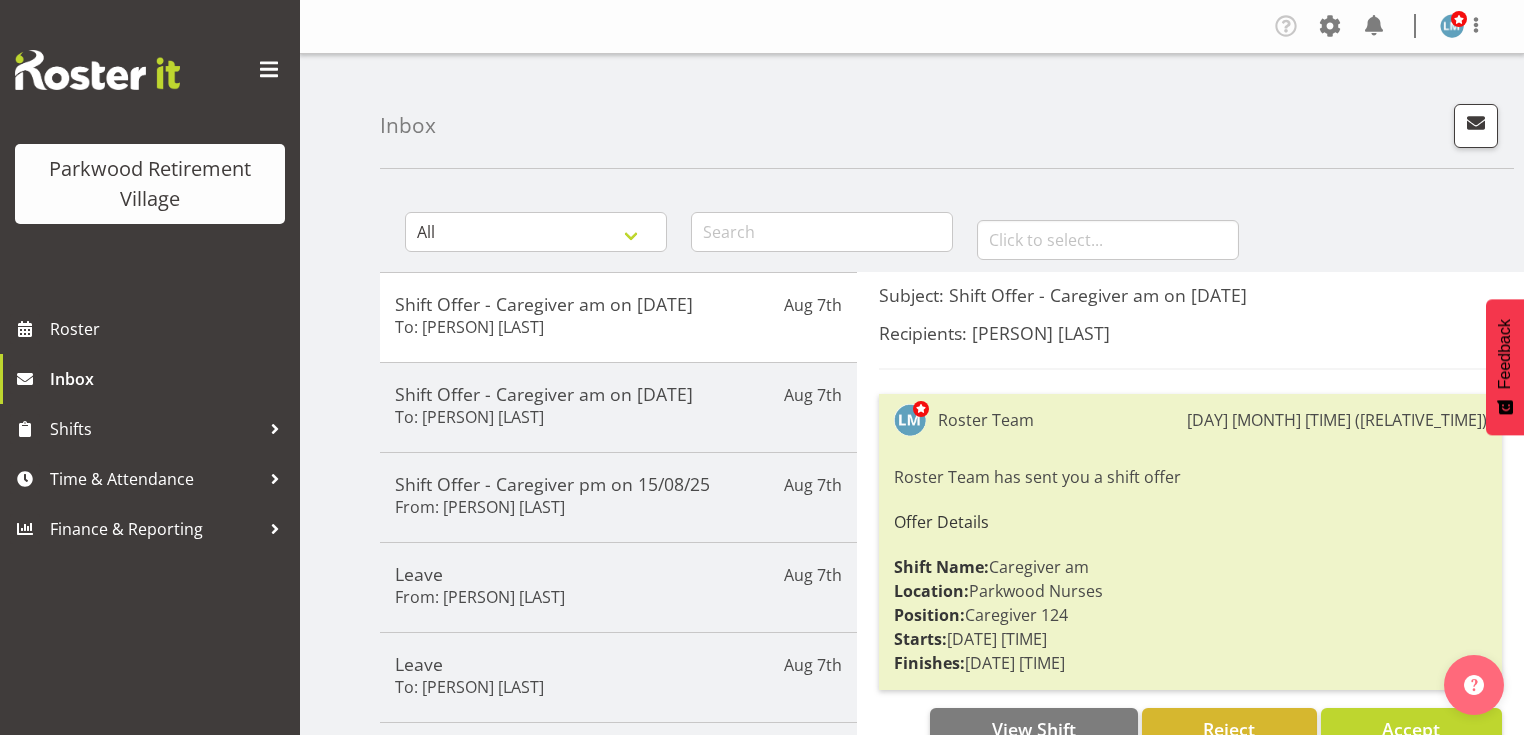 scroll, scrollTop: 240, scrollLeft: 0, axis: vertical 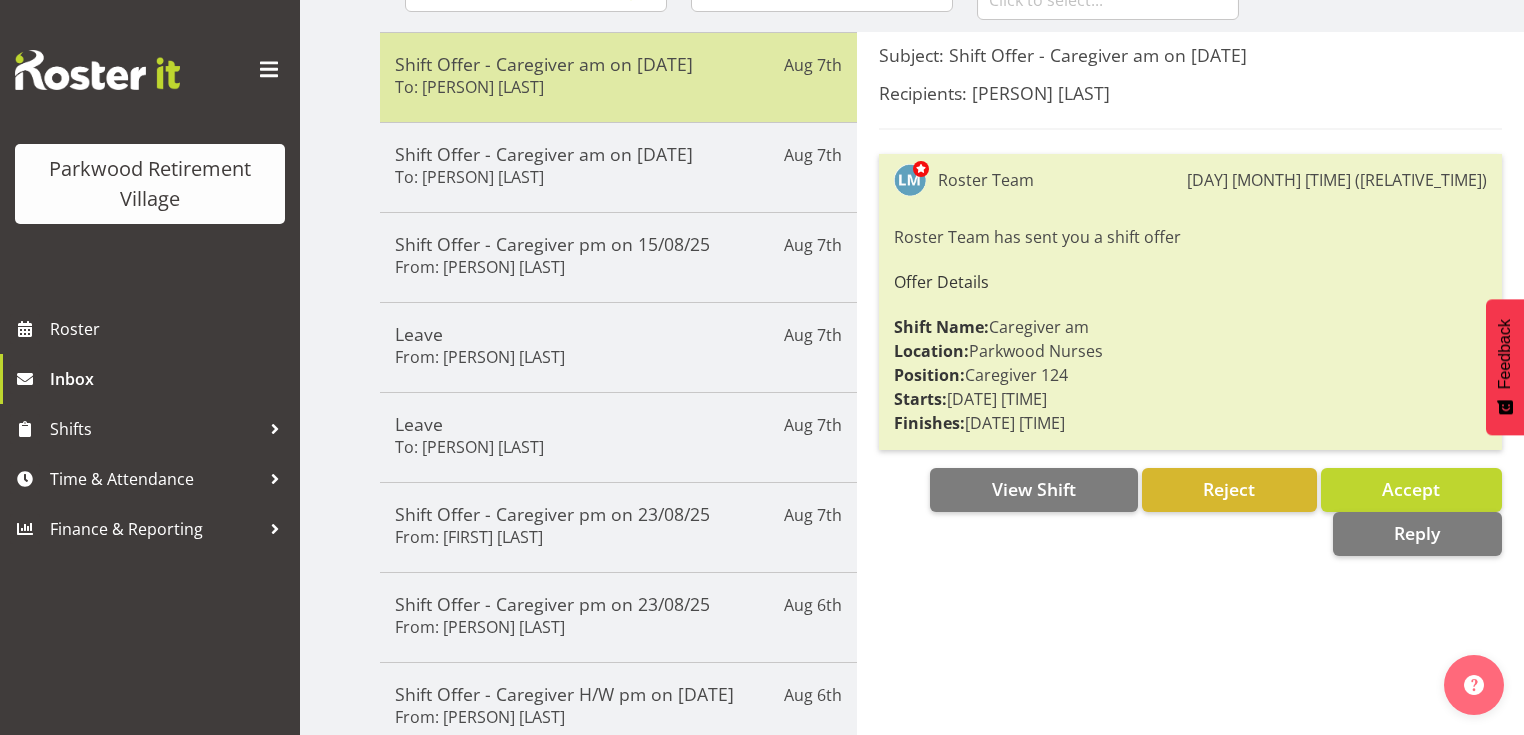 click on "Shift Offer - Caregiver am on 15/08/25" at bounding box center (618, 64) 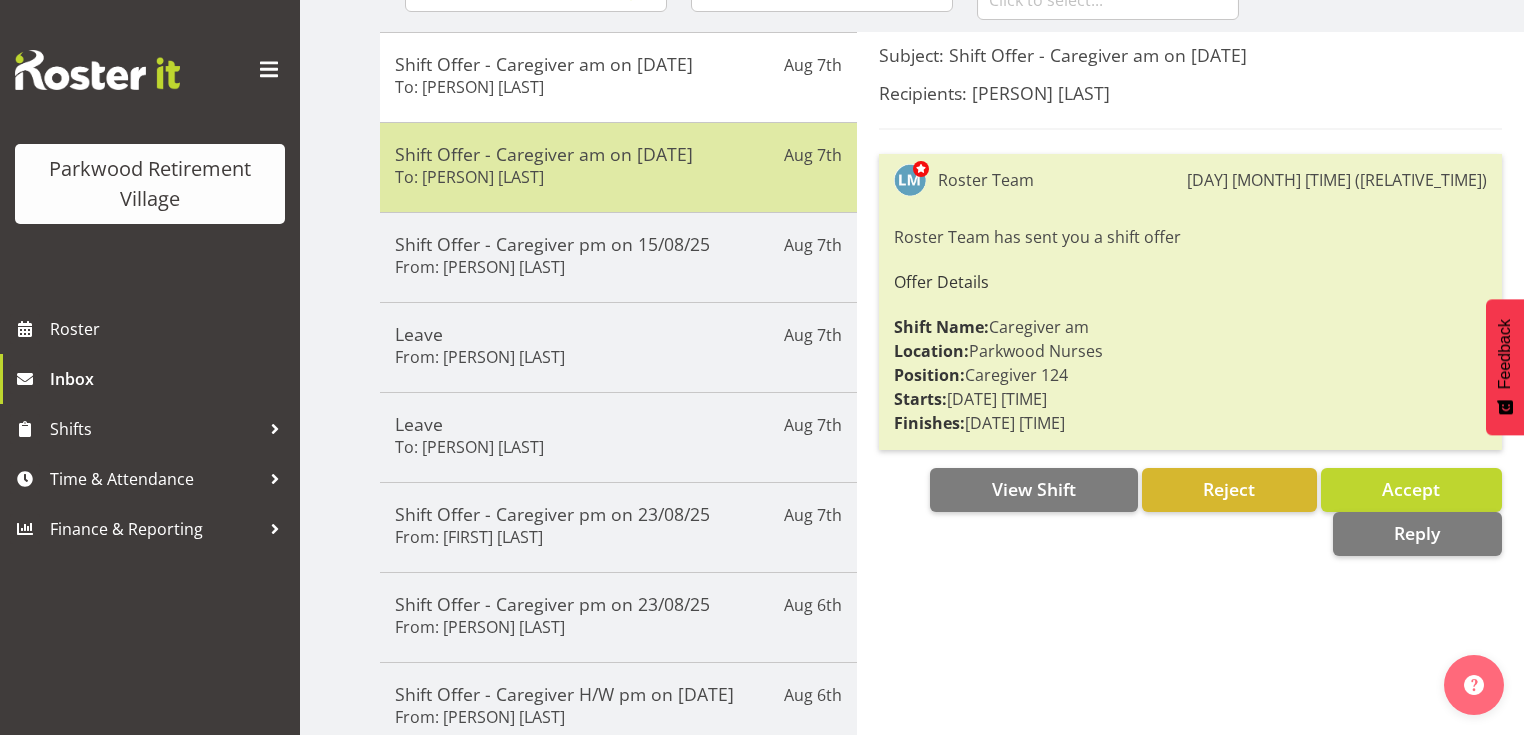 click on "Shift Offer - Caregiver am on 15/08/25
To: Ellis Thackery" at bounding box center (618, 167) 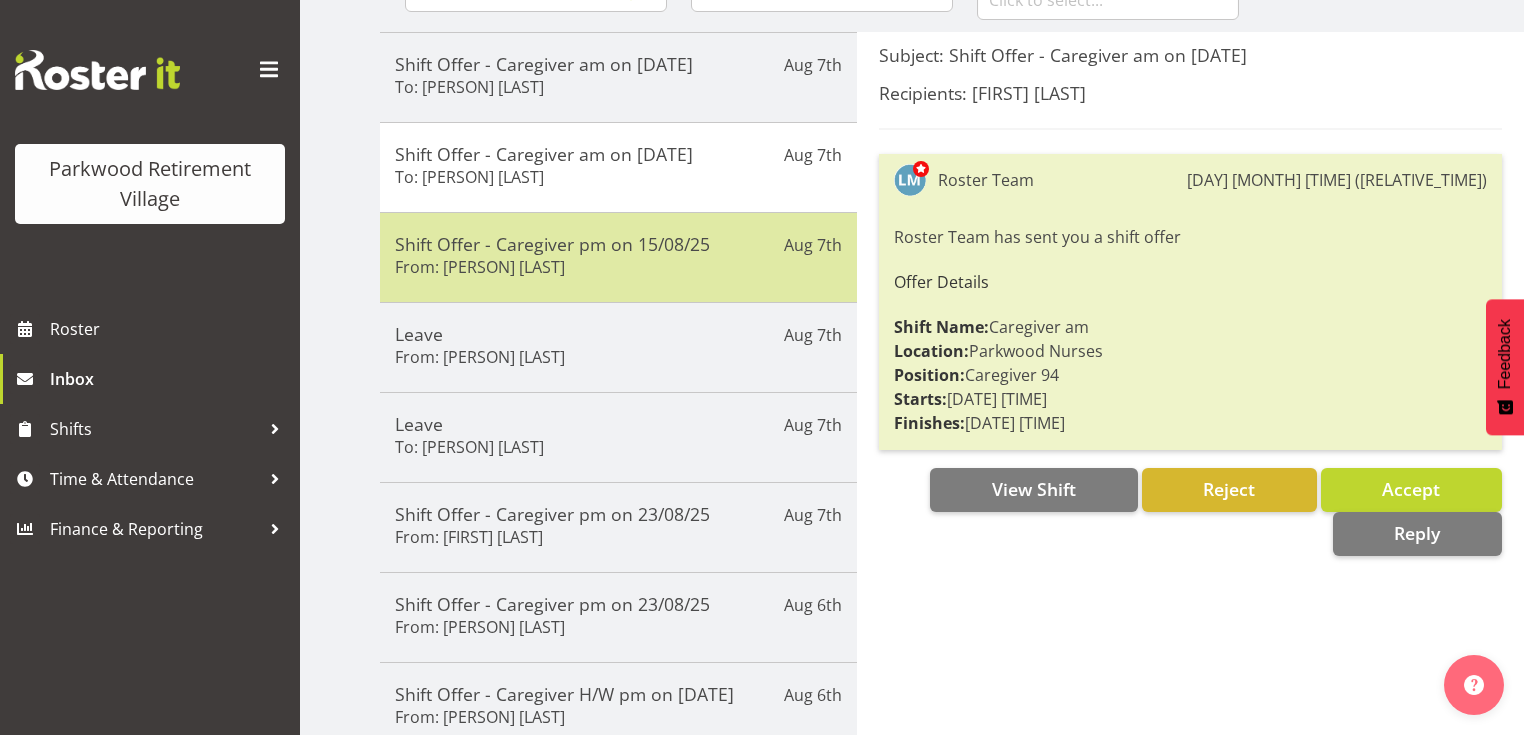 click on "Shift Offer - Caregiver pm on 15/08/25" at bounding box center [618, 244] 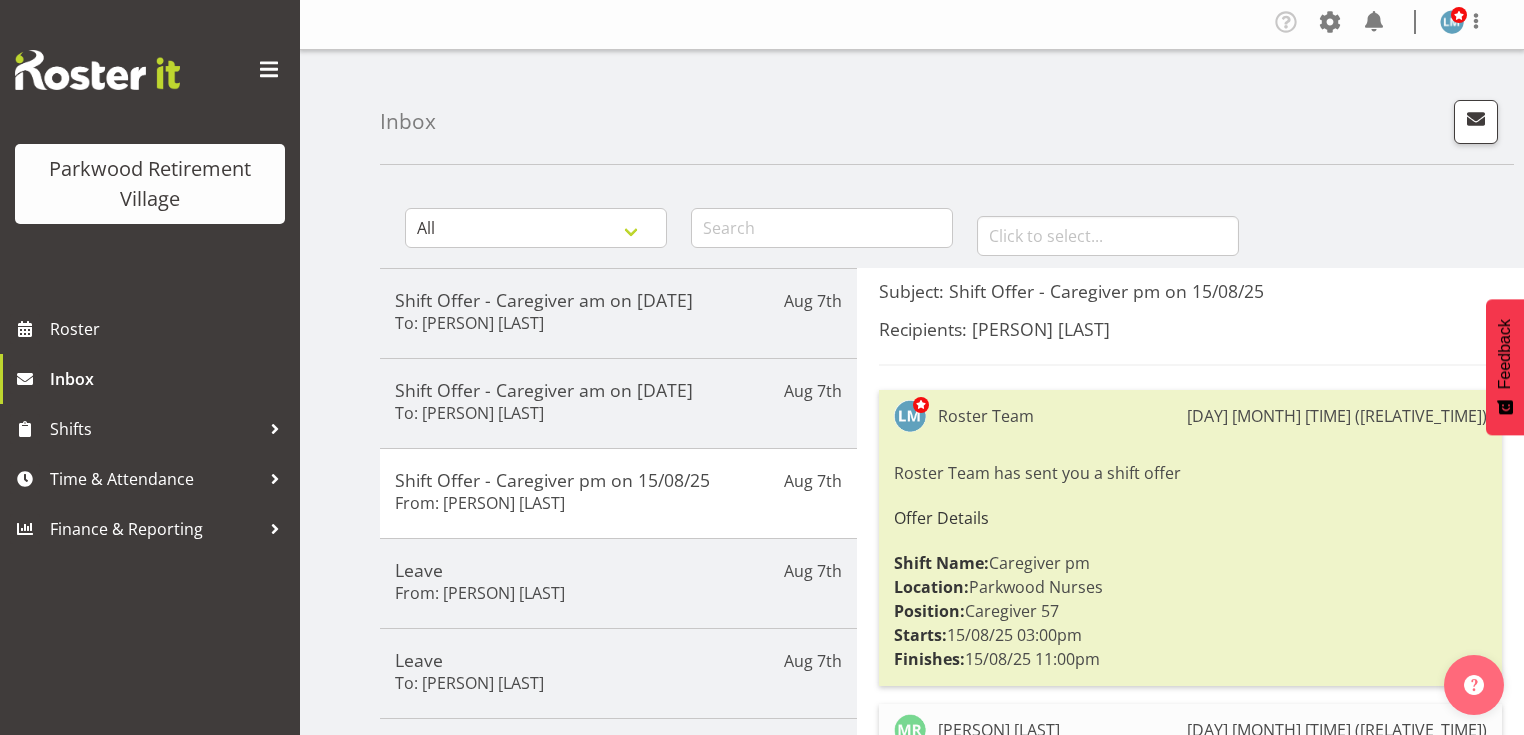 scroll, scrollTop: 0, scrollLeft: 0, axis: both 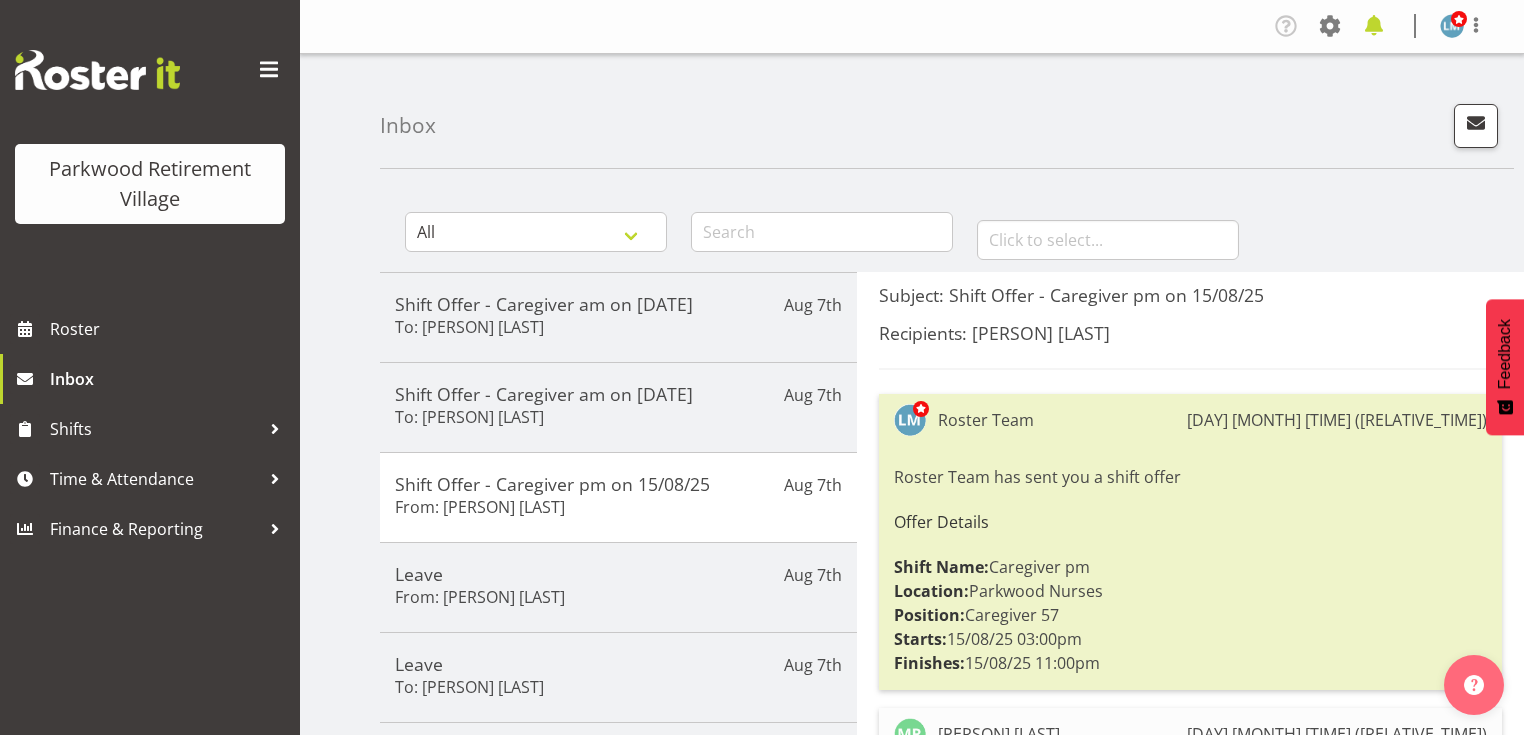 click at bounding box center [1374, 26] 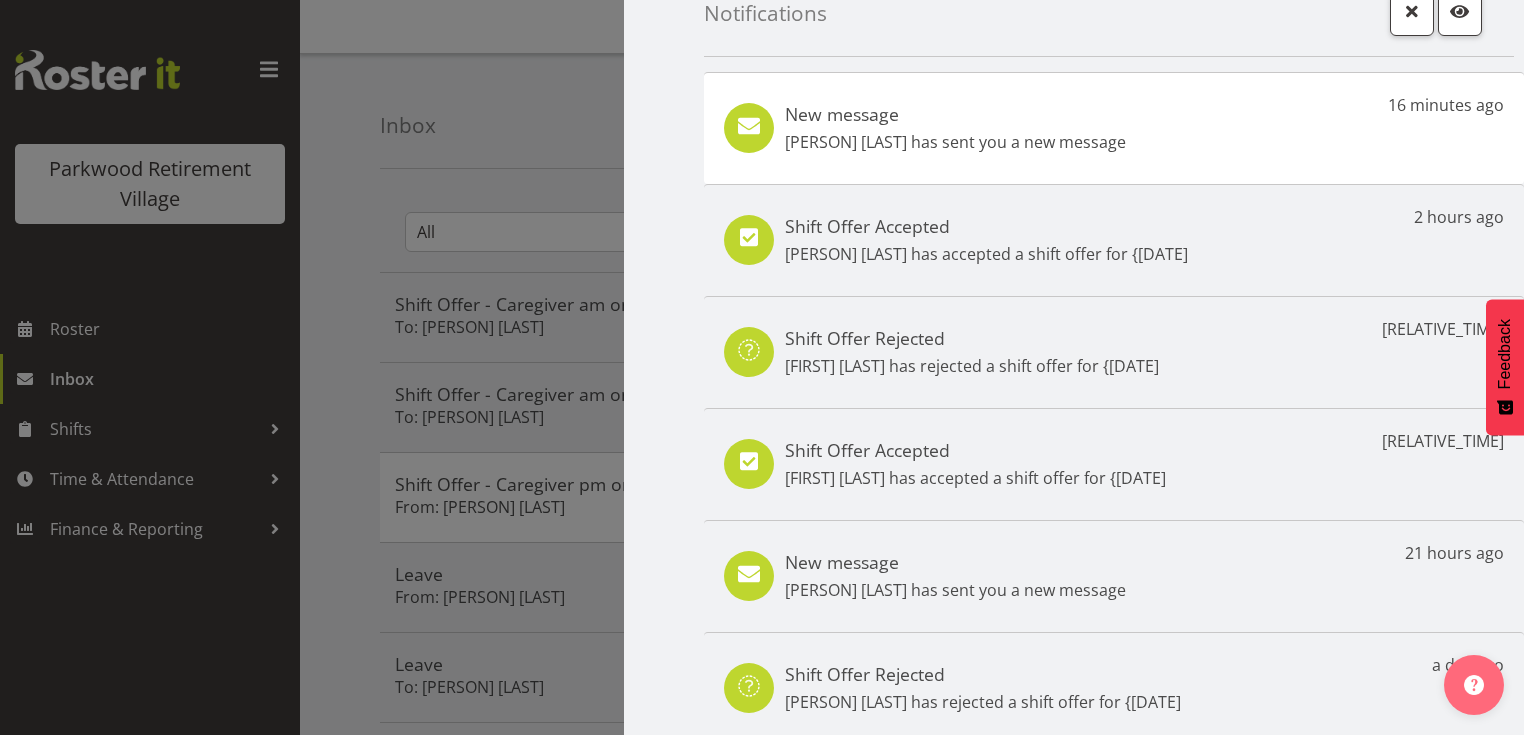scroll, scrollTop: 0, scrollLeft: 0, axis: both 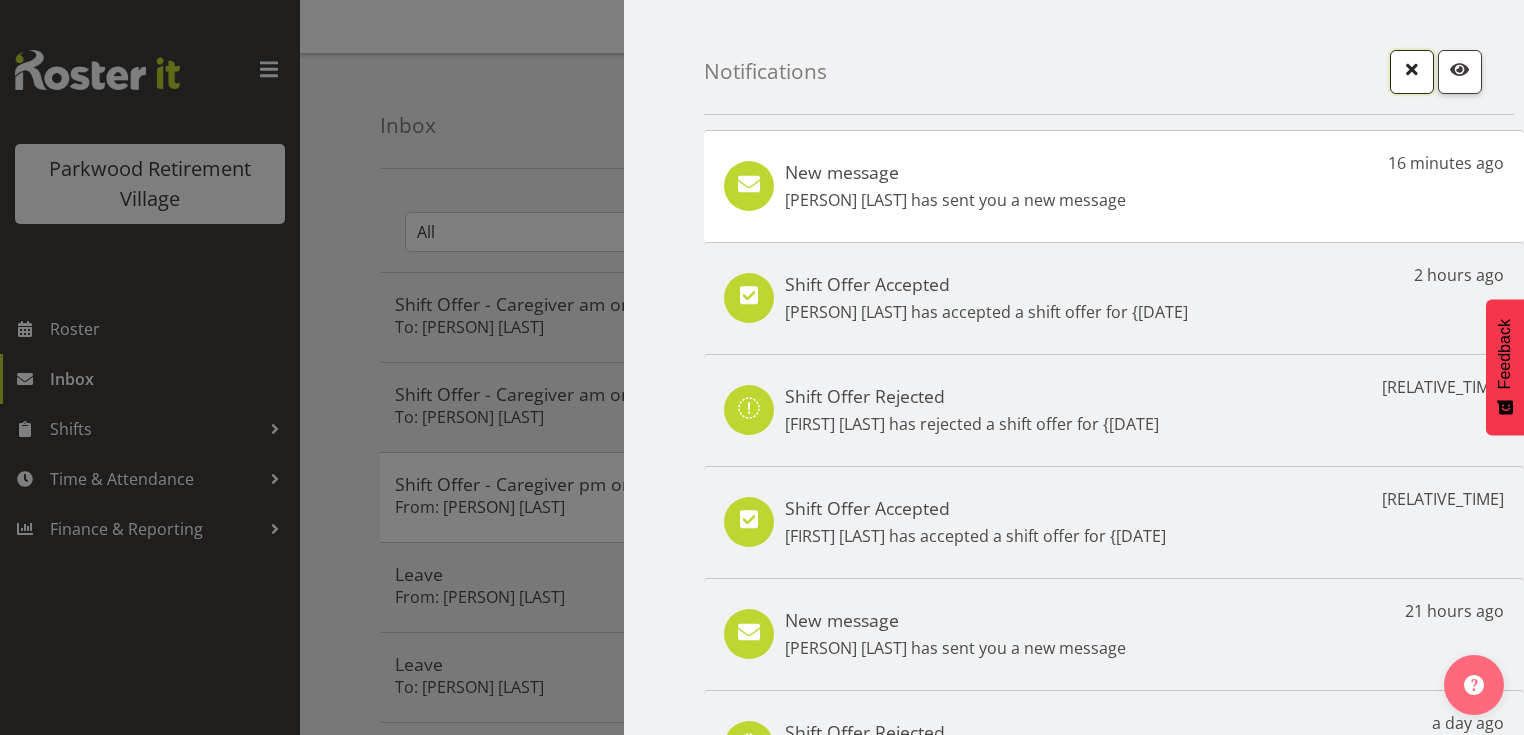 click at bounding box center [1412, 69] 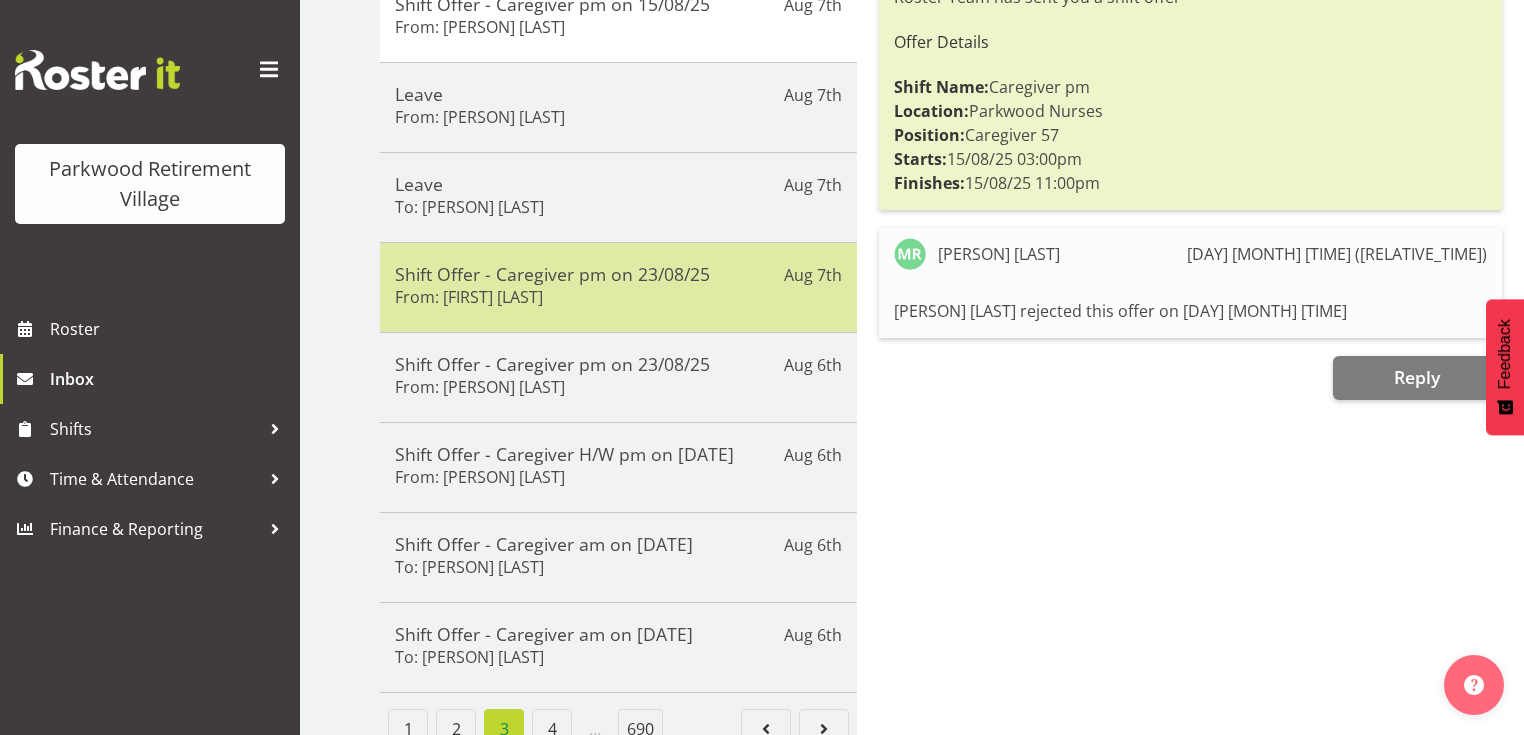 scroll, scrollTop: 507, scrollLeft: 0, axis: vertical 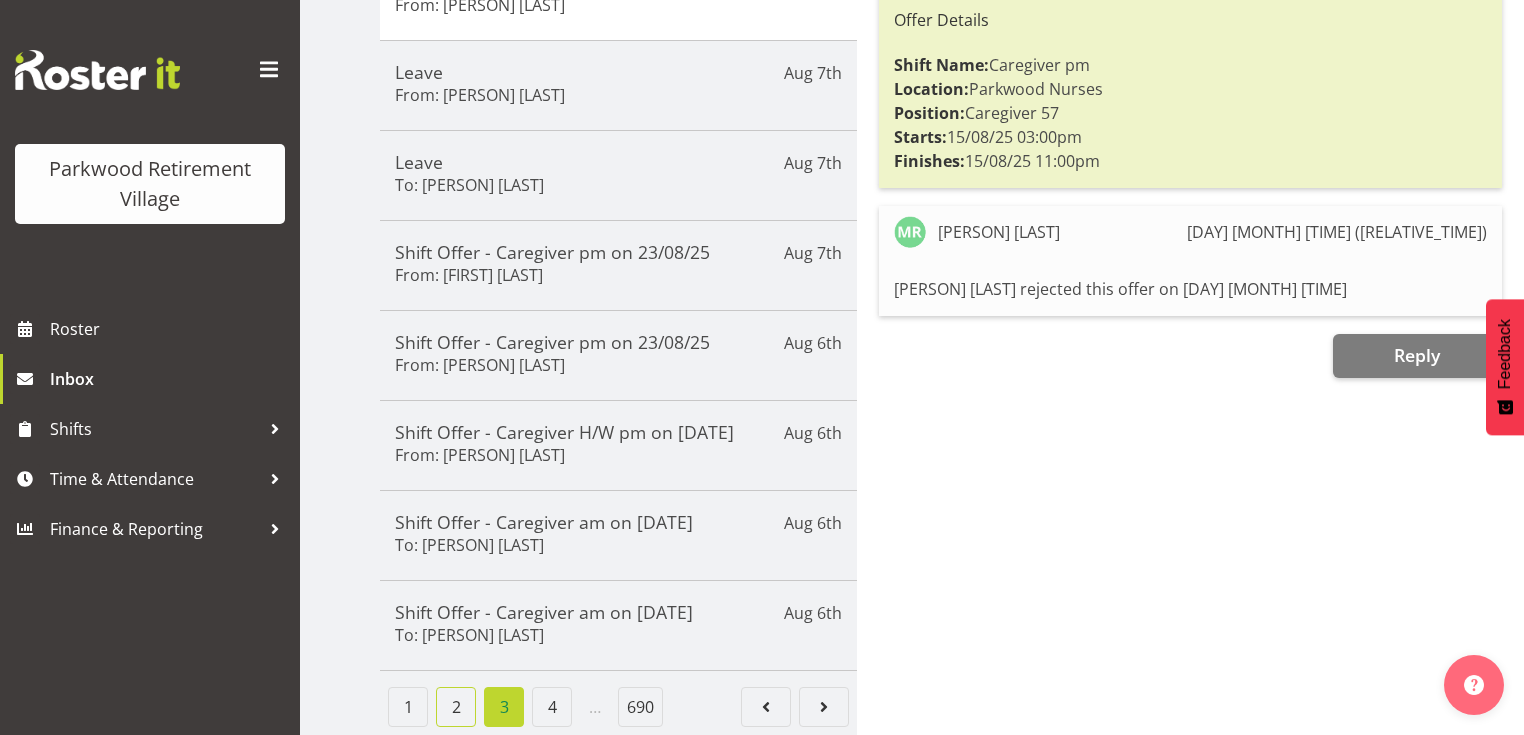 click on "2" at bounding box center (456, 707) 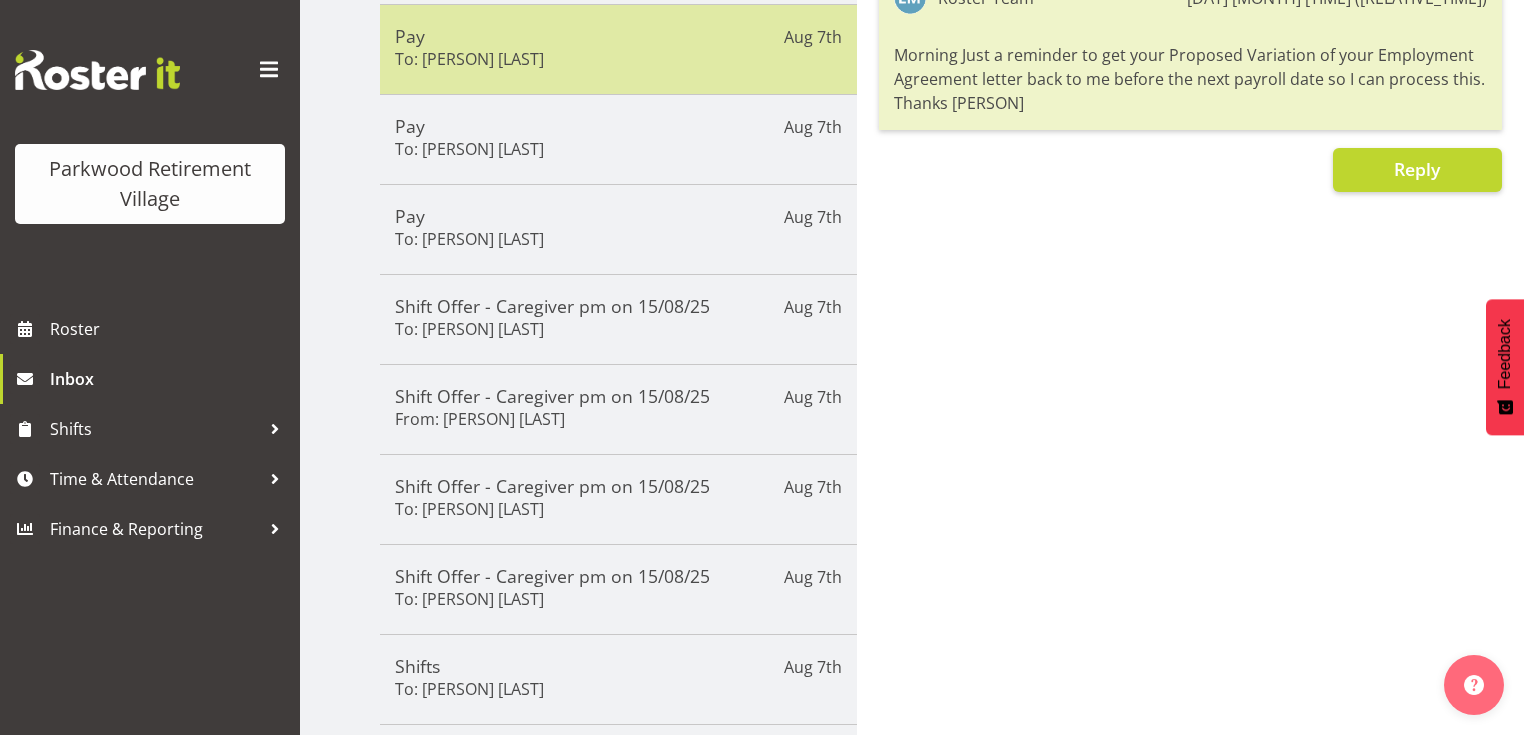 scroll, scrollTop: 507, scrollLeft: 0, axis: vertical 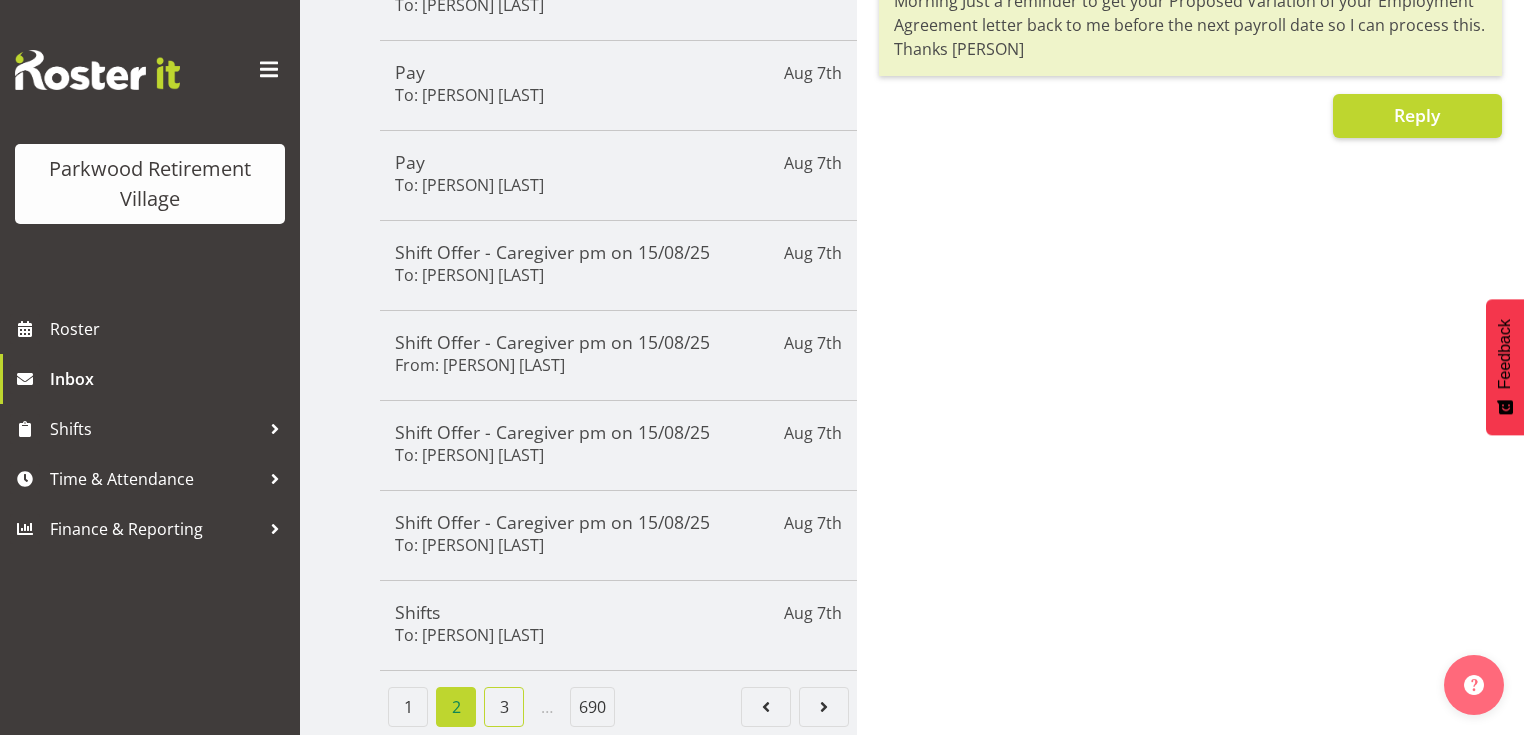 click on "3" at bounding box center [504, 707] 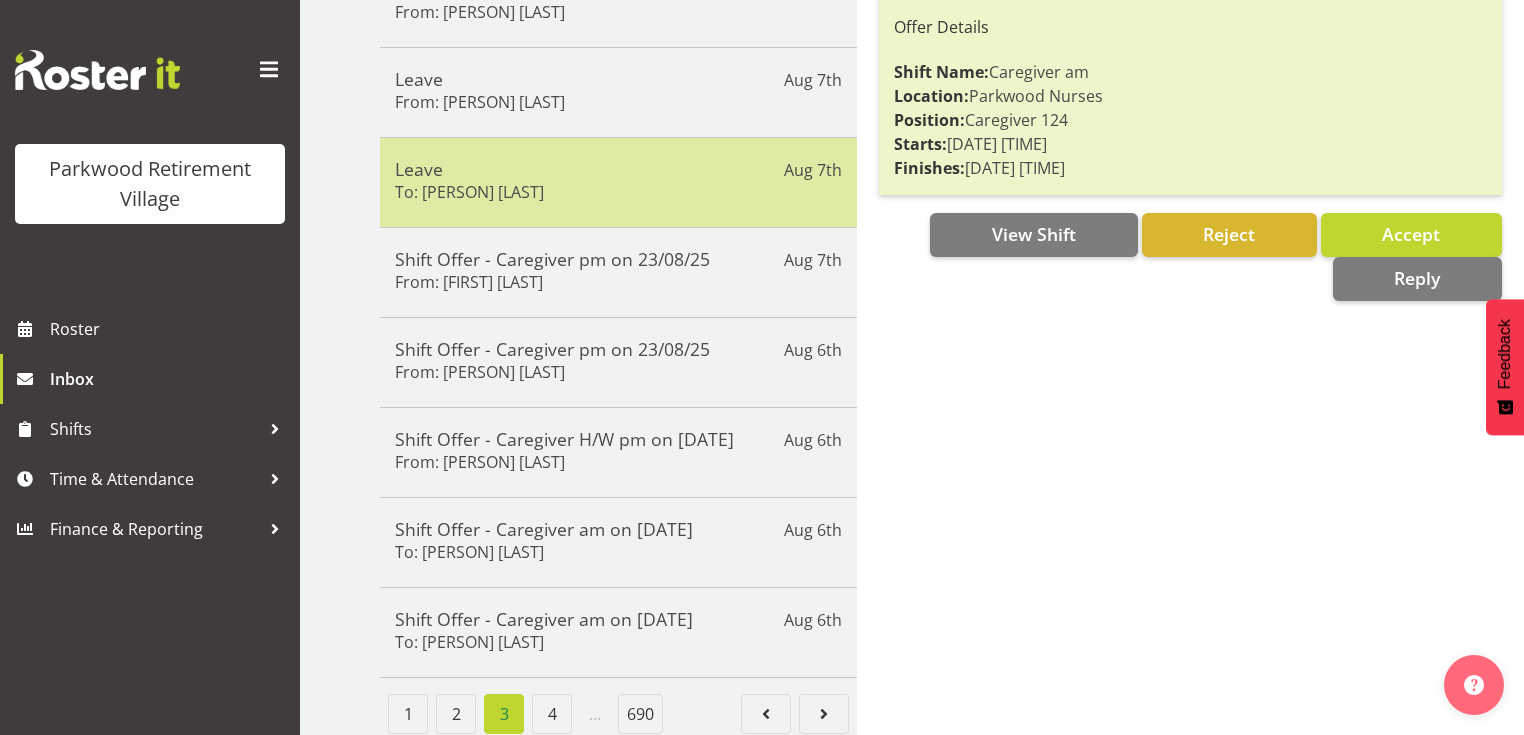 scroll, scrollTop: 507, scrollLeft: 0, axis: vertical 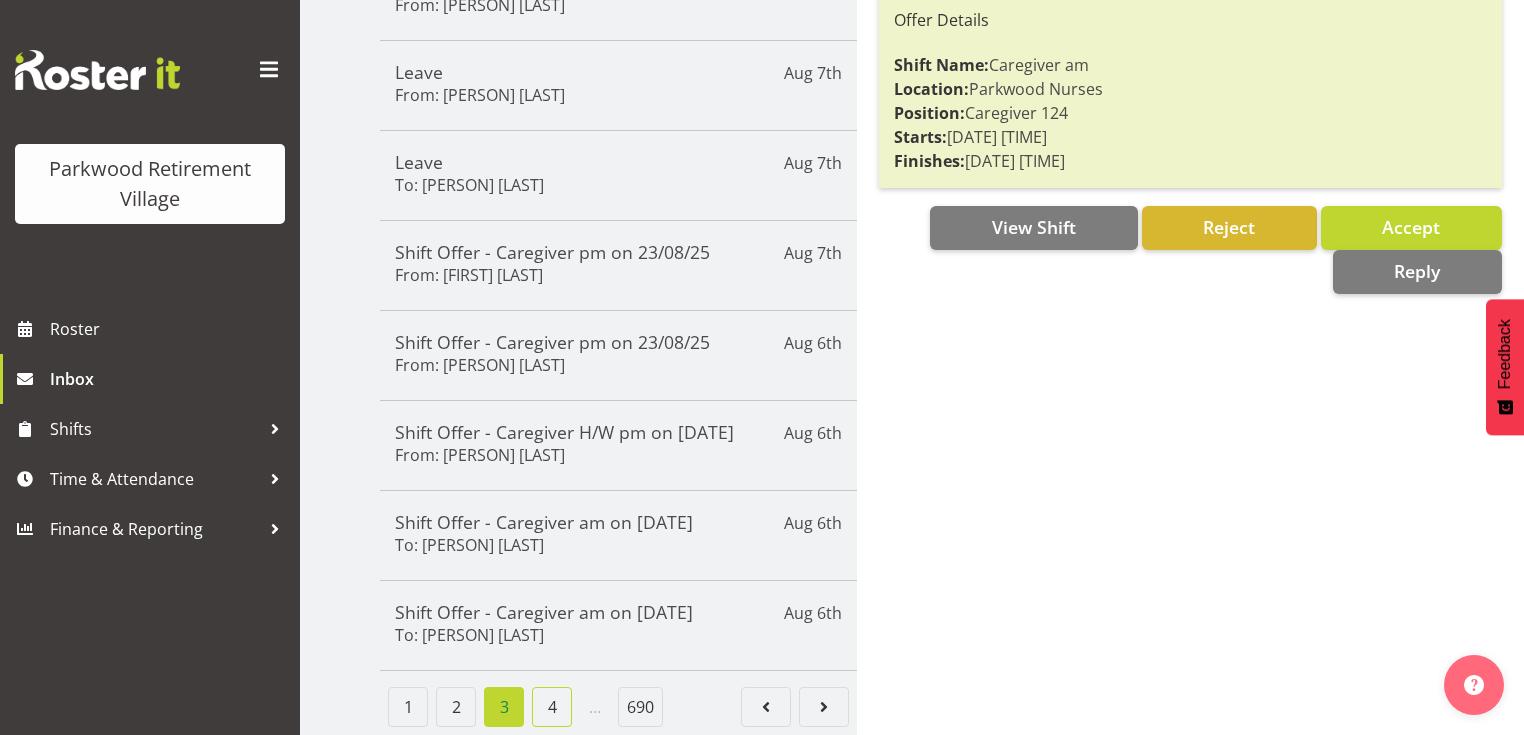 click on "4" at bounding box center (552, 707) 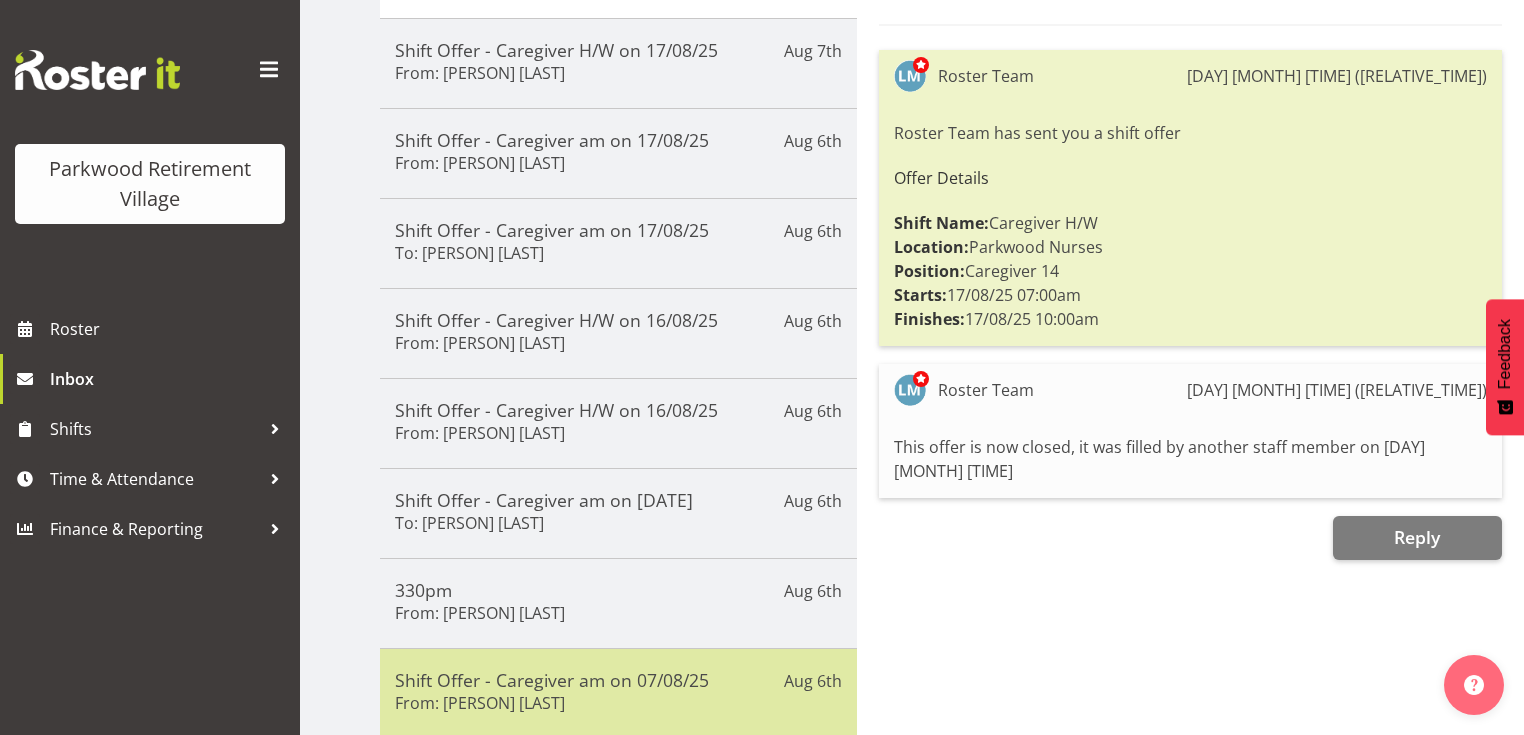 scroll, scrollTop: 507, scrollLeft: 0, axis: vertical 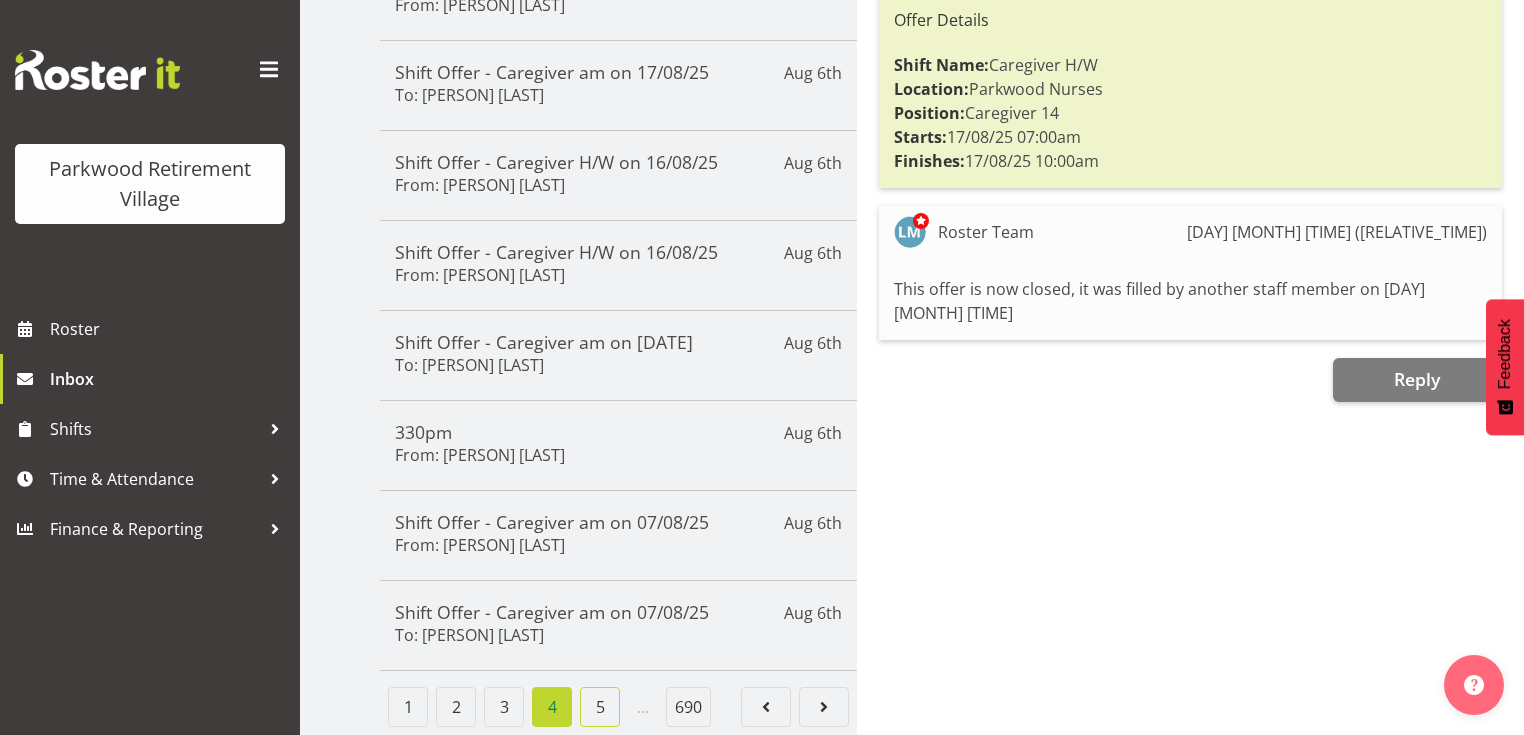 click on "5" at bounding box center [600, 707] 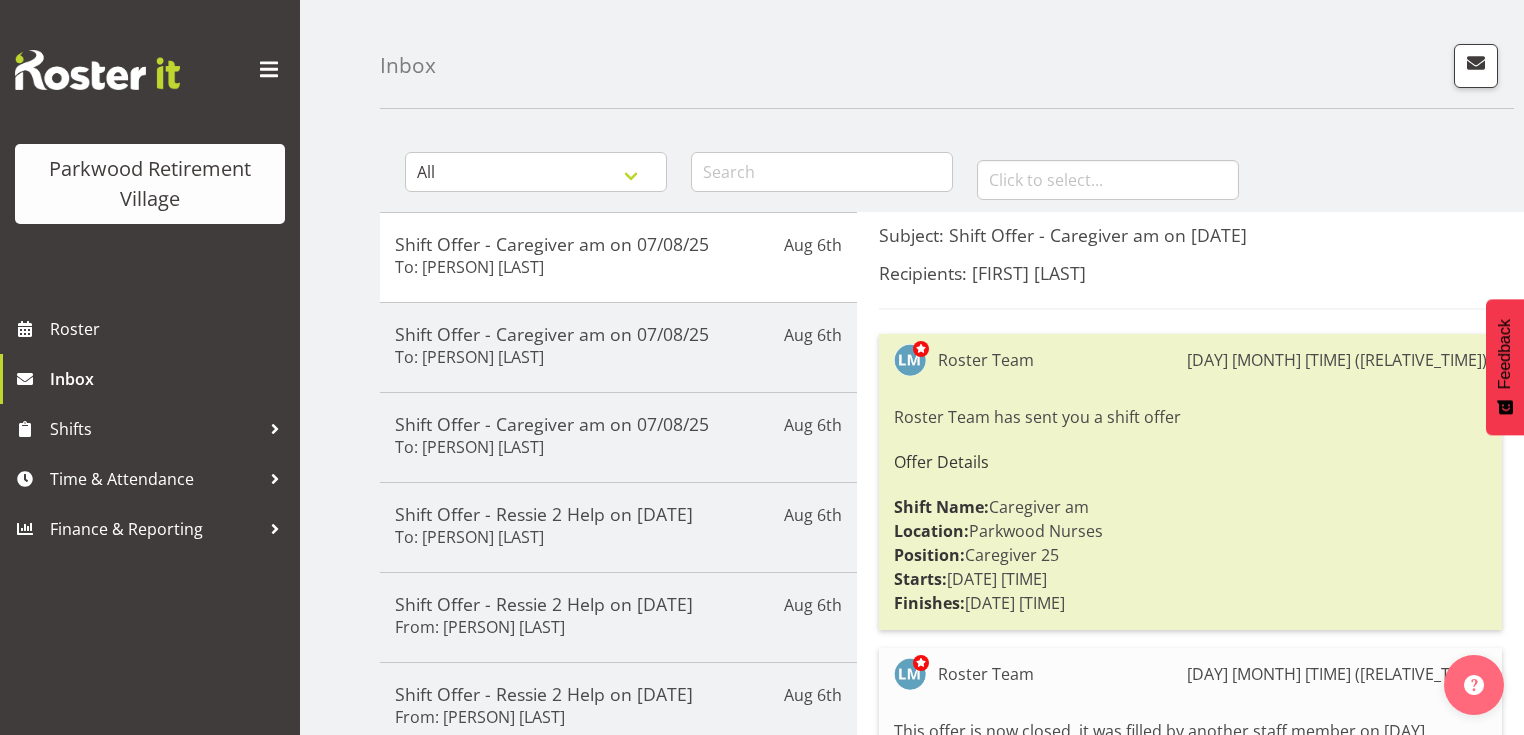 scroll, scrollTop: 0, scrollLeft: 0, axis: both 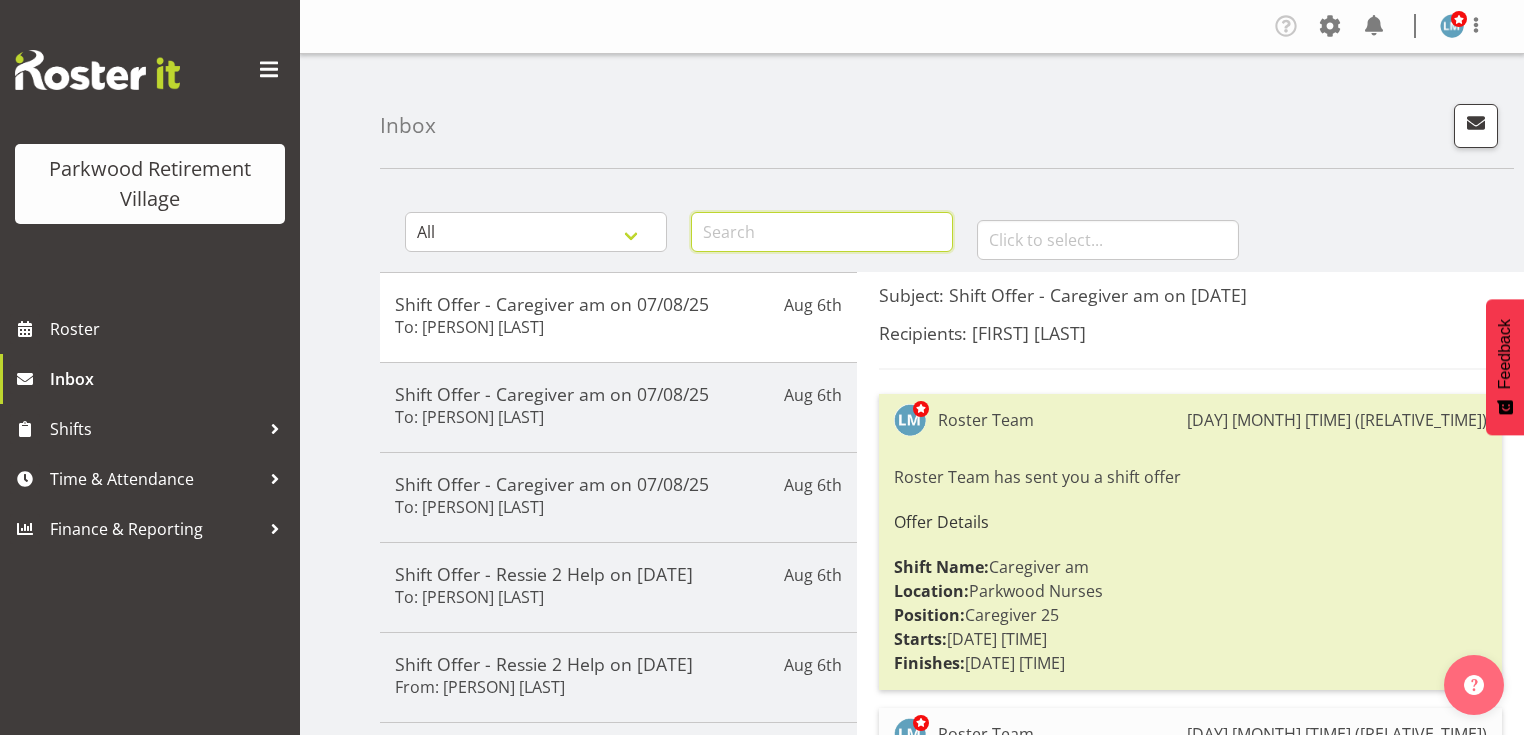 click at bounding box center (822, 232) 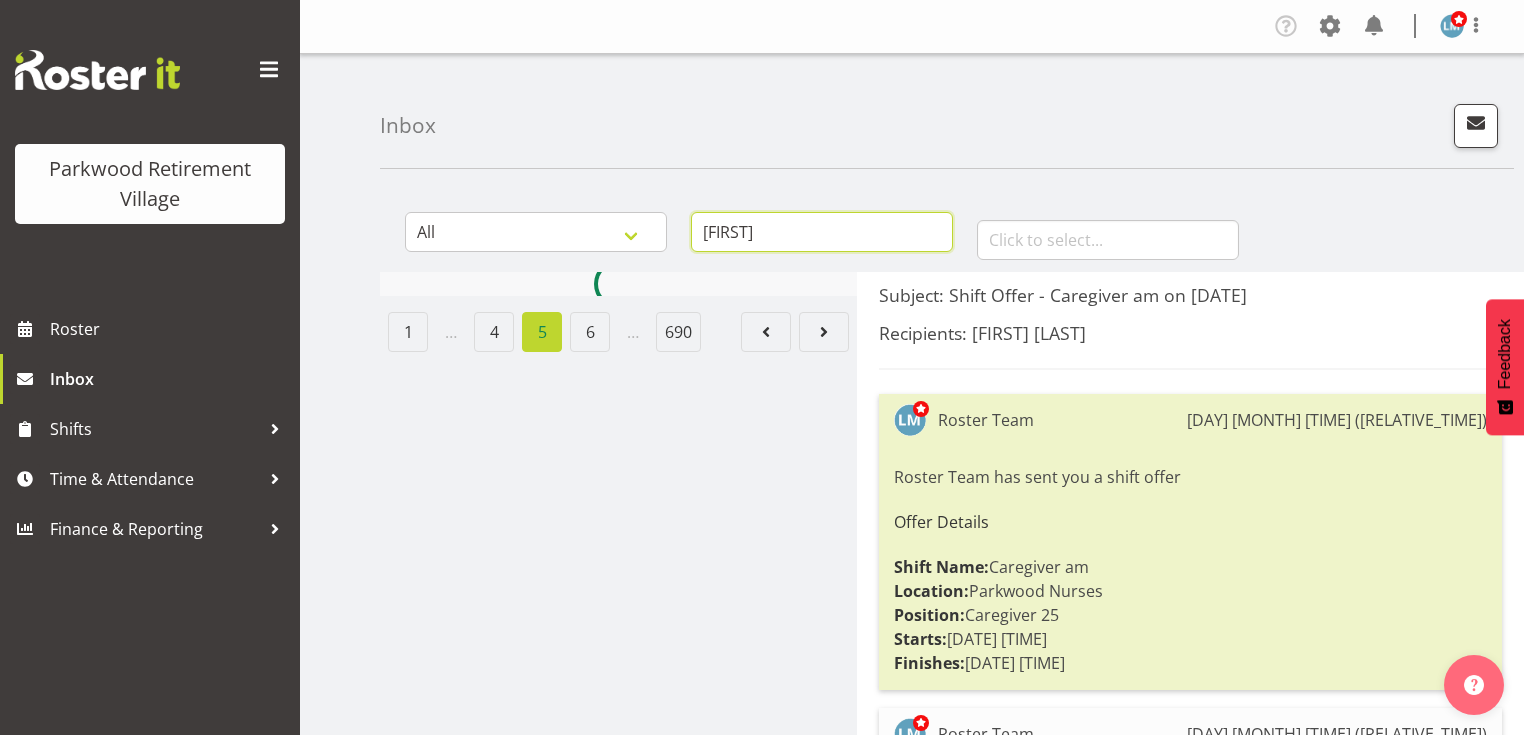 type on "Caitlin" 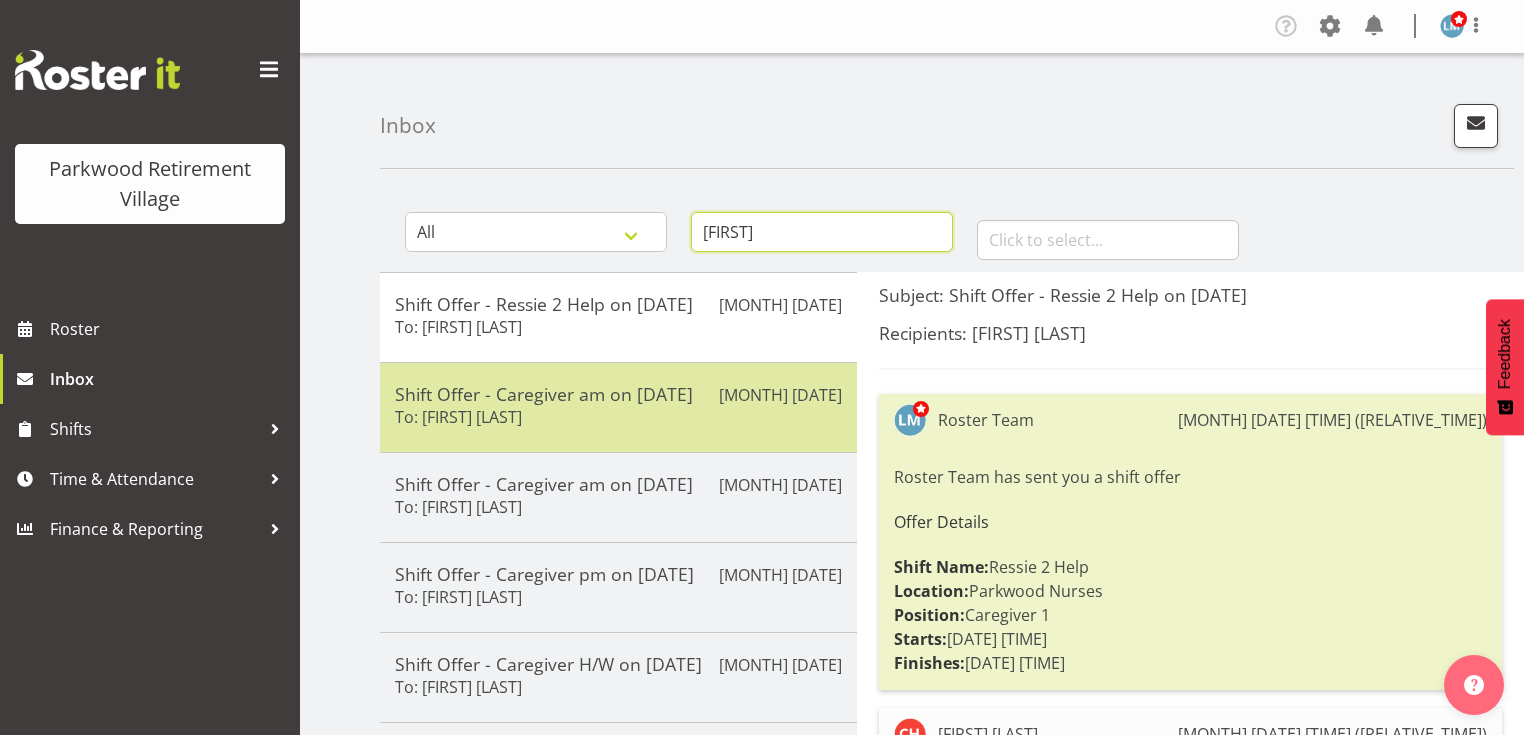 scroll, scrollTop: 507, scrollLeft: 0, axis: vertical 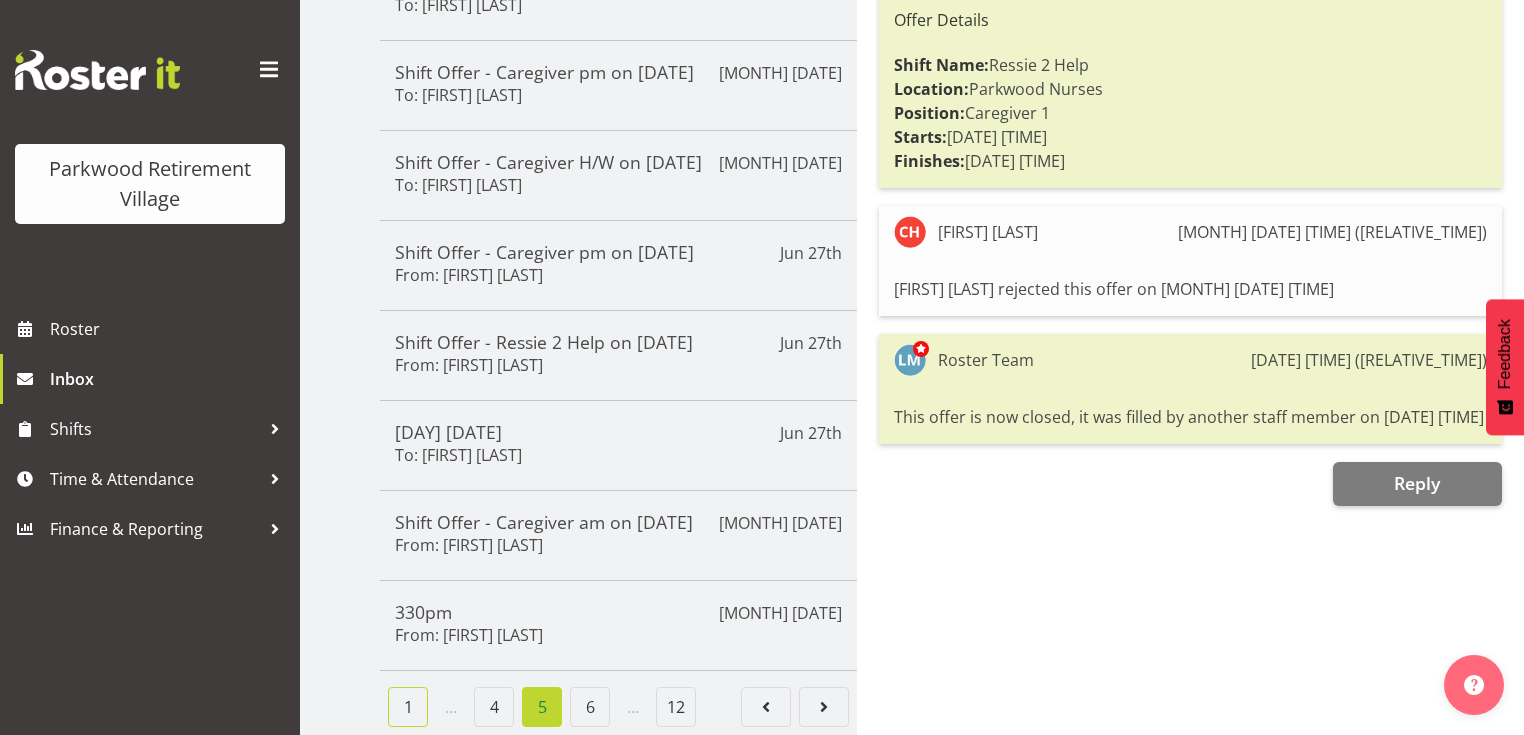 click on "1" at bounding box center [408, 707] 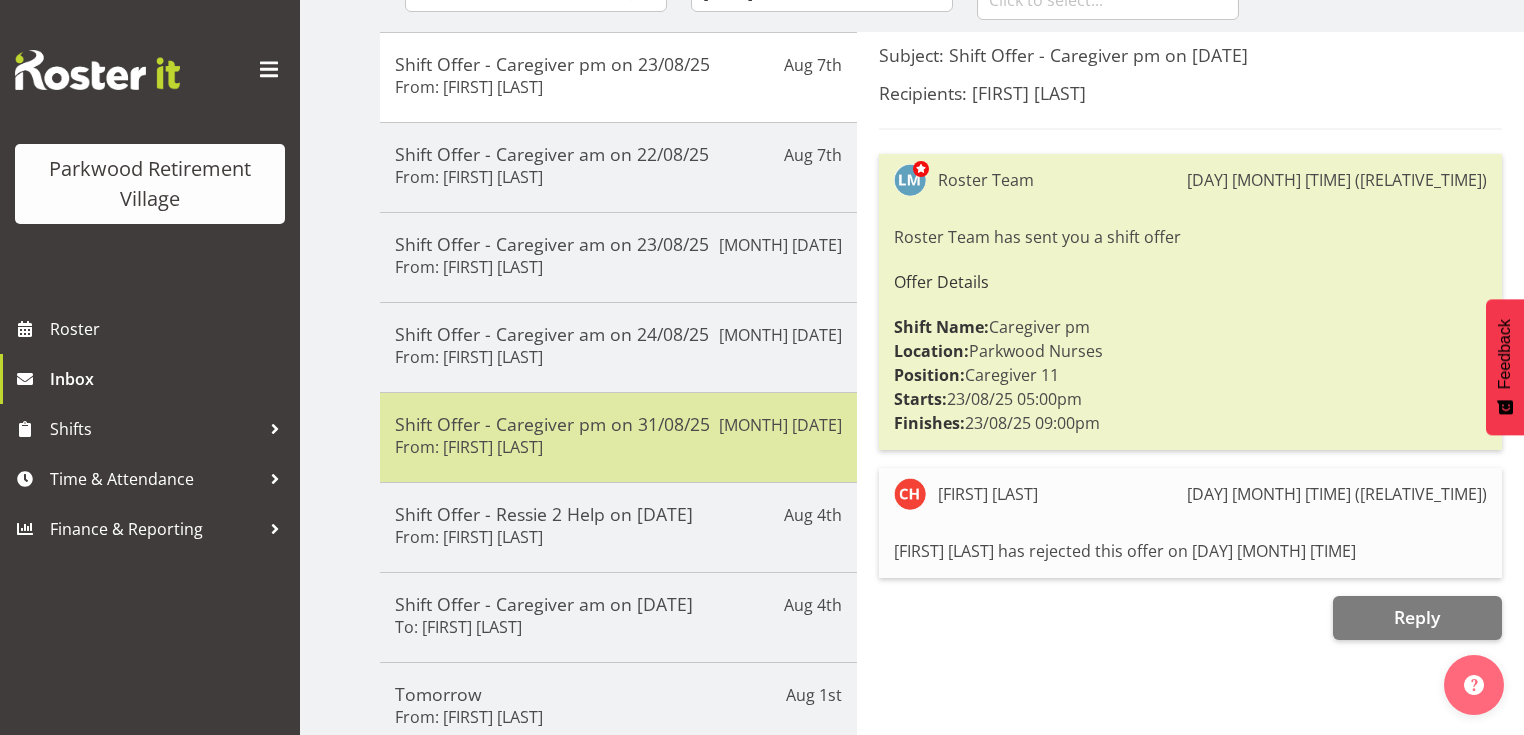 scroll, scrollTop: 27, scrollLeft: 0, axis: vertical 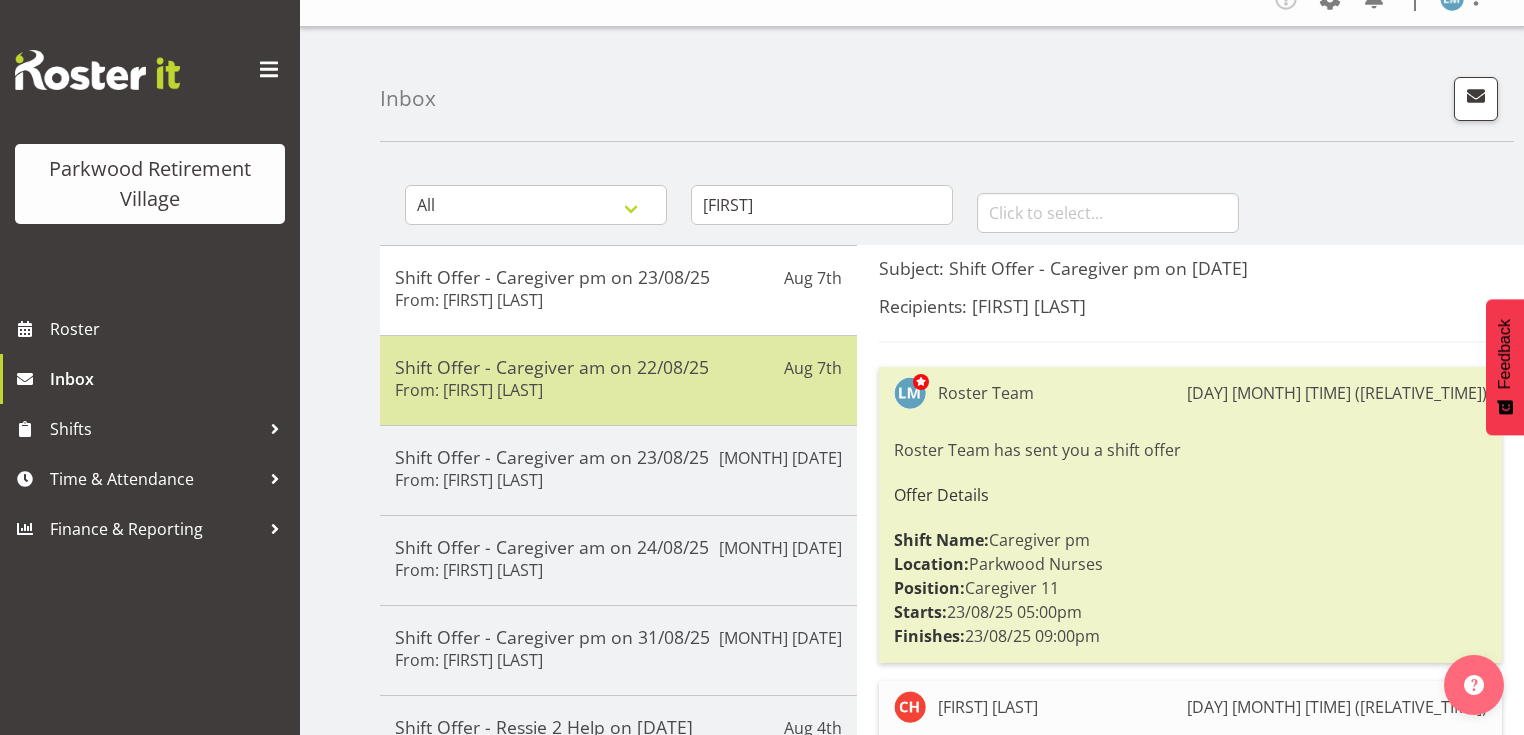 click on "Shift Offer - Caregiver am on 22/08/25
From: Caitlin Huria" at bounding box center [618, 380] 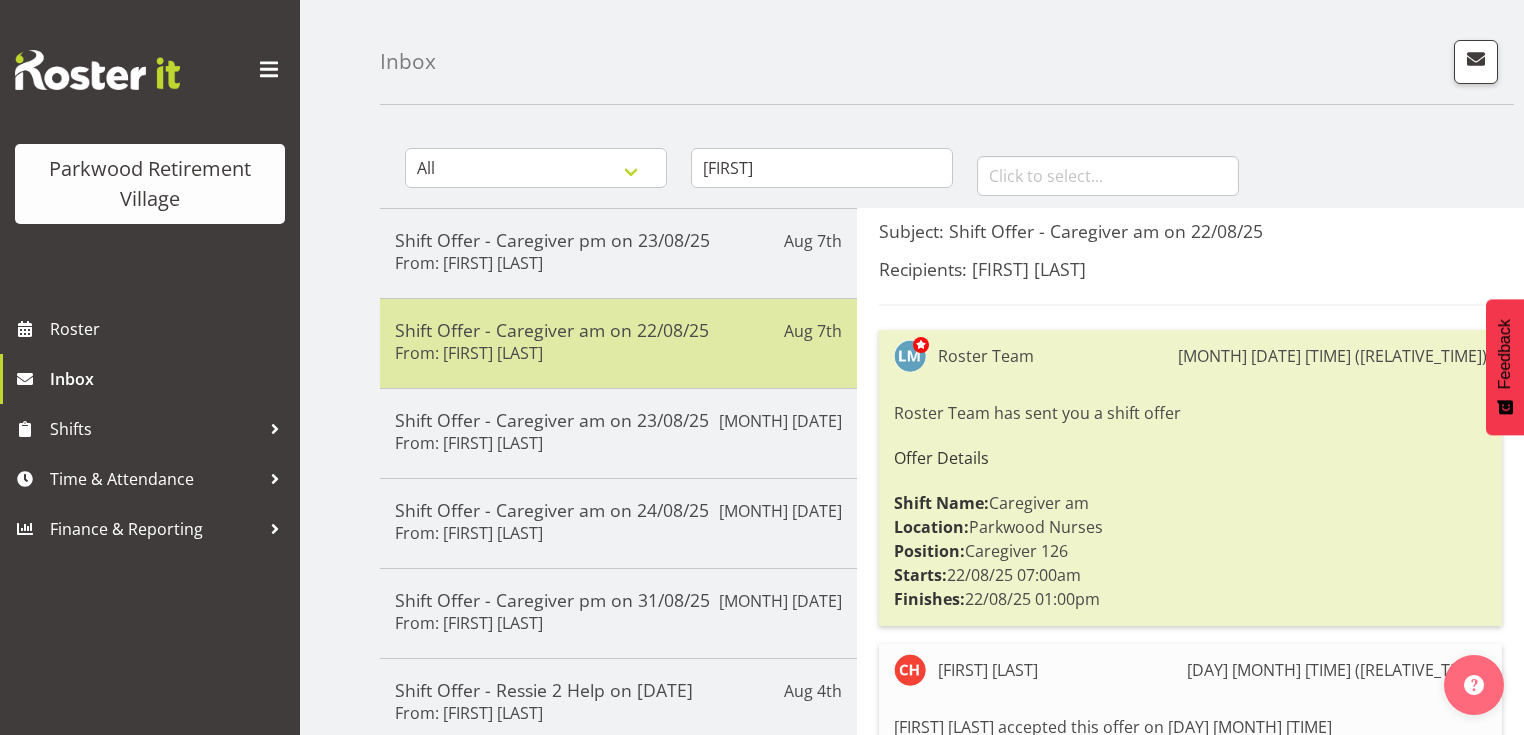 scroll, scrollTop: 0, scrollLeft: 0, axis: both 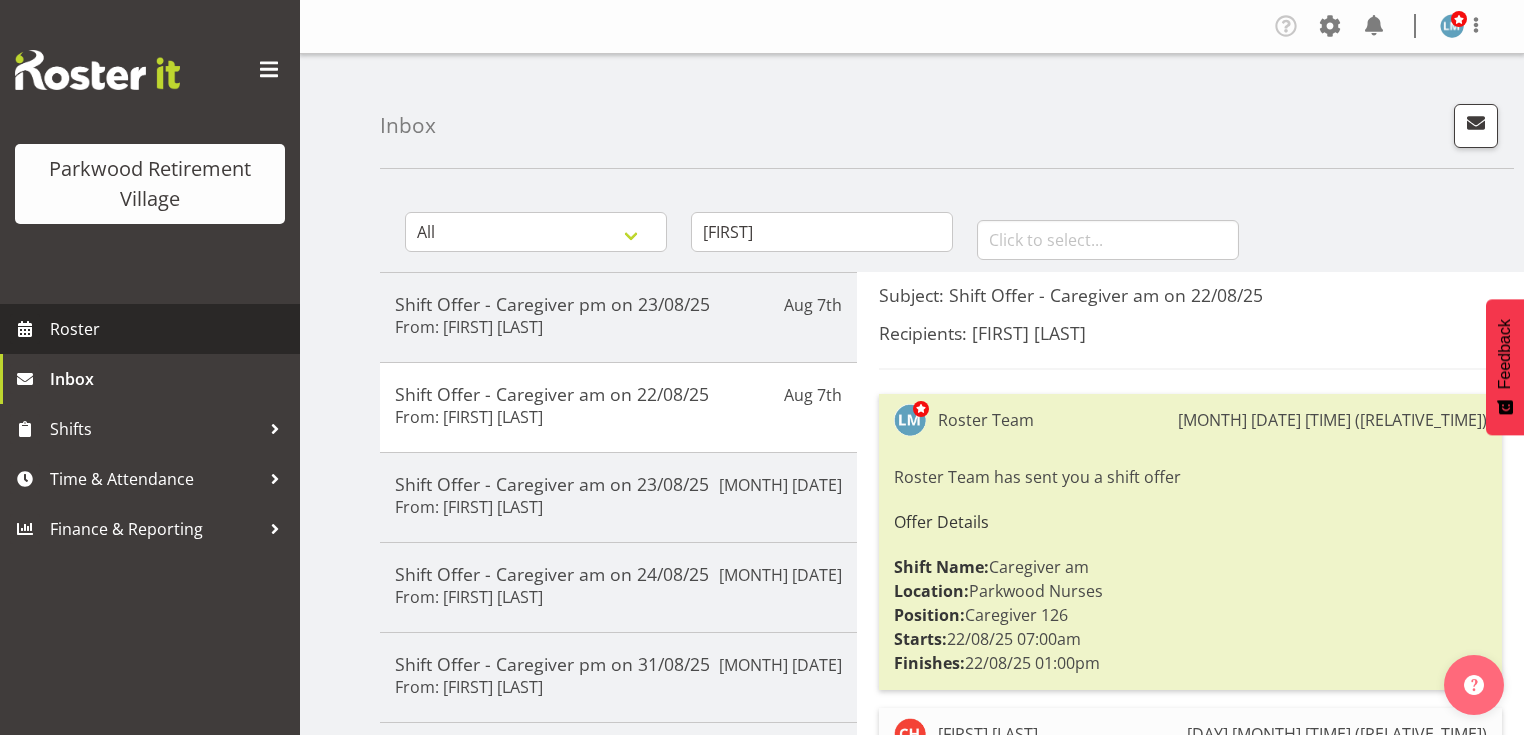 click on "Roster" at bounding box center [170, 329] 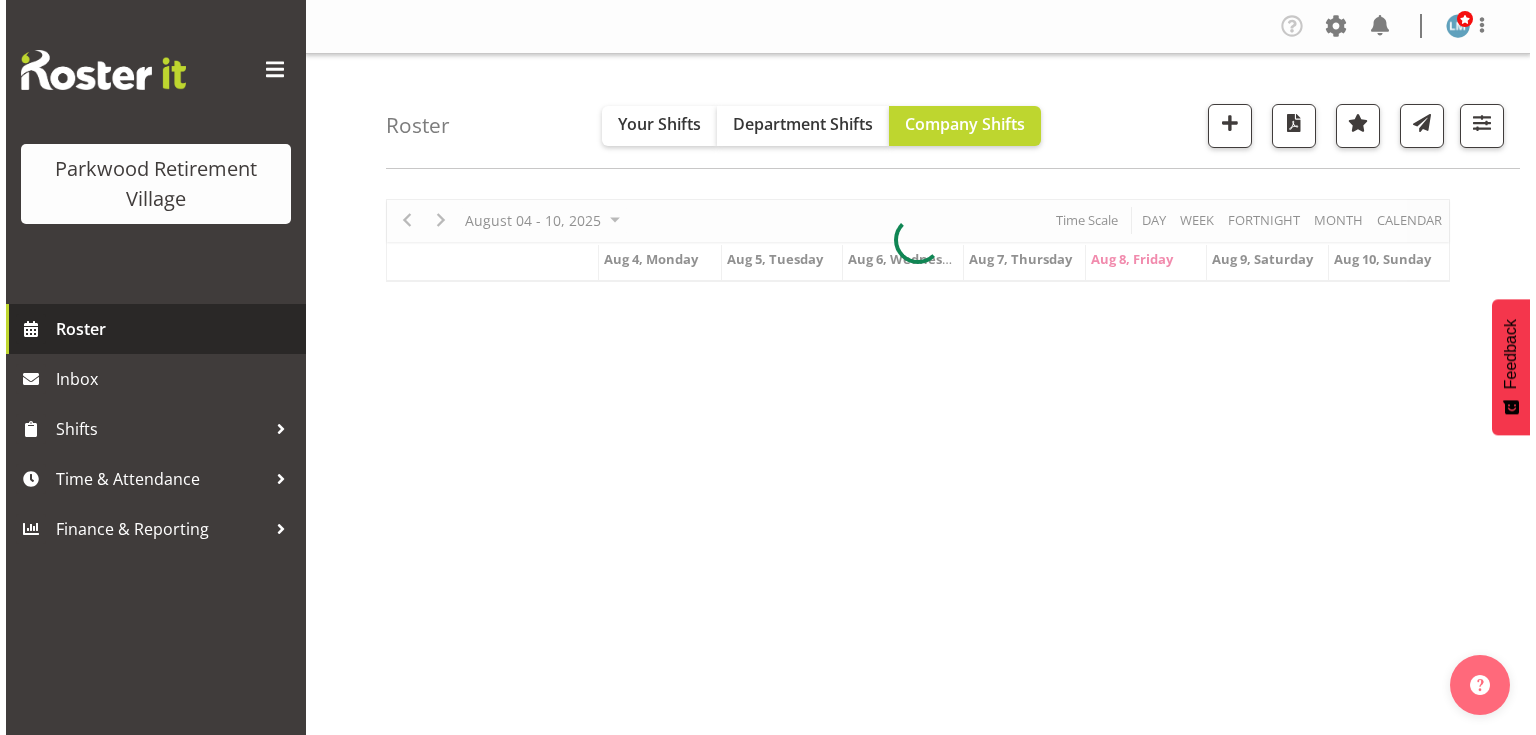 scroll, scrollTop: 0, scrollLeft: 0, axis: both 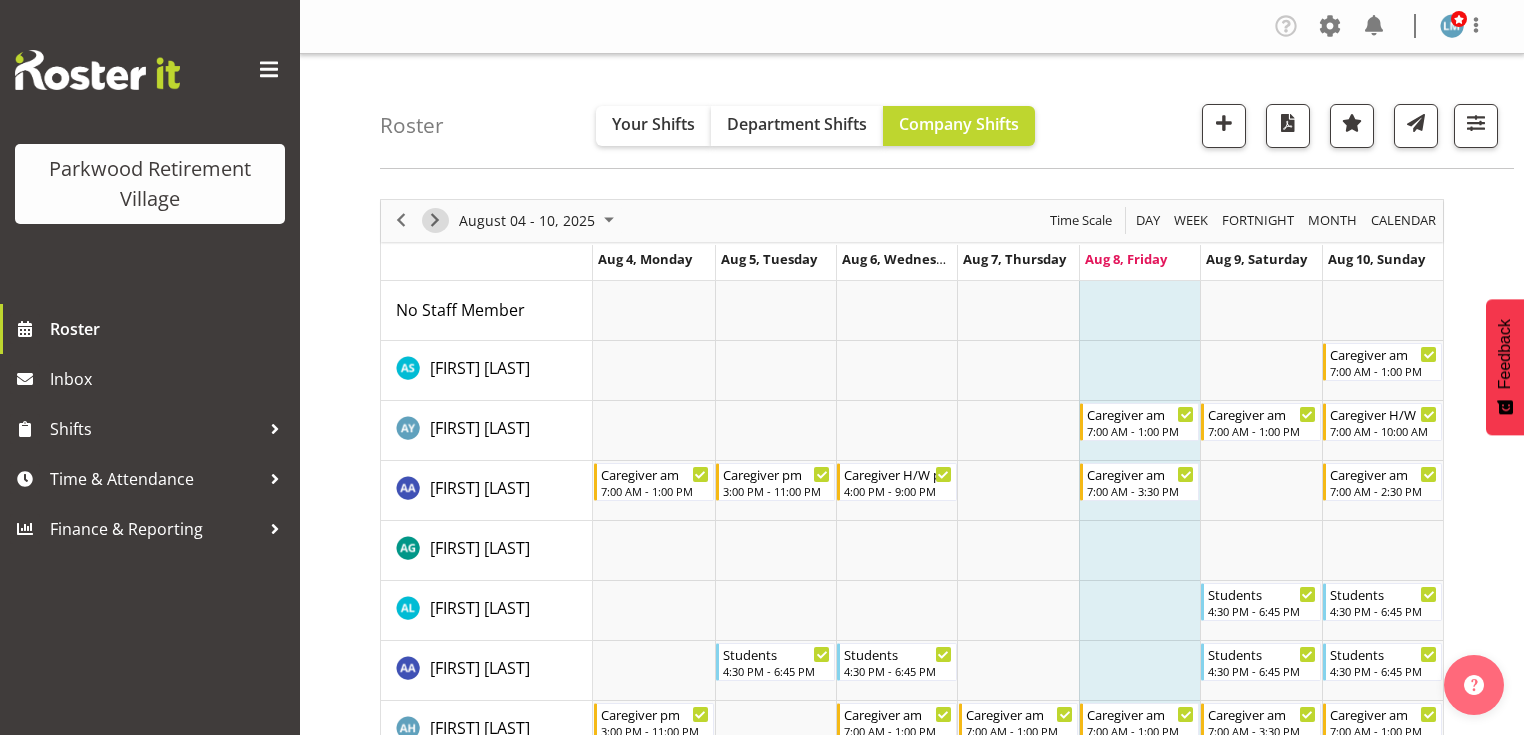 click at bounding box center (435, 220) 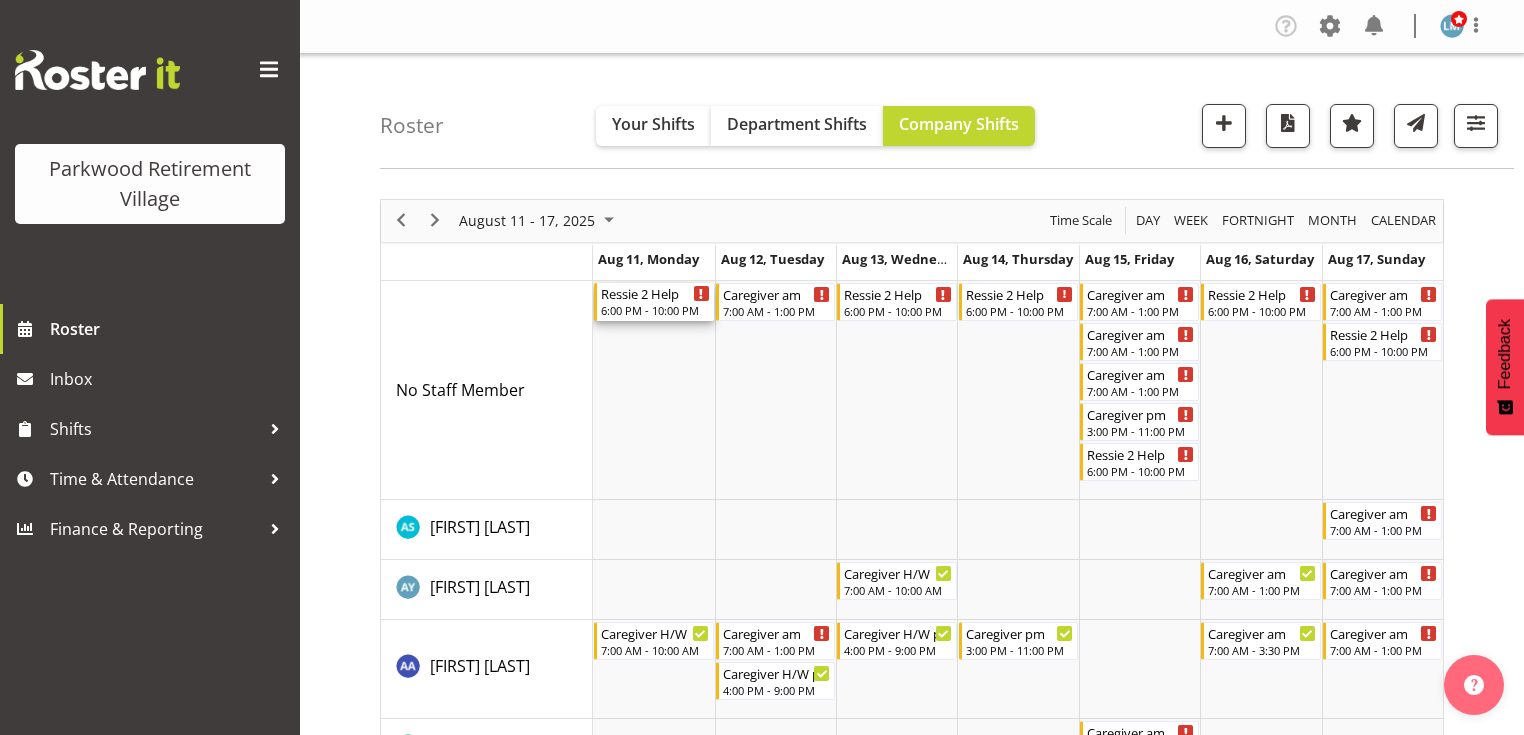 click on "Ressie 2 Help" at bounding box center [655, 293] 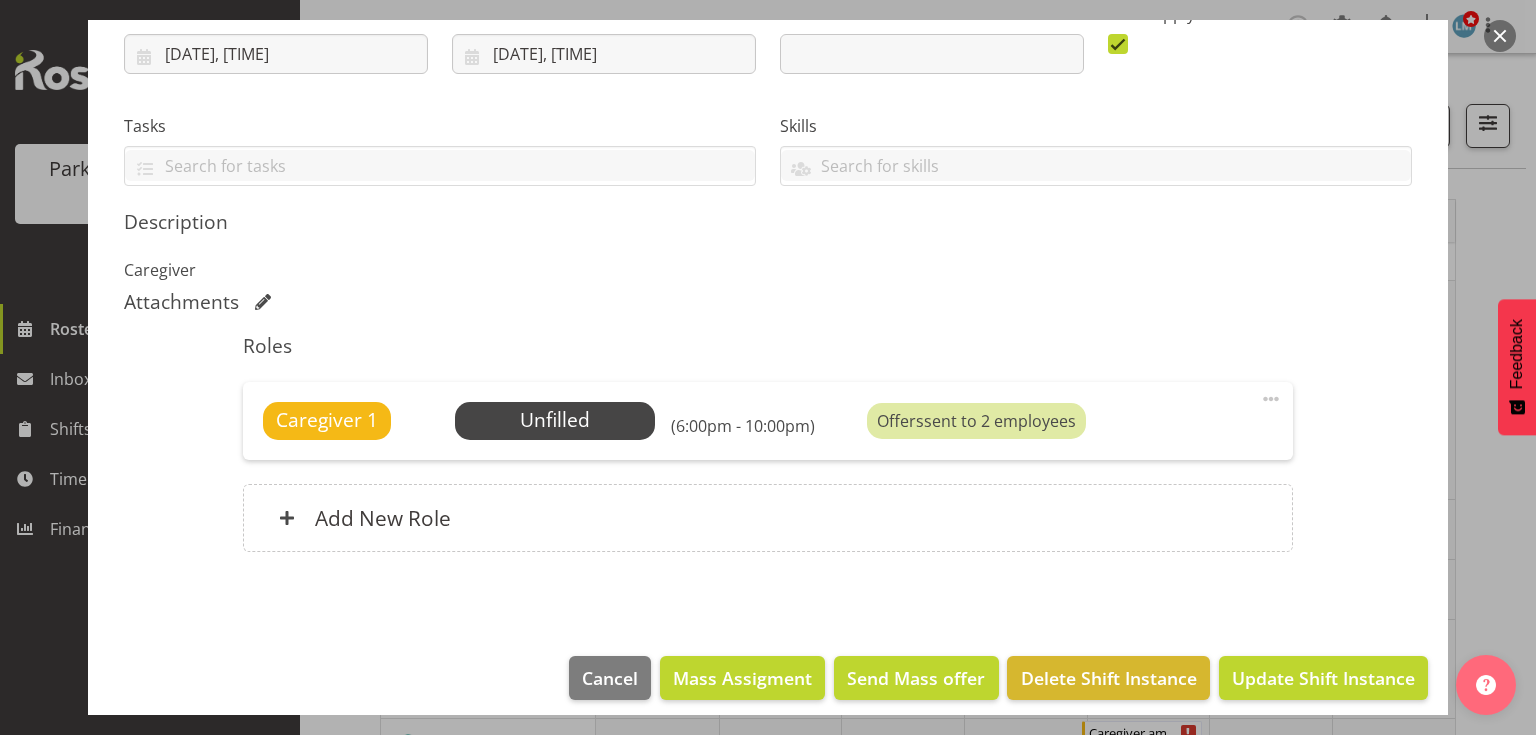 scroll, scrollTop: 361, scrollLeft: 0, axis: vertical 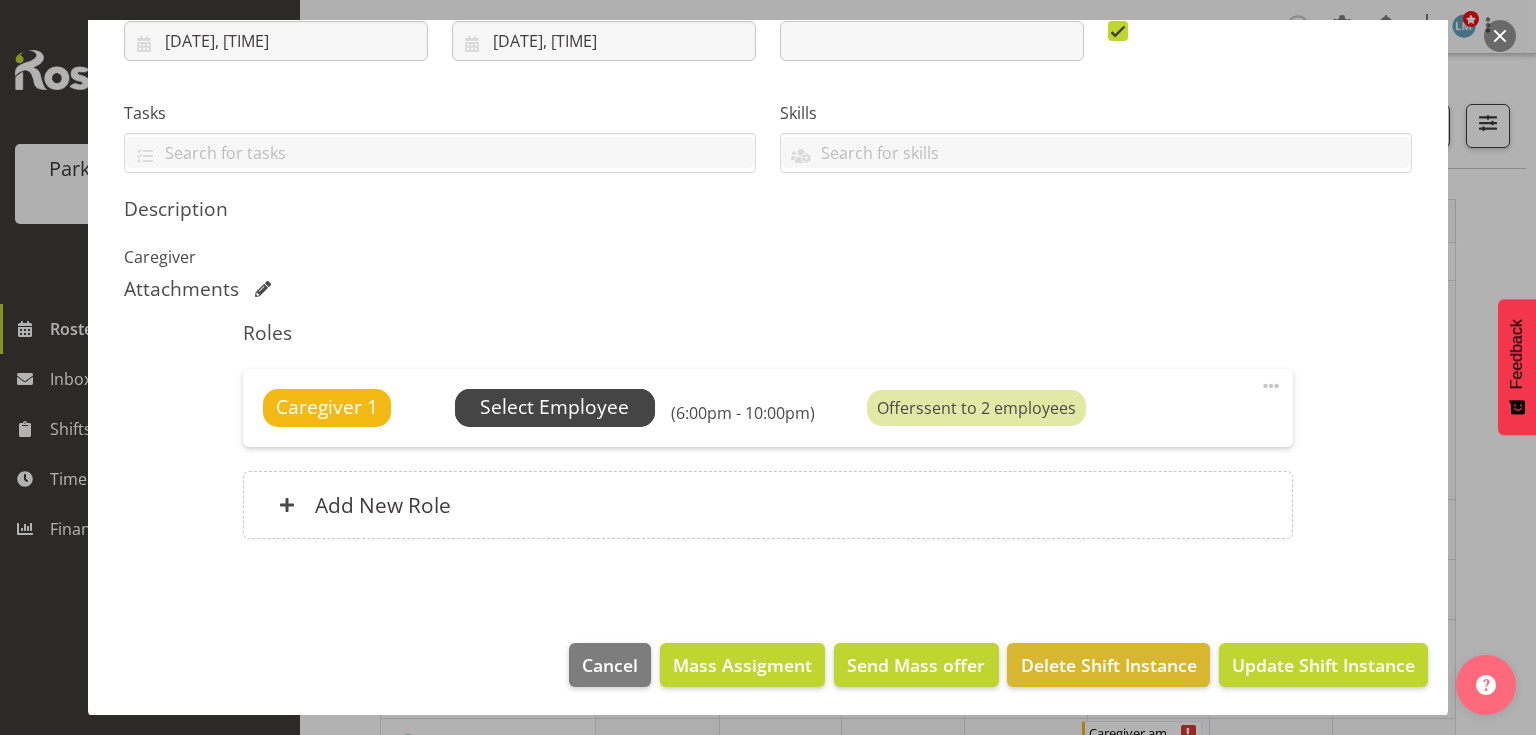 click on "Select Employee" at bounding box center (554, 407) 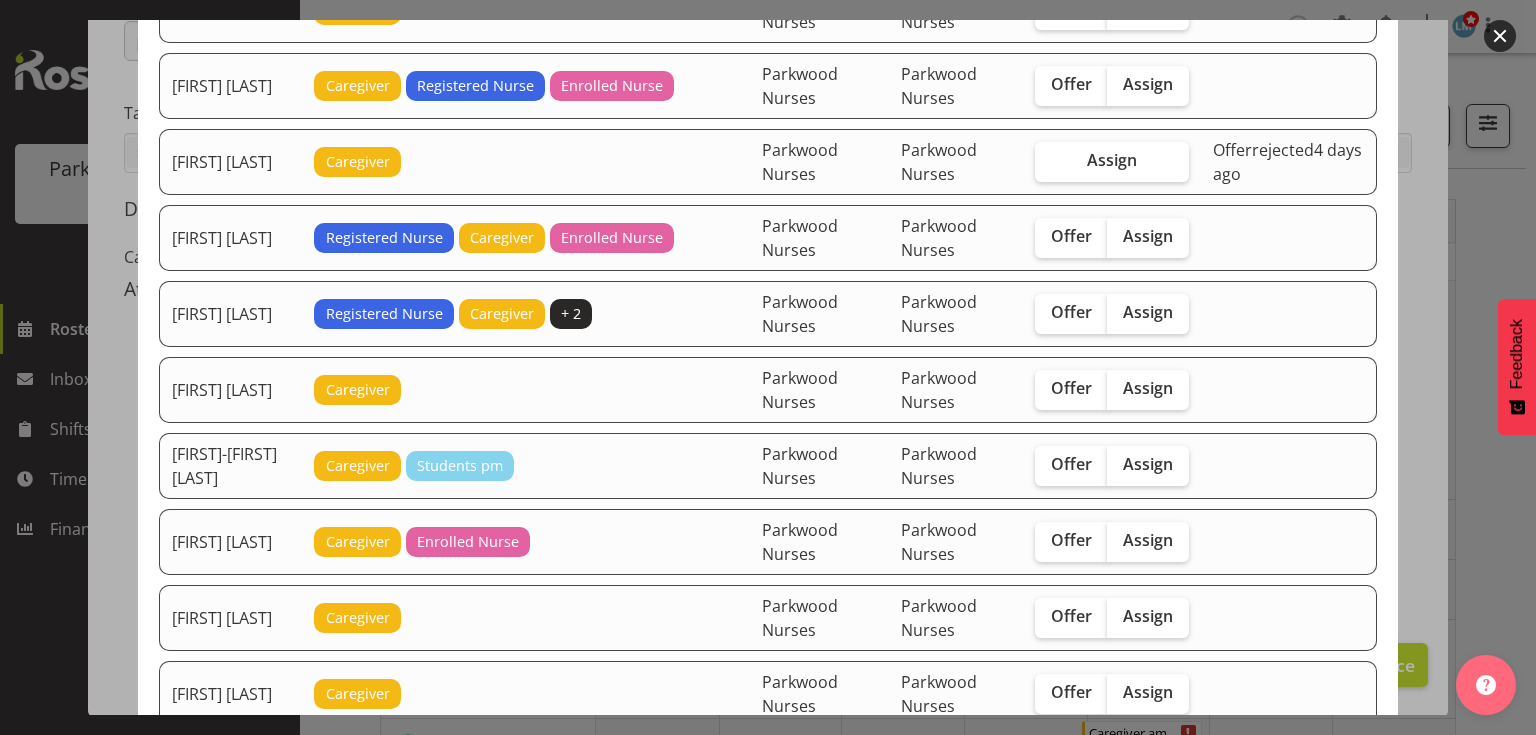 scroll, scrollTop: 880, scrollLeft: 0, axis: vertical 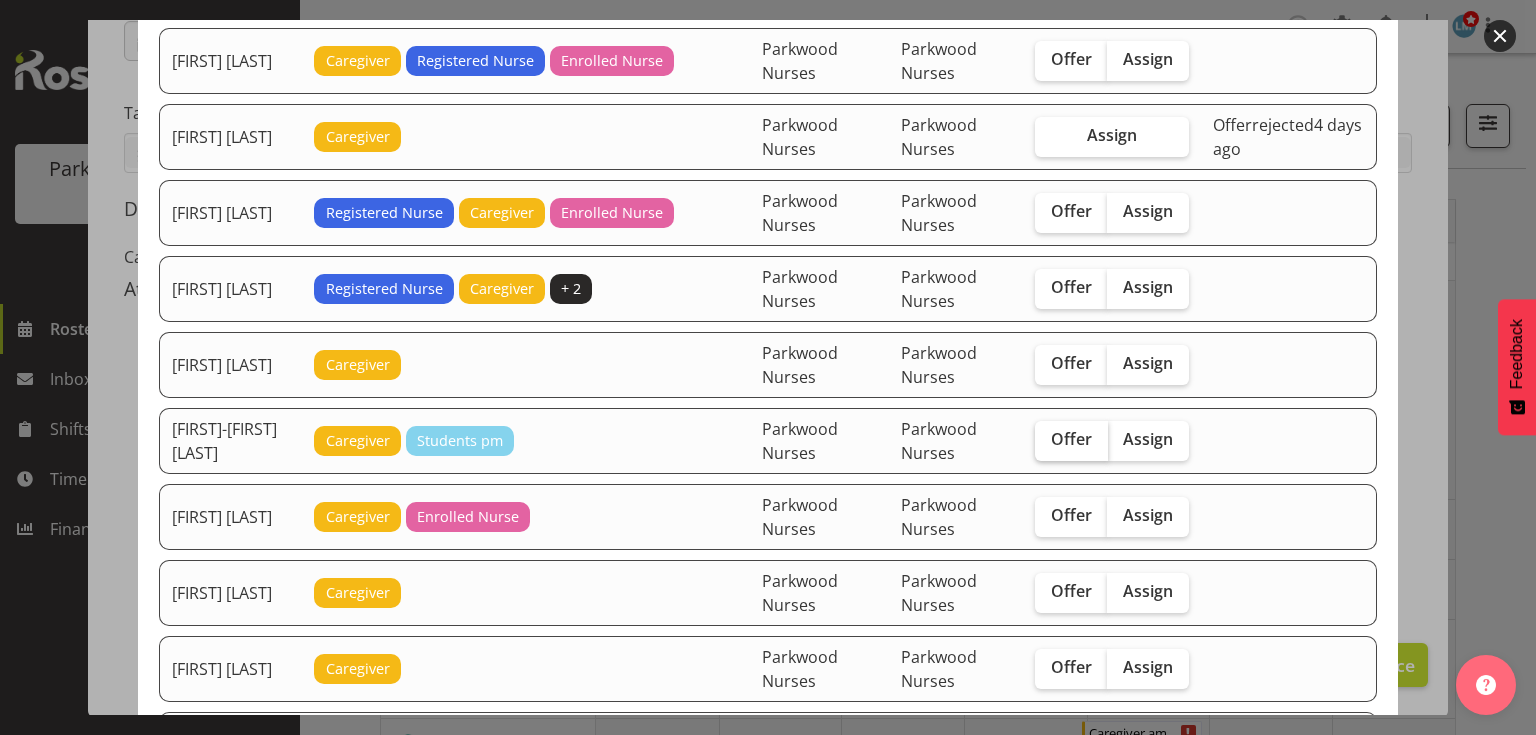click on "Offer" at bounding box center [1071, 439] 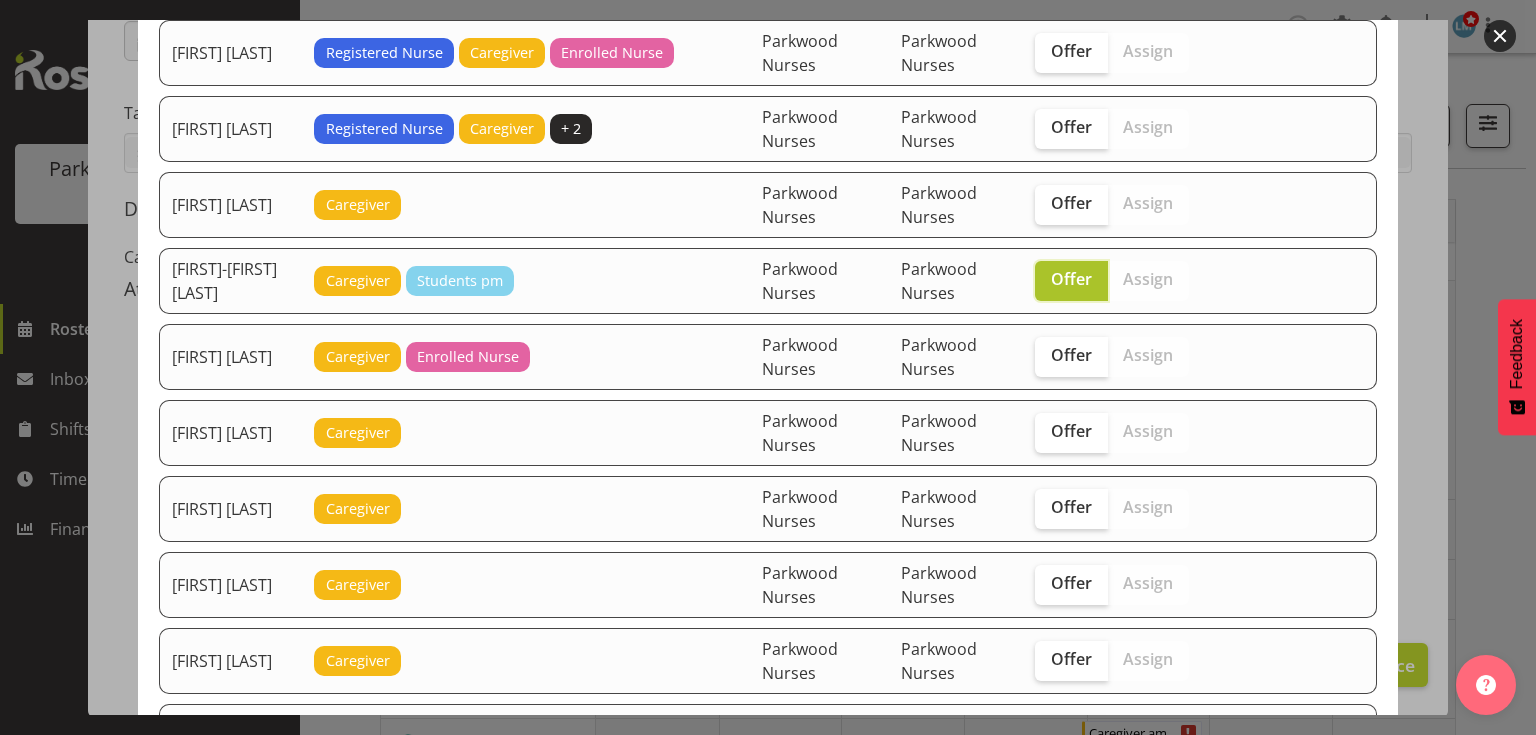 scroll, scrollTop: 1280, scrollLeft: 0, axis: vertical 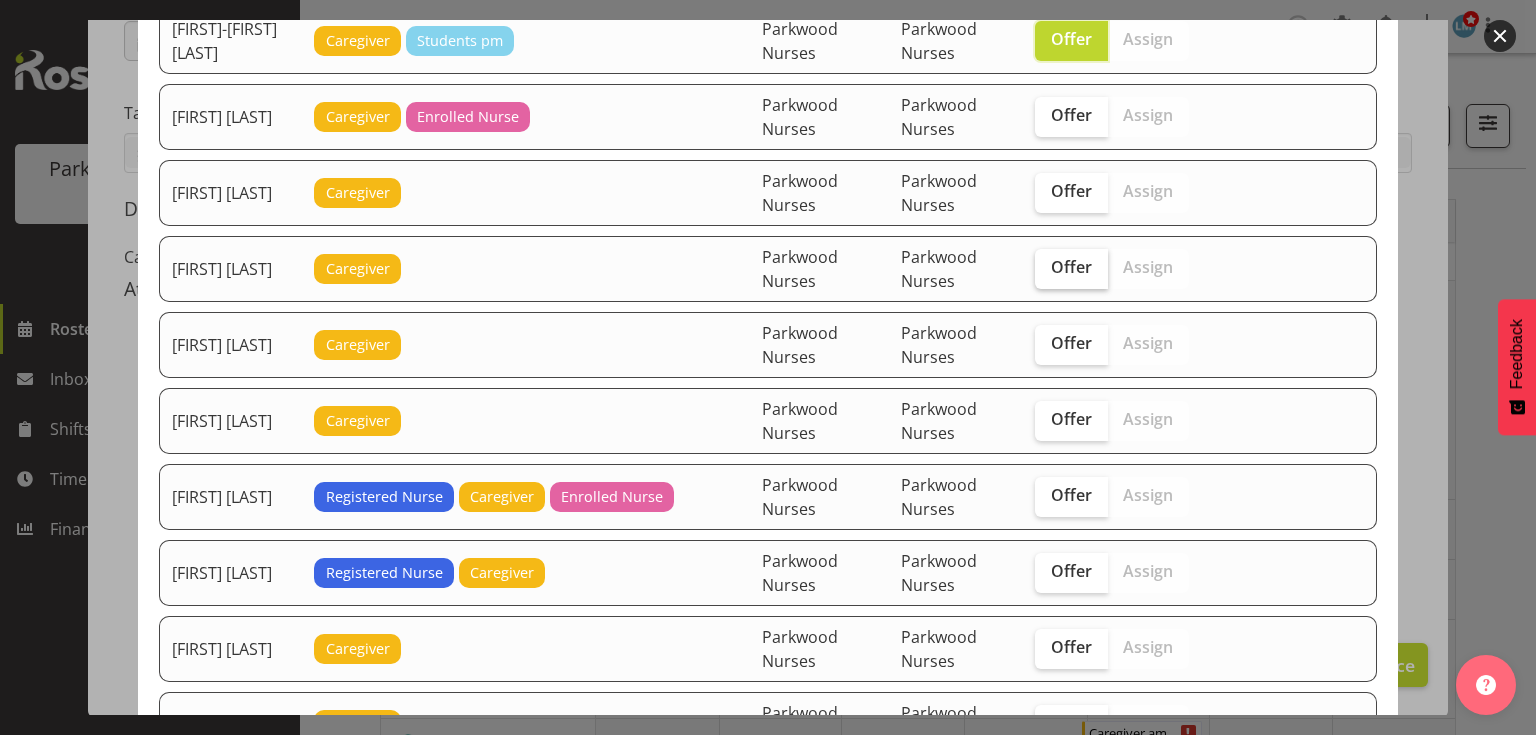 click on "Offer" at bounding box center (1071, 267) 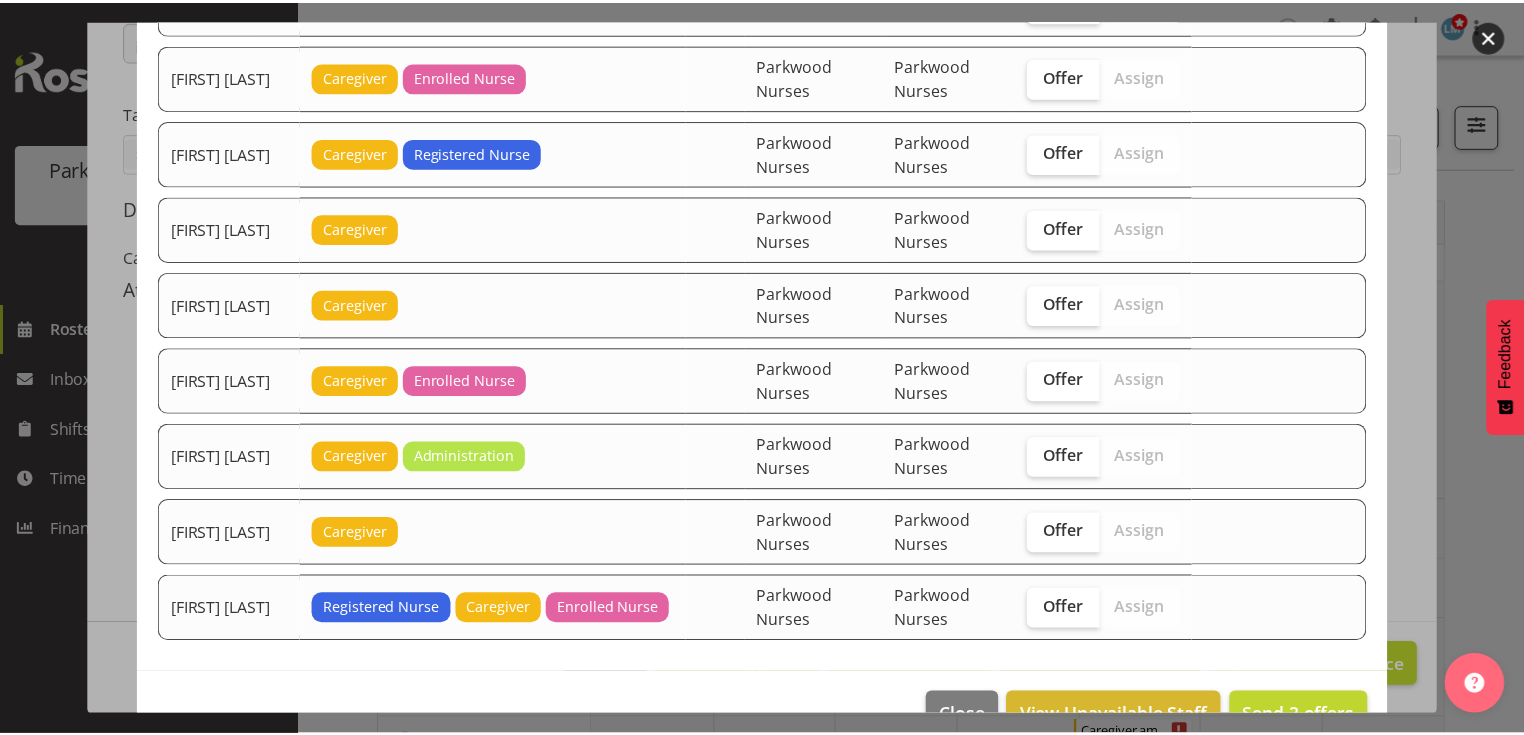 scroll, scrollTop: 4059, scrollLeft: 0, axis: vertical 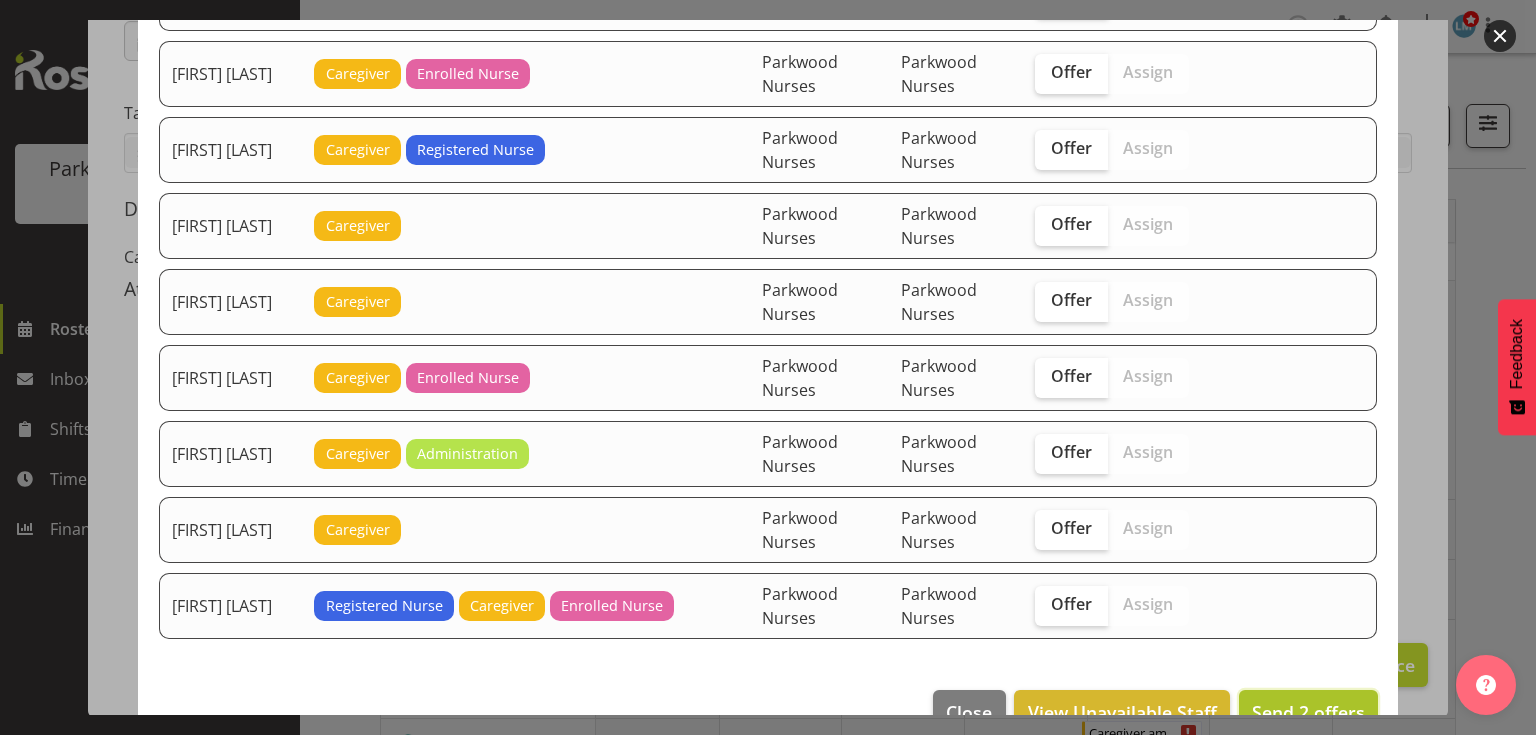 click on "Send 2 offers" at bounding box center [1308, 712] 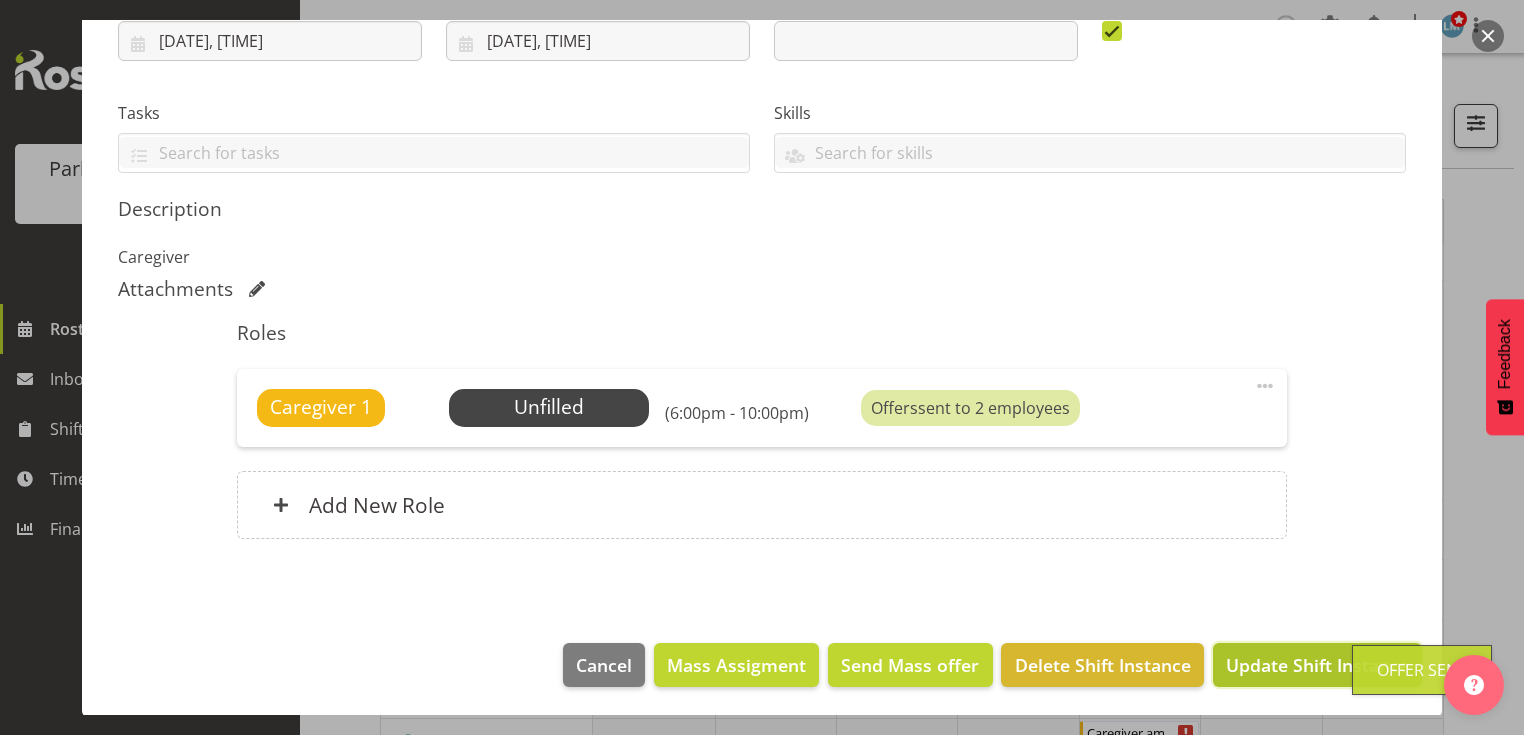 click on "Update Shift Instance" at bounding box center (1317, 665) 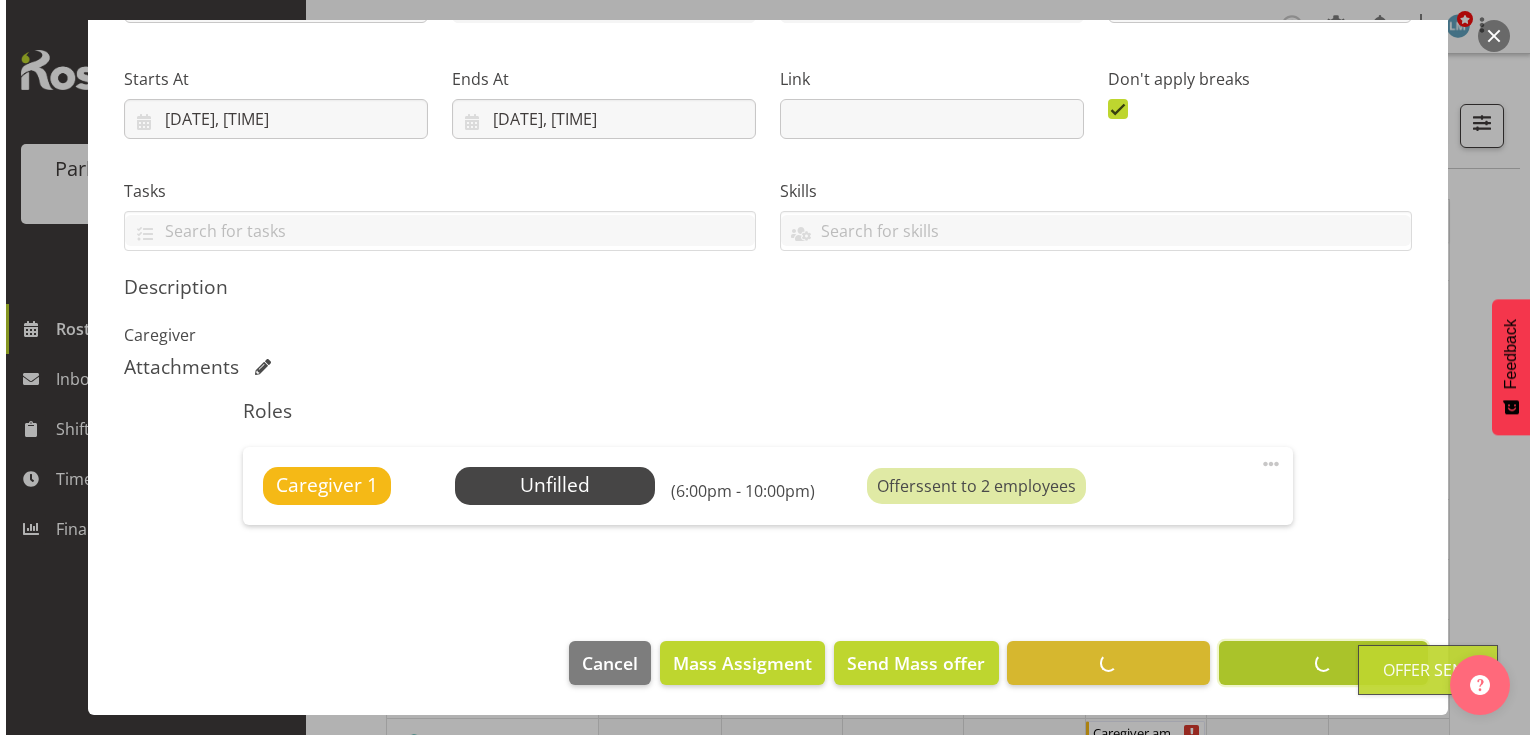 scroll, scrollTop: 282, scrollLeft: 0, axis: vertical 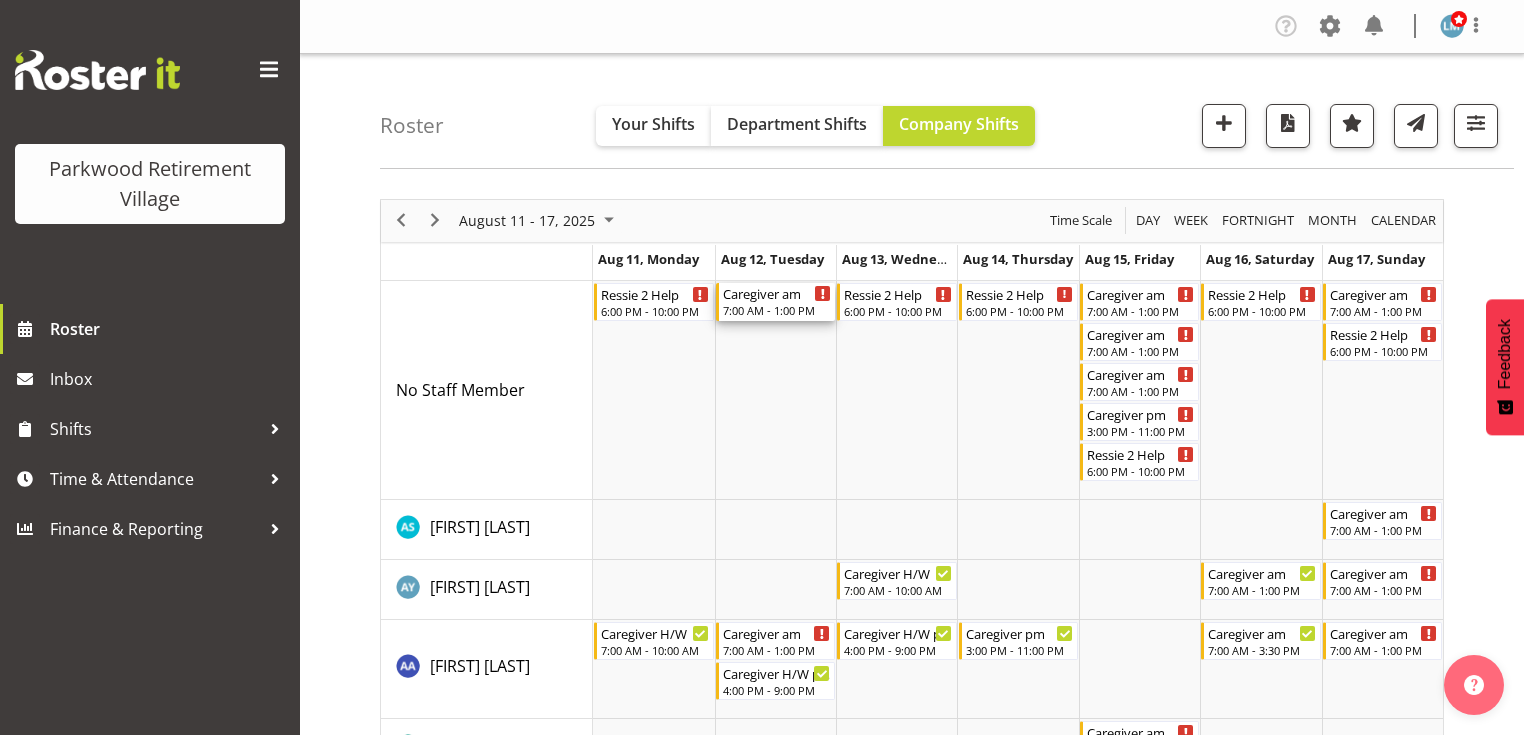 click on "7:00 AM - 1:00 PM" at bounding box center (777, 310) 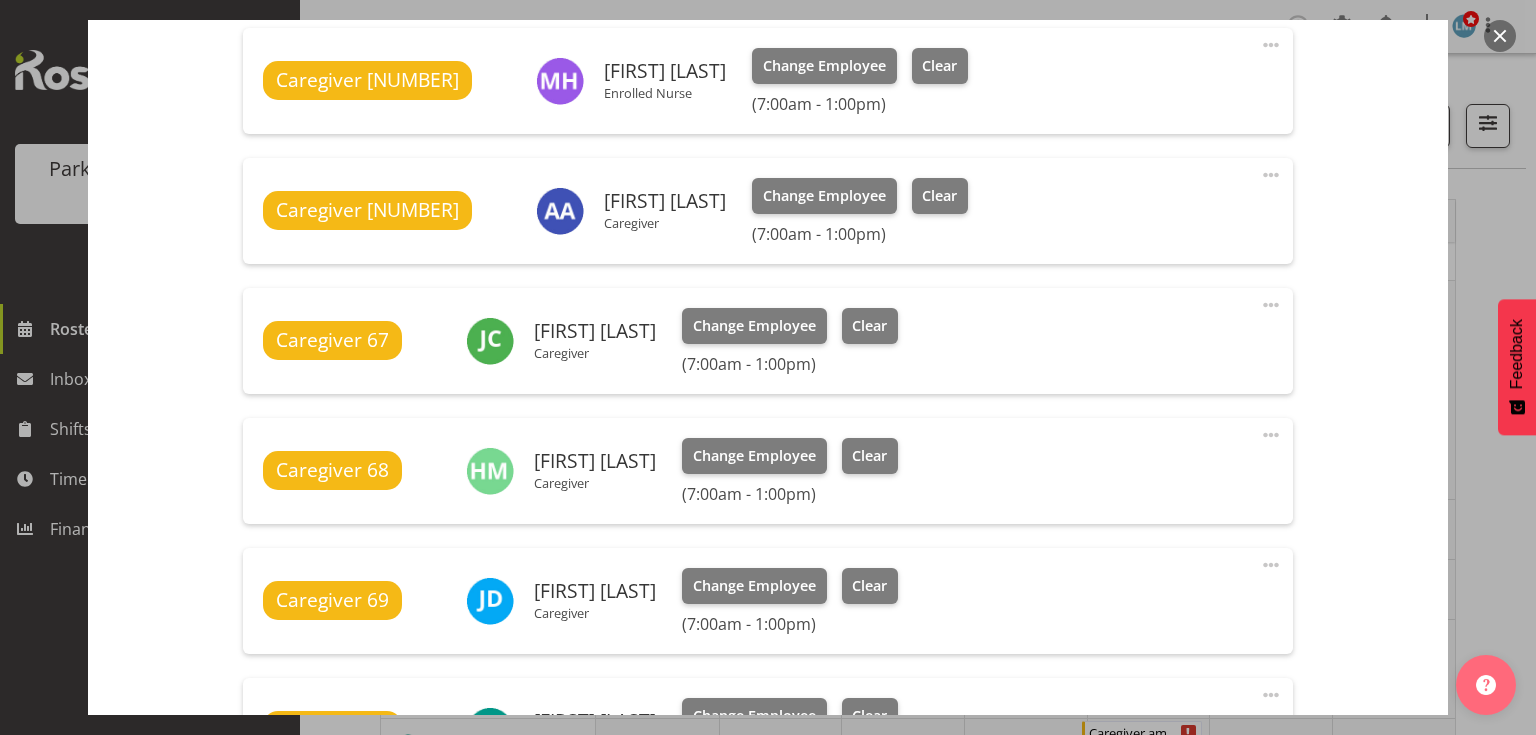 scroll, scrollTop: 1120, scrollLeft: 0, axis: vertical 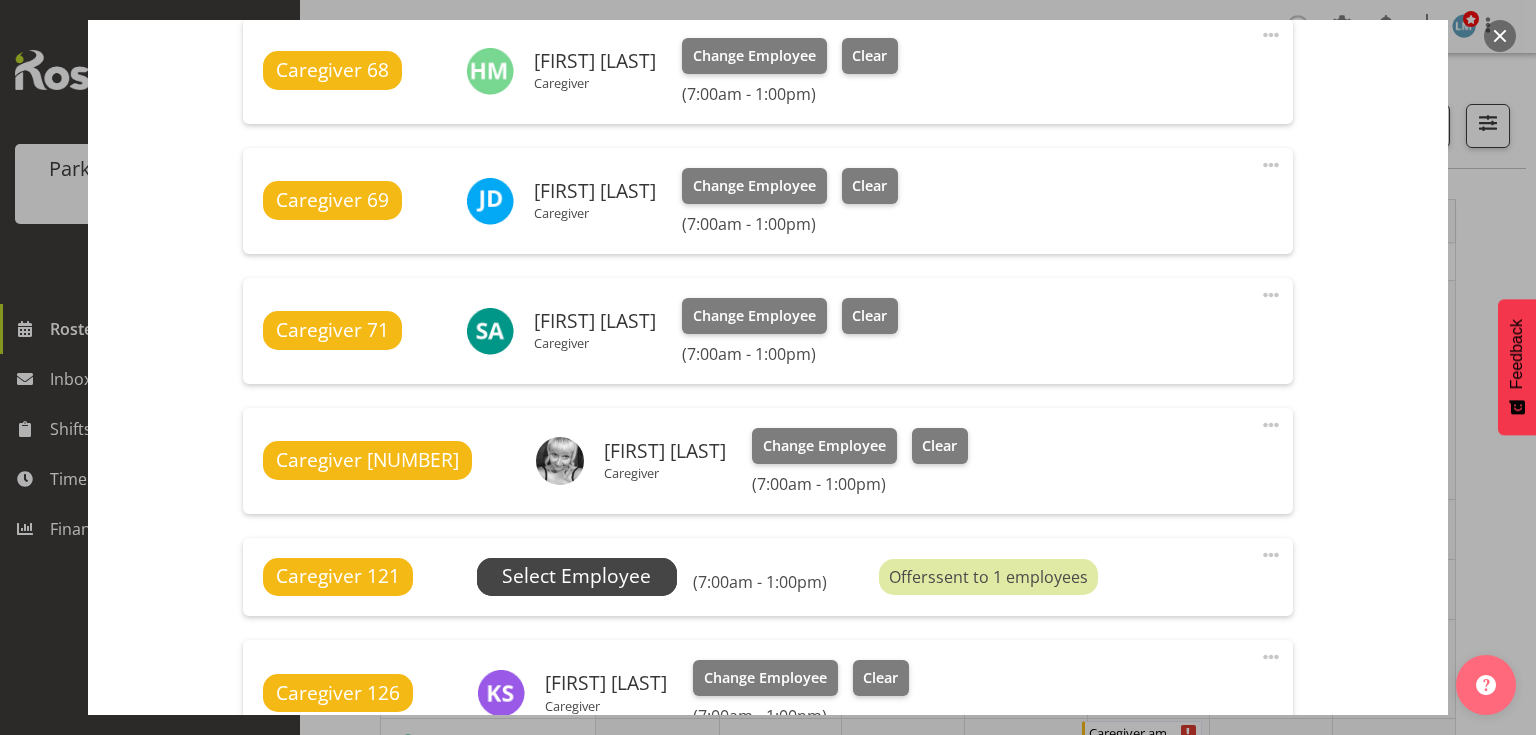 click on "Select Employee" at bounding box center [576, 576] 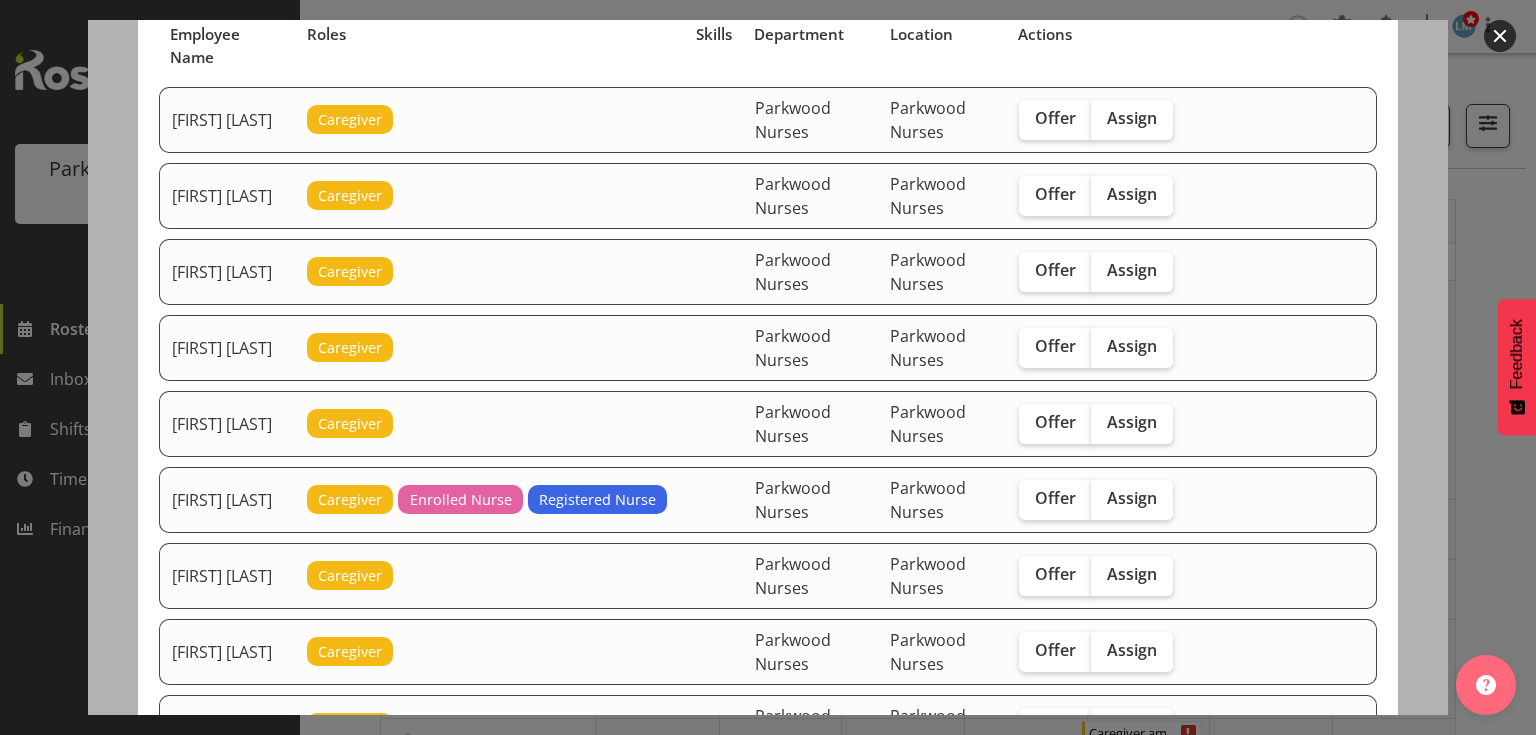 scroll, scrollTop: 0, scrollLeft: 0, axis: both 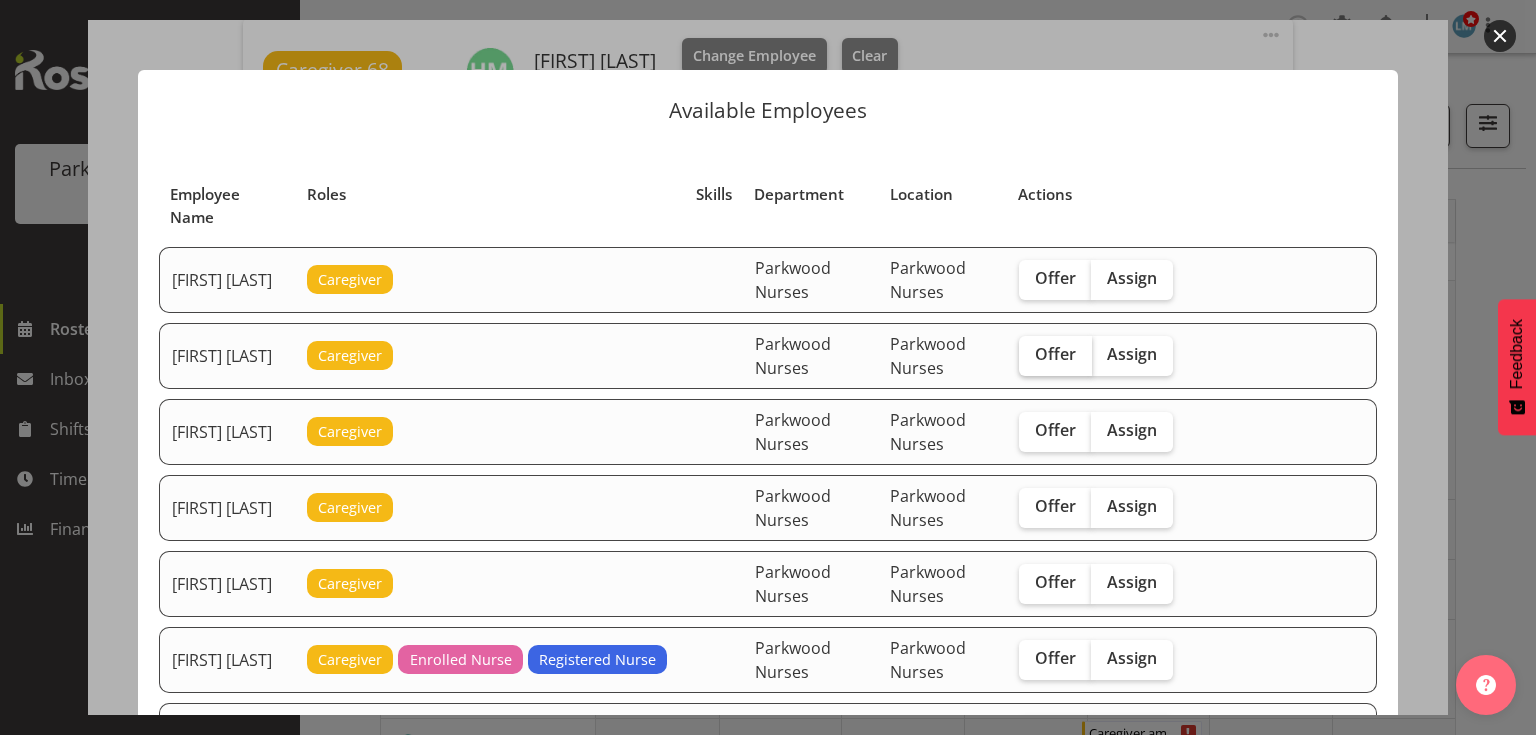 click on "Offer" at bounding box center (1055, 354) 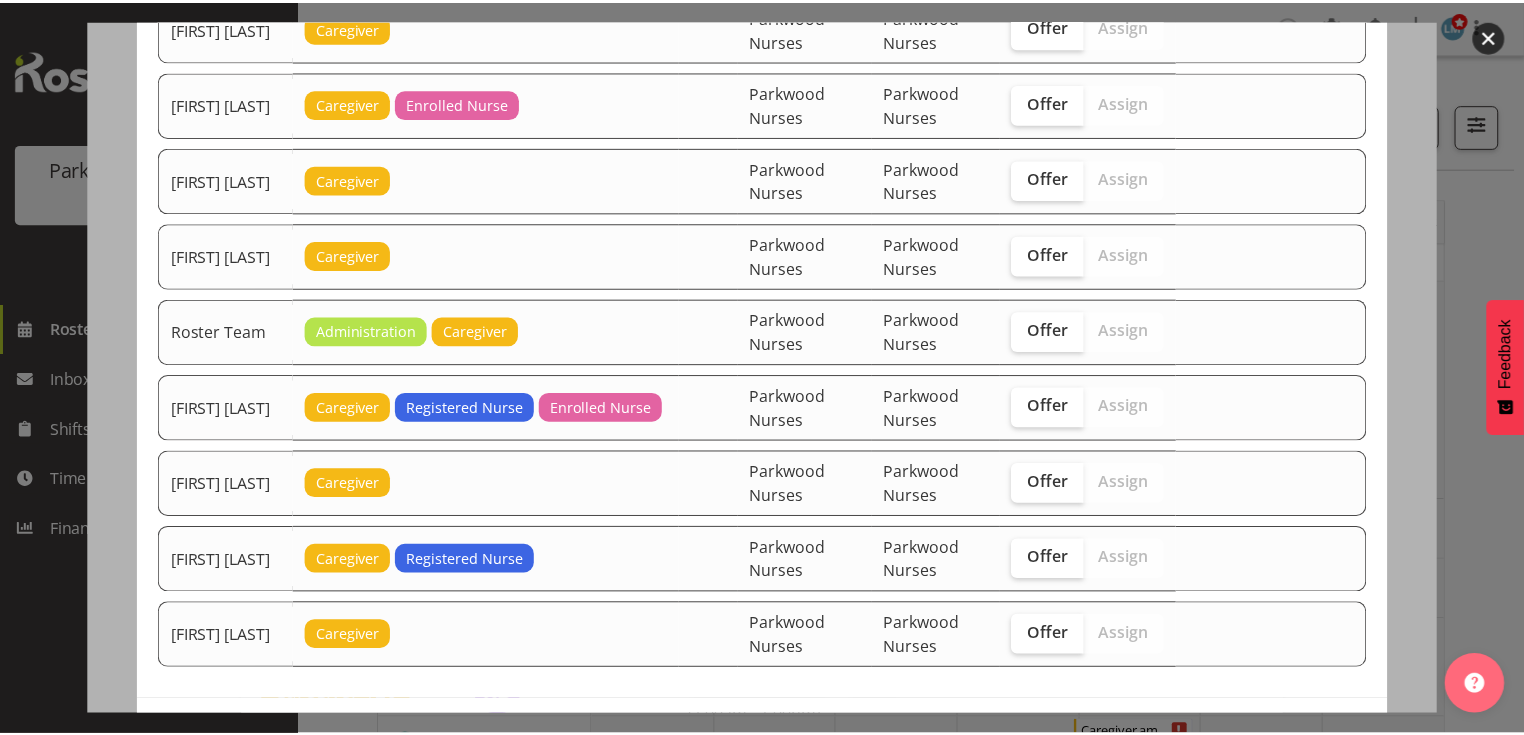 scroll, scrollTop: 3156, scrollLeft: 0, axis: vertical 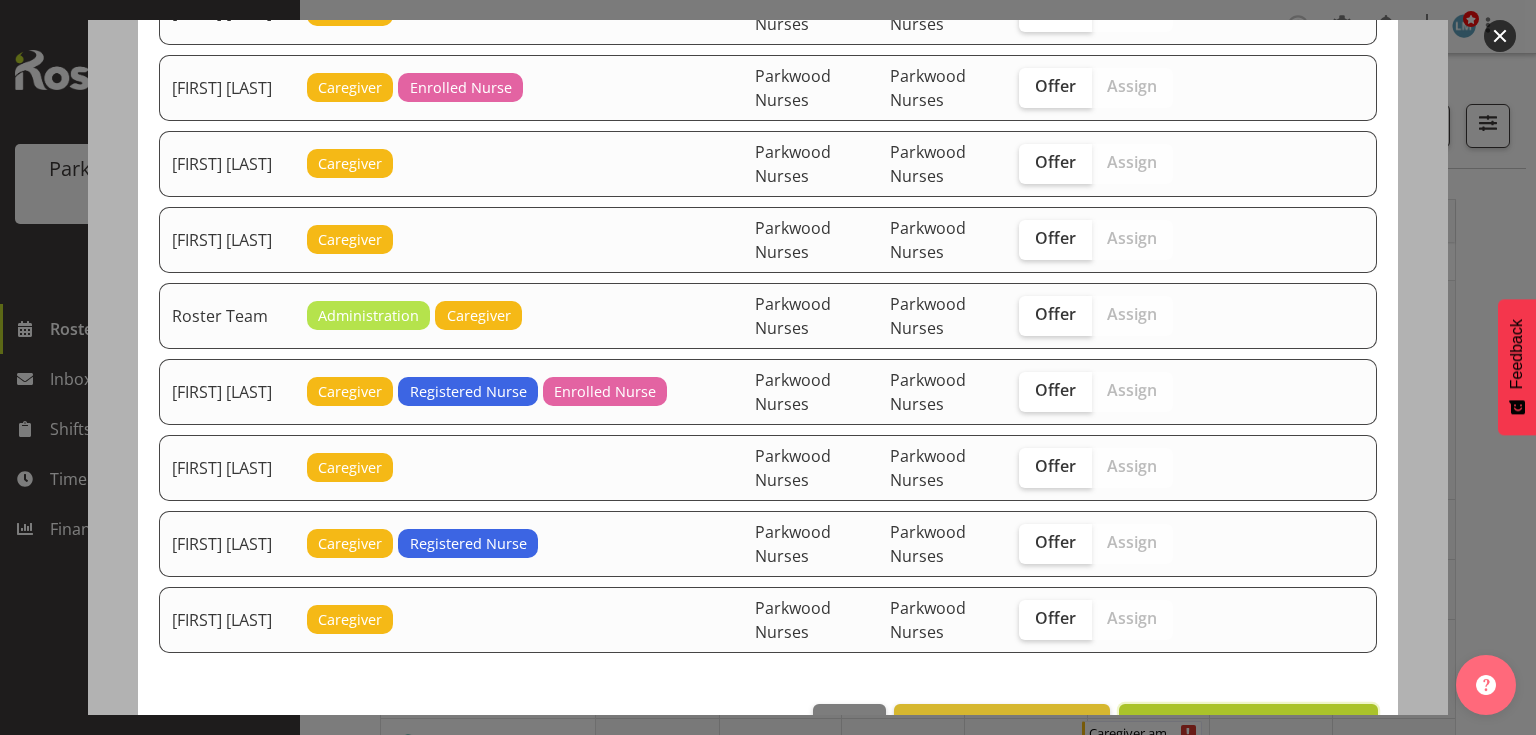 click on "Send offer to Aileng Yeap" at bounding box center (1248, 725) 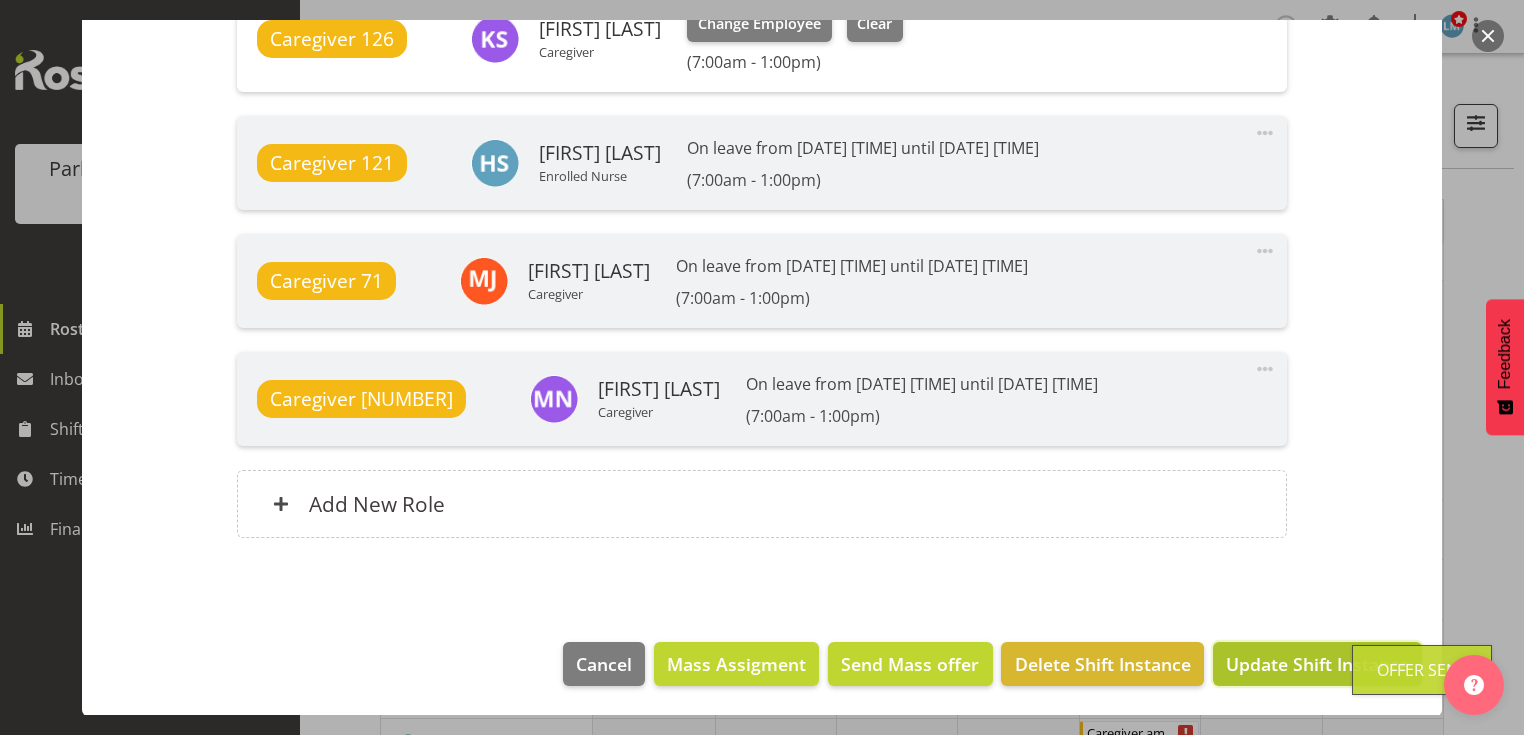 click on "Update Shift Instance" at bounding box center (1317, 664) 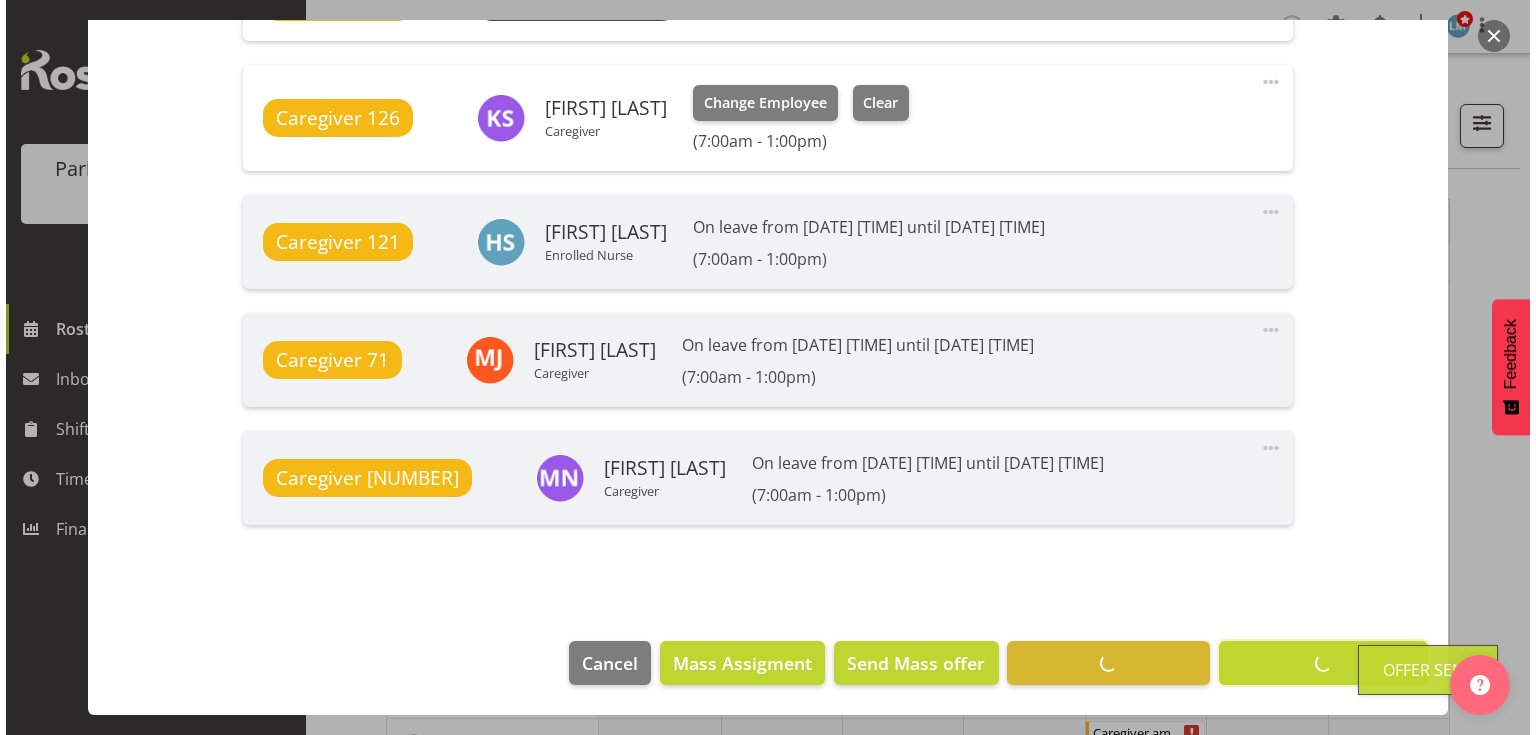 scroll, scrollTop: 1694, scrollLeft: 0, axis: vertical 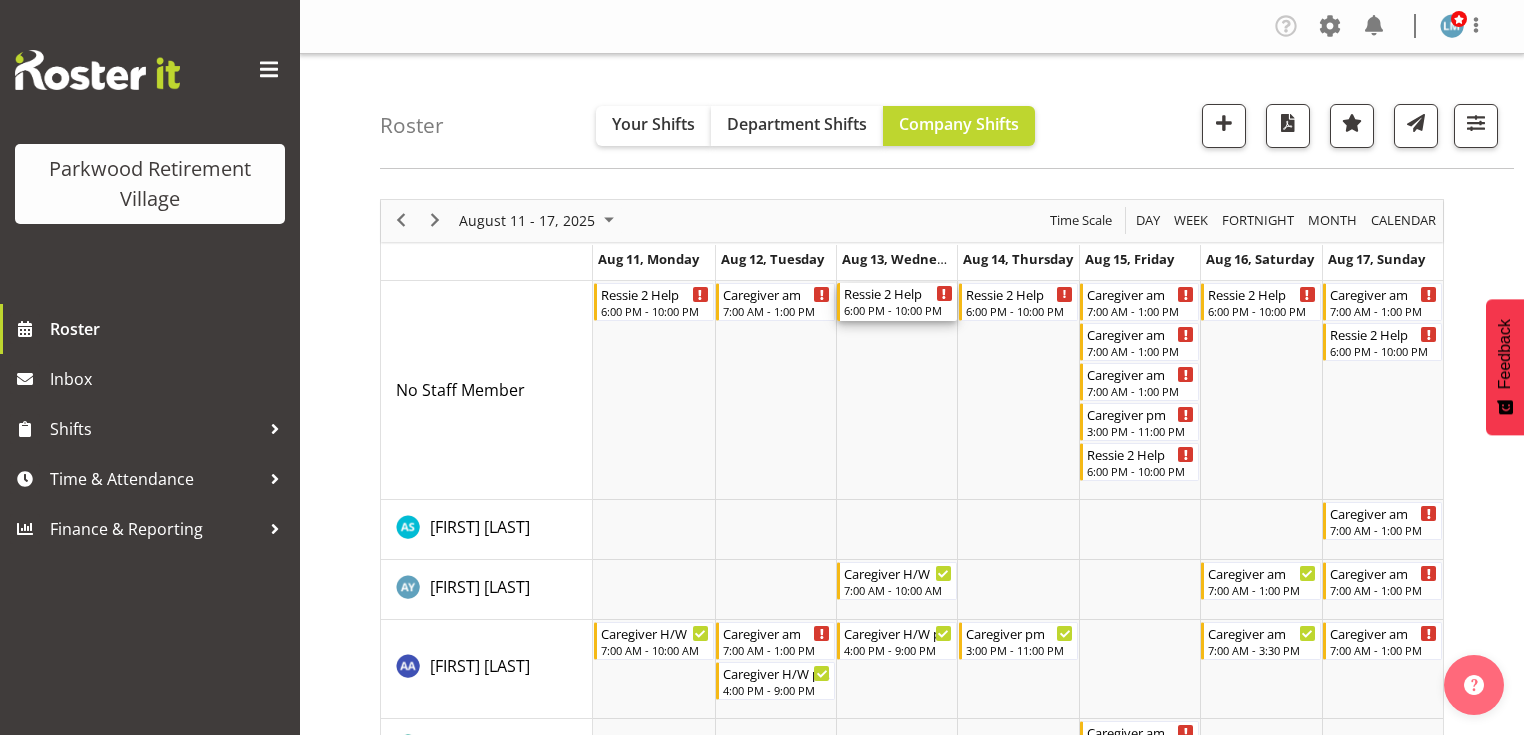 click on "6:00 PM - 10:00 PM" at bounding box center [898, 310] 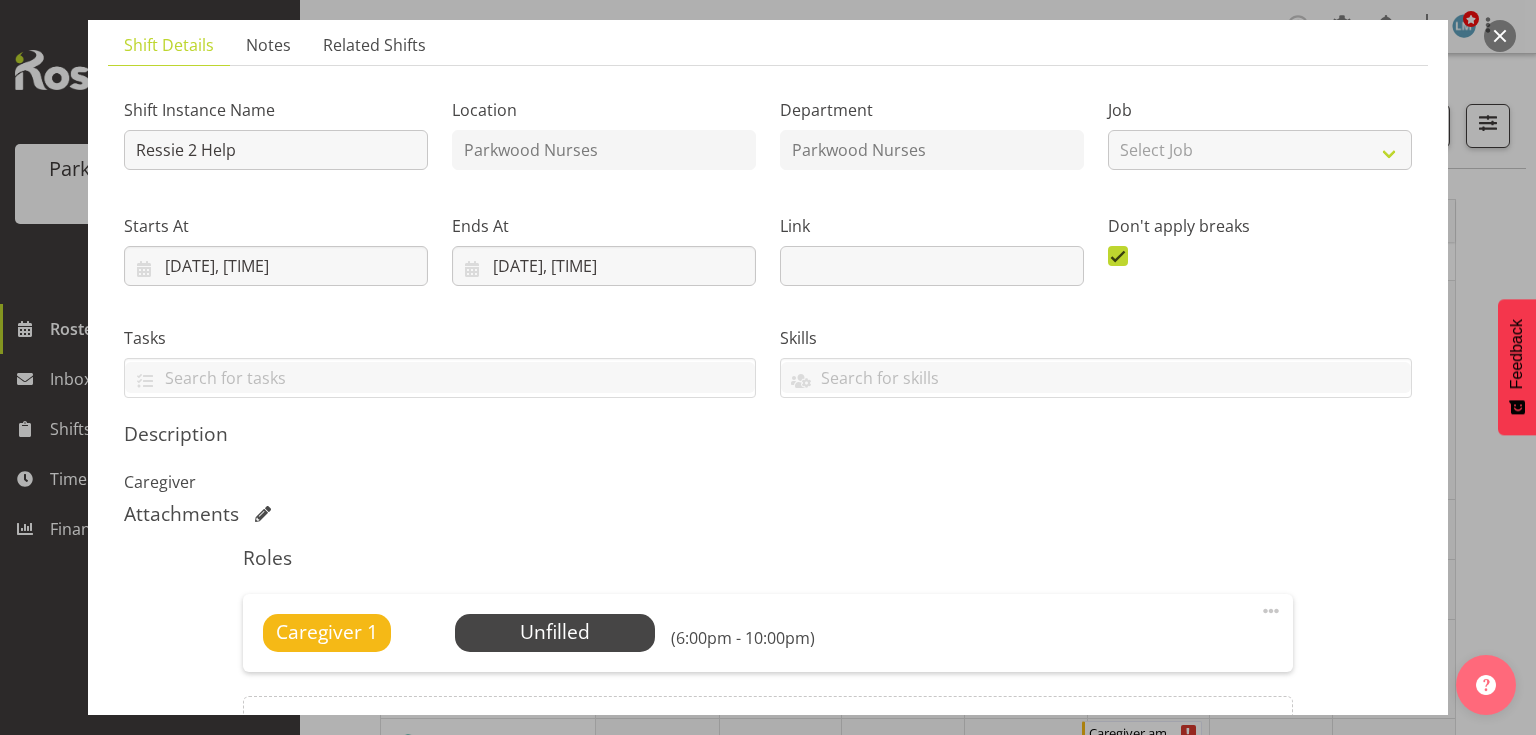 scroll, scrollTop: 320, scrollLeft: 0, axis: vertical 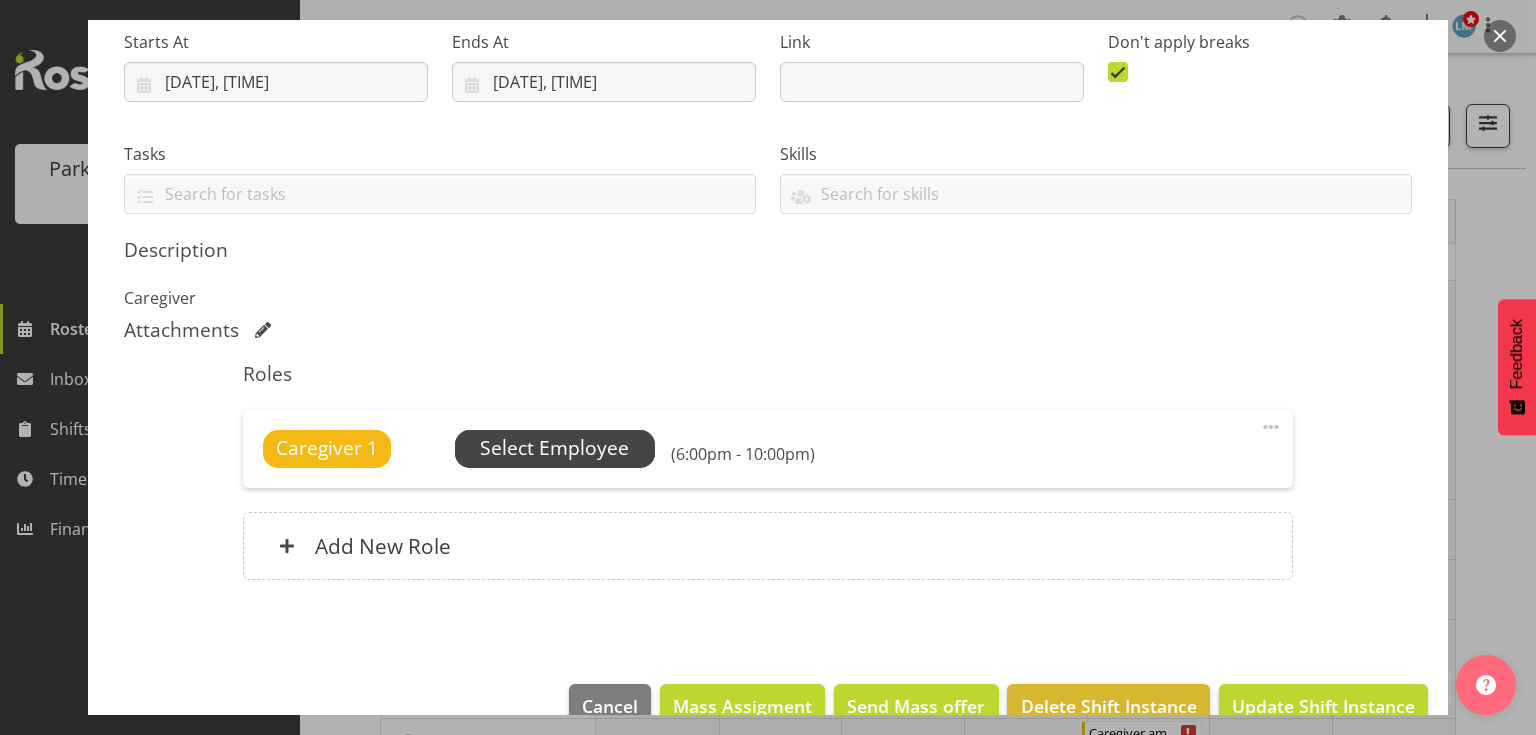 click on "Select Employee" at bounding box center (554, 448) 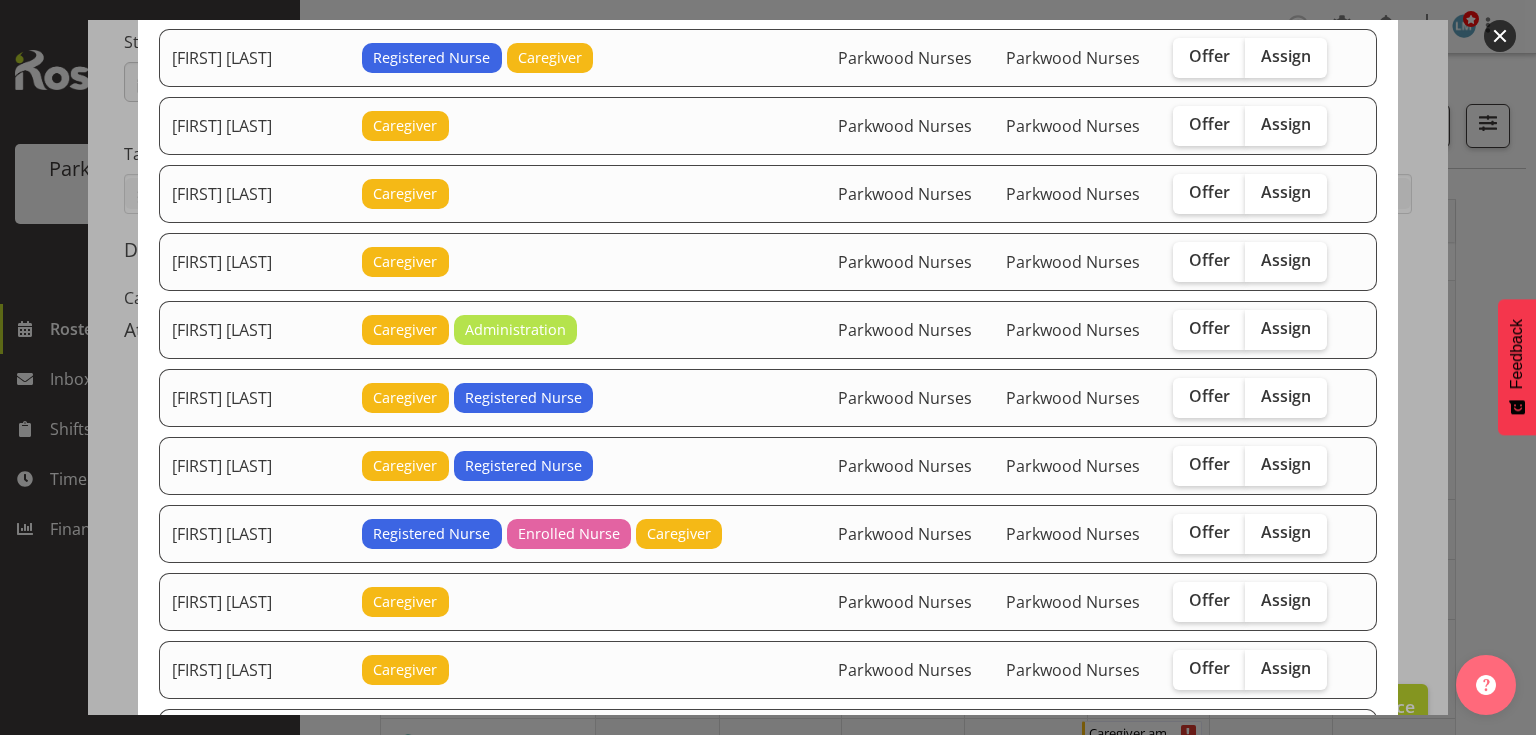 scroll, scrollTop: 2080, scrollLeft: 0, axis: vertical 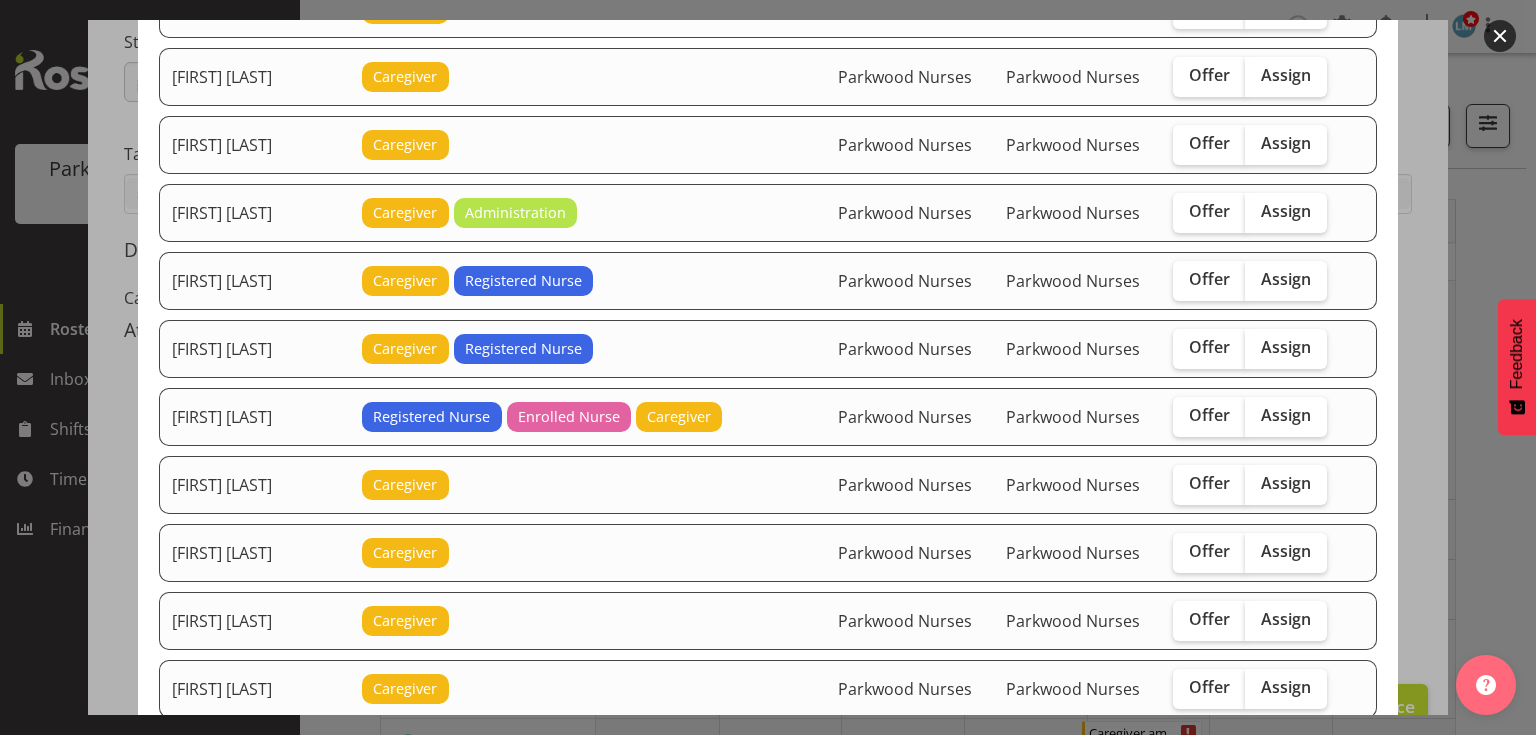 click at bounding box center (1500, 36) 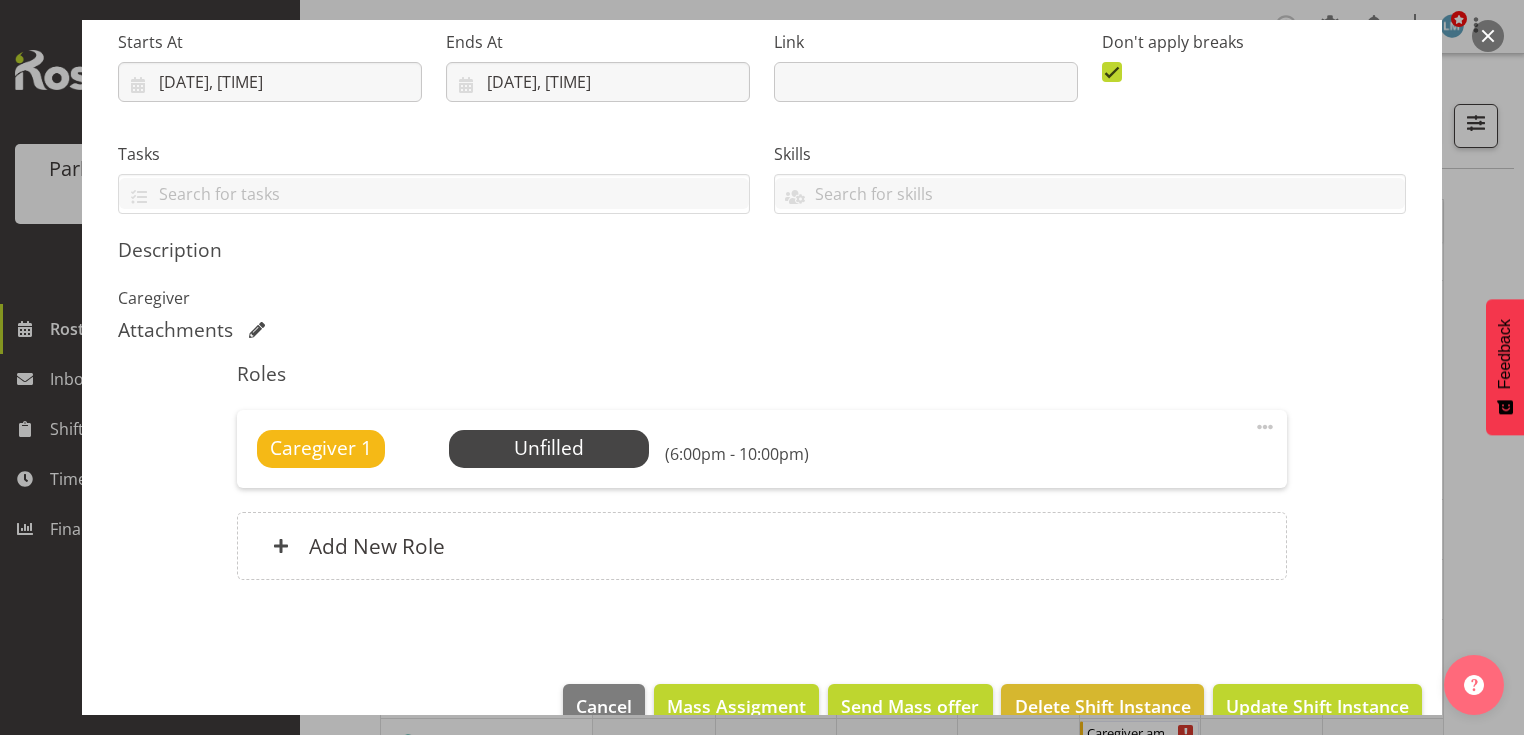 click at bounding box center [1488, 36] 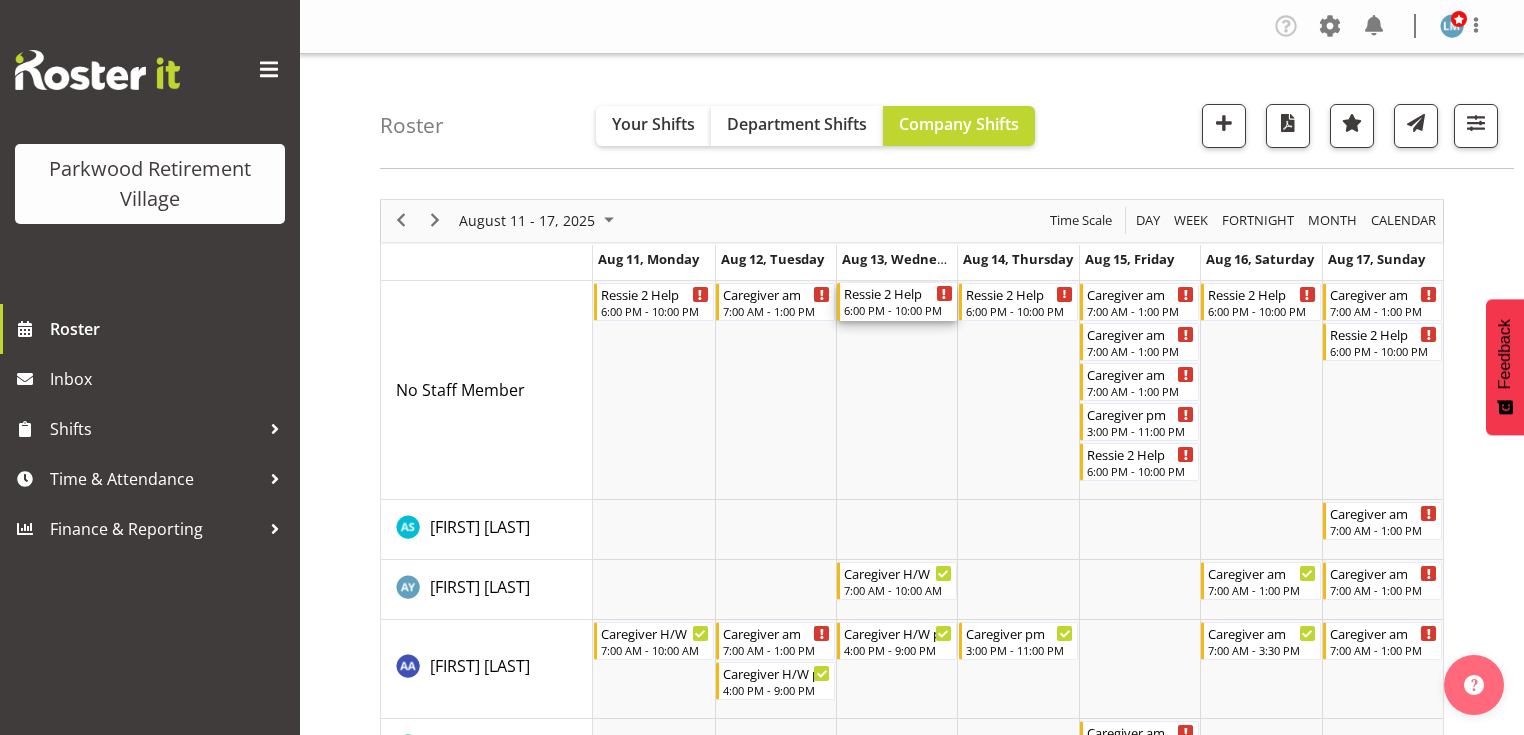 click on "6:00 PM - 10:00 PM" at bounding box center [898, 310] 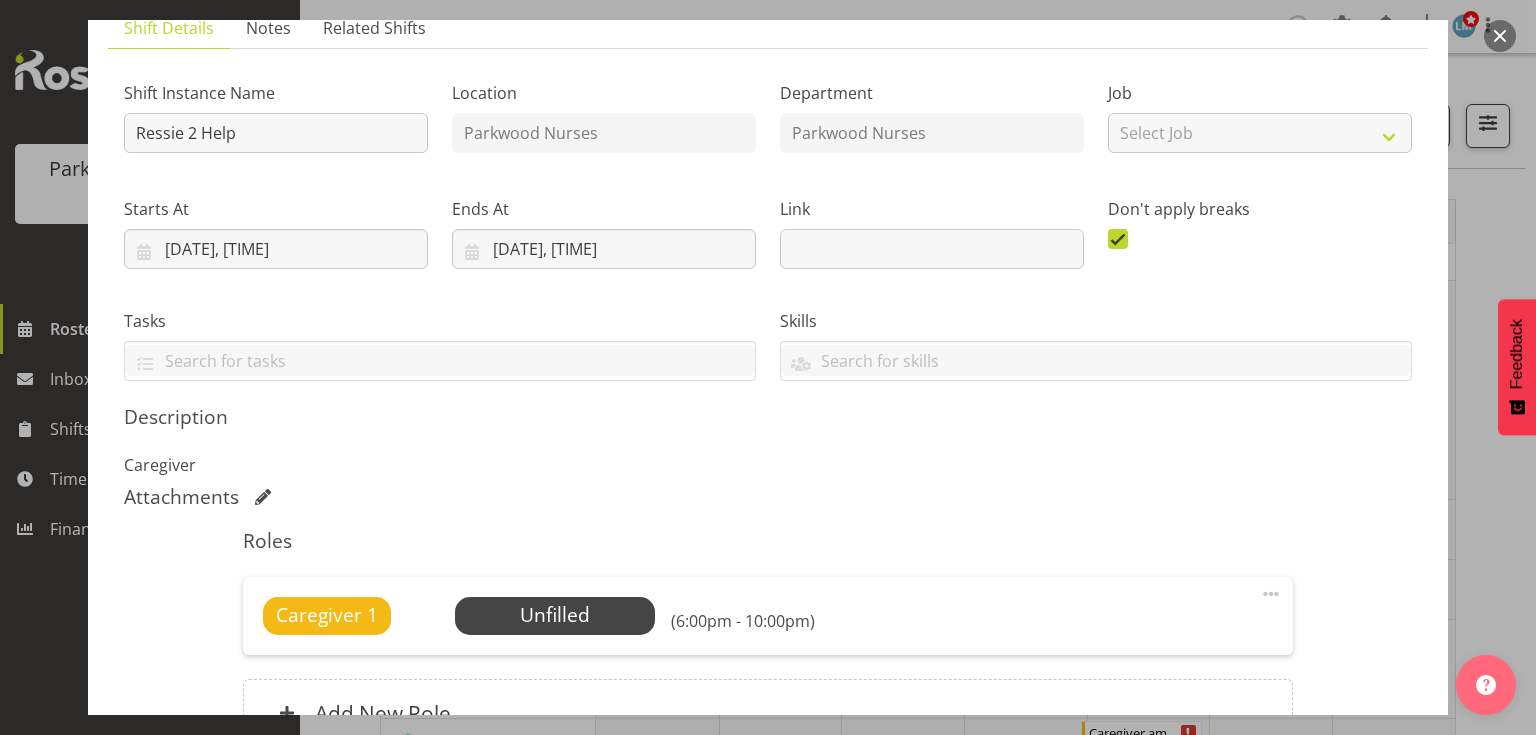scroll, scrollTop: 320, scrollLeft: 0, axis: vertical 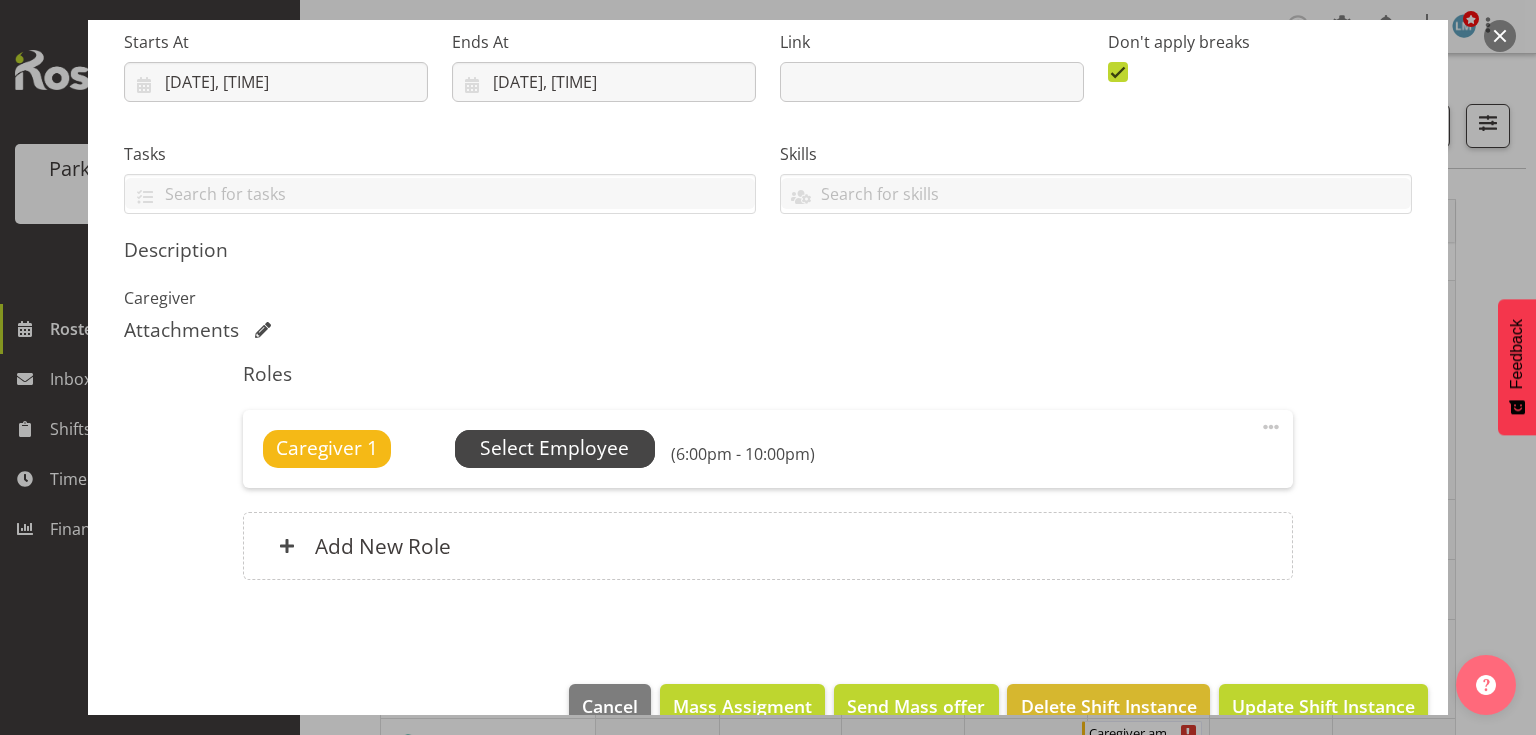 click on "Select Employee" at bounding box center (555, 449) 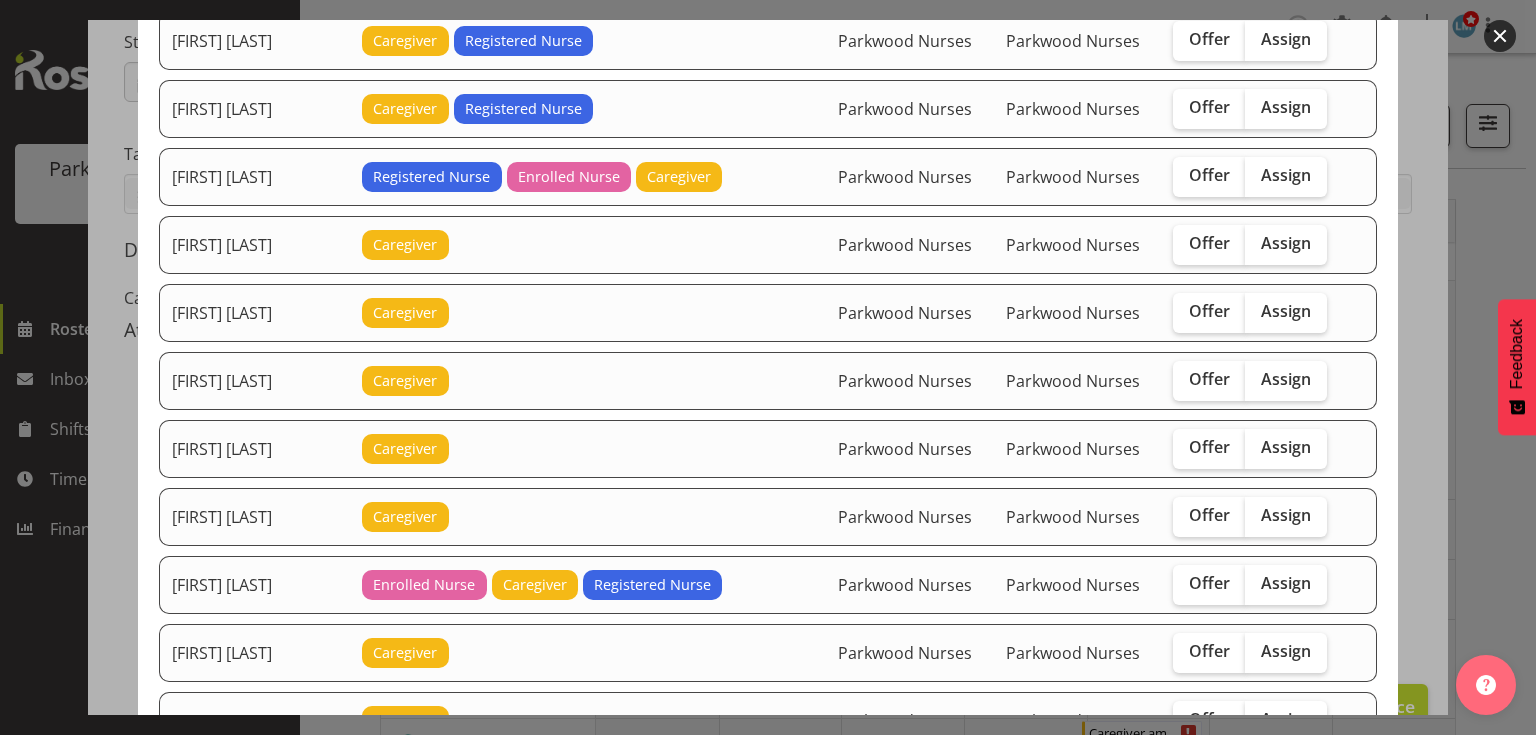 scroll, scrollTop: 2400, scrollLeft: 0, axis: vertical 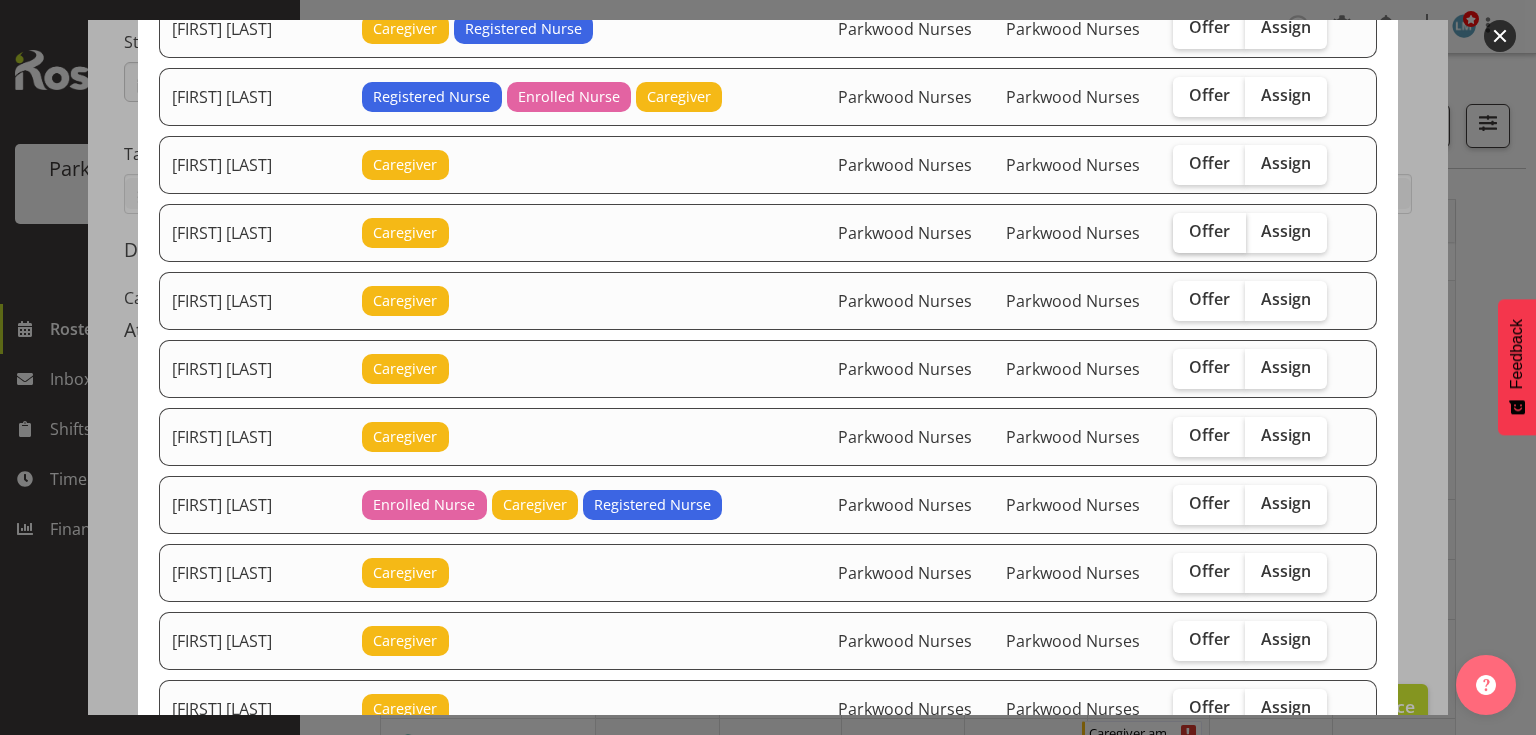 click on "Offer" at bounding box center [1209, 231] 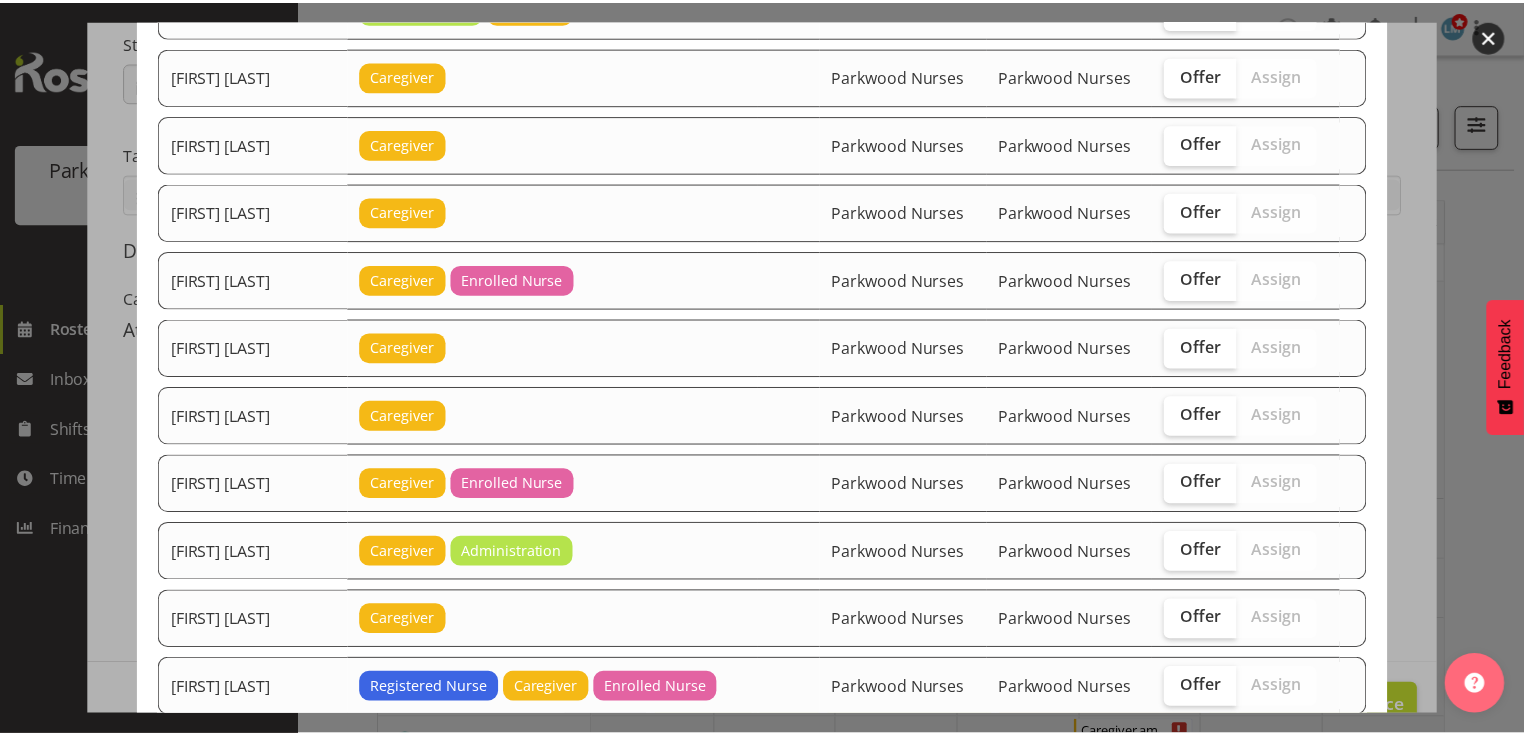 scroll, scrollTop: 3520, scrollLeft: 0, axis: vertical 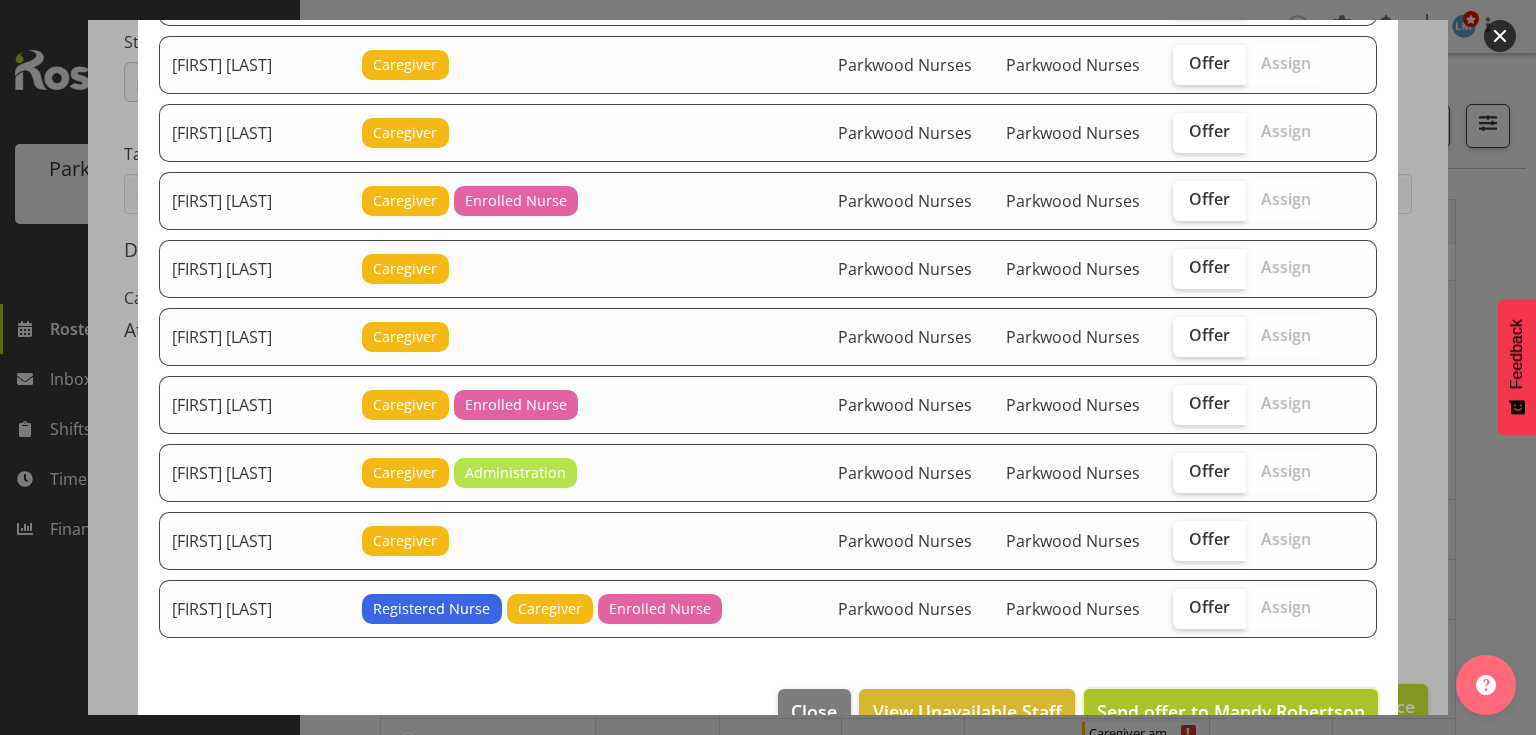 click on "Send offer to Mandy Robertson" at bounding box center (1231, 711) 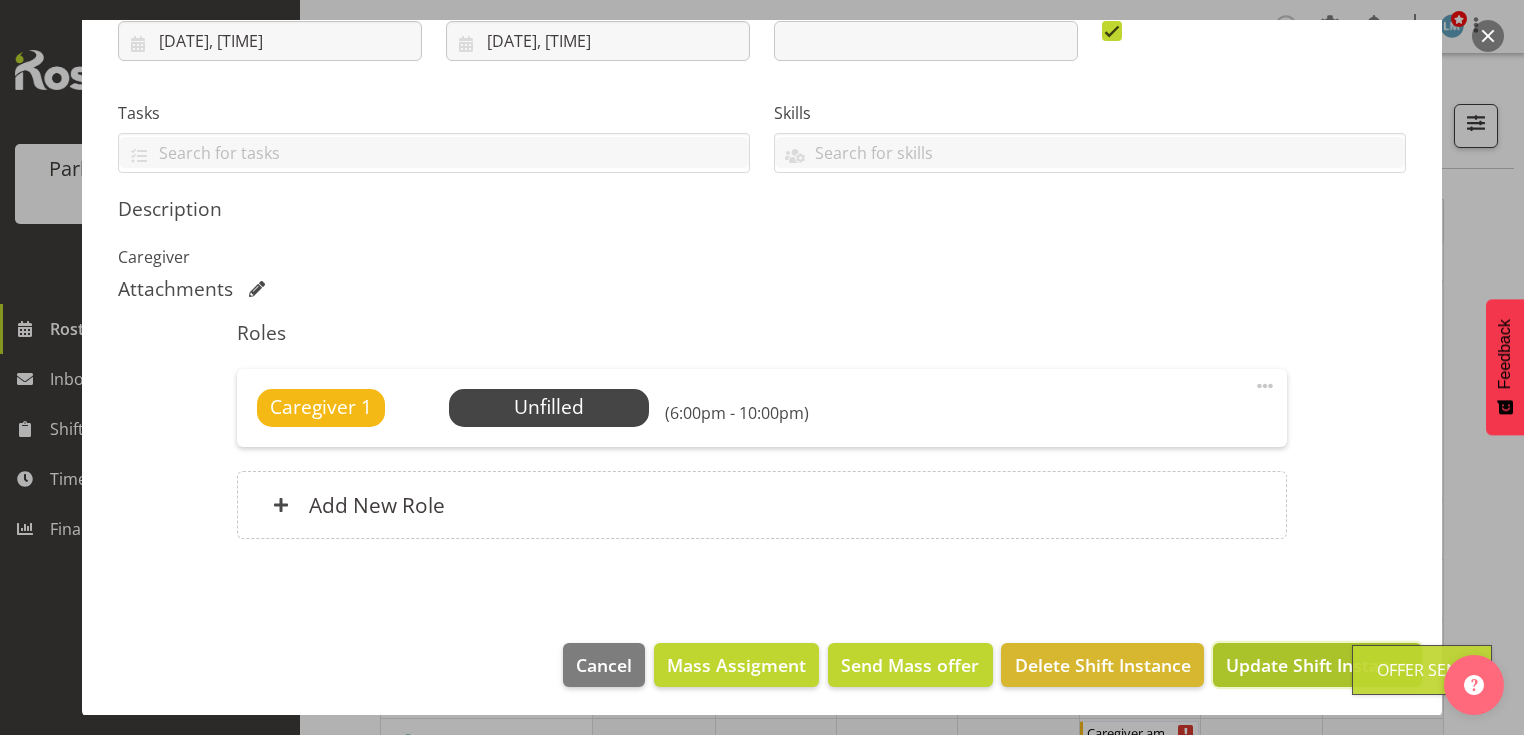 click on "Update Shift Instance" at bounding box center (1317, 665) 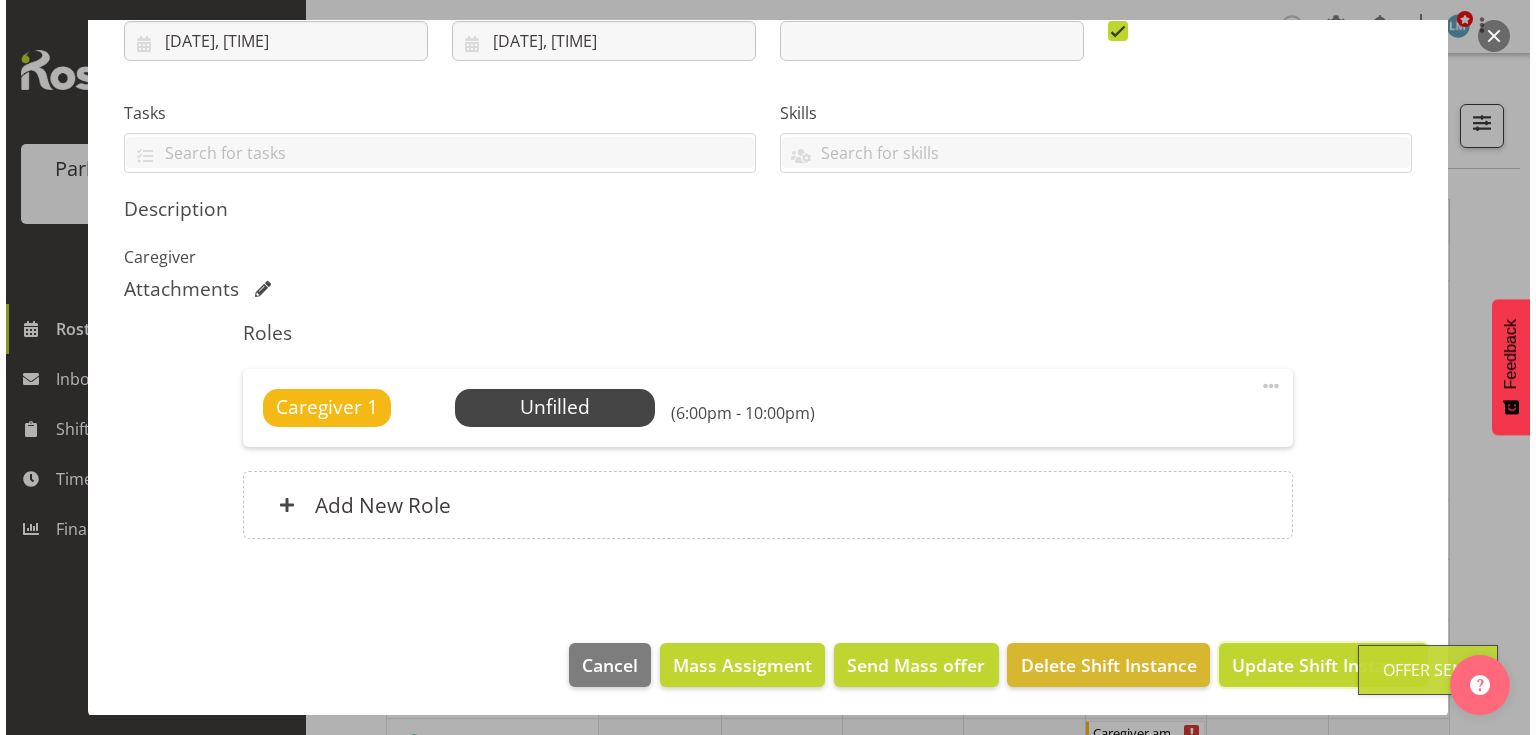 scroll, scrollTop: 282, scrollLeft: 0, axis: vertical 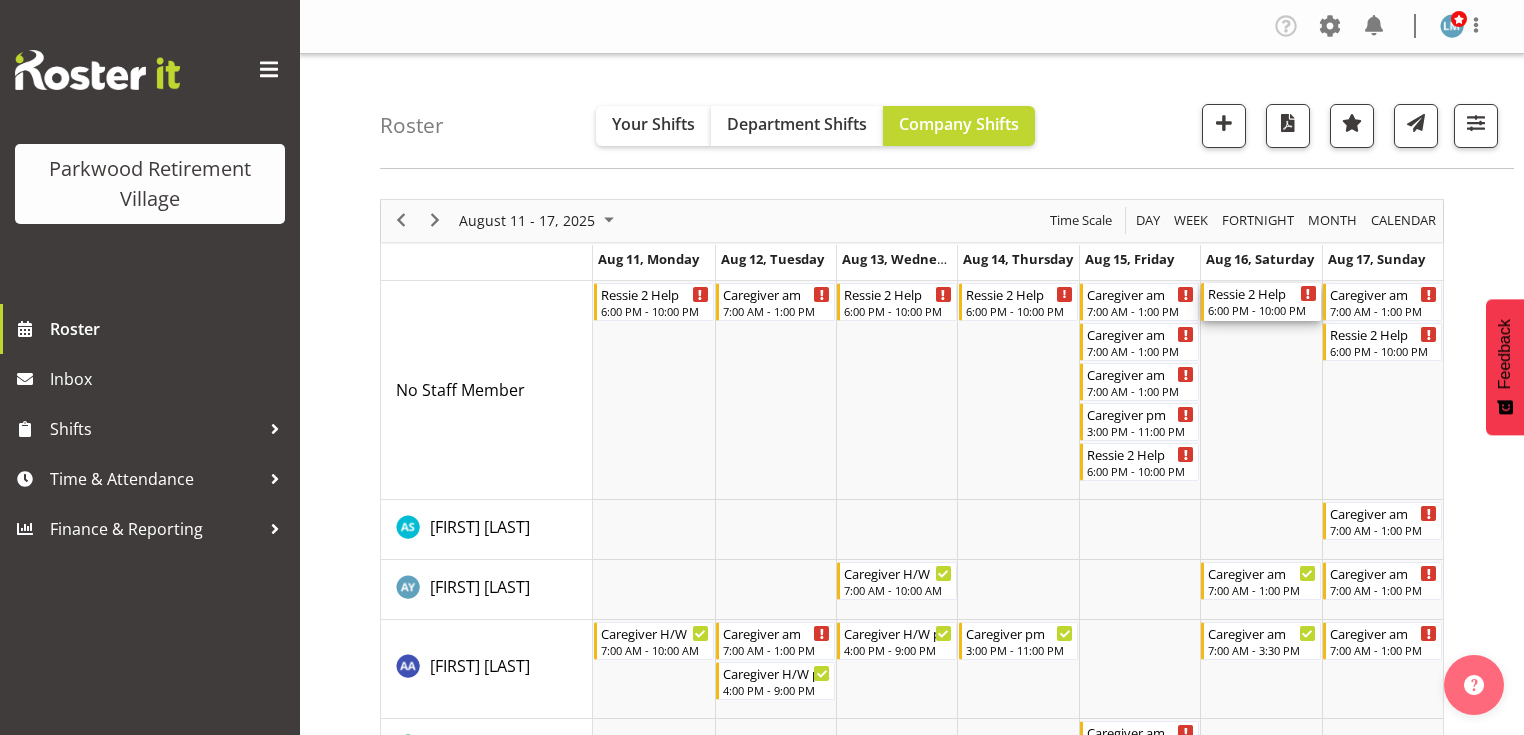 click on "Ressie 2 Help" at bounding box center [1262, 293] 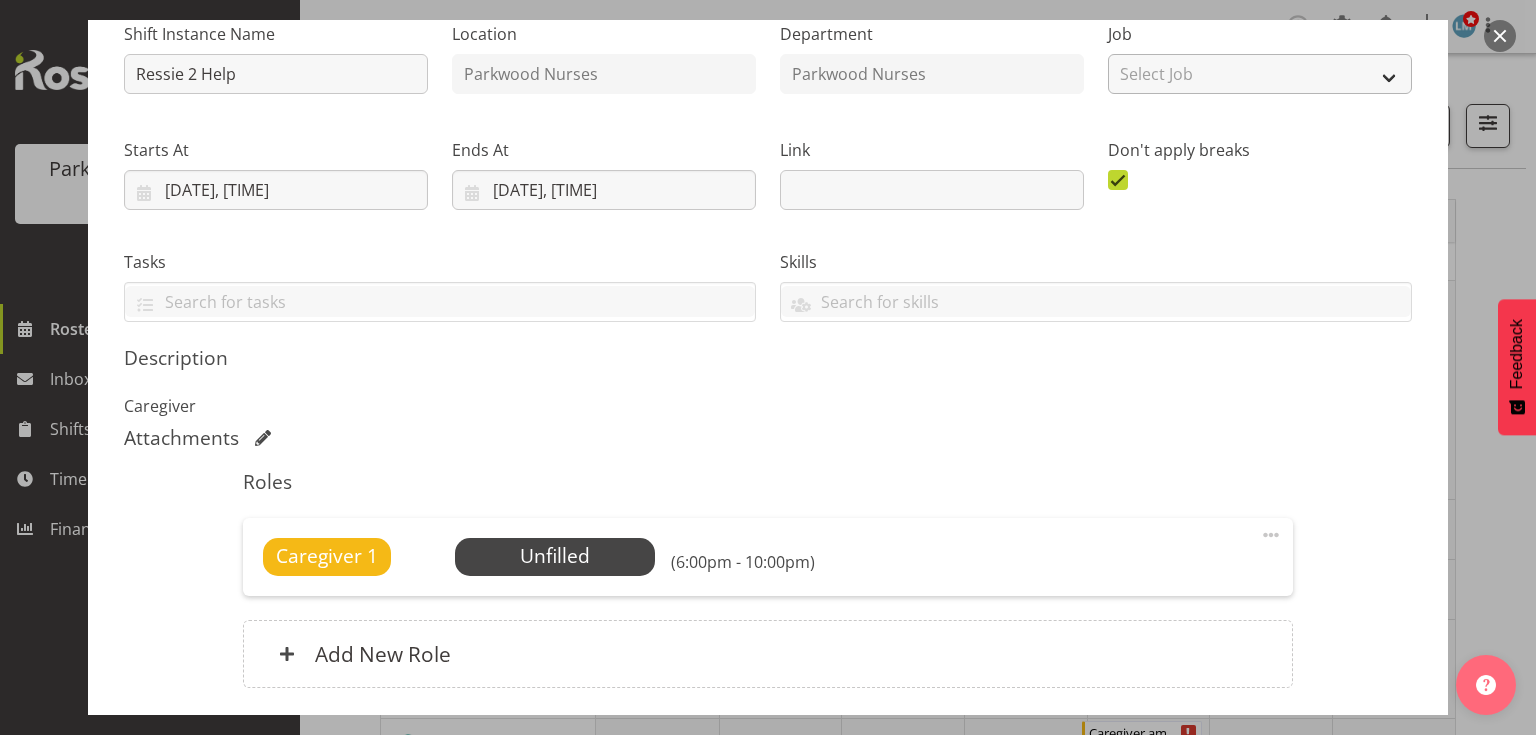 scroll, scrollTop: 361, scrollLeft: 0, axis: vertical 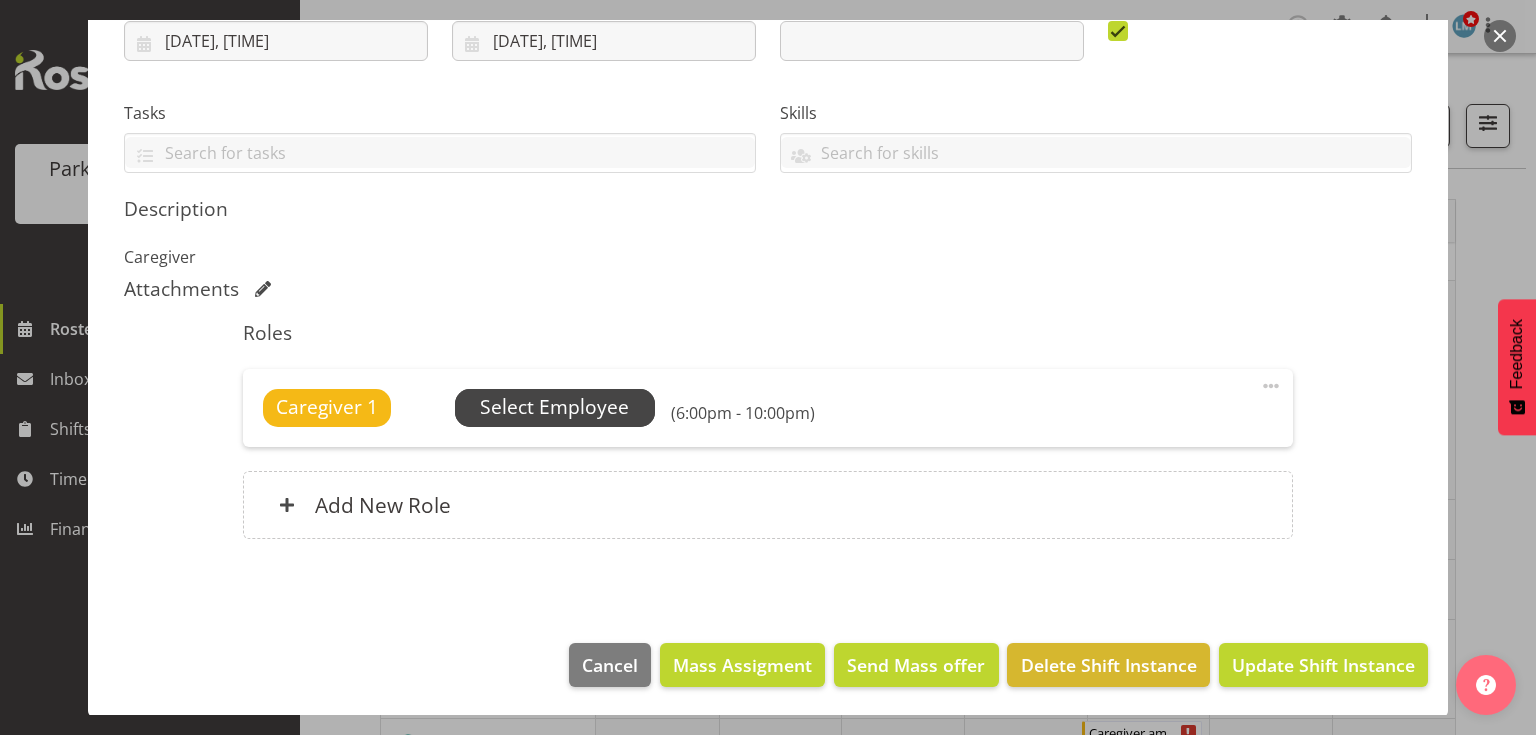 click on "Select Employee" at bounding box center (554, 407) 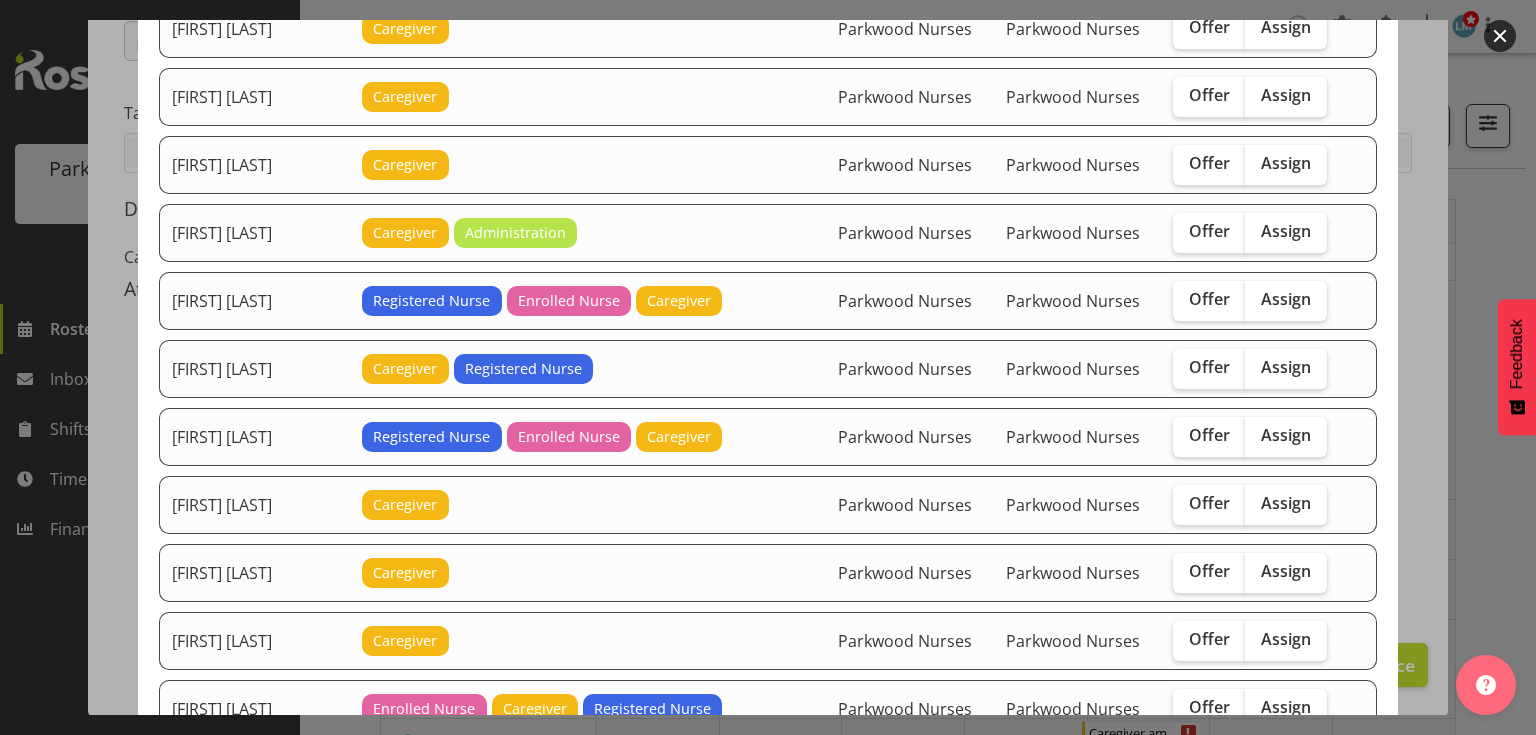 scroll, scrollTop: 2160, scrollLeft: 0, axis: vertical 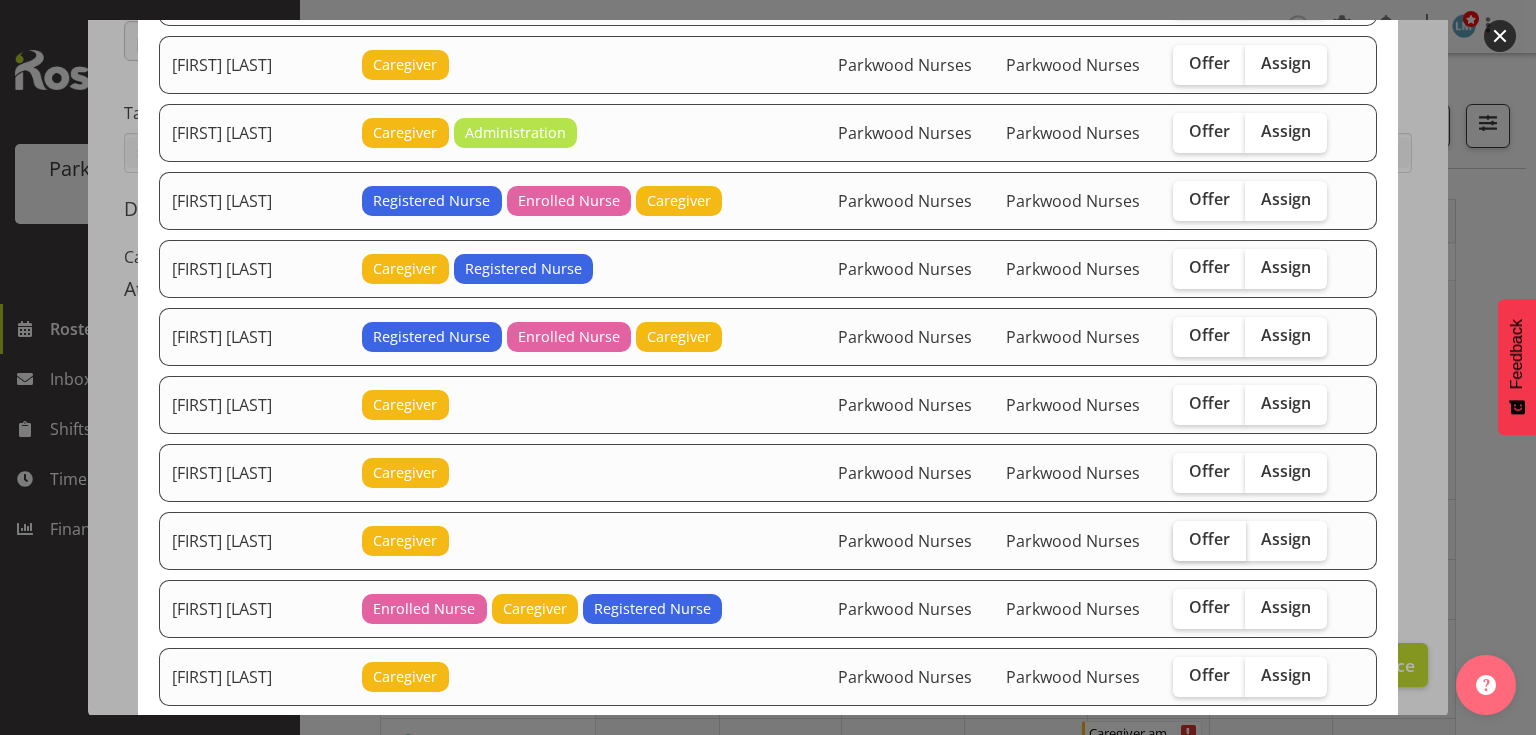 click on "Offer" at bounding box center (1209, 539) 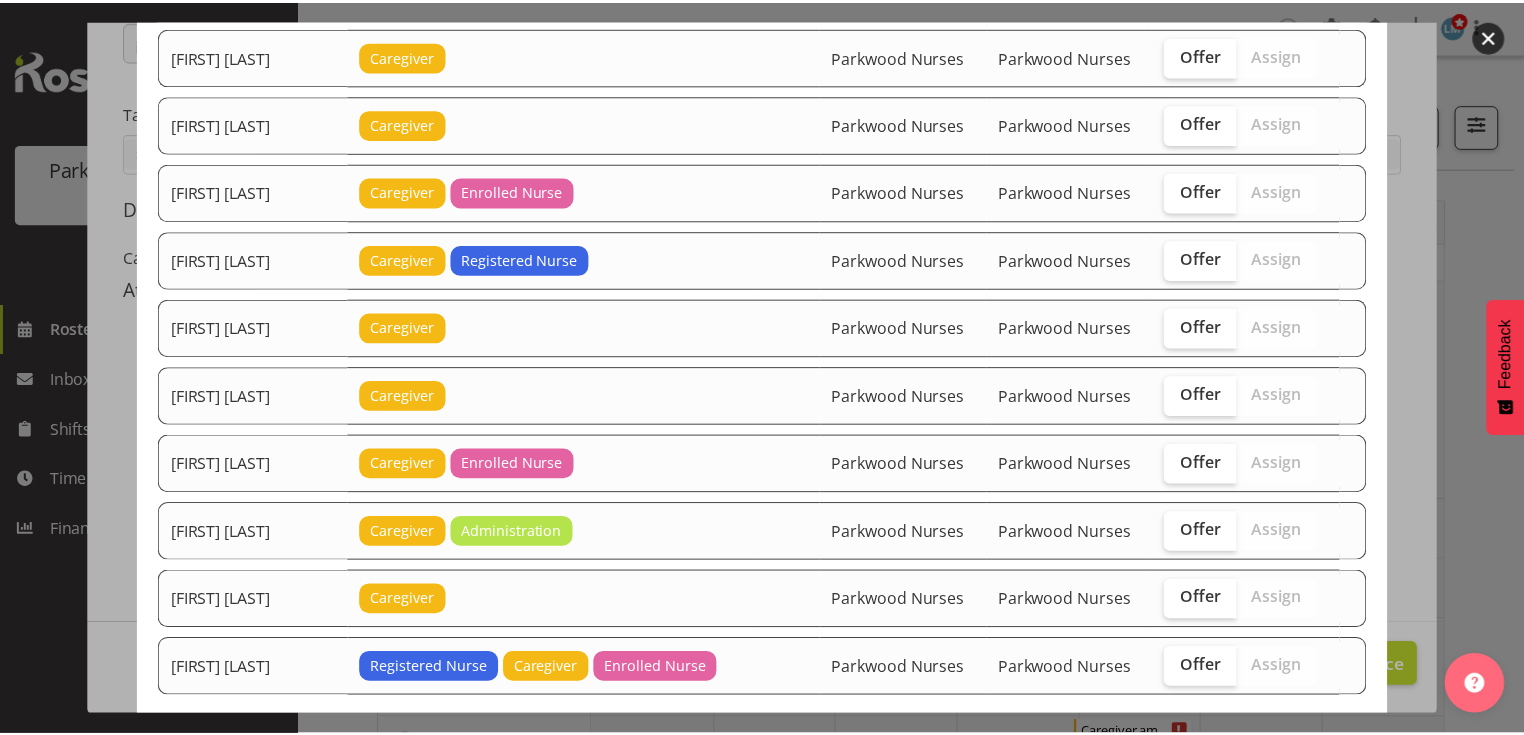 scroll, scrollTop: 3385, scrollLeft: 0, axis: vertical 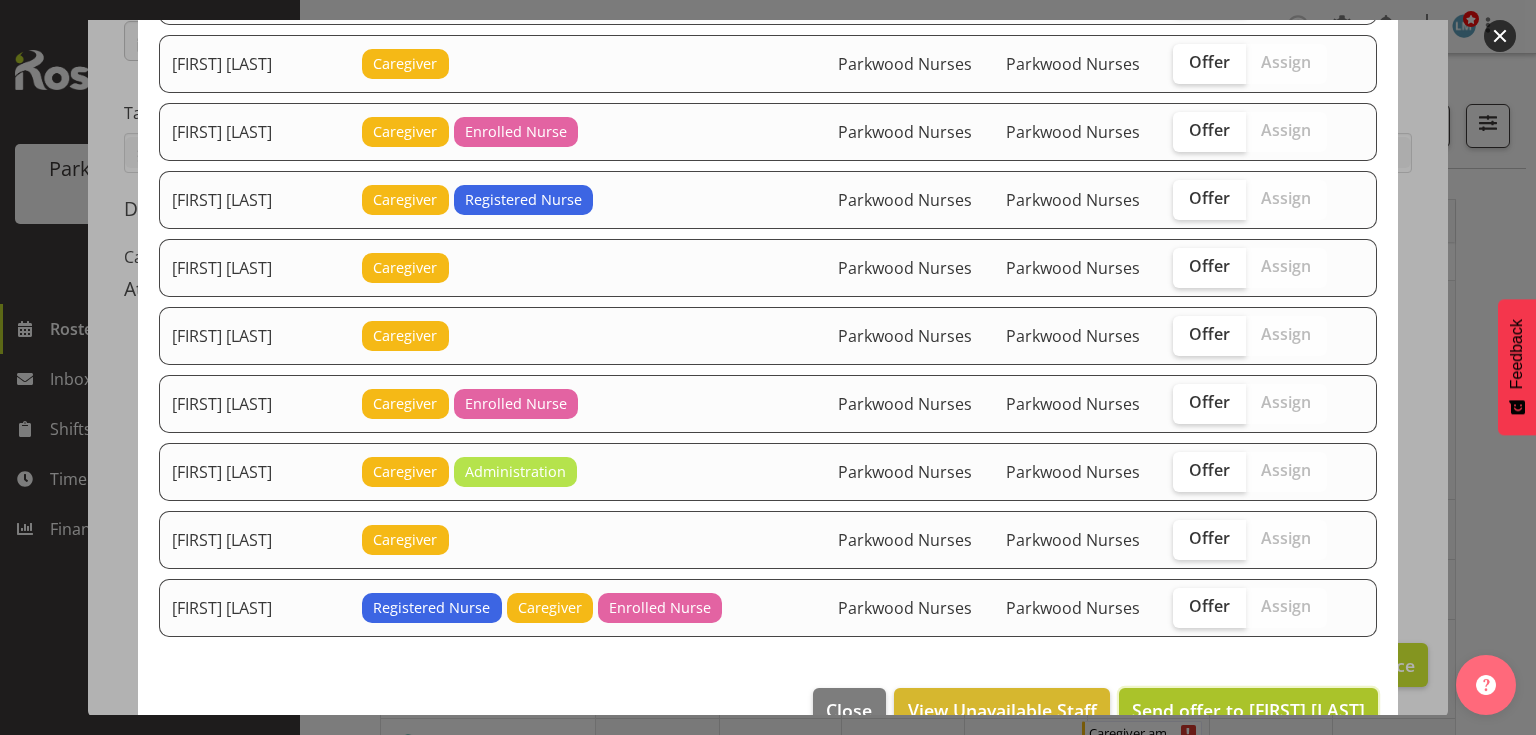 click on "Send offer to Maricon Nillo" at bounding box center [1248, 710] 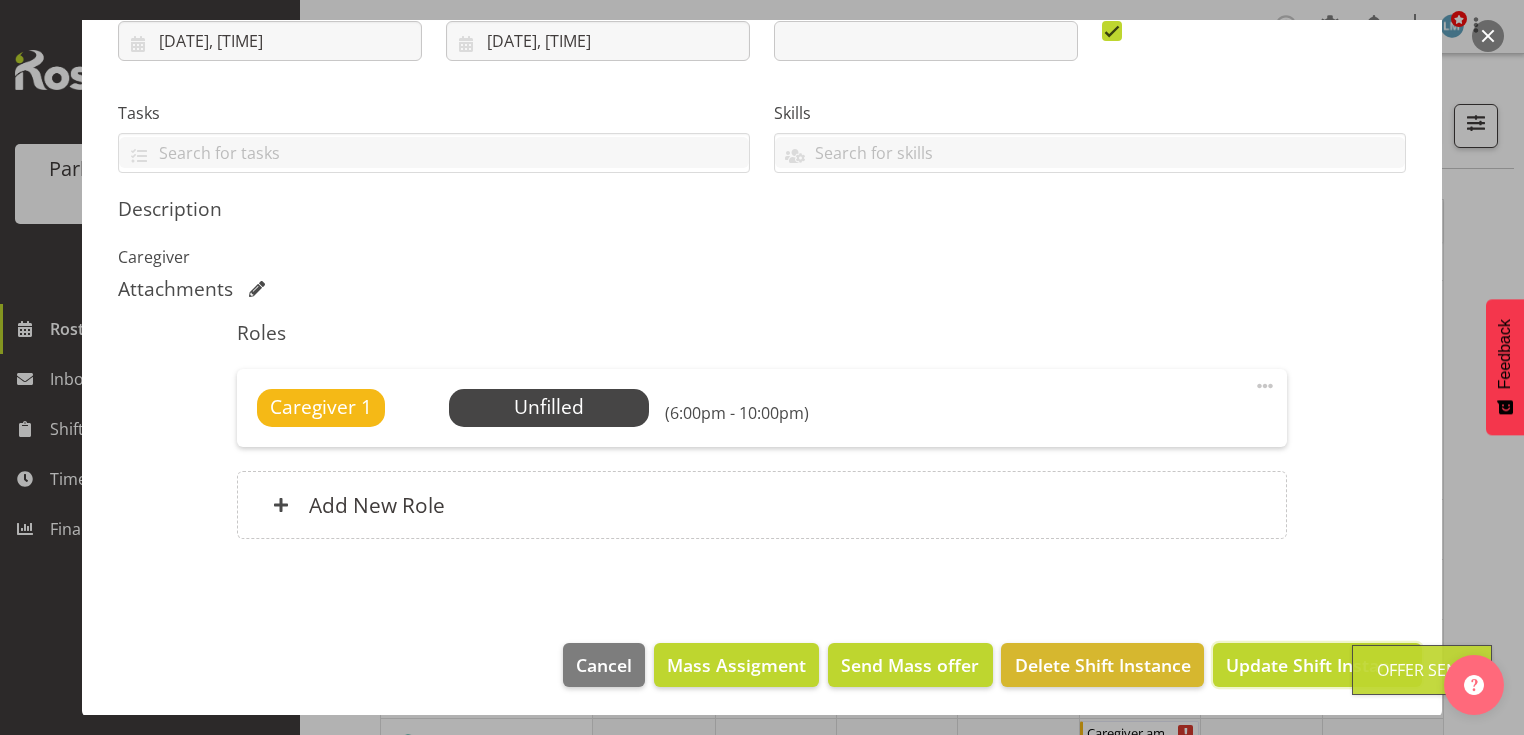 click on "Update Shift Instance" at bounding box center (1317, 665) 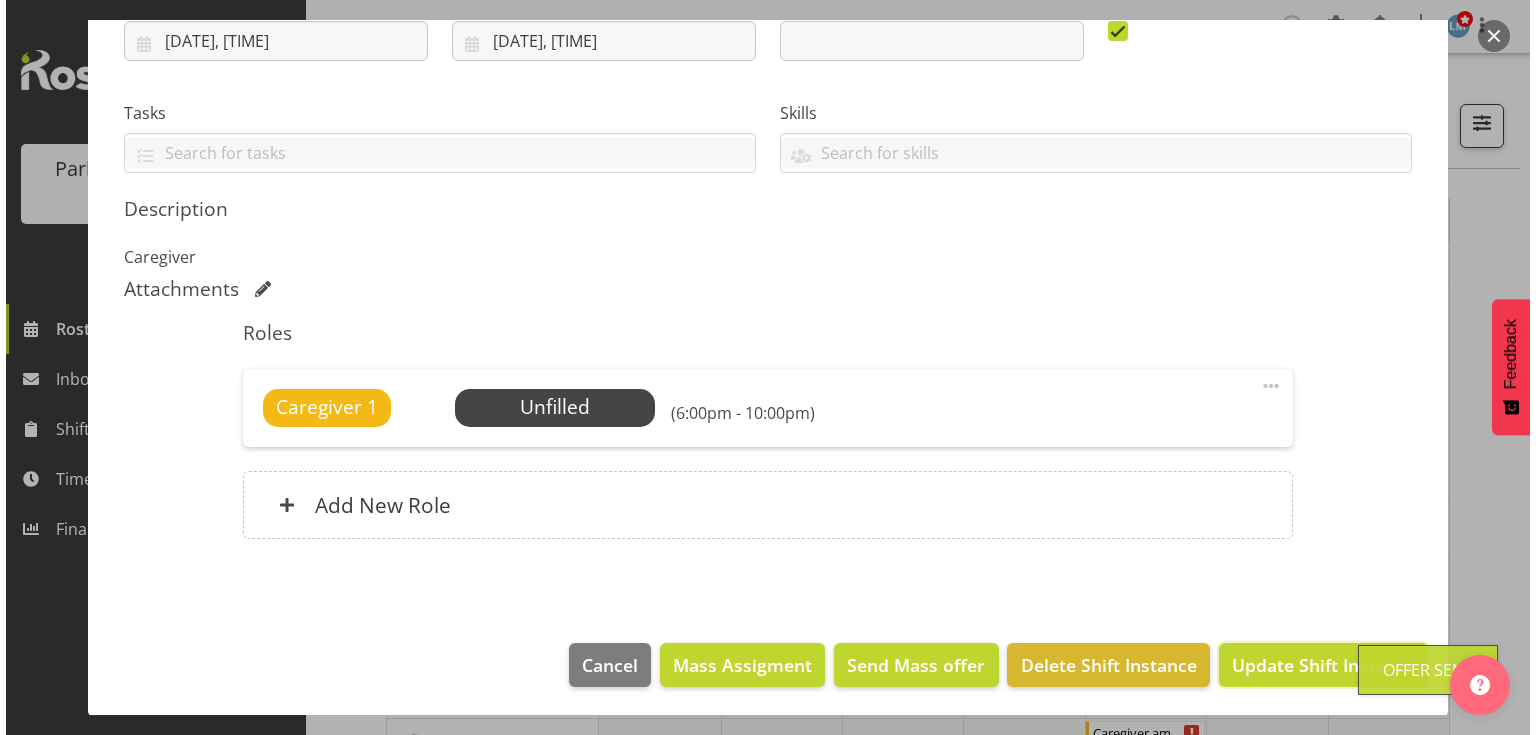 scroll, scrollTop: 282, scrollLeft: 0, axis: vertical 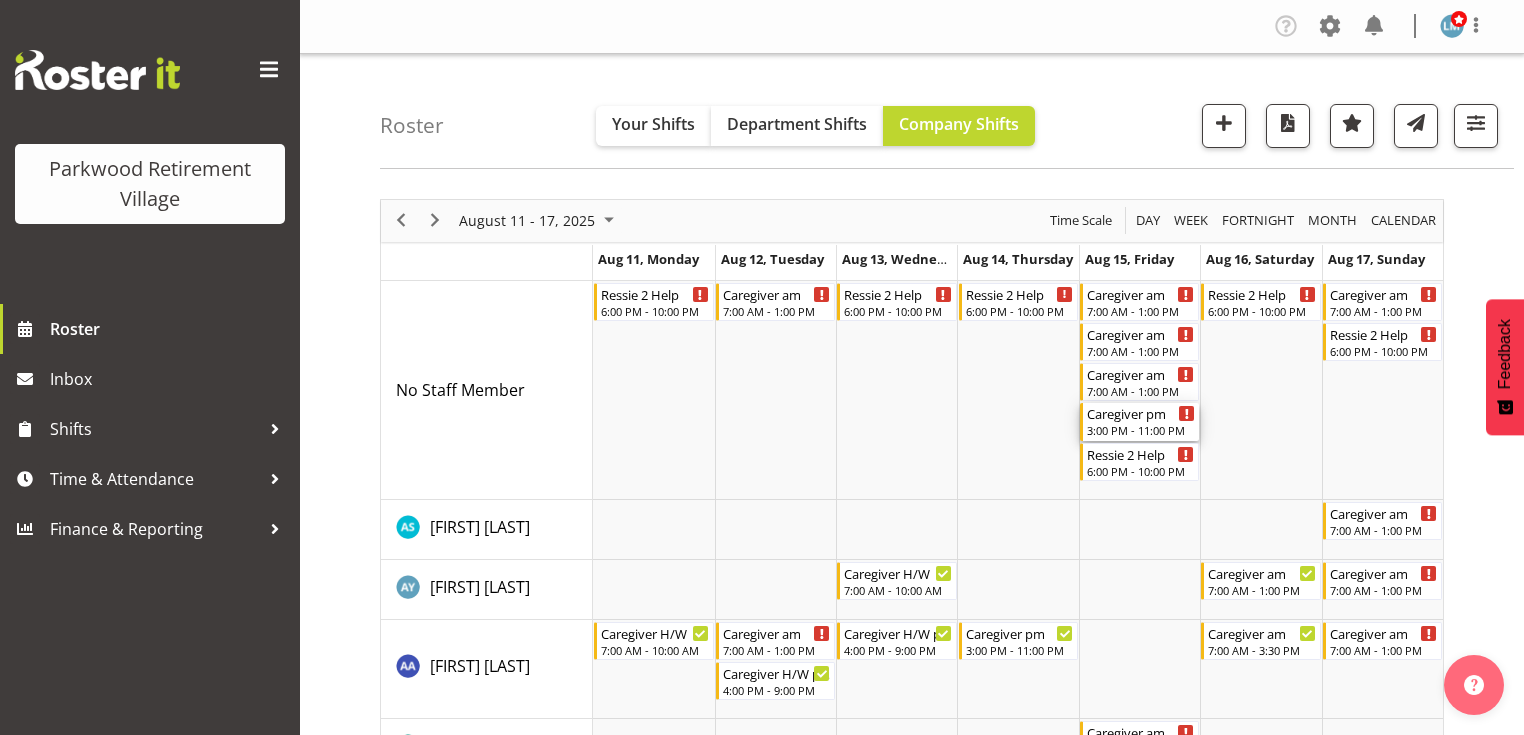 click on "Caregiver pm" at bounding box center [1141, 413] 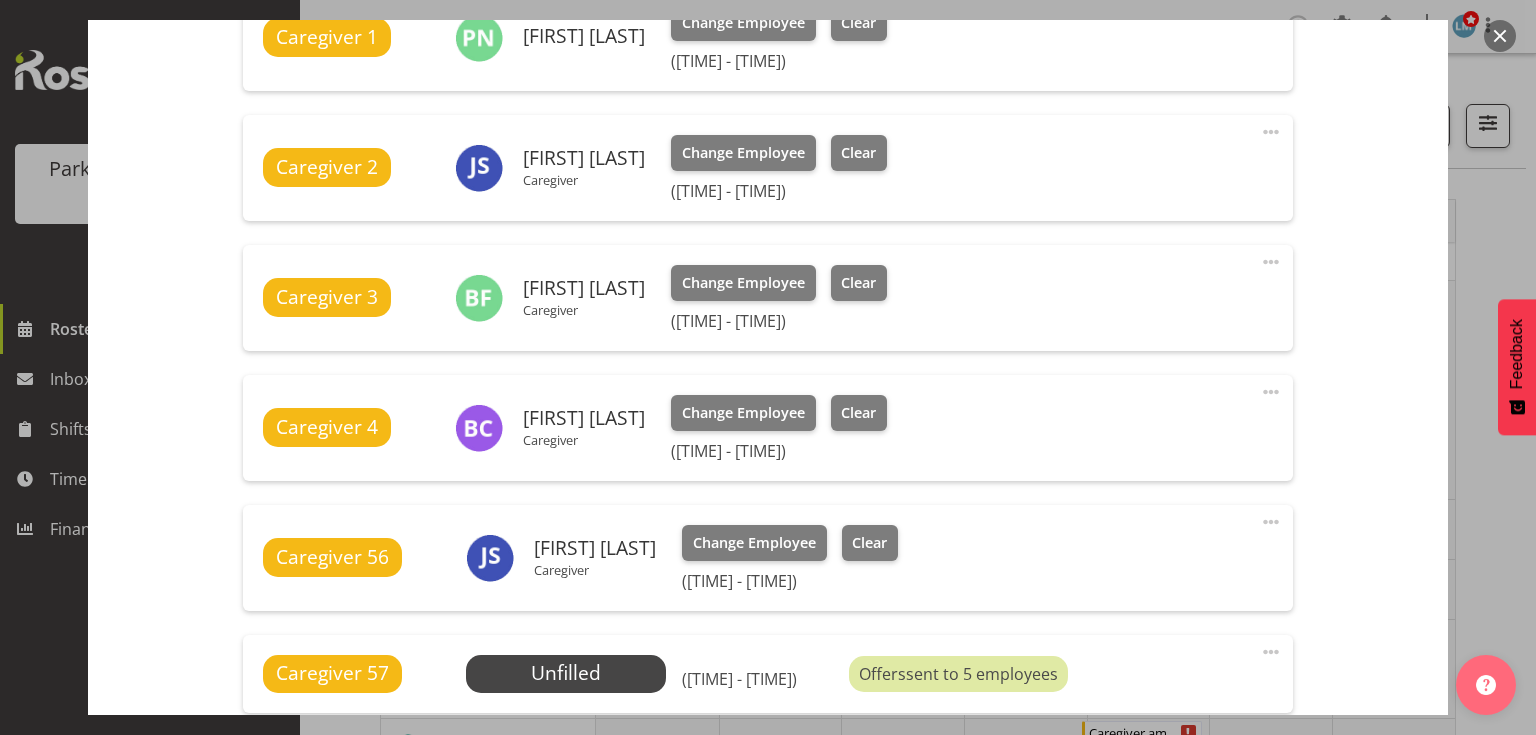 scroll, scrollTop: 960, scrollLeft: 0, axis: vertical 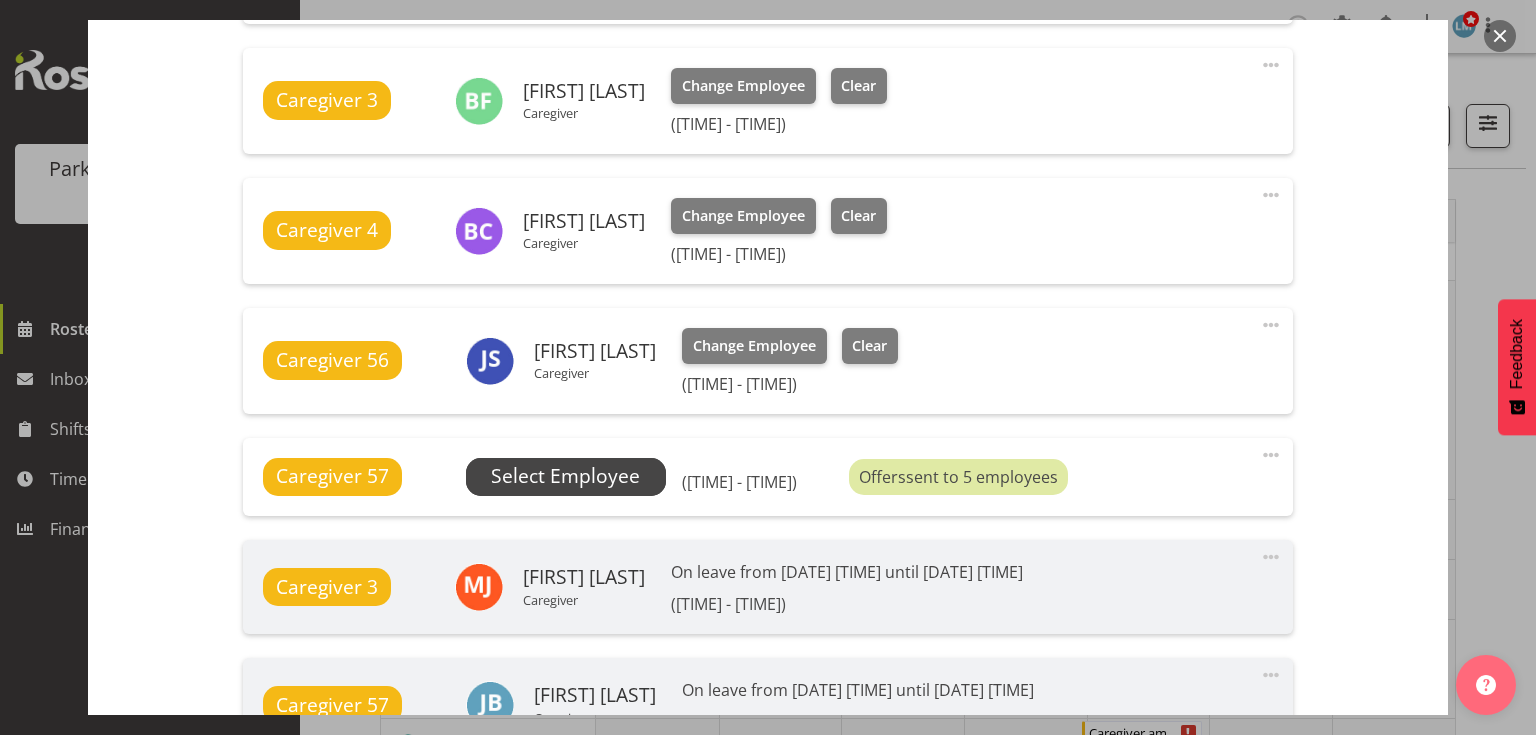 click on "Select Employee" at bounding box center (565, 476) 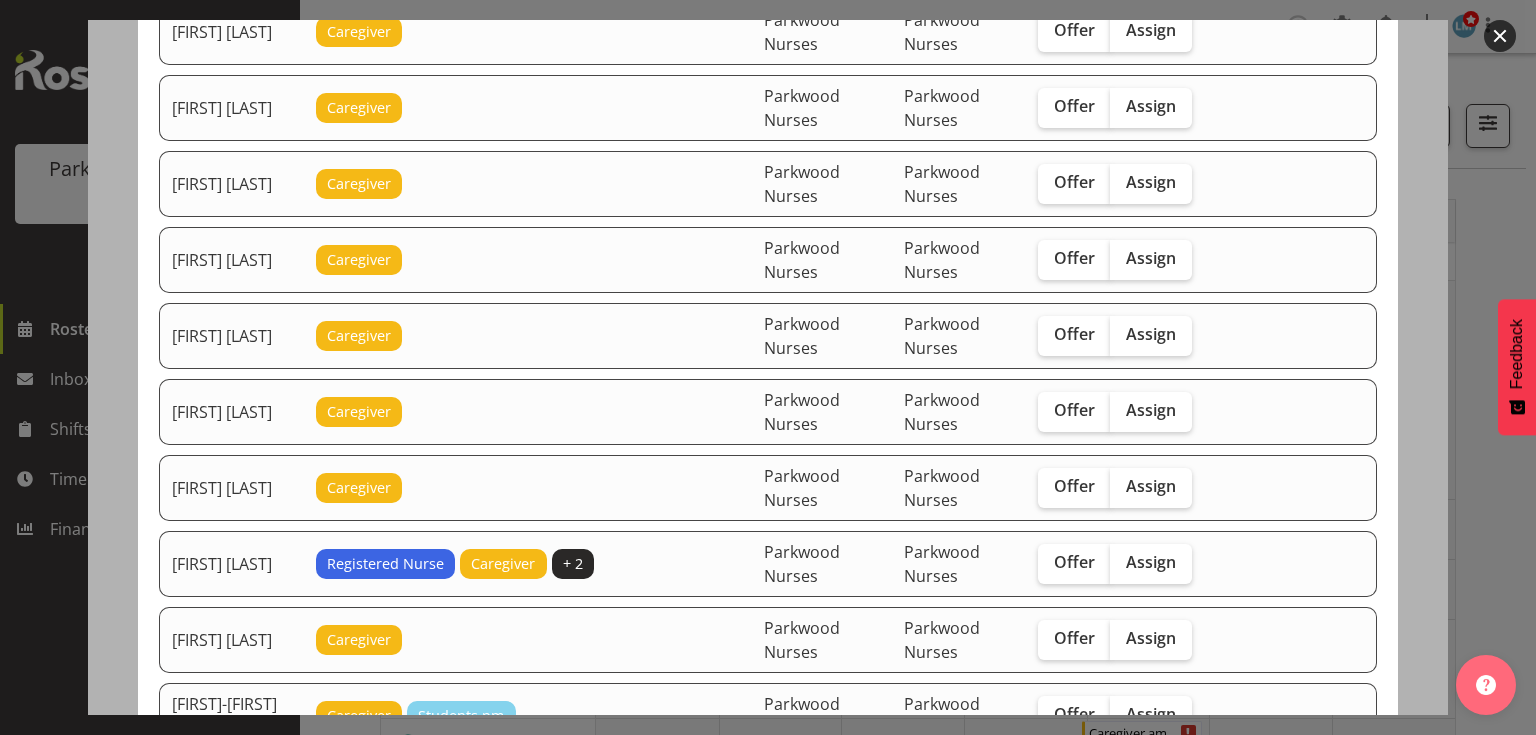 scroll, scrollTop: 240, scrollLeft: 0, axis: vertical 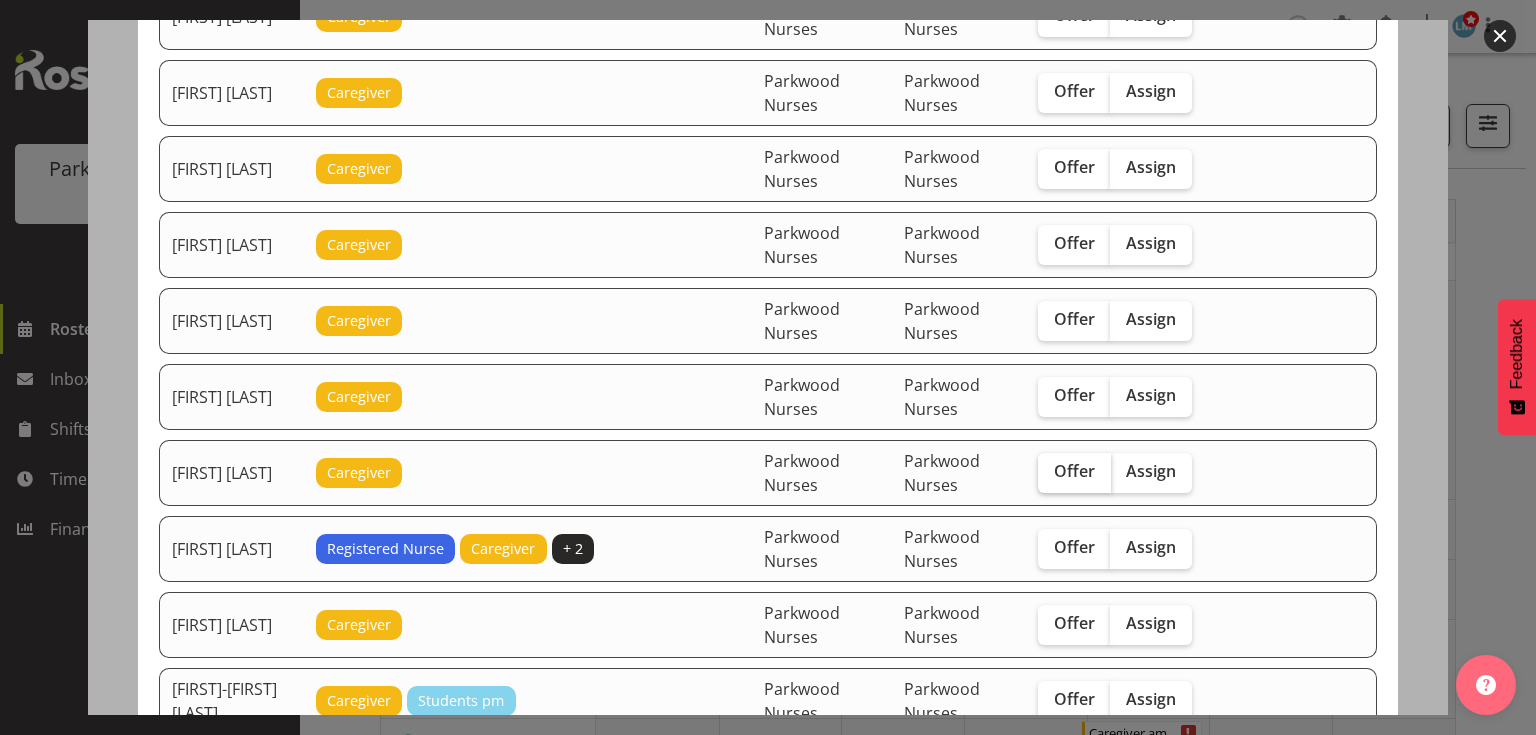 click on "Offer" at bounding box center (1074, 471) 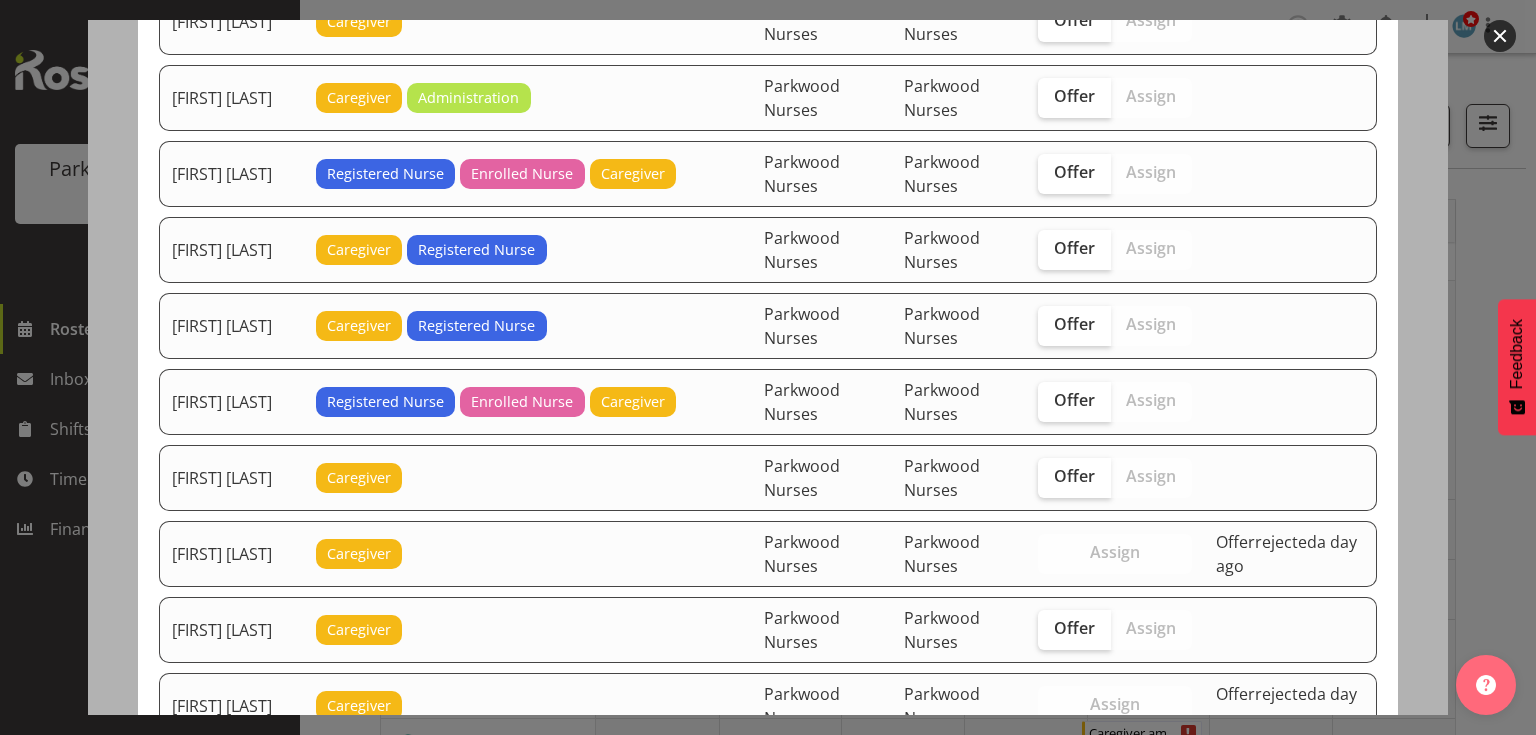 scroll, scrollTop: 1680, scrollLeft: 0, axis: vertical 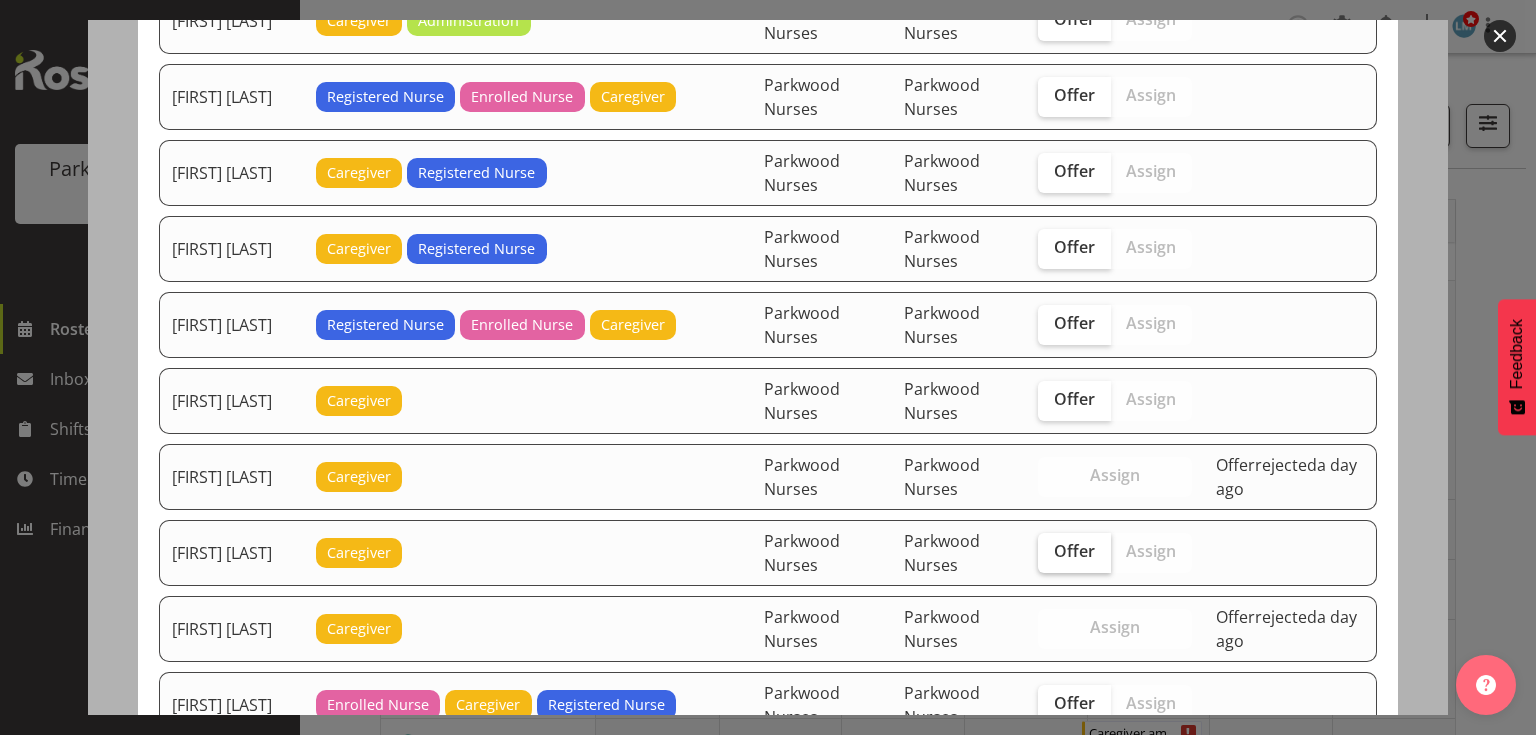 click on "Offer" at bounding box center [1074, 551] 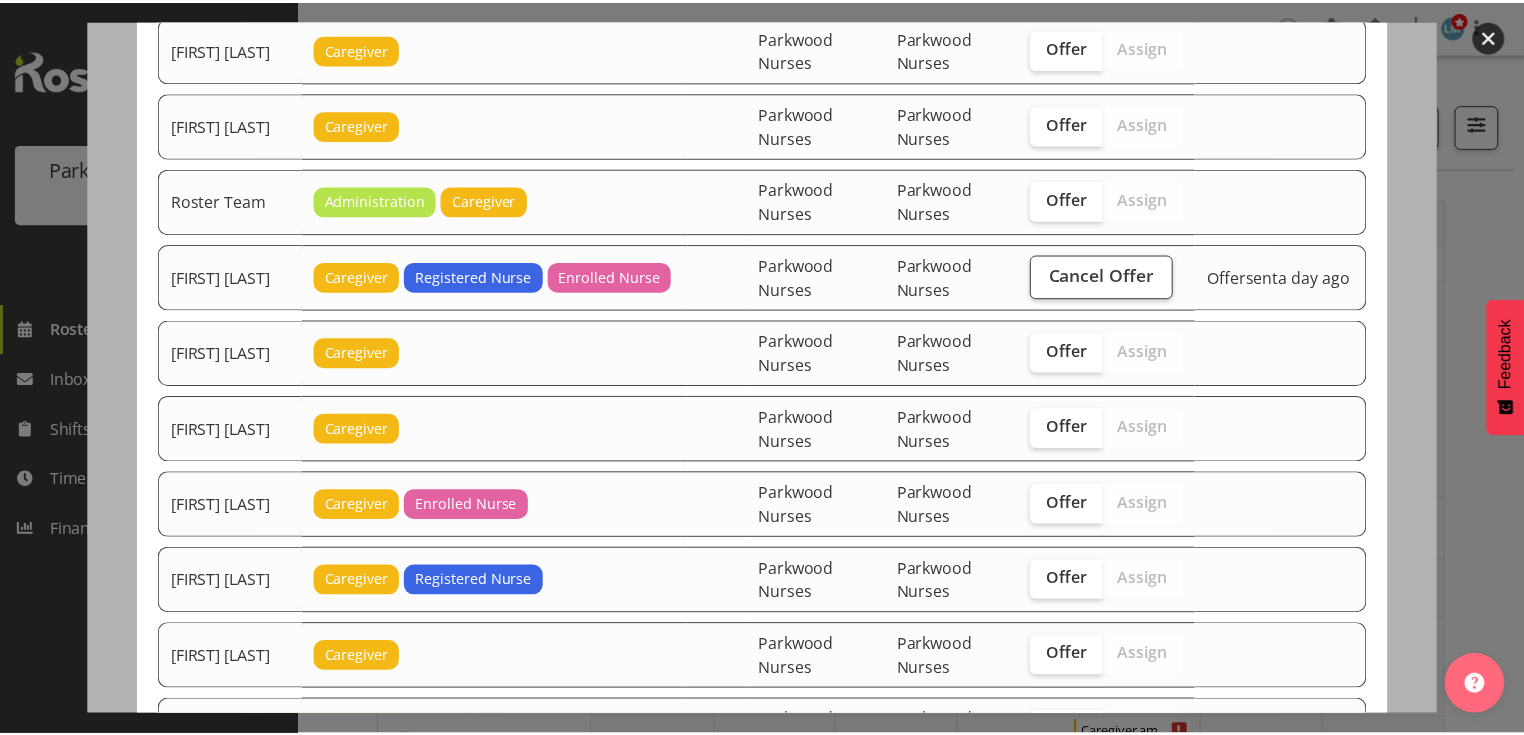 scroll, scrollTop: 2856, scrollLeft: 0, axis: vertical 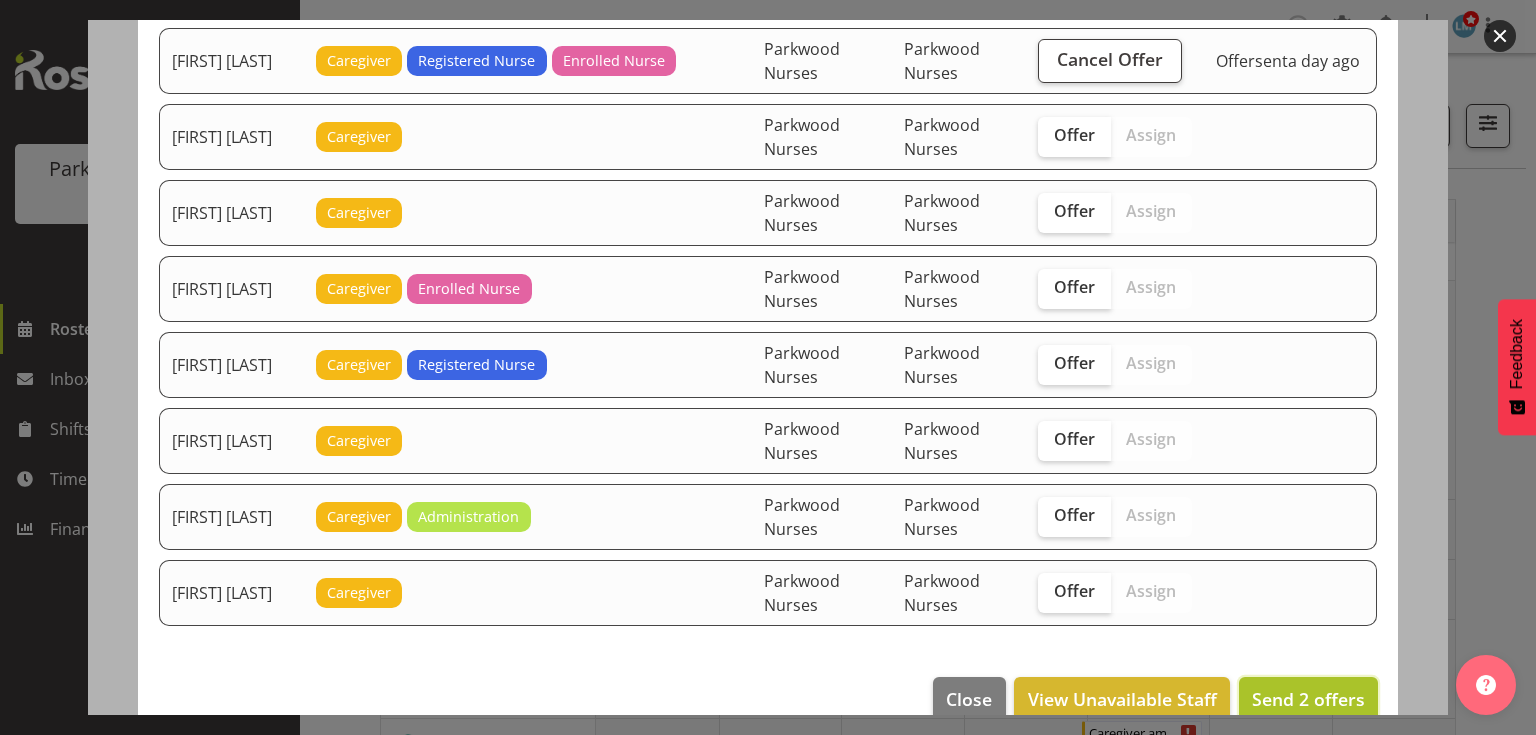 click on "Send 2 offers" at bounding box center (1308, 699) 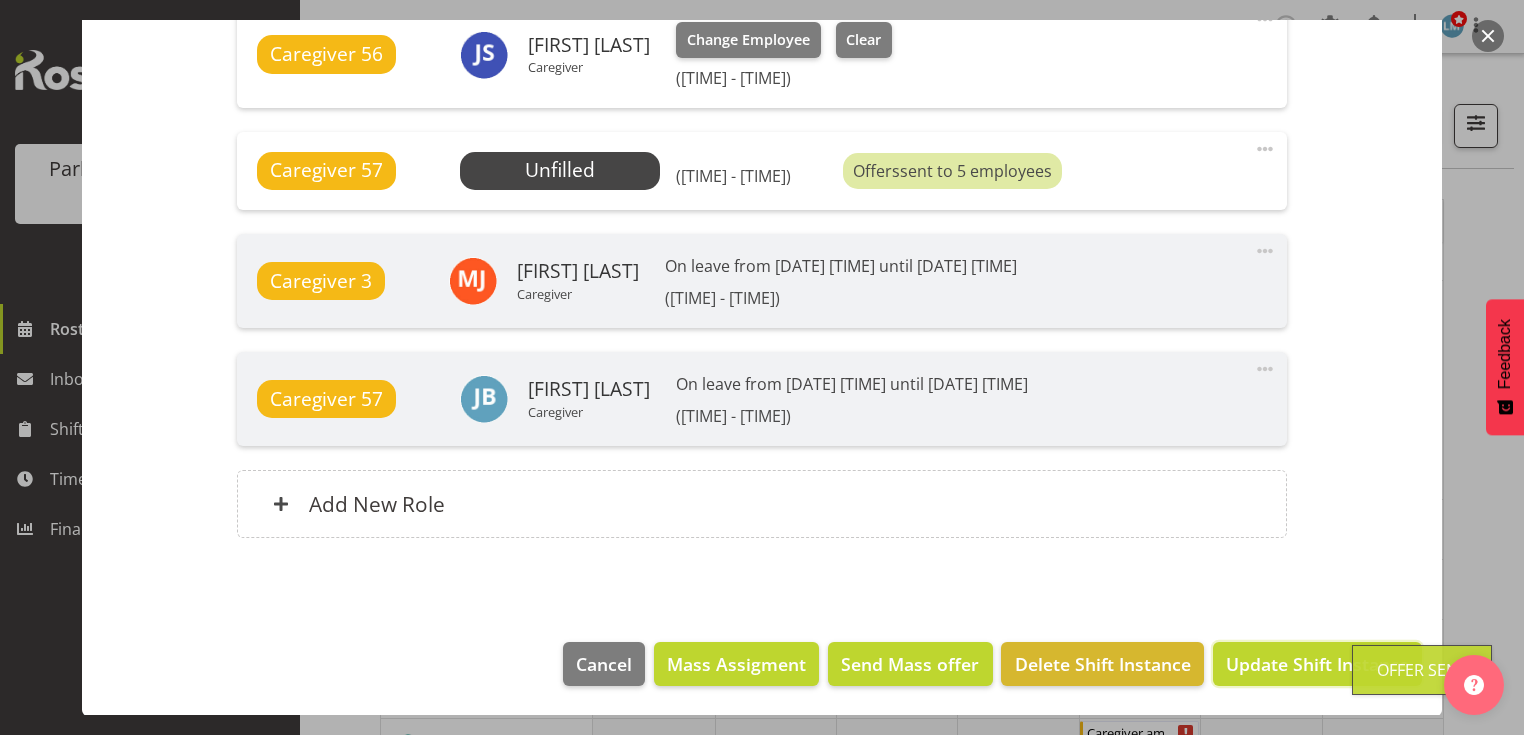 click on "Update Shift Instance" at bounding box center (1317, 664) 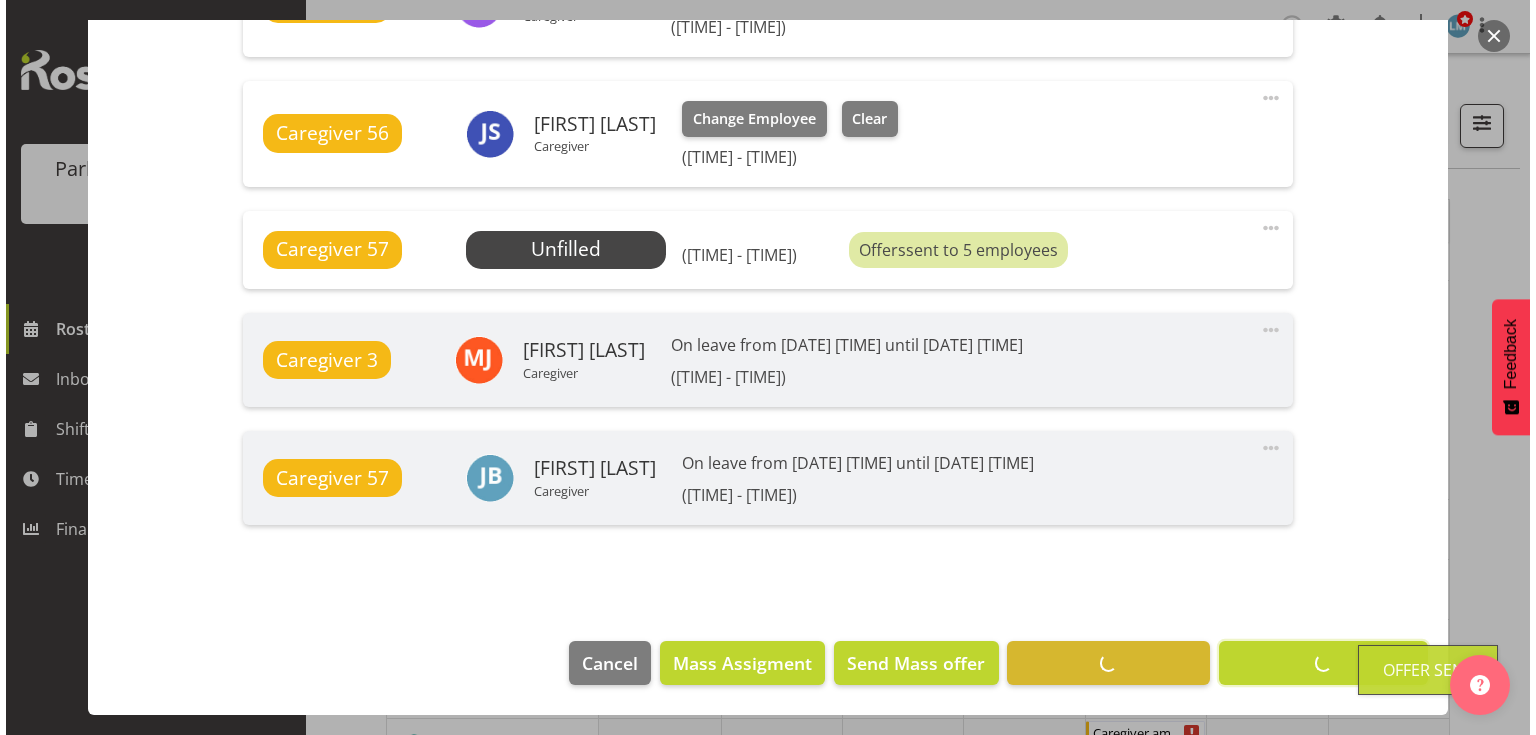 scroll, scrollTop: 1186, scrollLeft: 0, axis: vertical 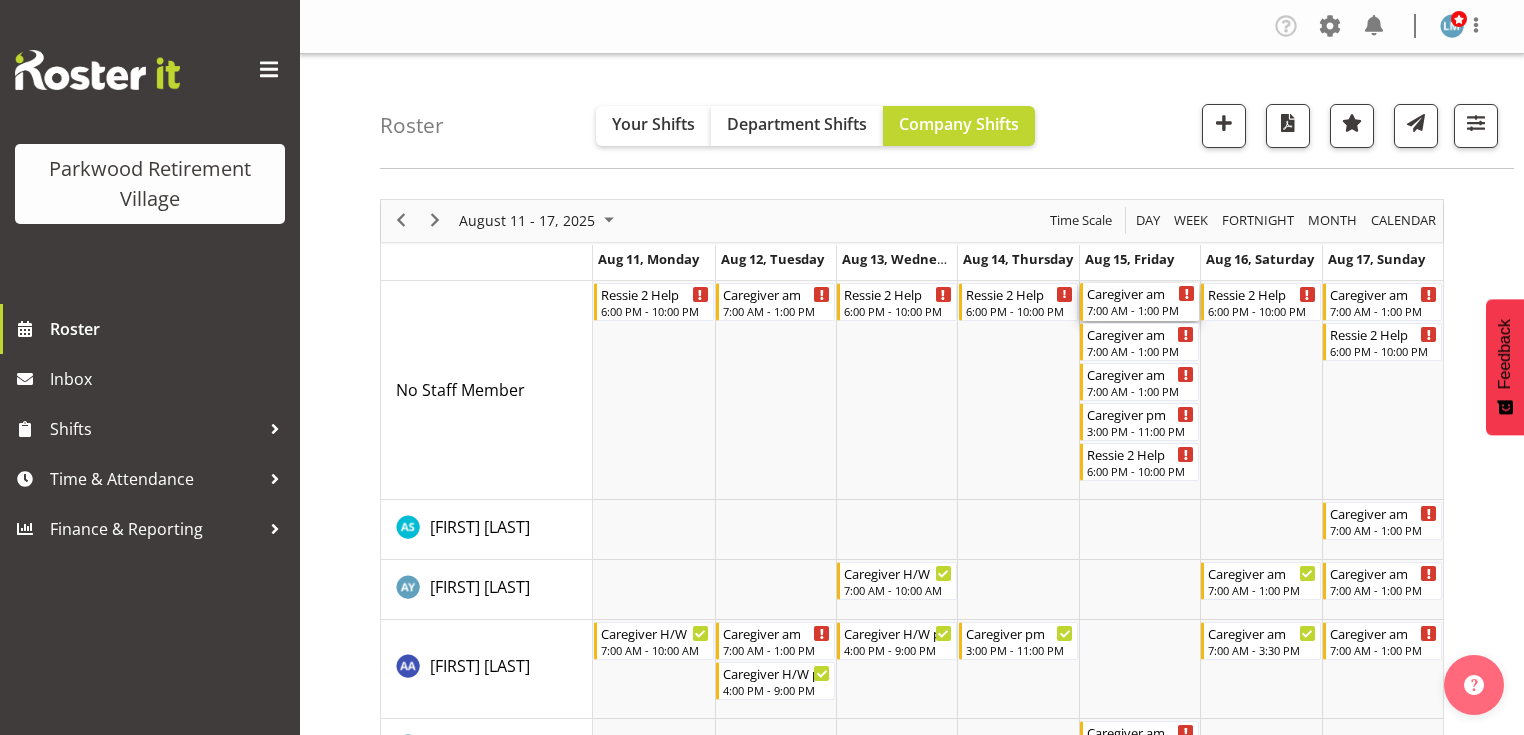 click on "7:00 AM - 1:00 PM" at bounding box center [1141, 310] 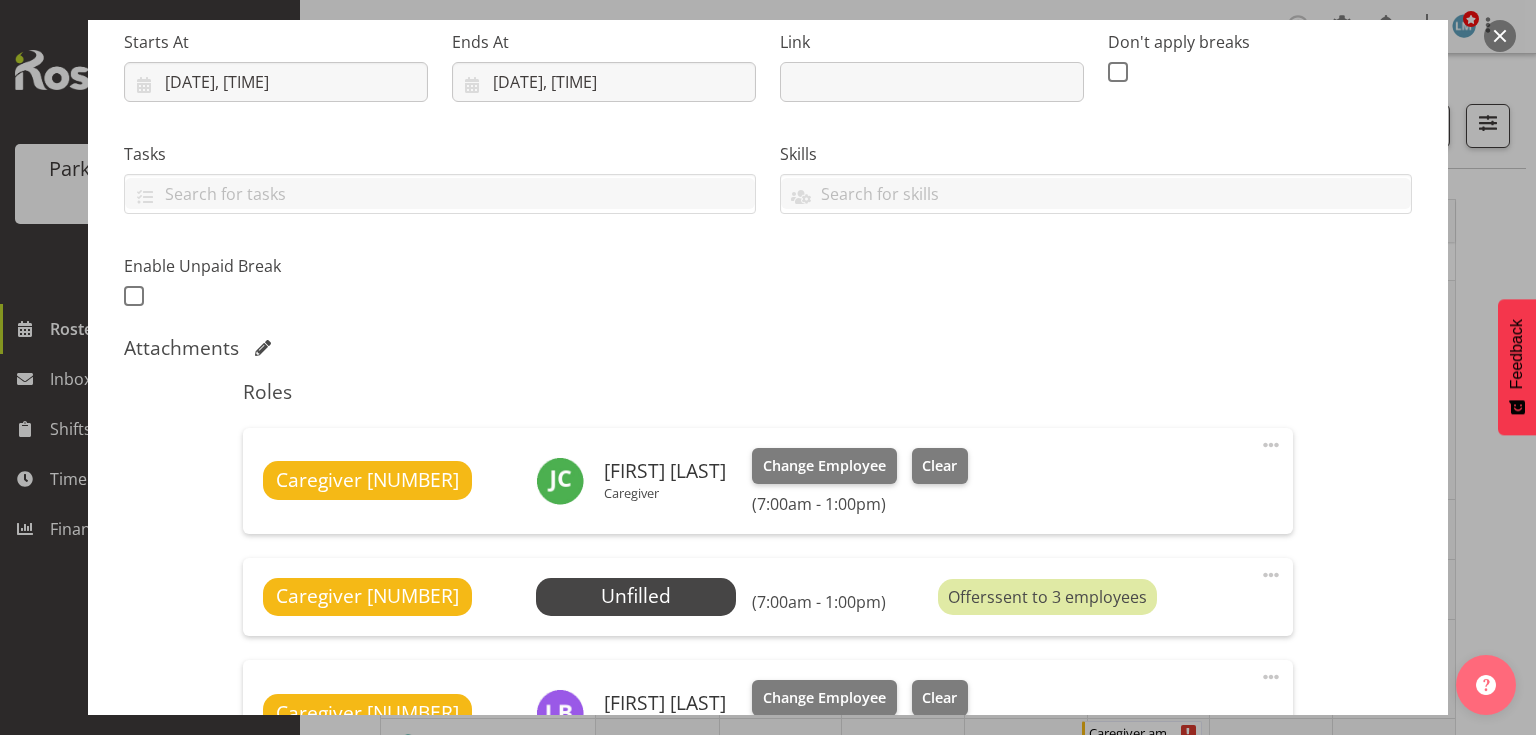 scroll, scrollTop: 720, scrollLeft: 0, axis: vertical 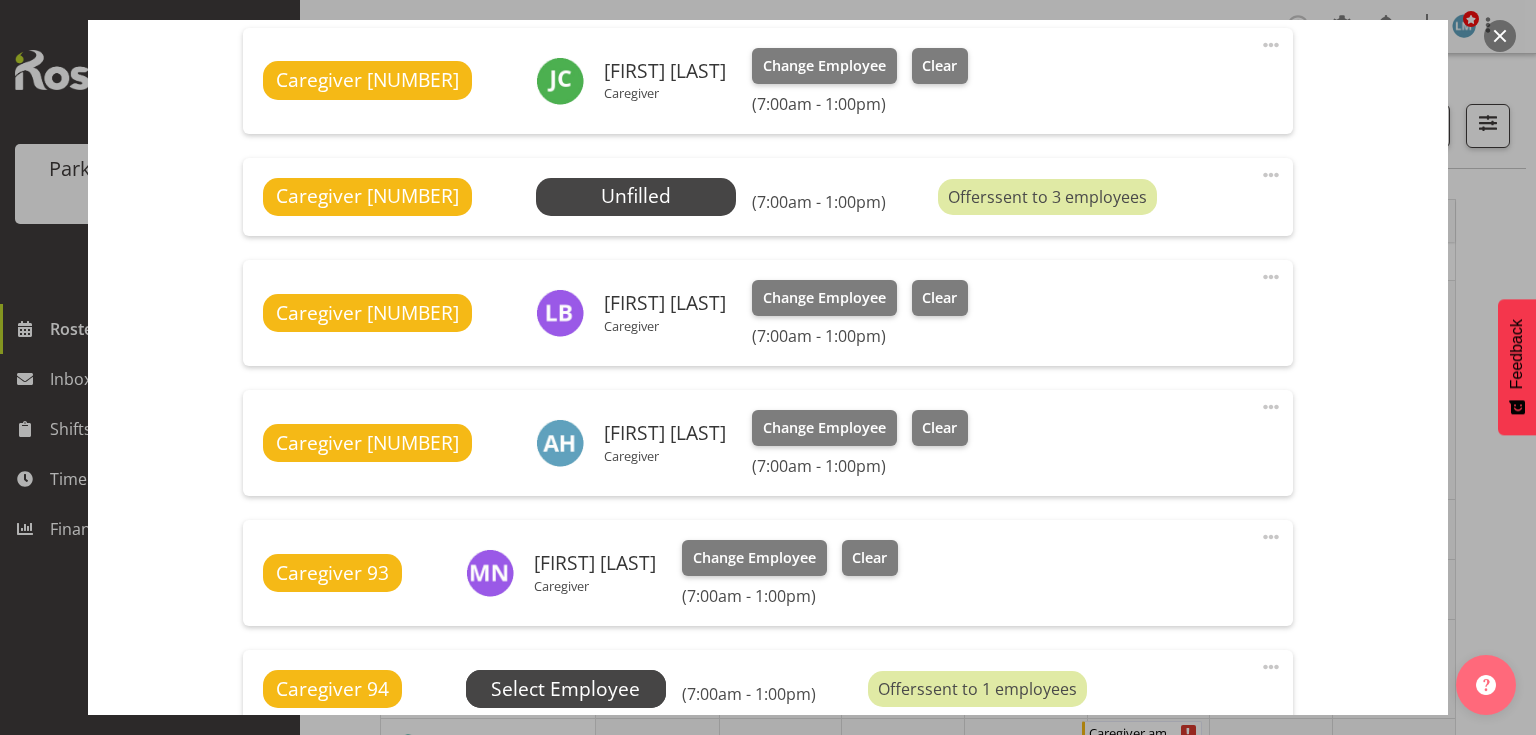click on "Select Employee" at bounding box center (0, 0) 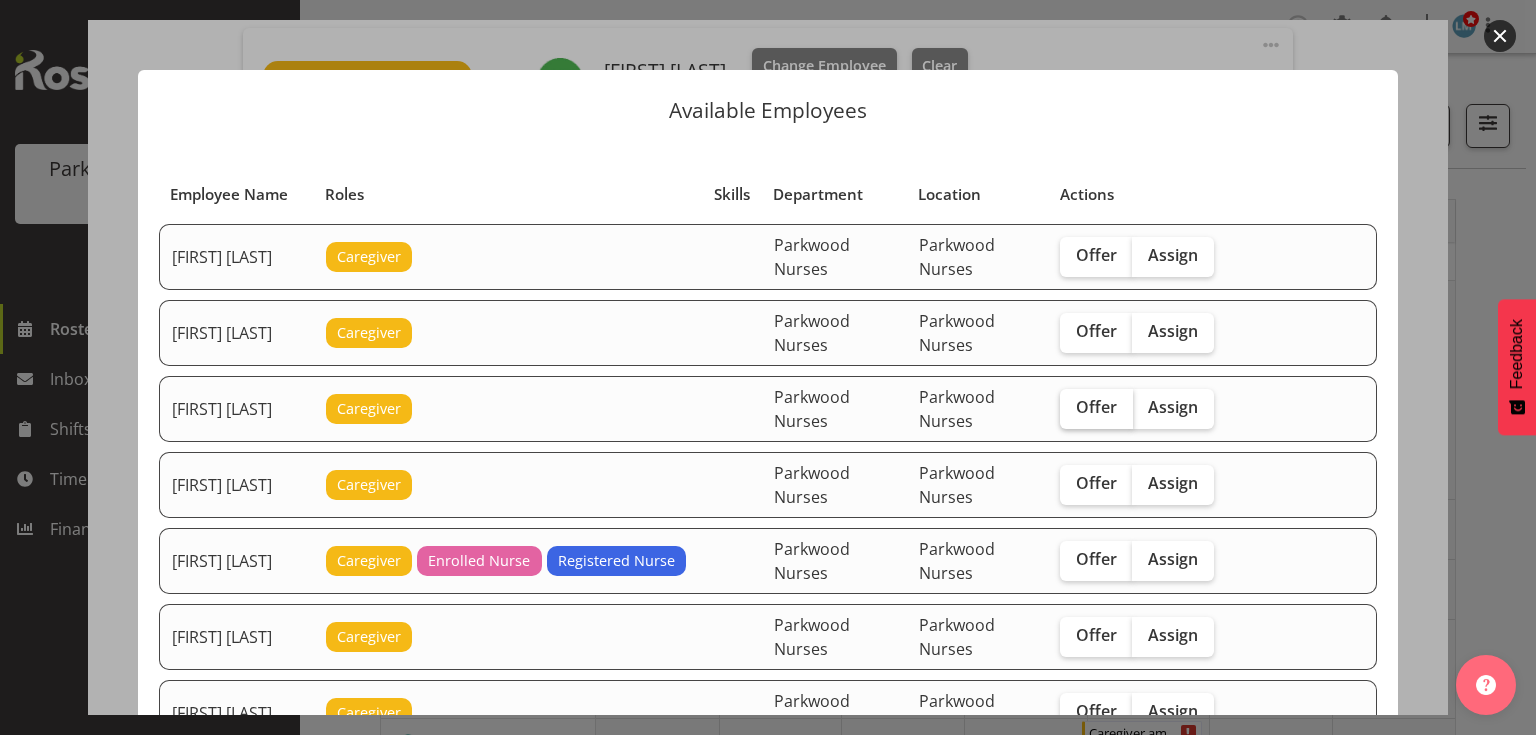 click on "Offer" at bounding box center [1096, 407] 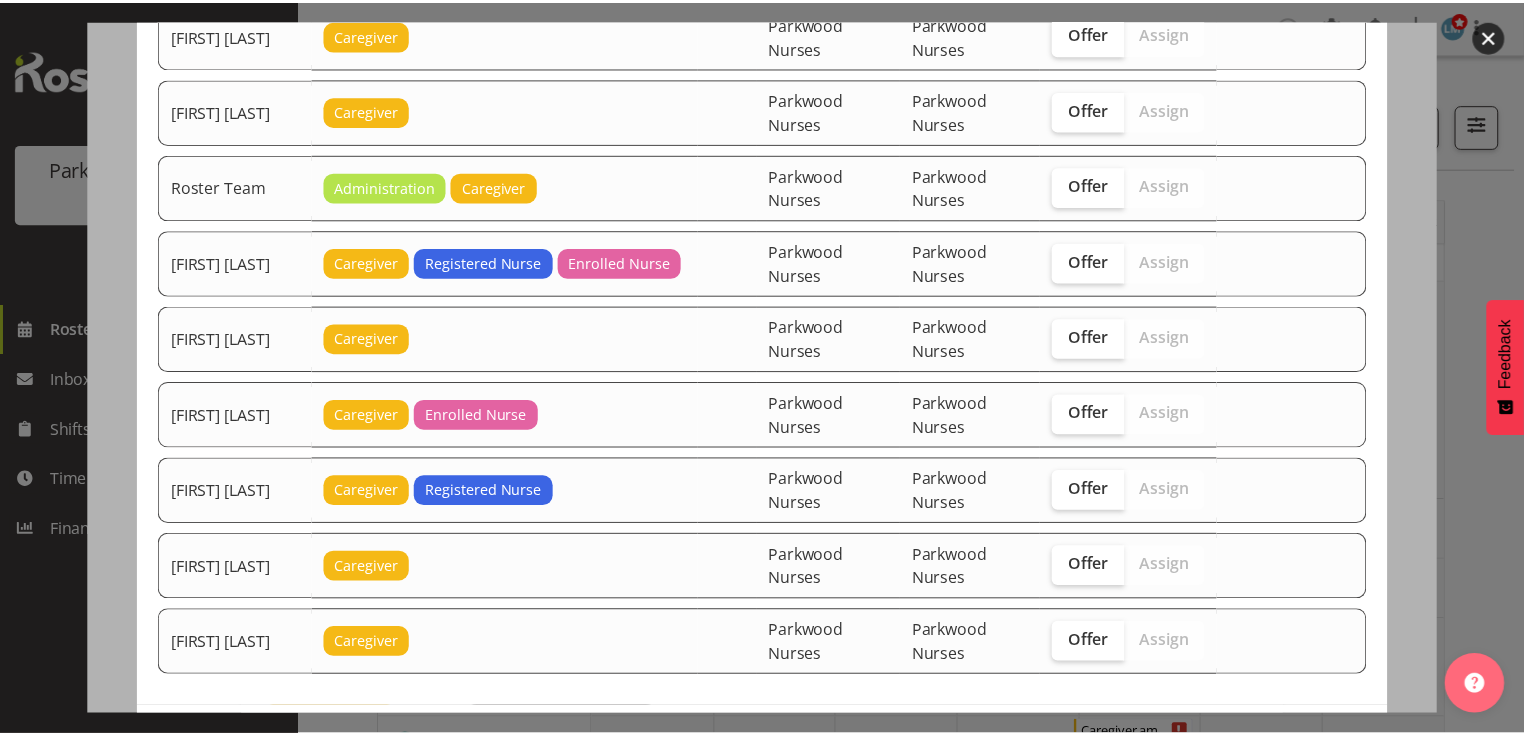 scroll, scrollTop: 2931, scrollLeft: 0, axis: vertical 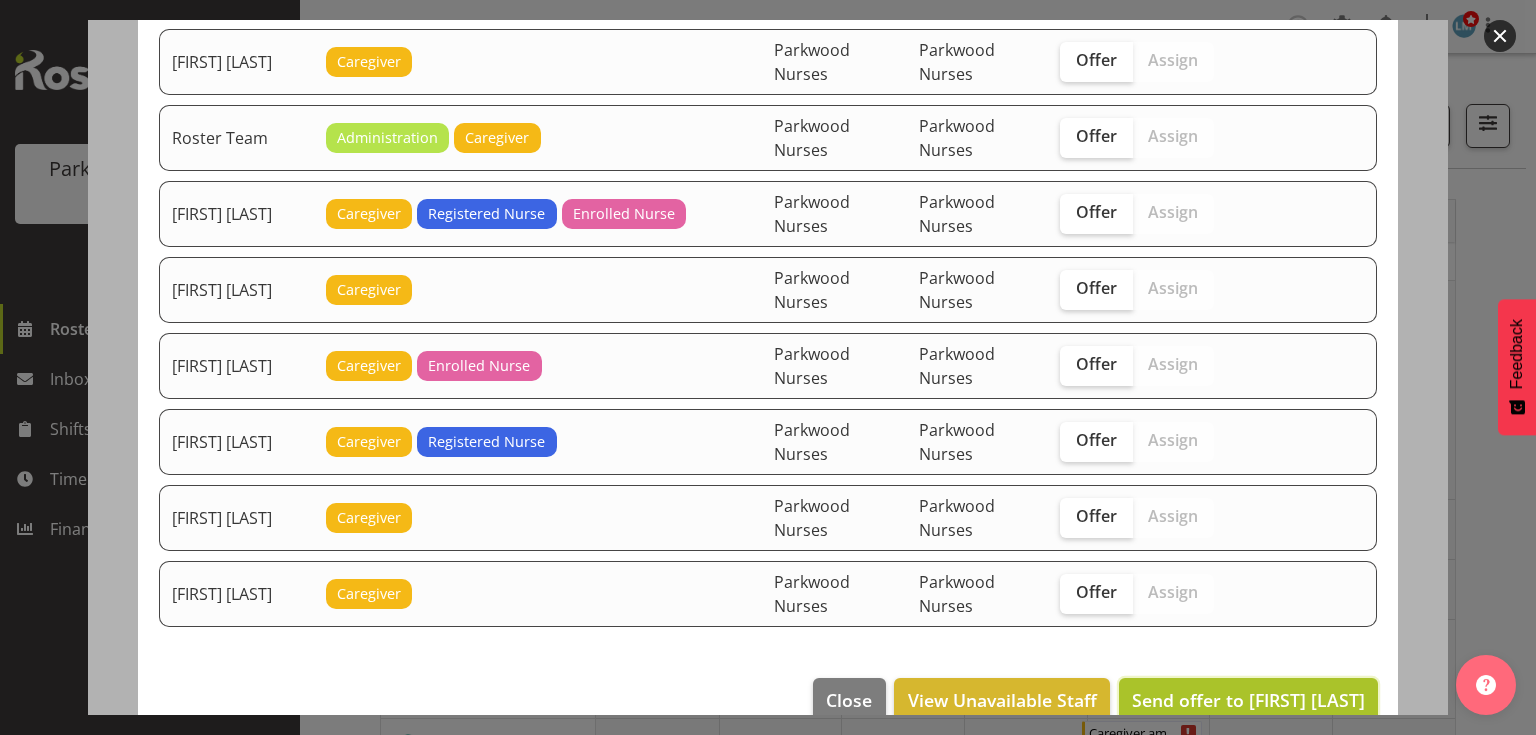 click on "Send offer to Alem Abreha" at bounding box center [1248, 700] 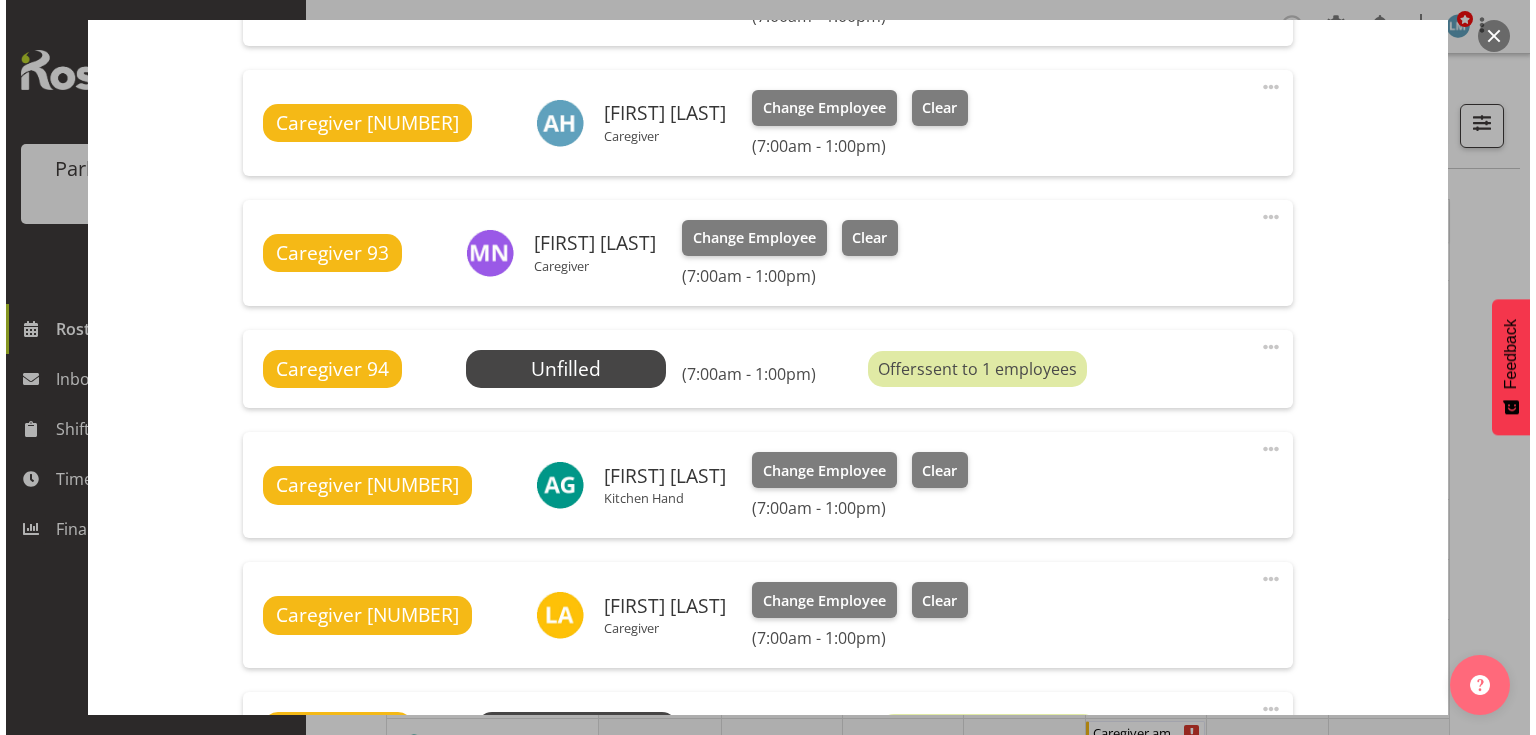 scroll, scrollTop: 1360, scrollLeft: 0, axis: vertical 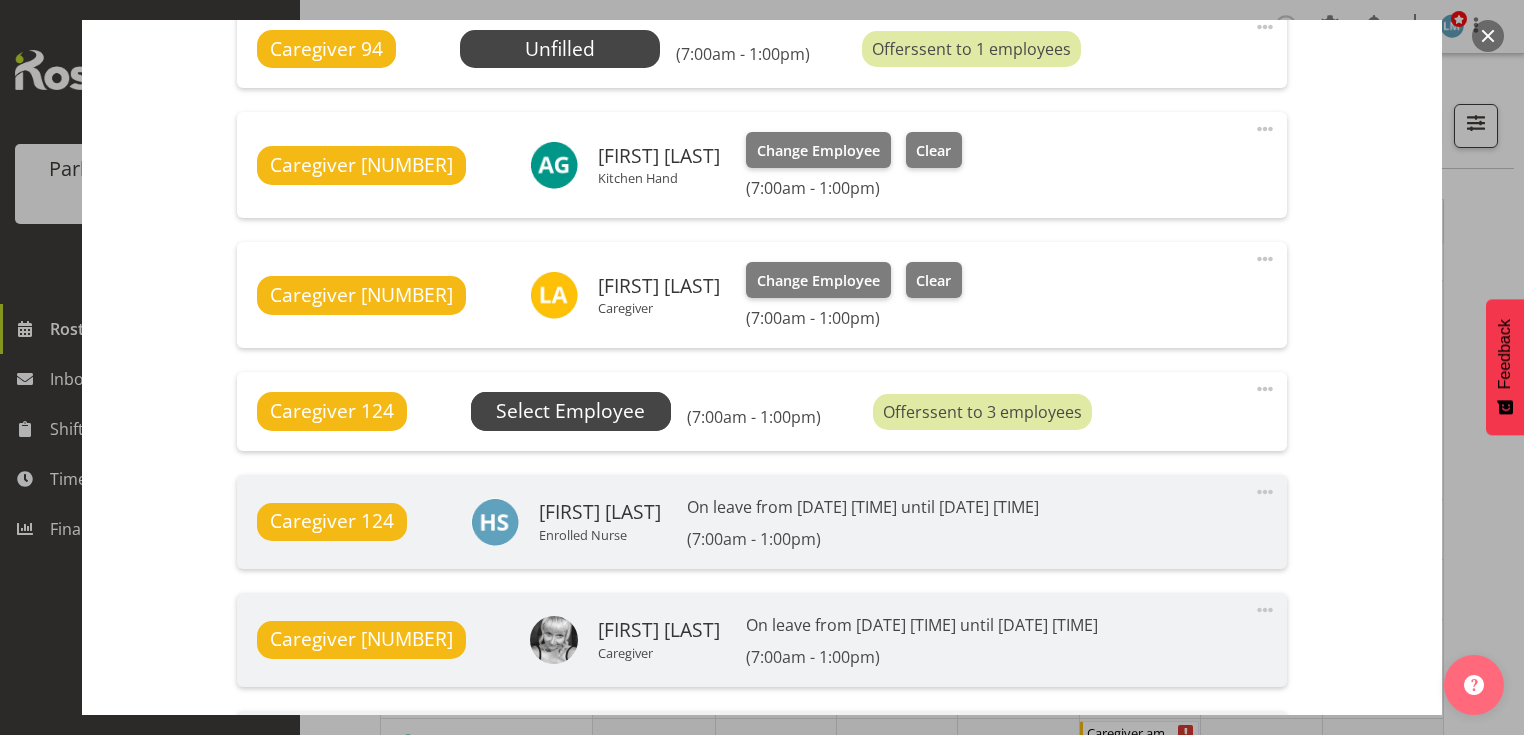 click on "Select Employee" at bounding box center (0, 0) 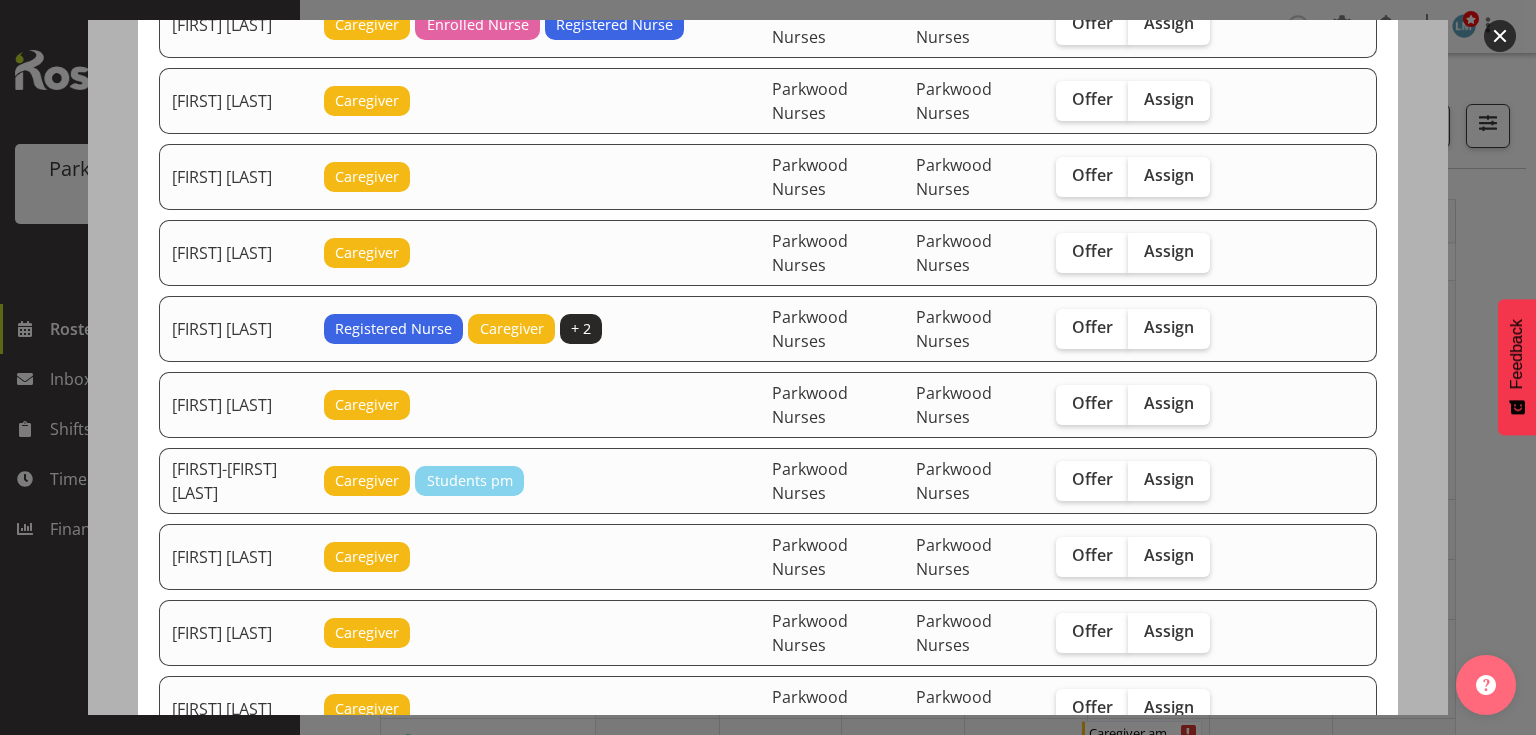 scroll, scrollTop: 640, scrollLeft: 0, axis: vertical 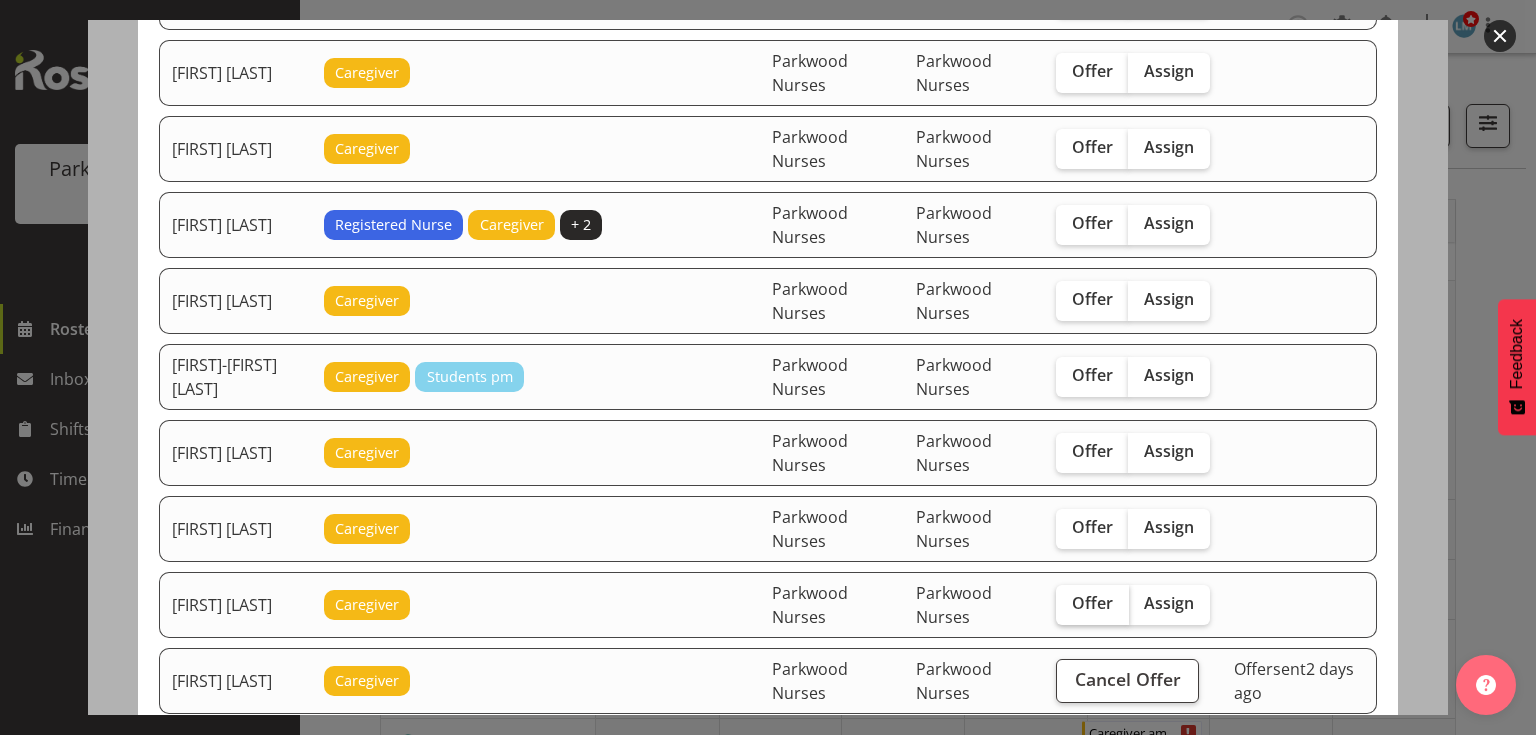 click on "Offer" at bounding box center [1092, 603] 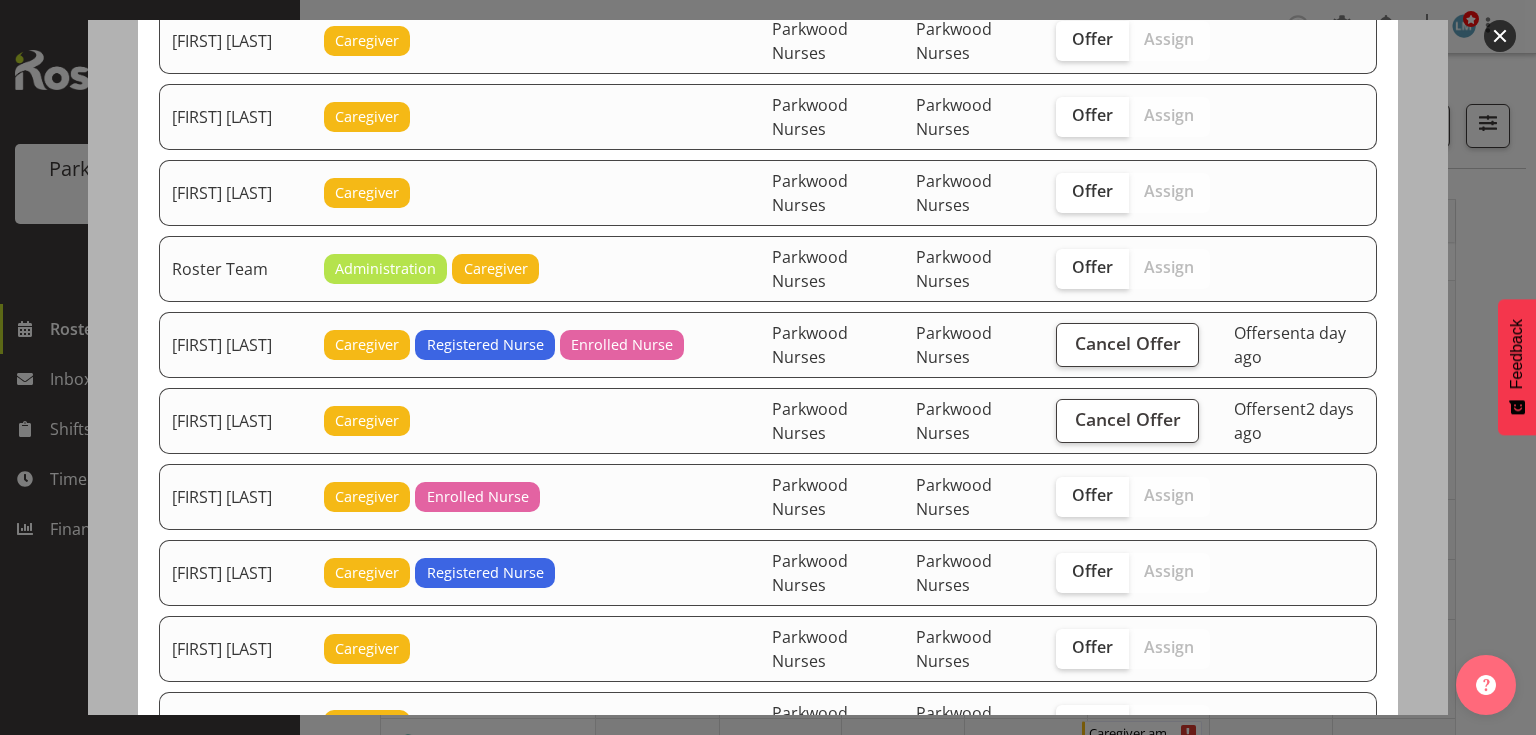 scroll, scrollTop: 2931, scrollLeft: 0, axis: vertical 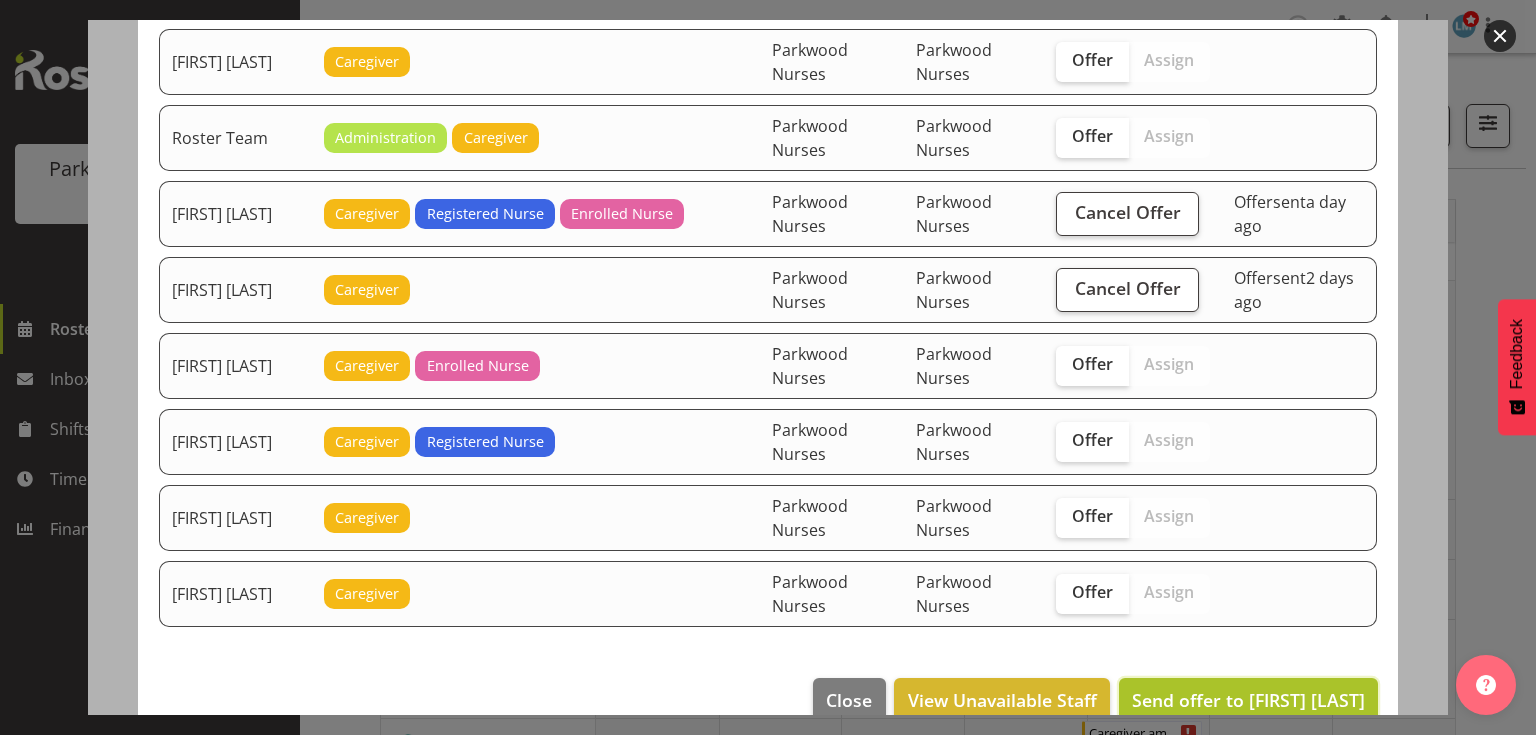 click on "Send offer to Hope Maihi" at bounding box center [1248, 700] 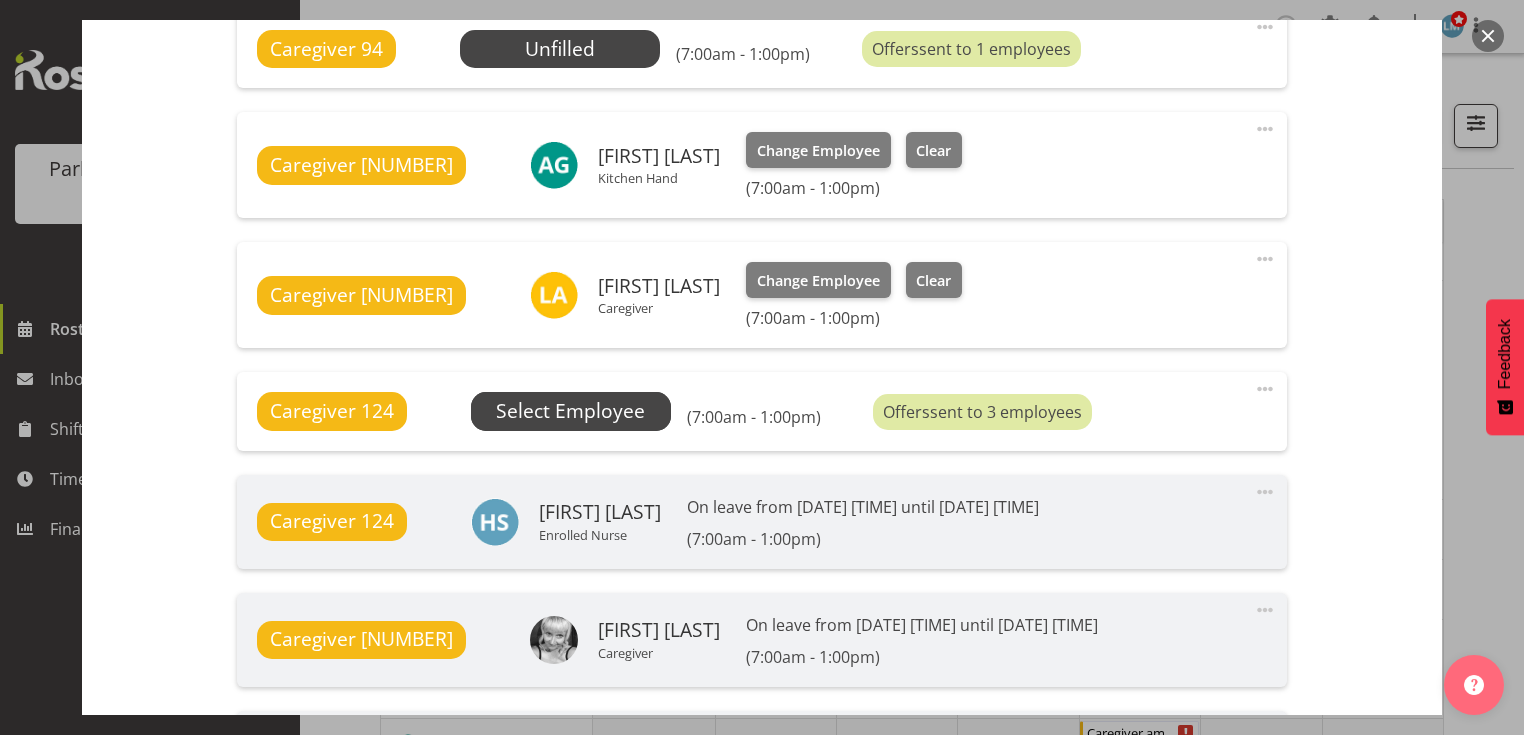 click on "Select Employee" at bounding box center [0, 0] 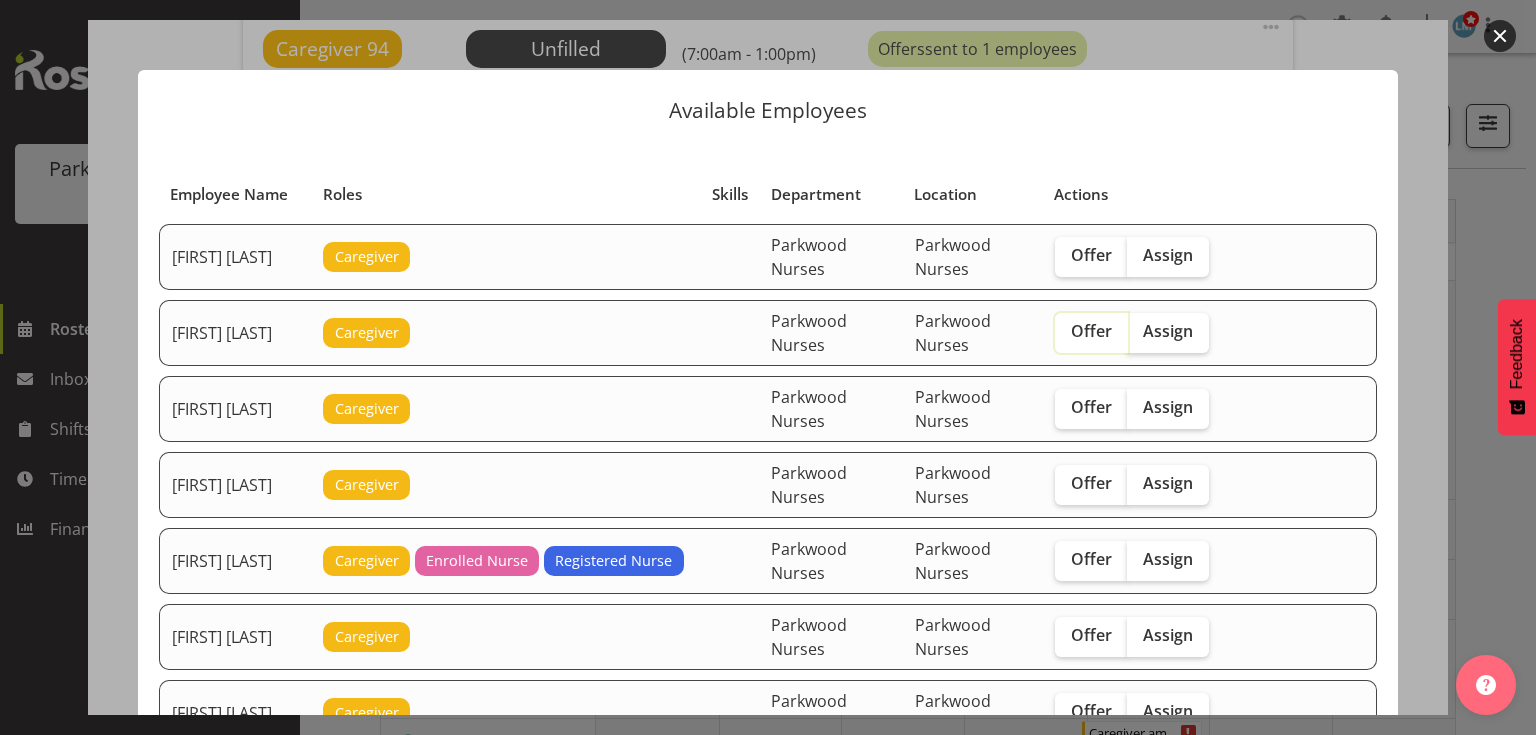 click on "Offer" at bounding box center (1061, 331) 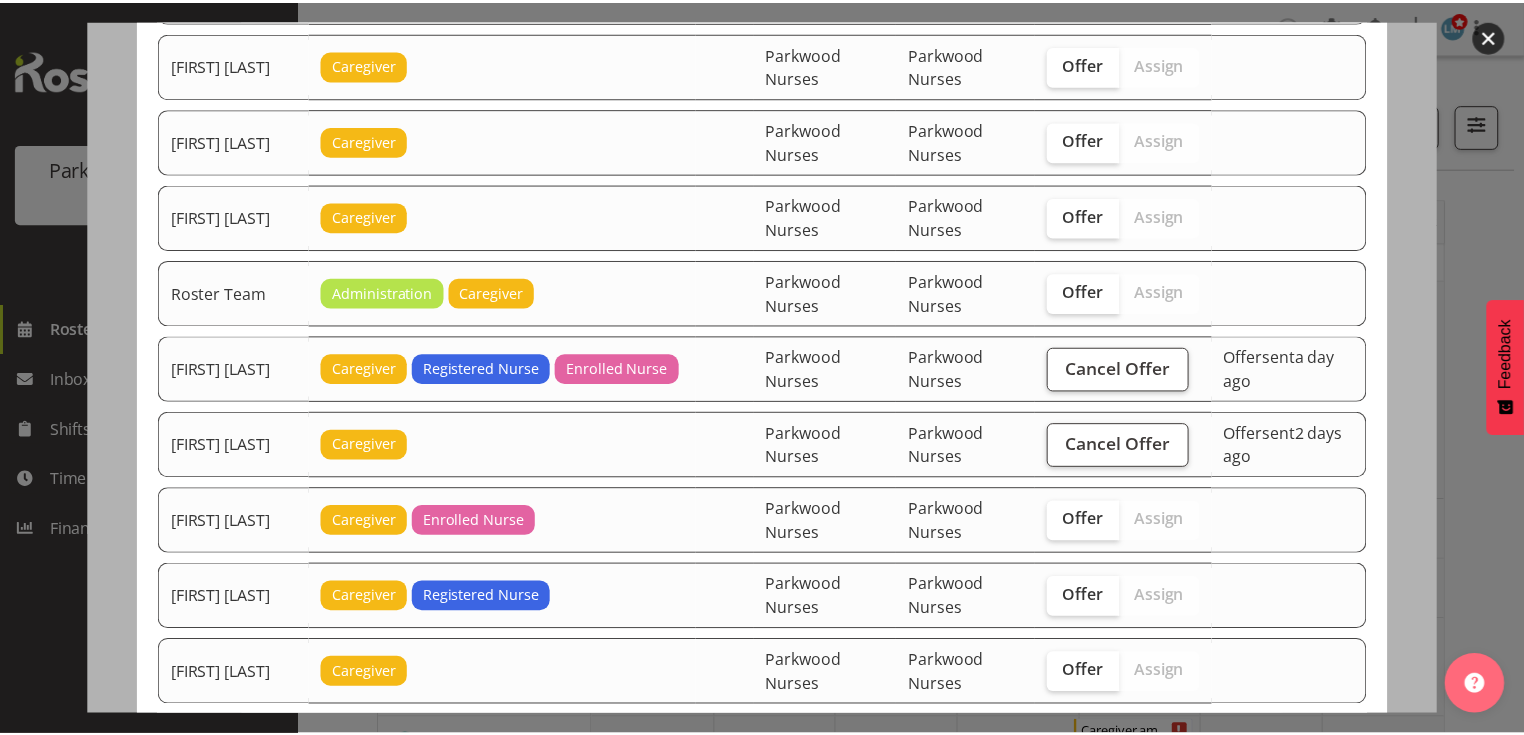 scroll, scrollTop: 2931, scrollLeft: 0, axis: vertical 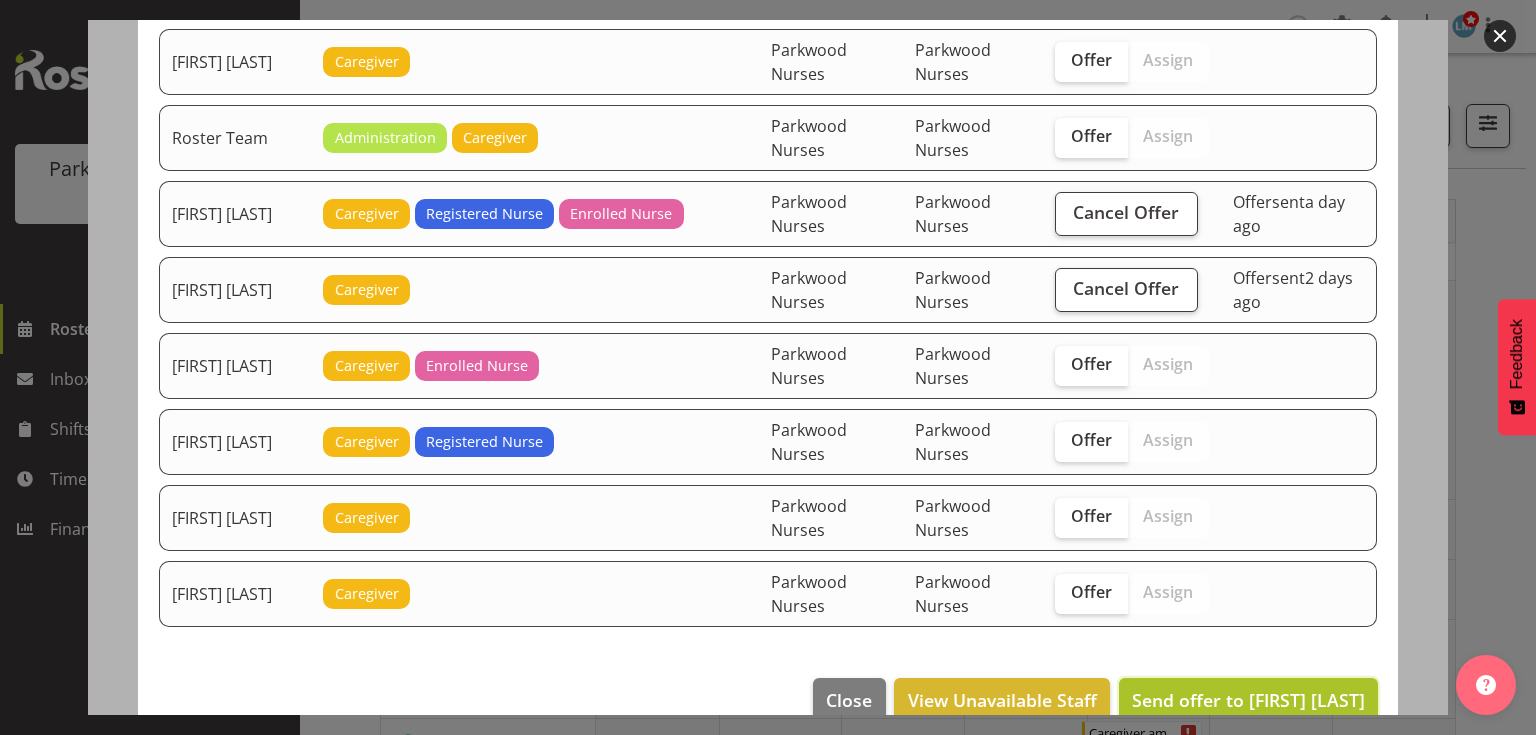 click on "Send offer to Aileng Yeap" at bounding box center (1248, 700) 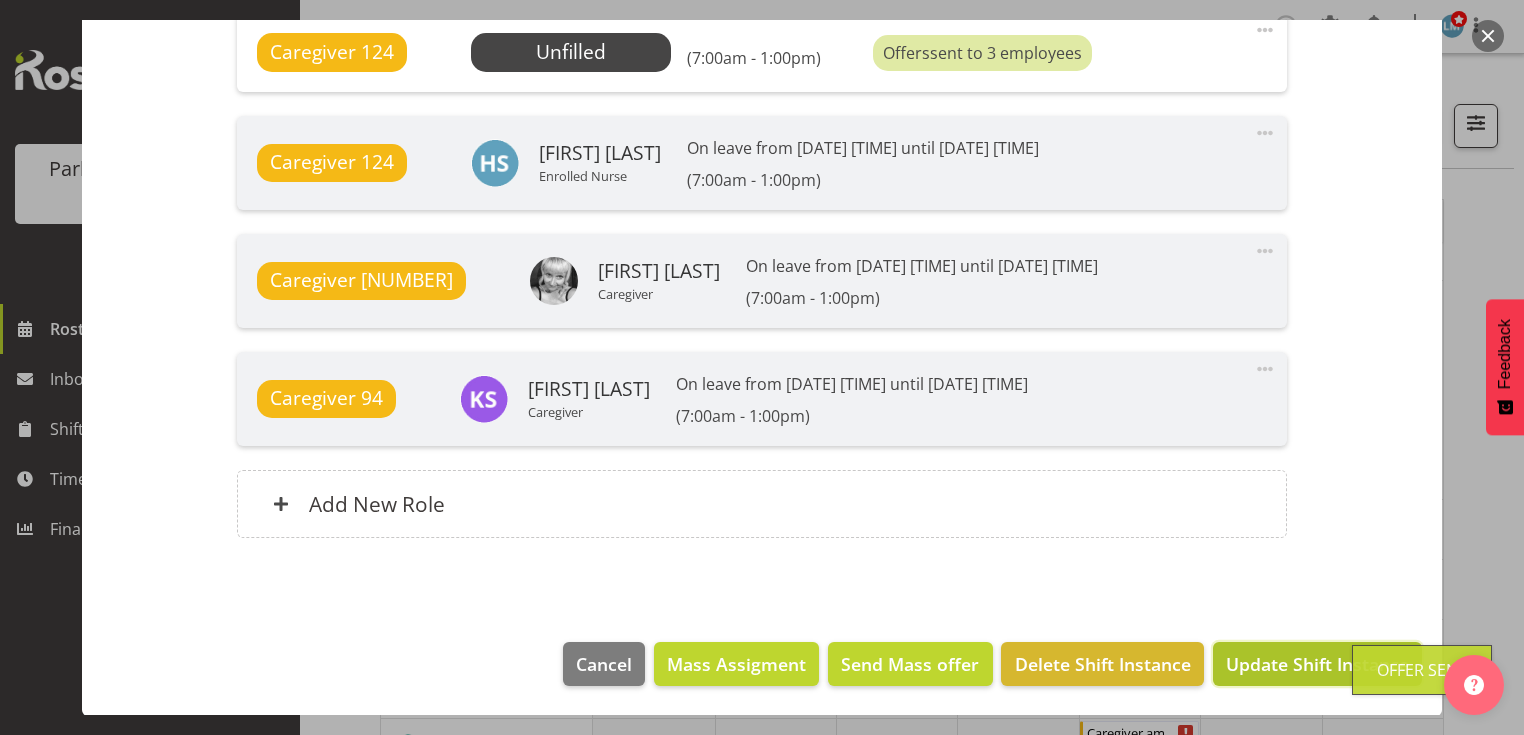 click on "Update Shift Instance" at bounding box center [1317, 664] 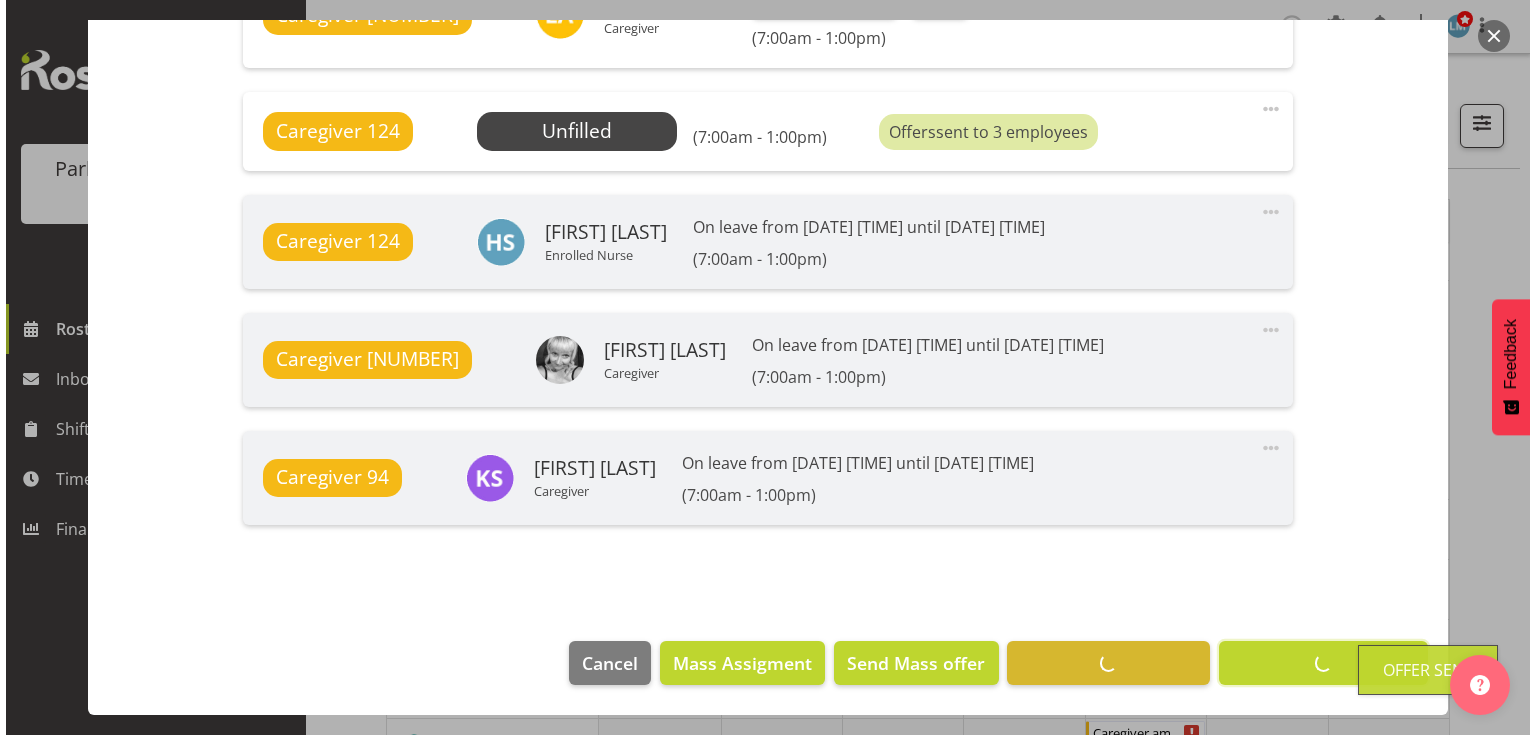 scroll, scrollTop: 1639, scrollLeft: 0, axis: vertical 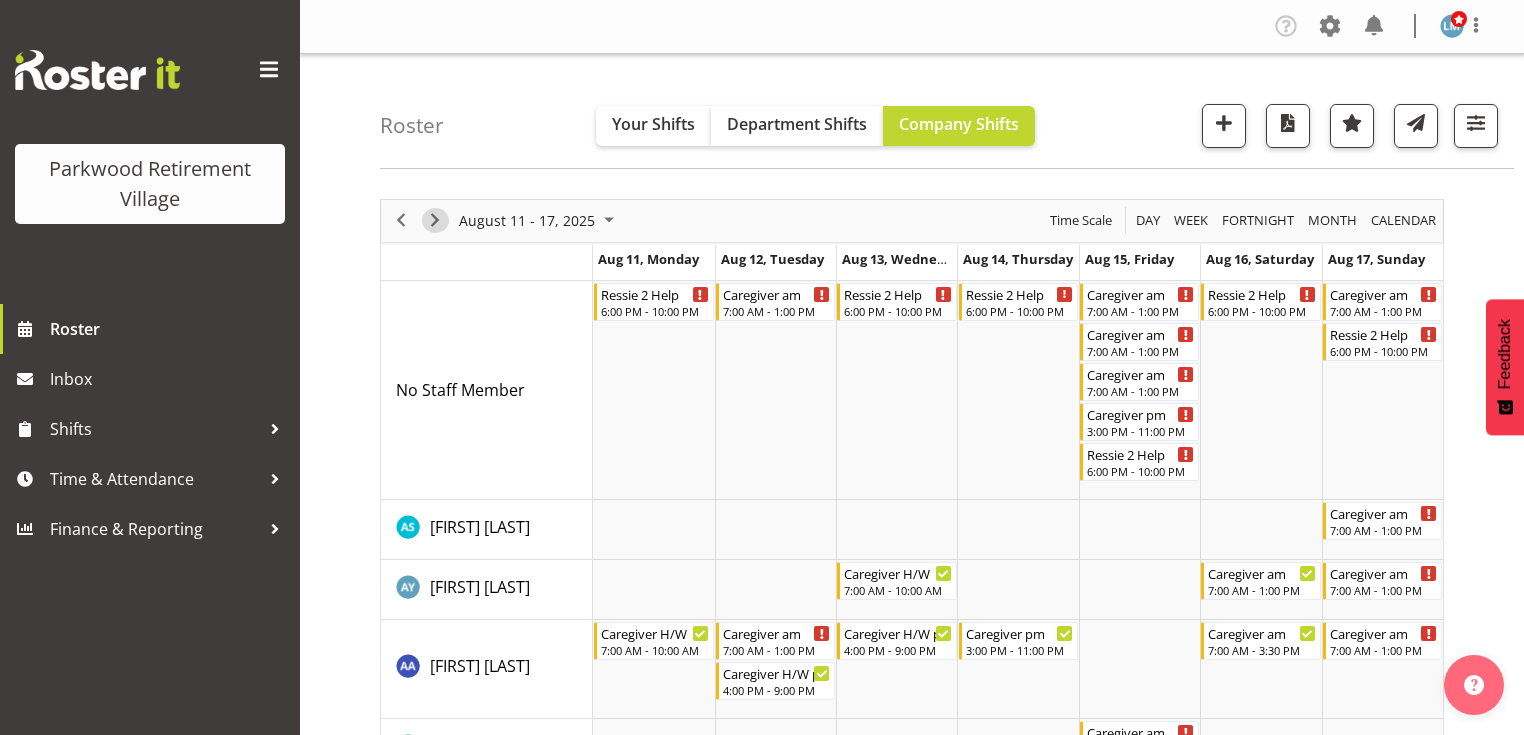 click at bounding box center (435, 220) 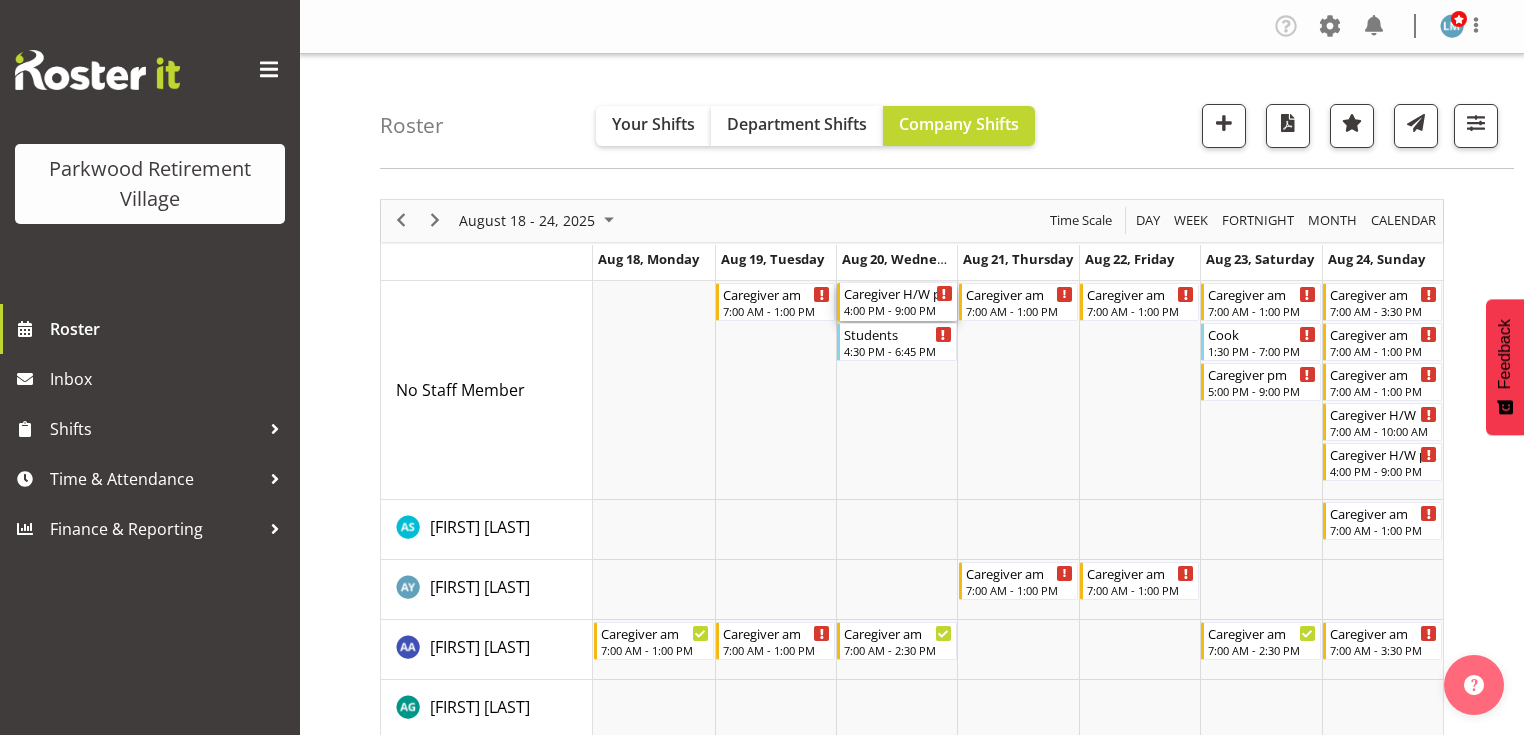 click on "Caregiver H/W pm" at bounding box center [898, 293] 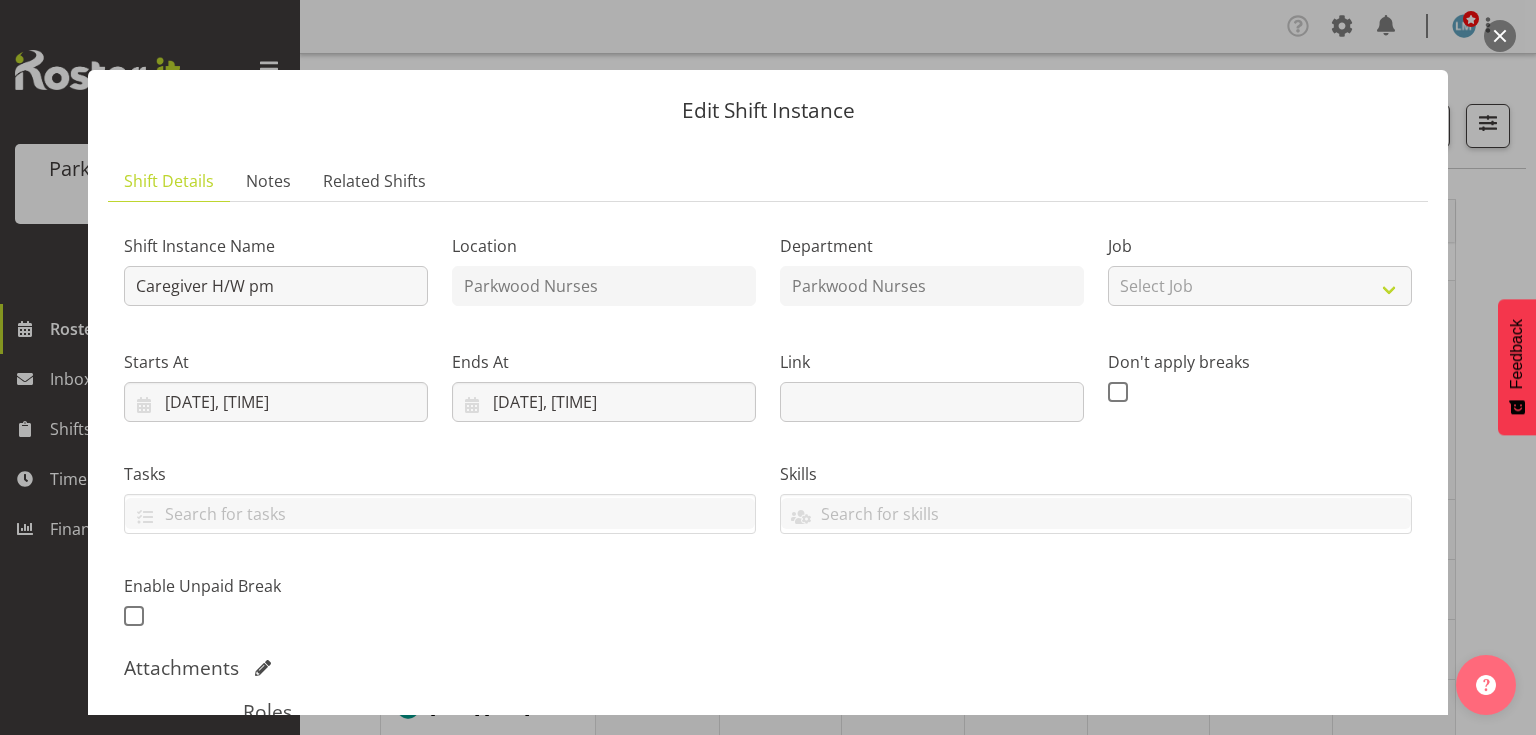 scroll, scrollTop: 400, scrollLeft: 0, axis: vertical 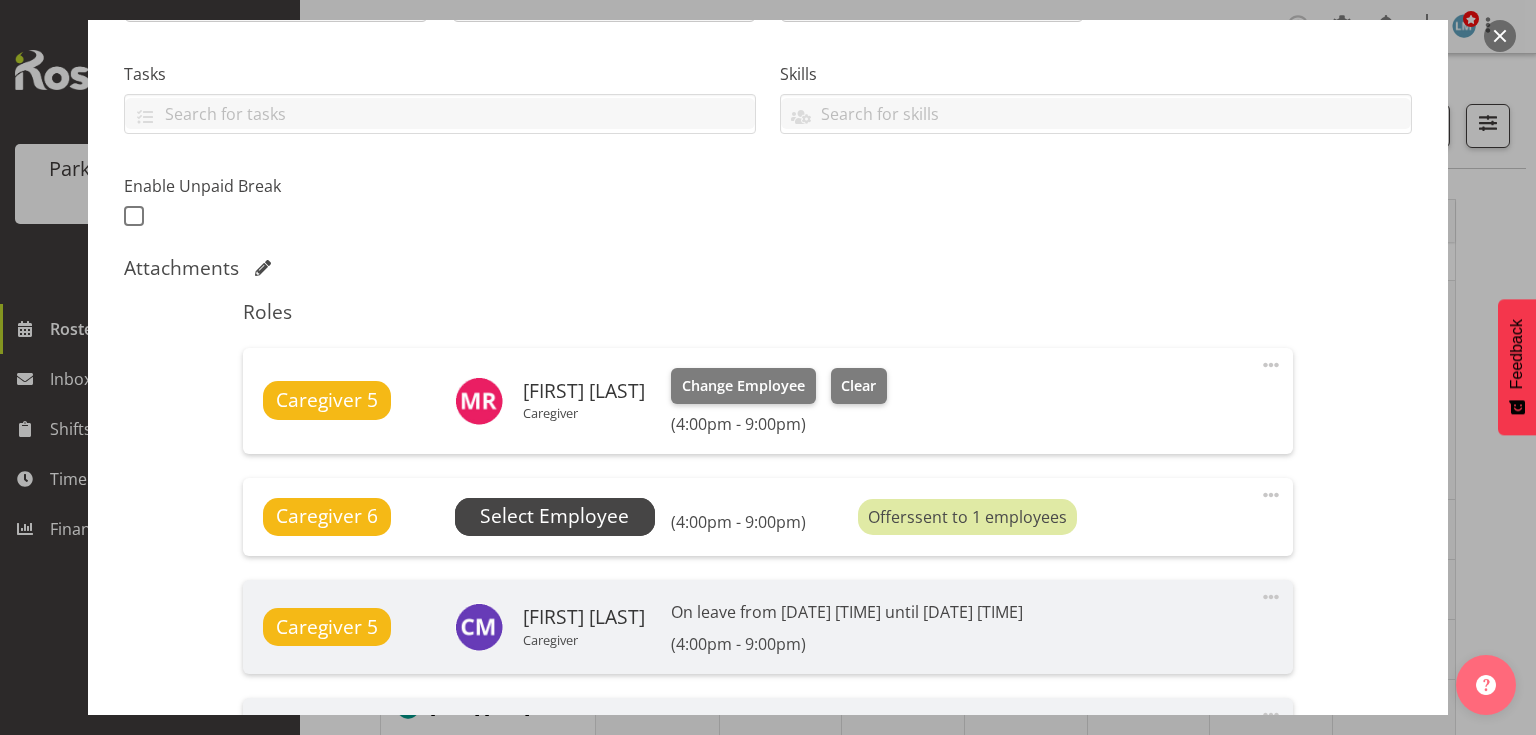 click on "Select Employee" at bounding box center (554, 516) 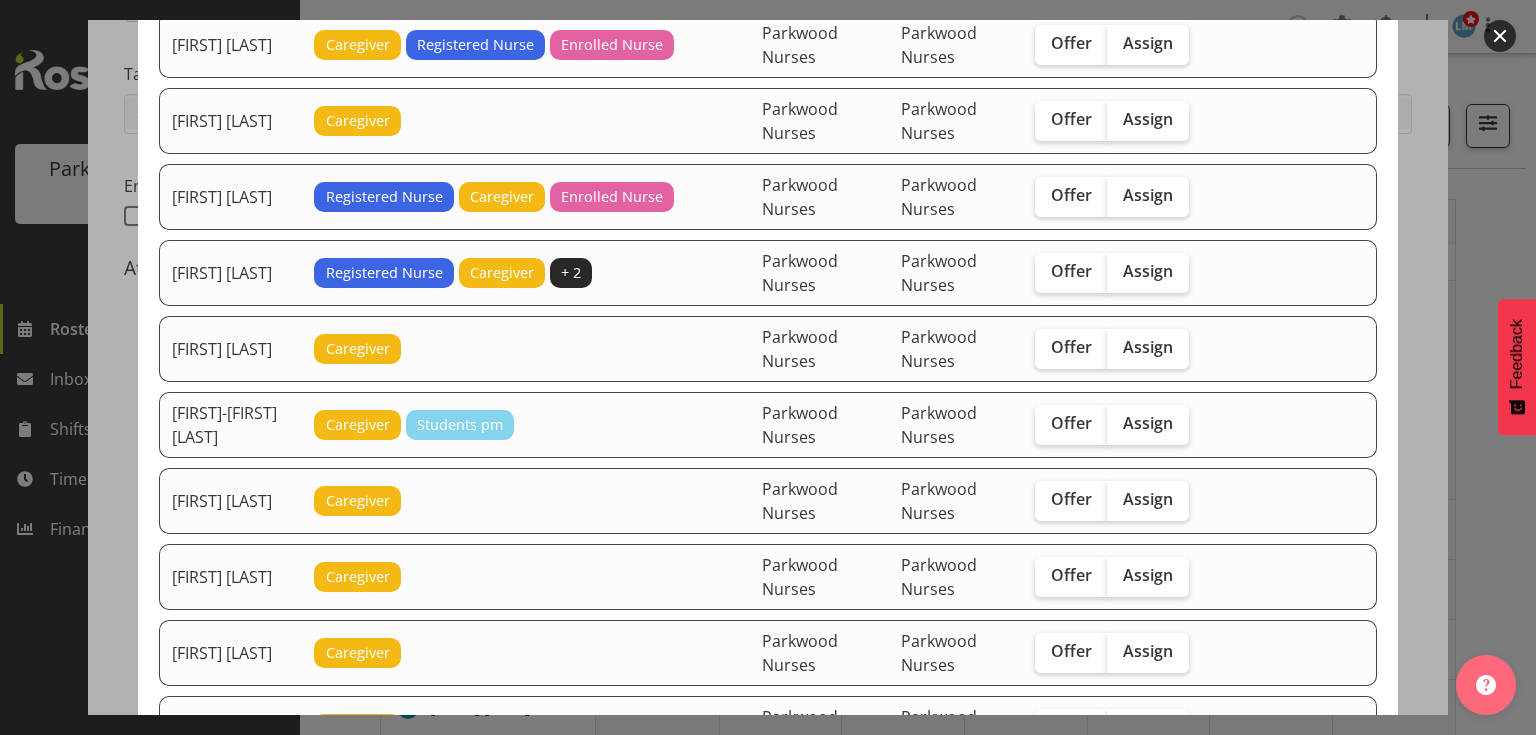 scroll, scrollTop: 1120, scrollLeft: 0, axis: vertical 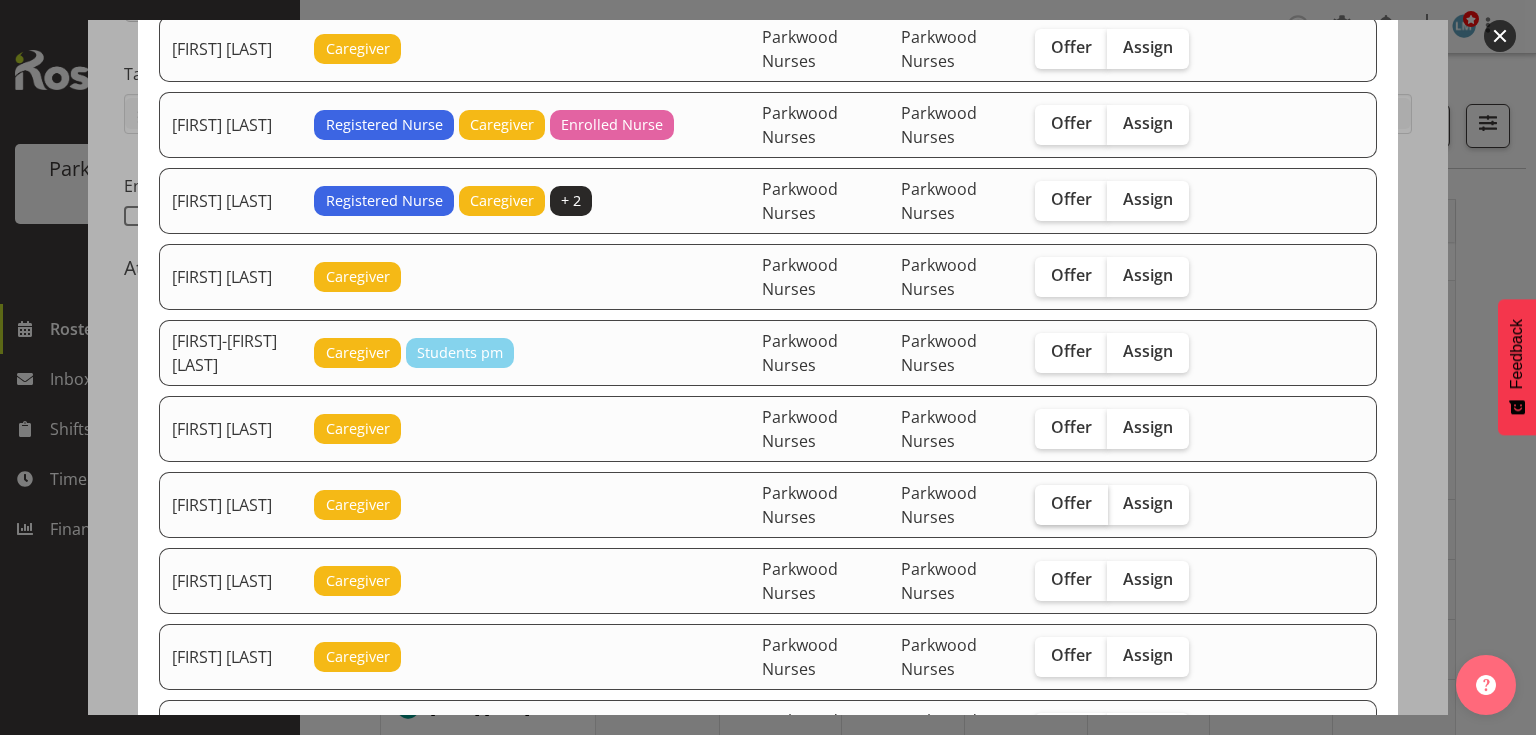 click on "Offer" at bounding box center [1071, 503] 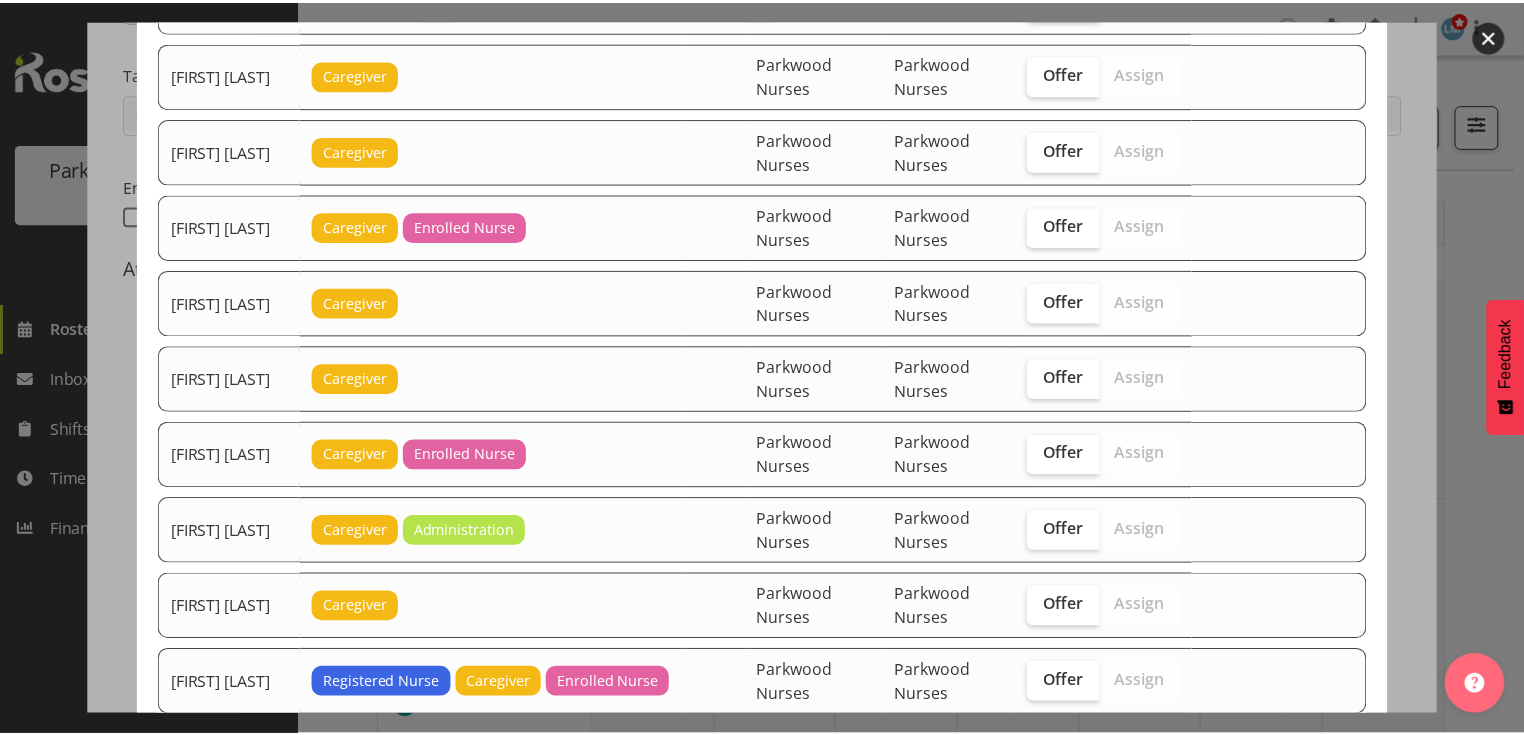 scroll, scrollTop: 4059, scrollLeft: 0, axis: vertical 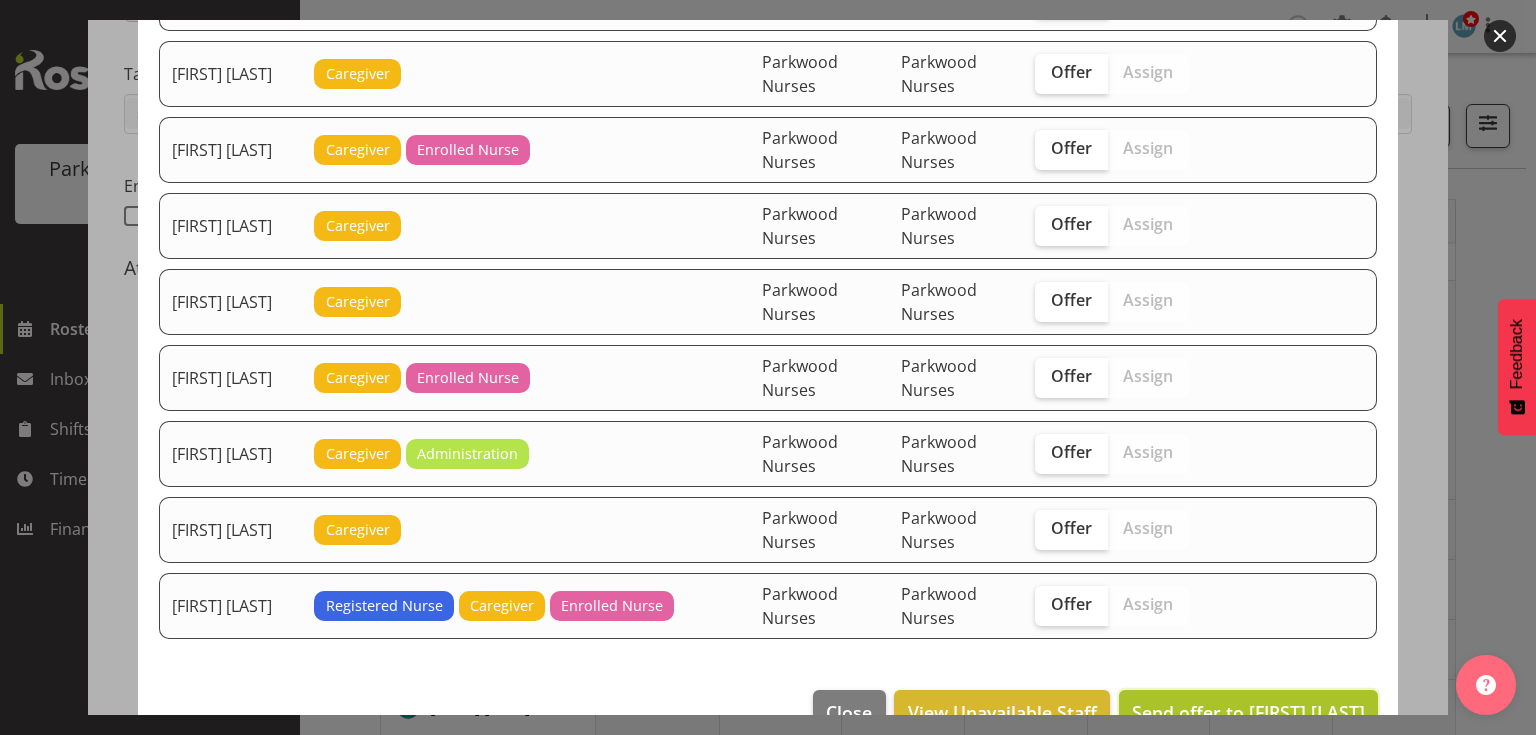 click on "Send offer to Gemma Hall" at bounding box center [1248, 712] 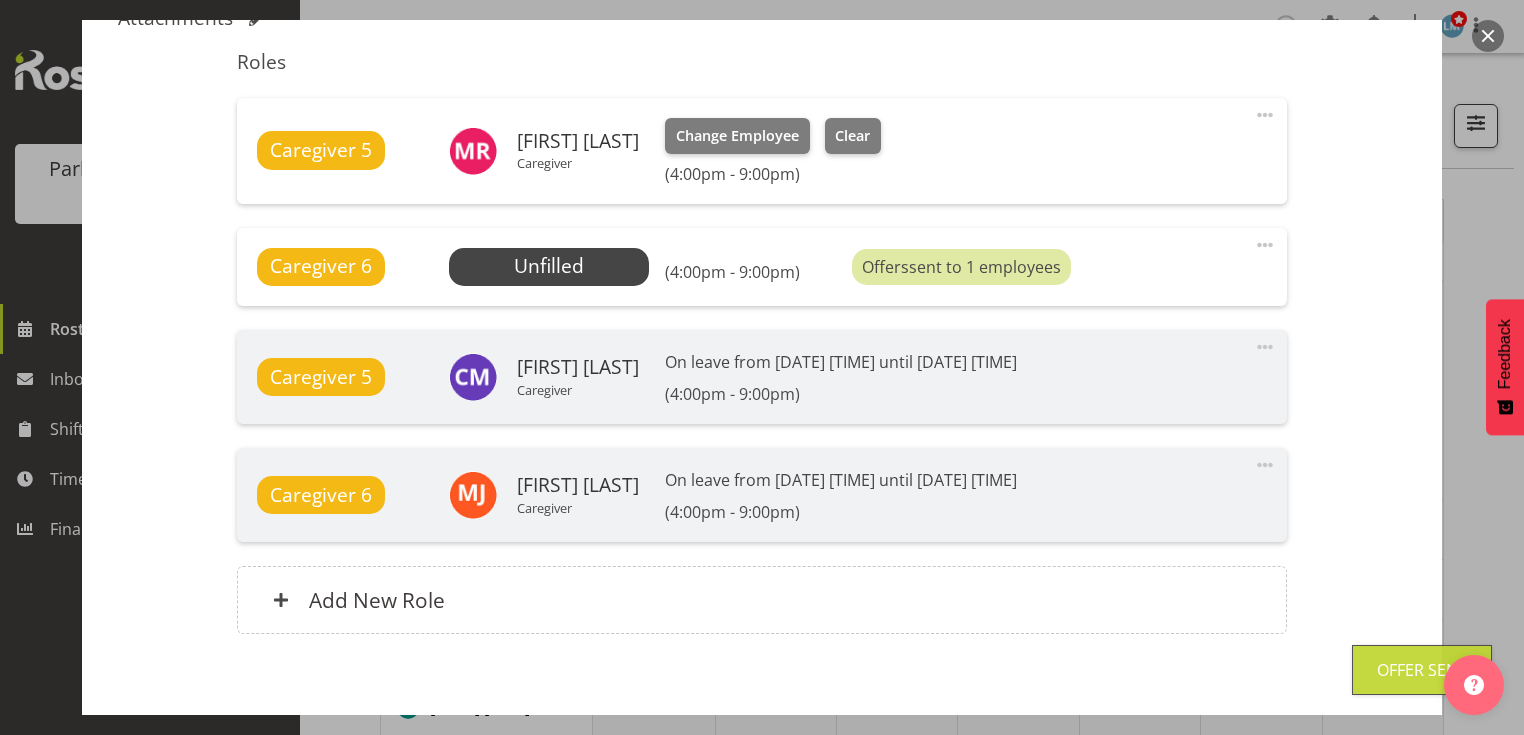 scroll, scrollTop: 746, scrollLeft: 0, axis: vertical 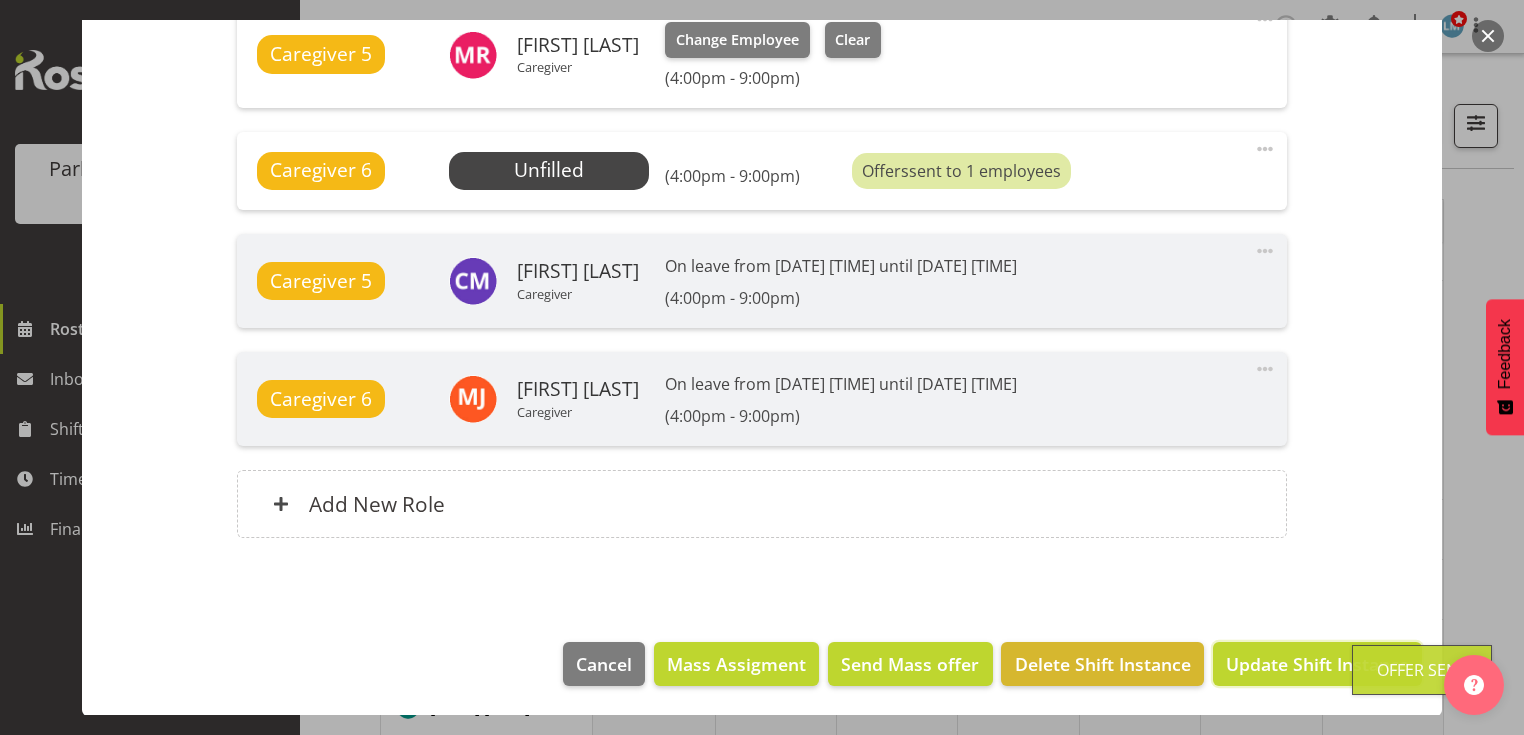 click on "Update Shift Instance" at bounding box center (1317, 664) 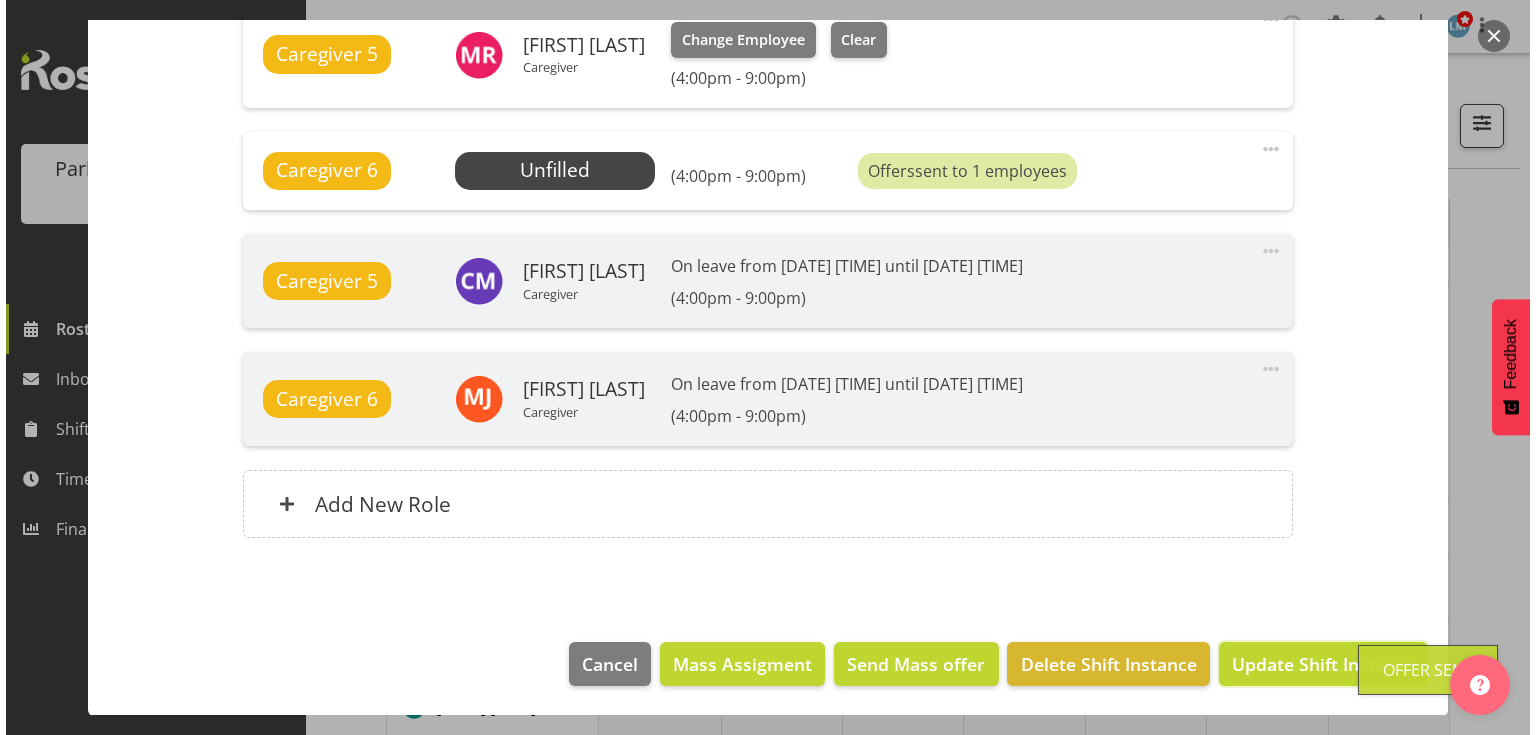 scroll, scrollTop: 666, scrollLeft: 0, axis: vertical 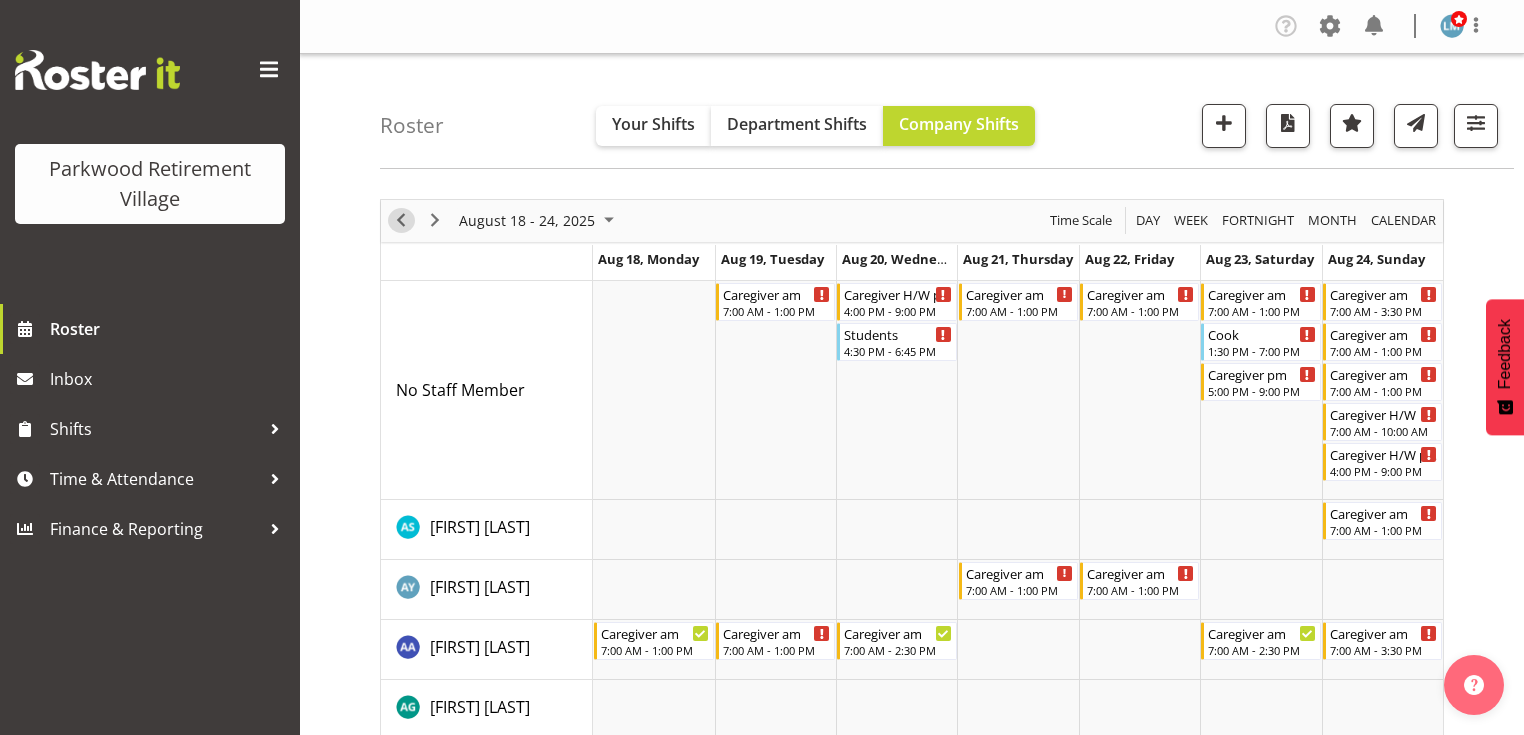 click at bounding box center (401, 220) 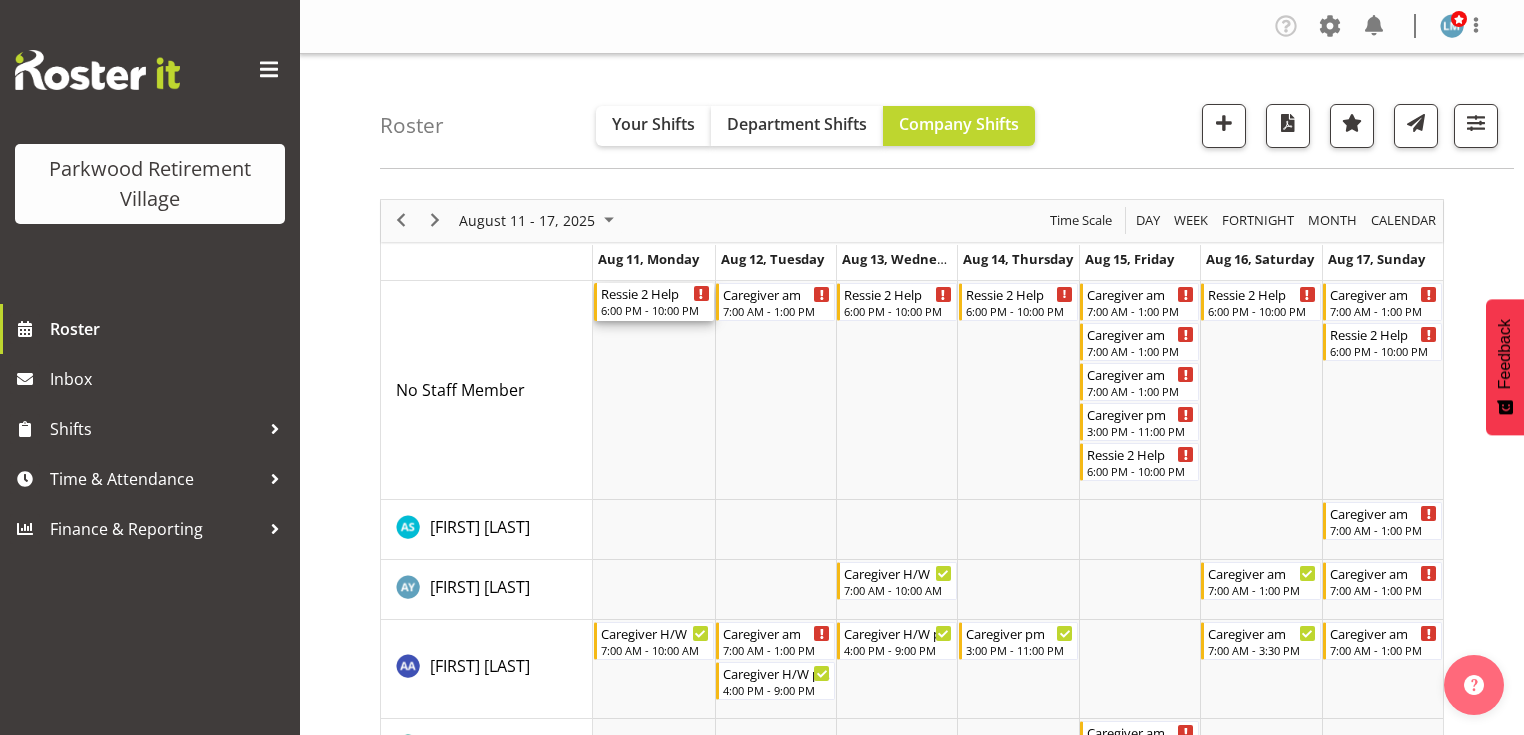 click on "Ressie 2 Help" at bounding box center (655, 293) 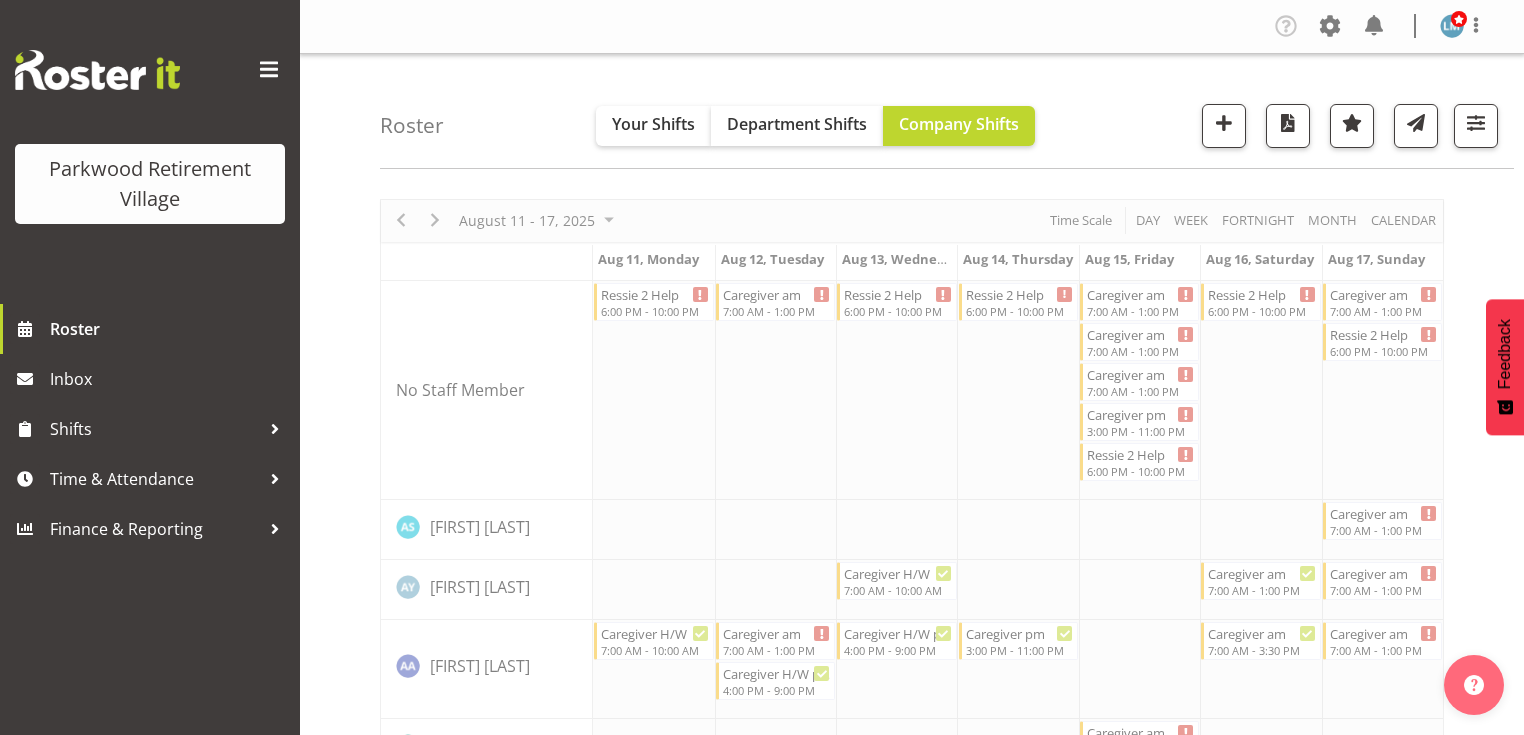 click on "Parkwood Retirement Village    Roster         Inbox         Shifts         Time & Attendance         Finance & Reporting
Company Settings
Roles & Skills
Tasks
Jobs
Employees
Locations & Departments
Account & Billing
Company Message Log
Profile
Roster   Your Shifts" at bounding box center (762, 367) 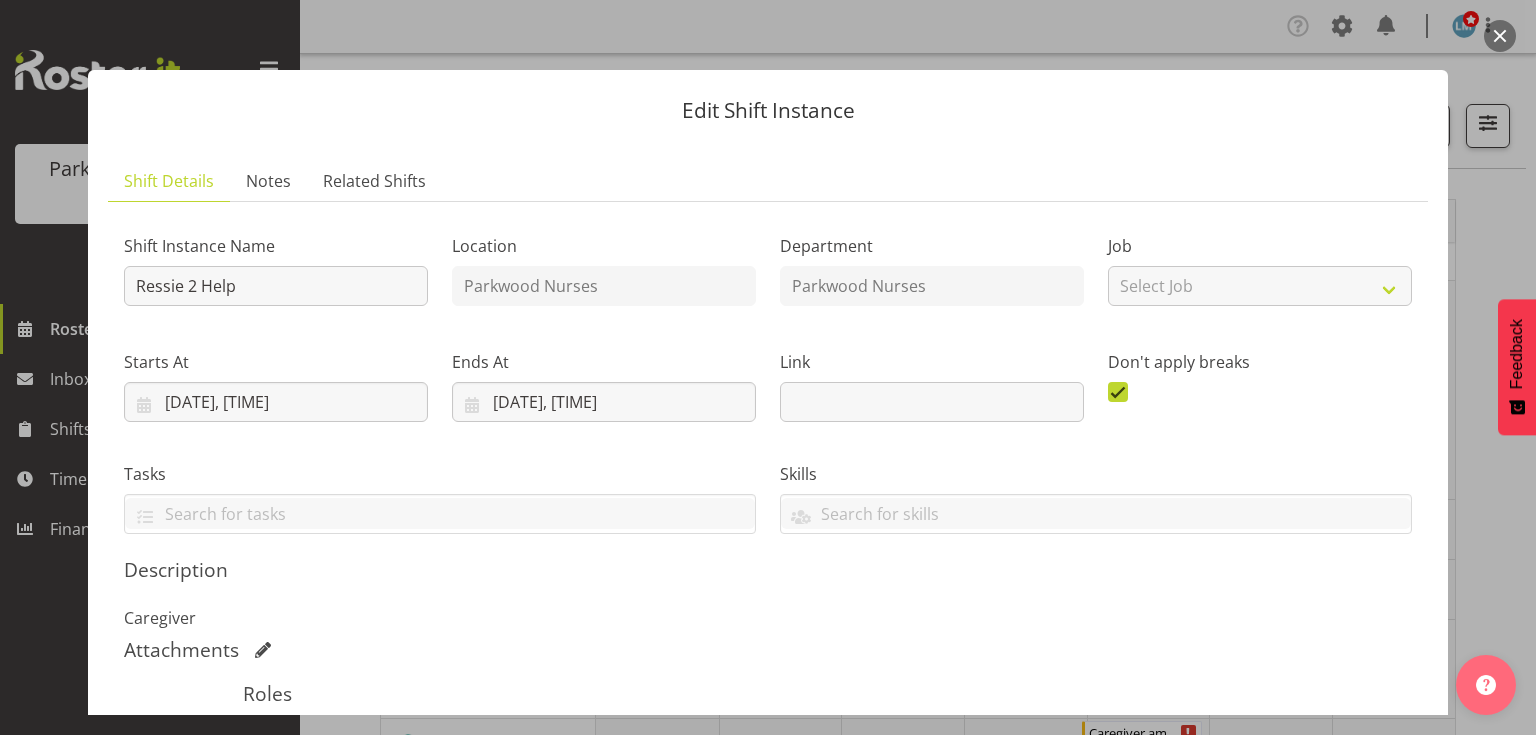 scroll, scrollTop: 361, scrollLeft: 0, axis: vertical 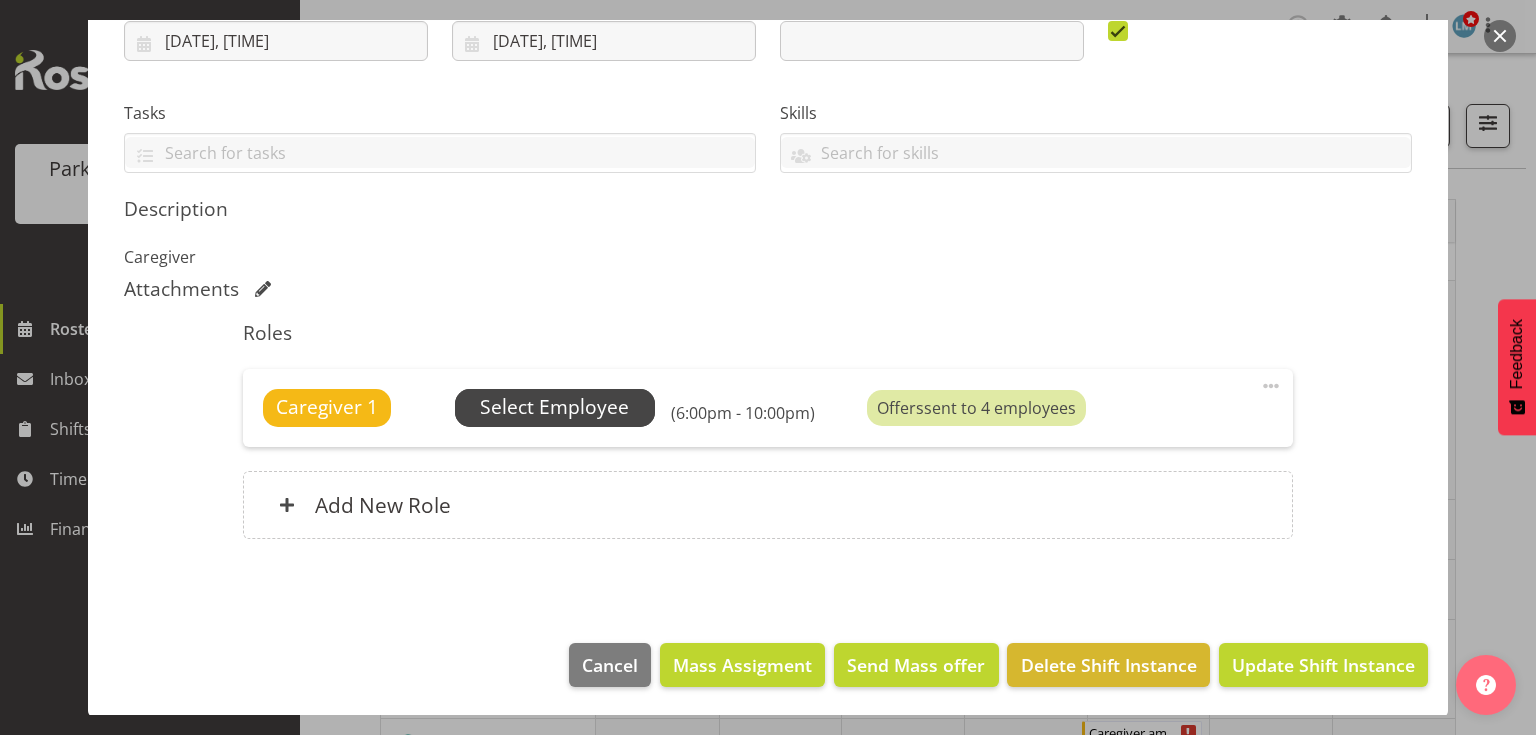 click on "Select Employee" at bounding box center [554, 407] 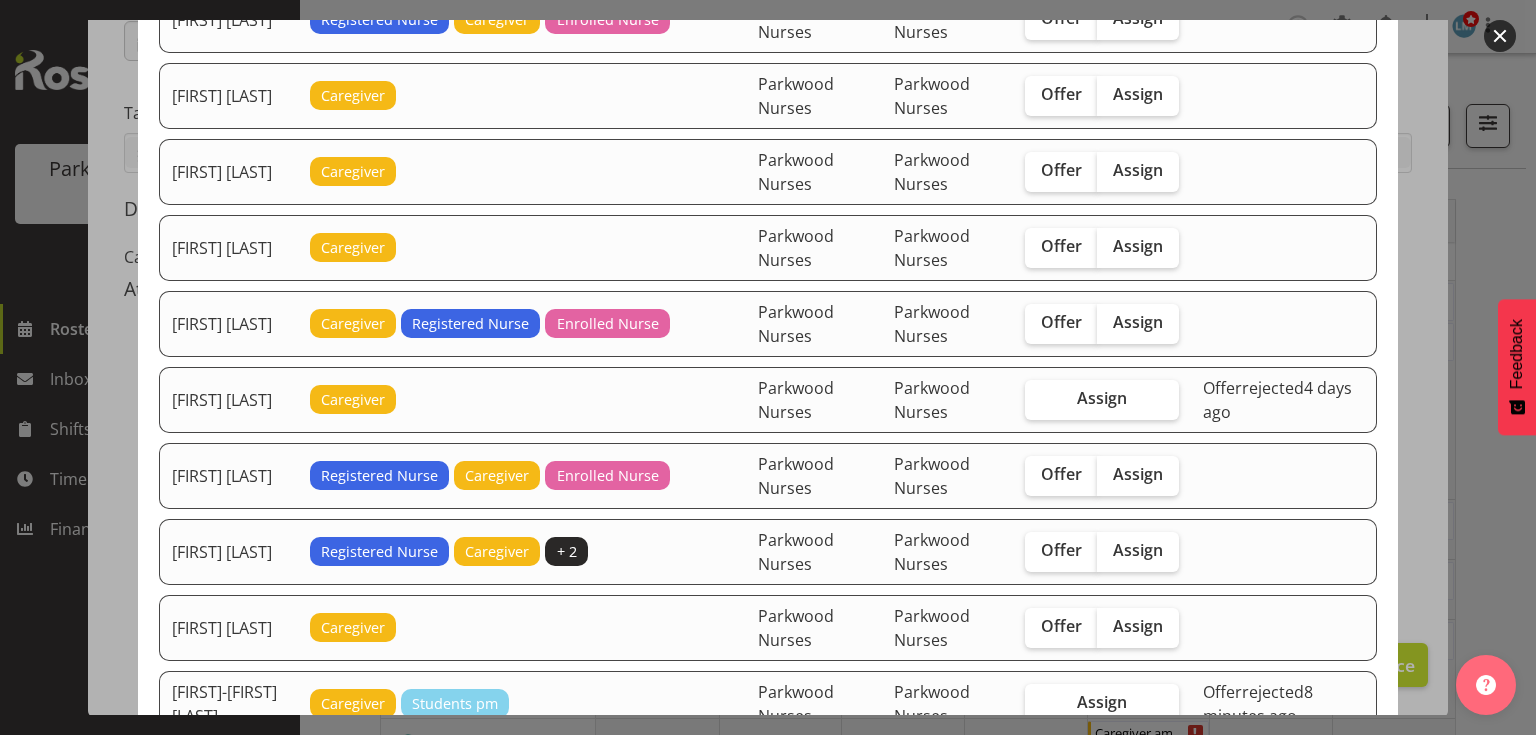 scroll, scrollTop: 960, scrollLeft: 0, axis: vertical 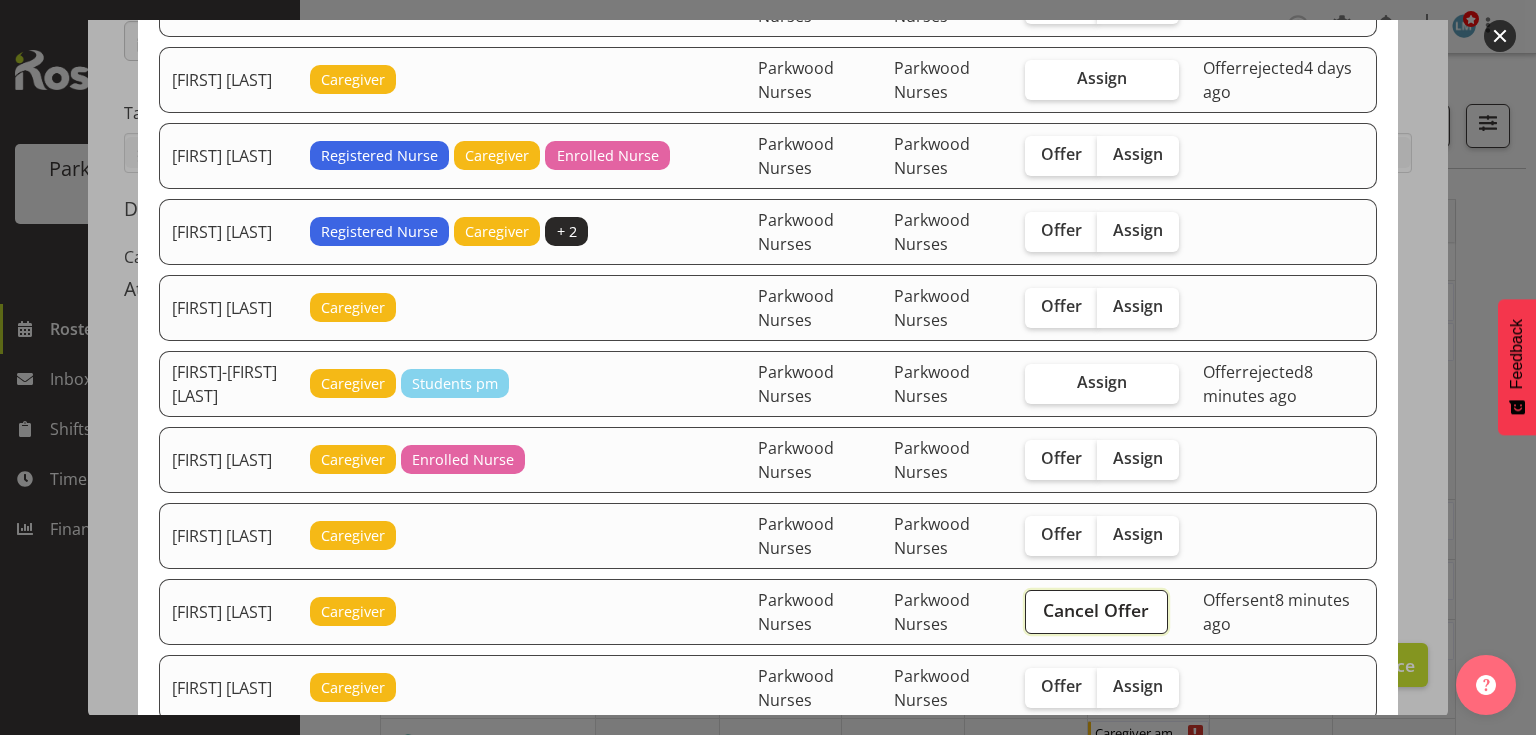click on "Cancel Offer" at bounding box center [1096, 610] 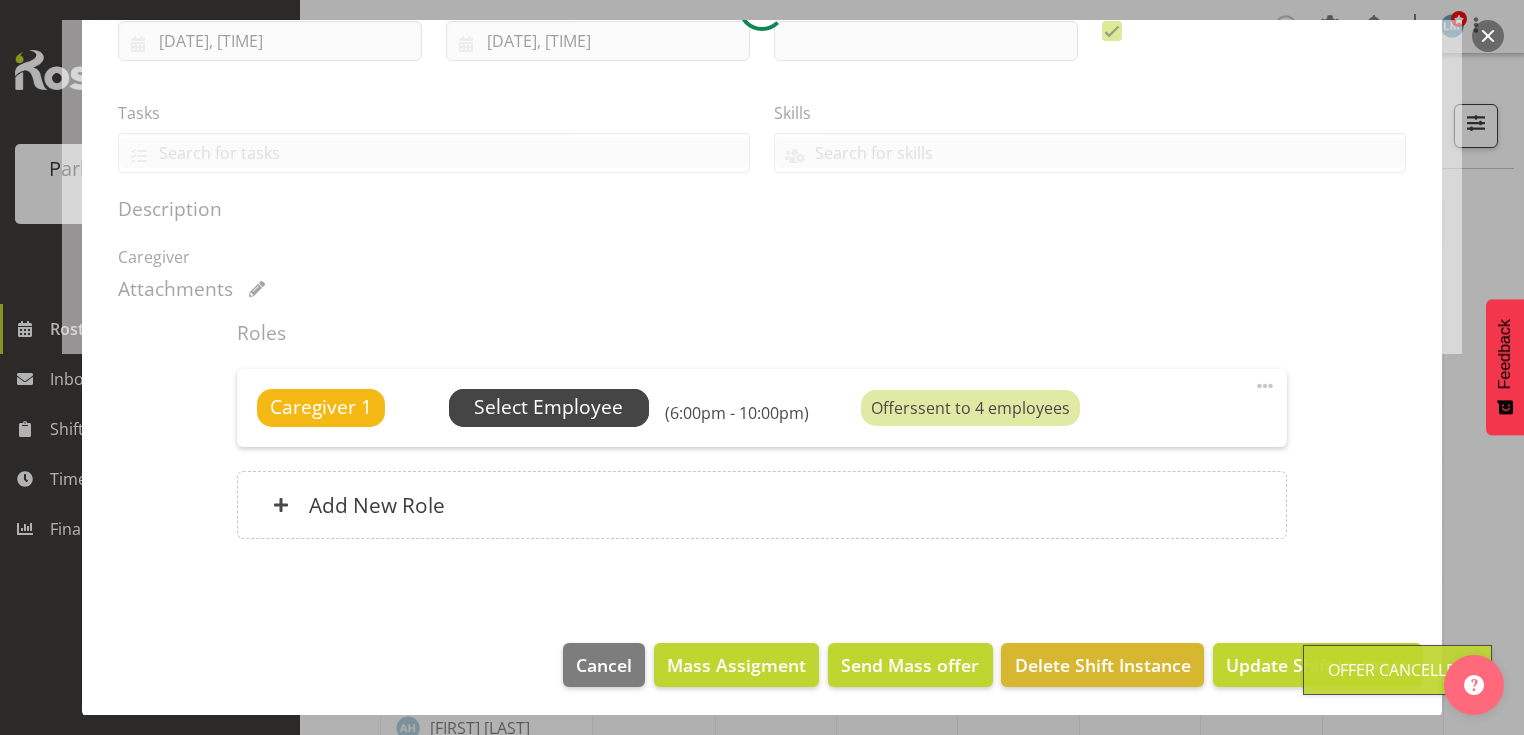 click on "Select Employee" at bounding box center (548, 407) 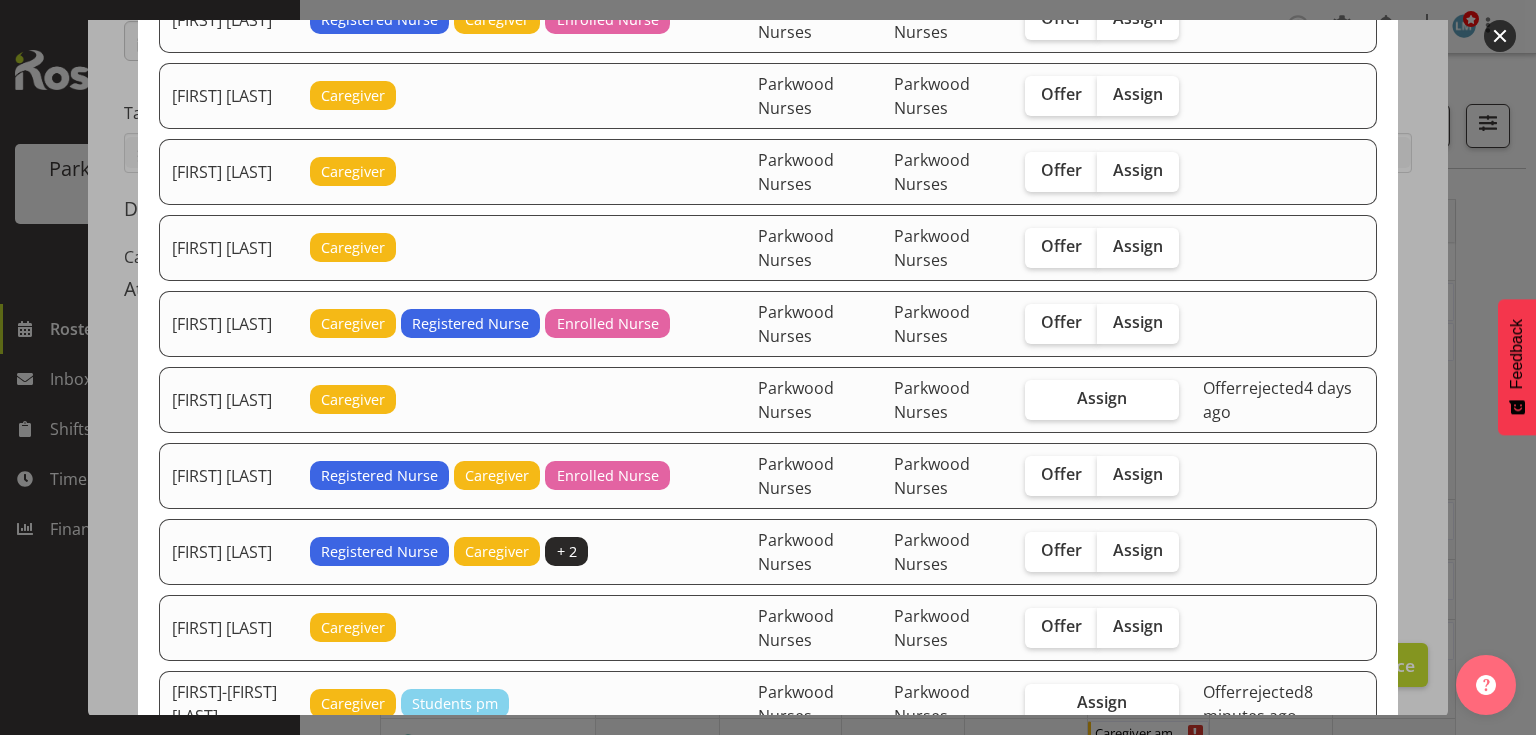 scroll, scrollTop: 960, scrollLeft: 0, axis: vertical 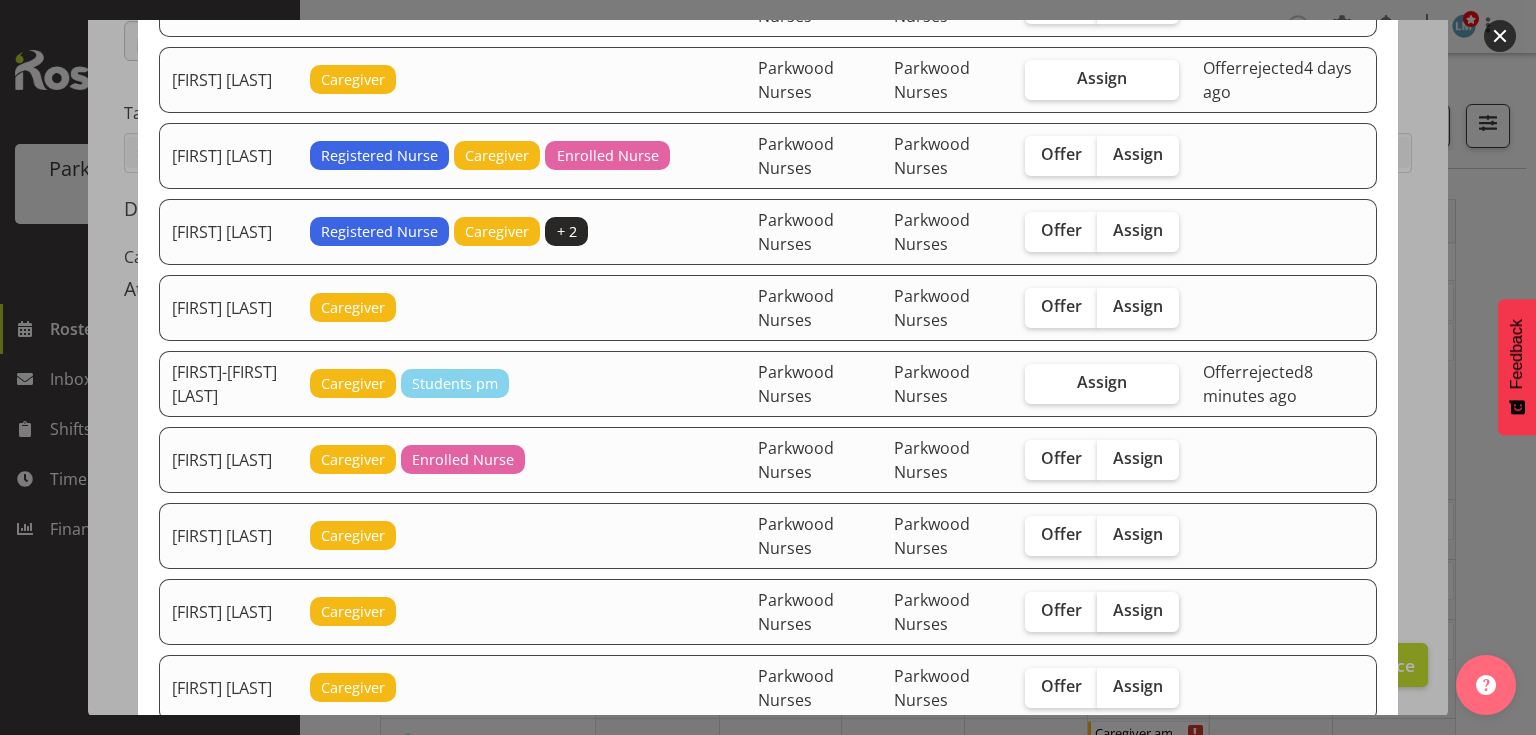 click on "Assign" at bounding box center [1138, 610] 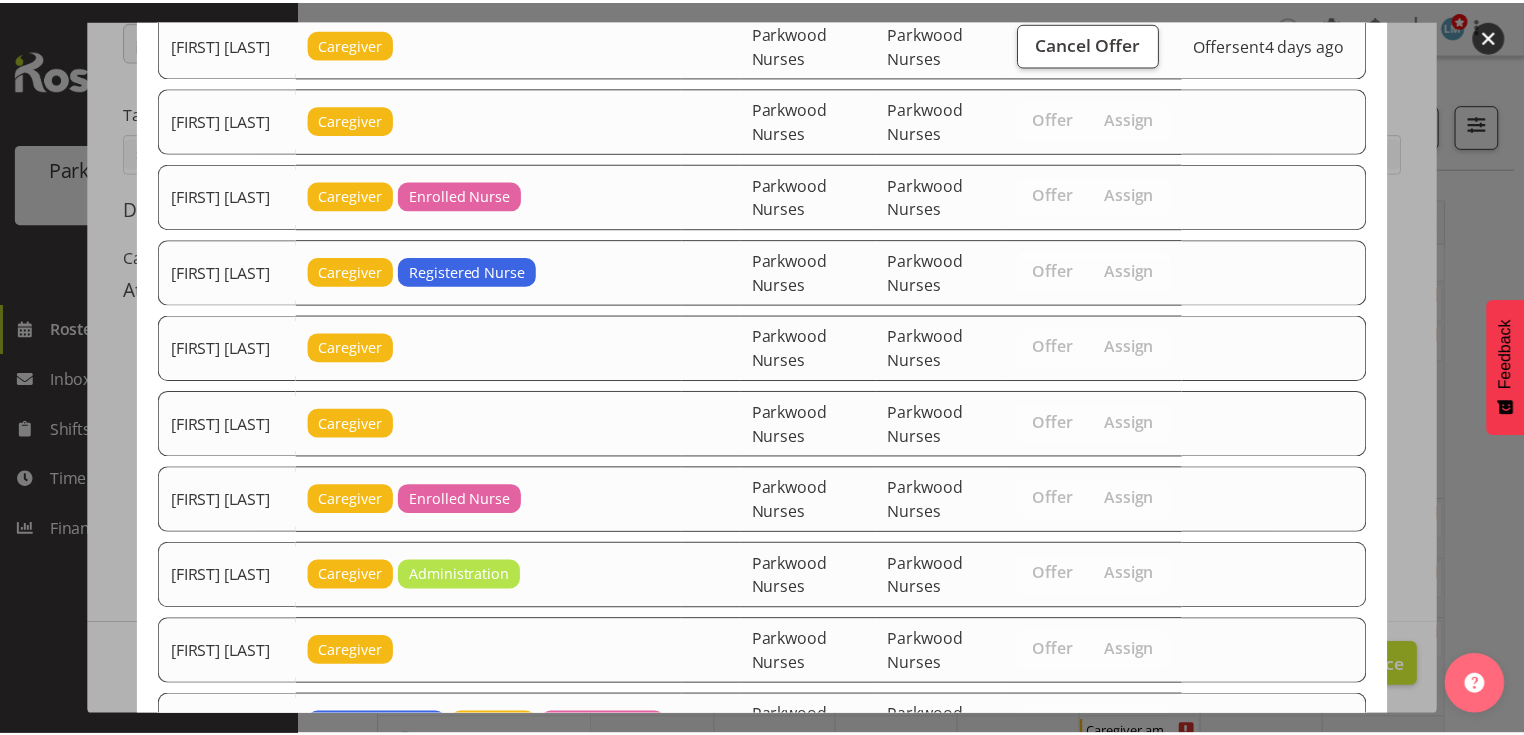 scroll, scrollTop: 4059, scrollLeft: 0, axis: vertical 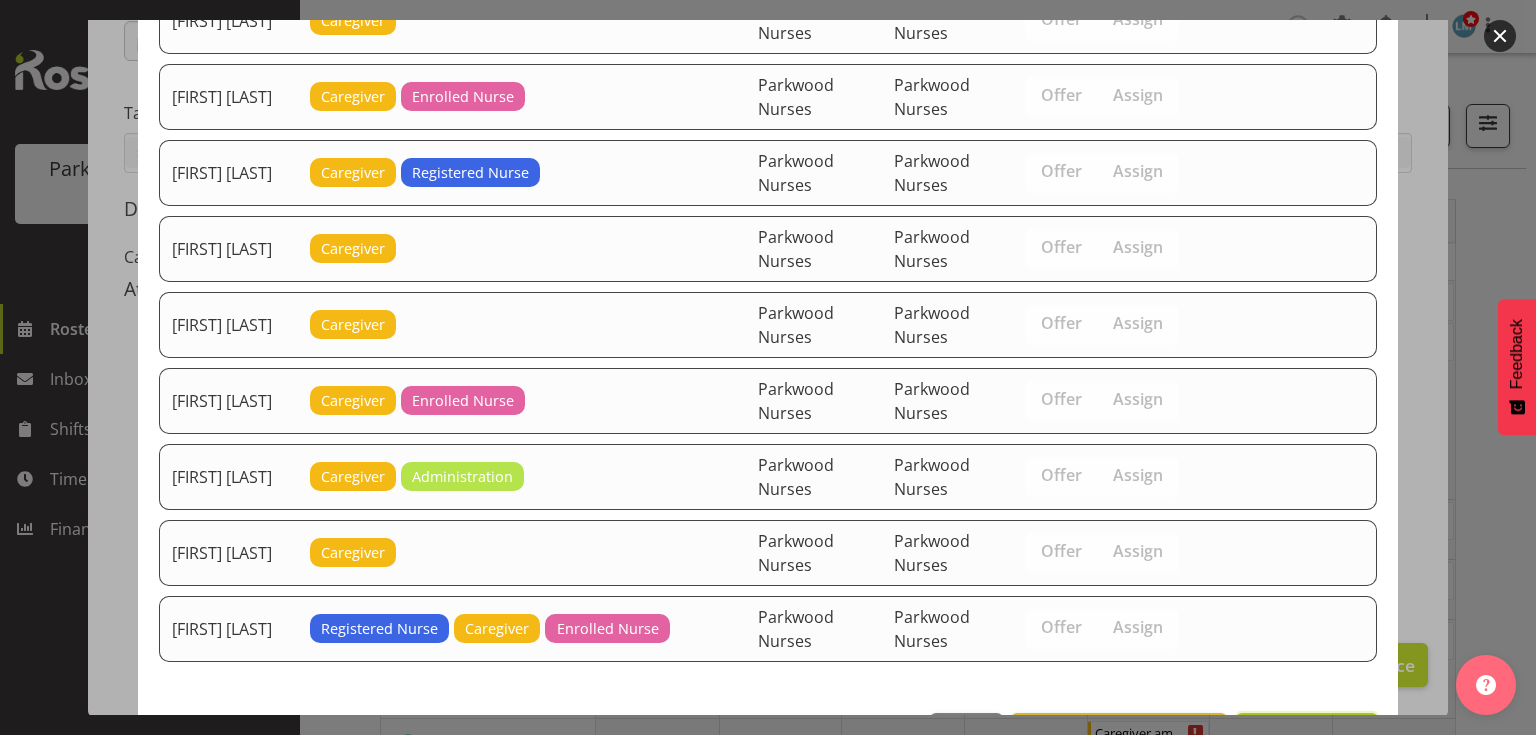 click on "Assign Hope Maihi" at bounding box center (1307, 734) 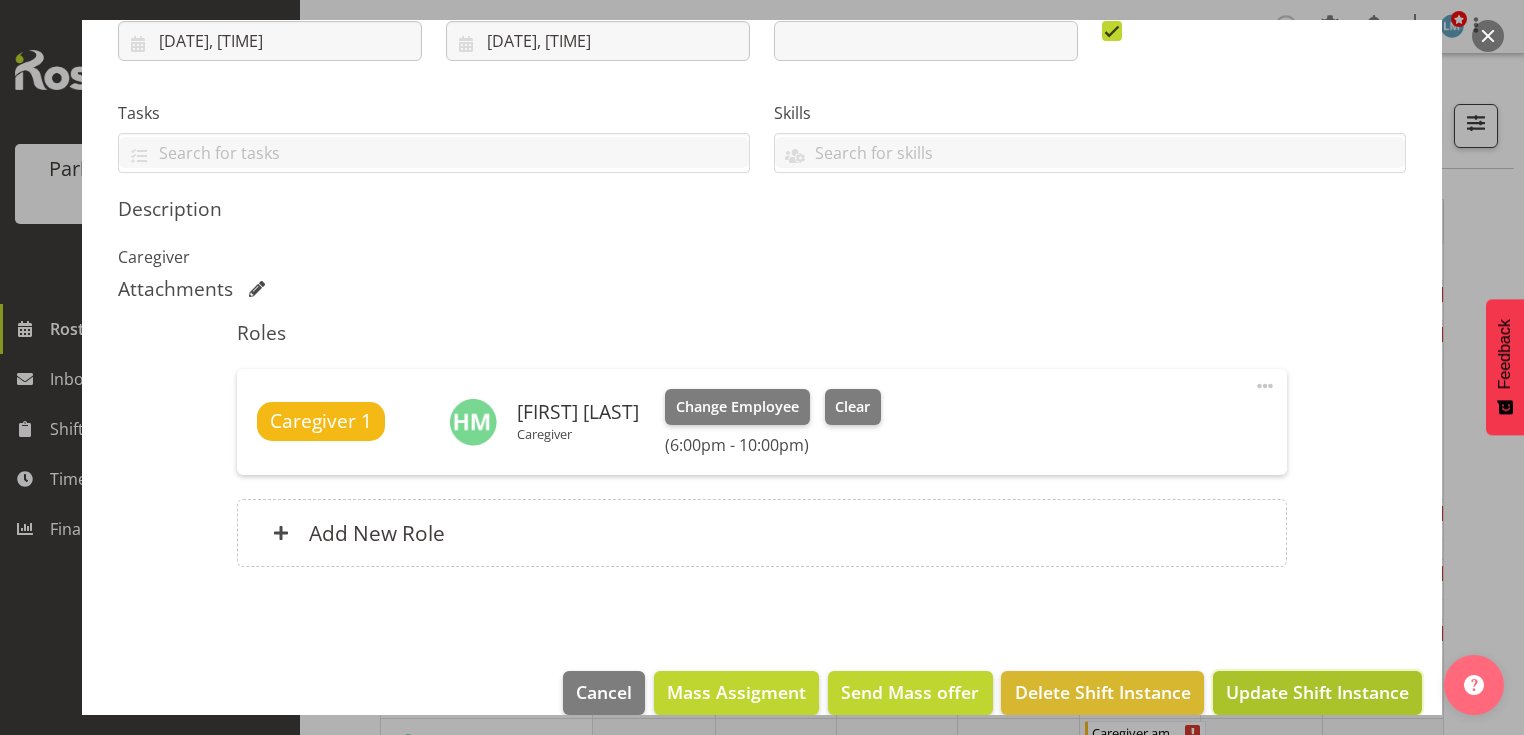 click on "Update Shift Instance" at bounding box center [1317, 692] 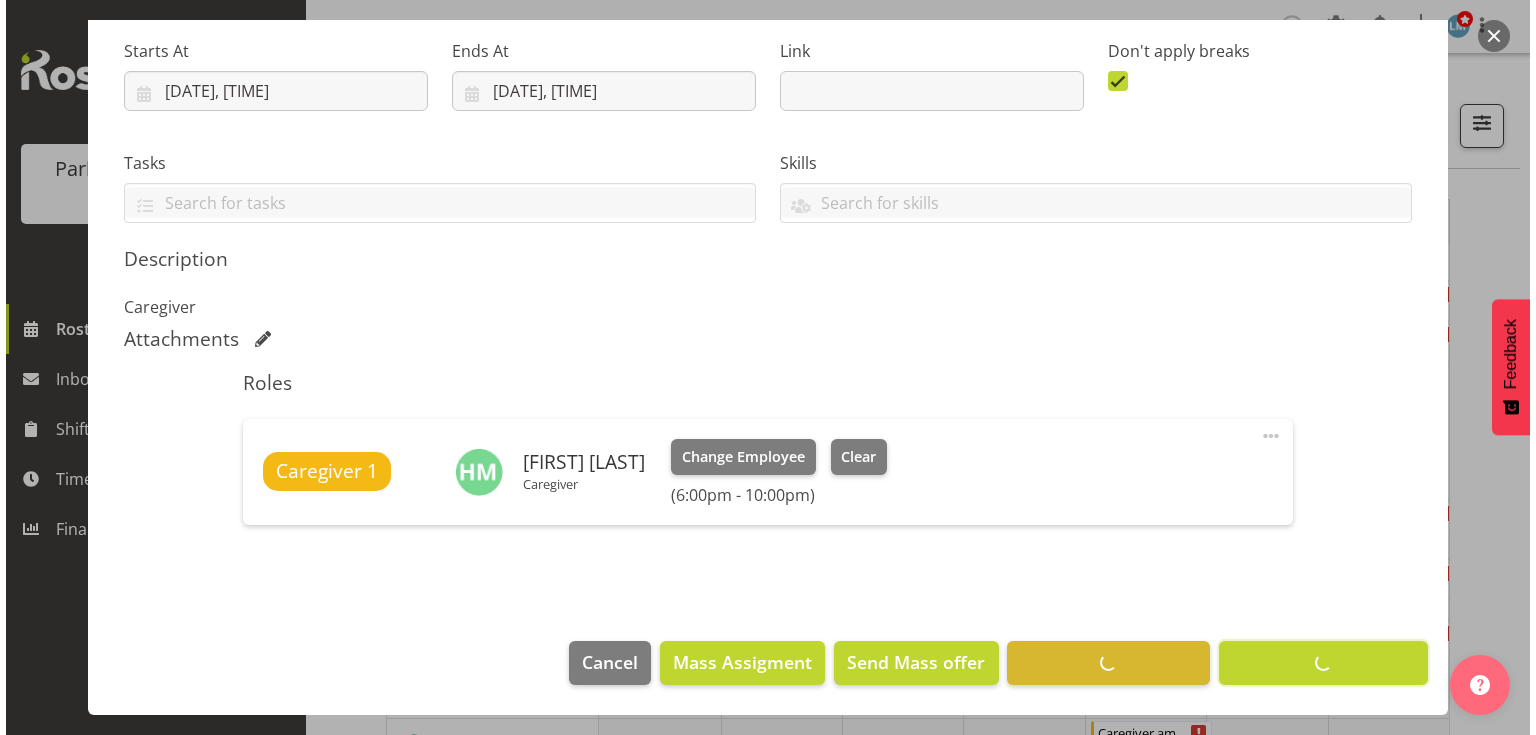 scroll, scrollTop: 309, scrollLeft: 0, axis: vertical 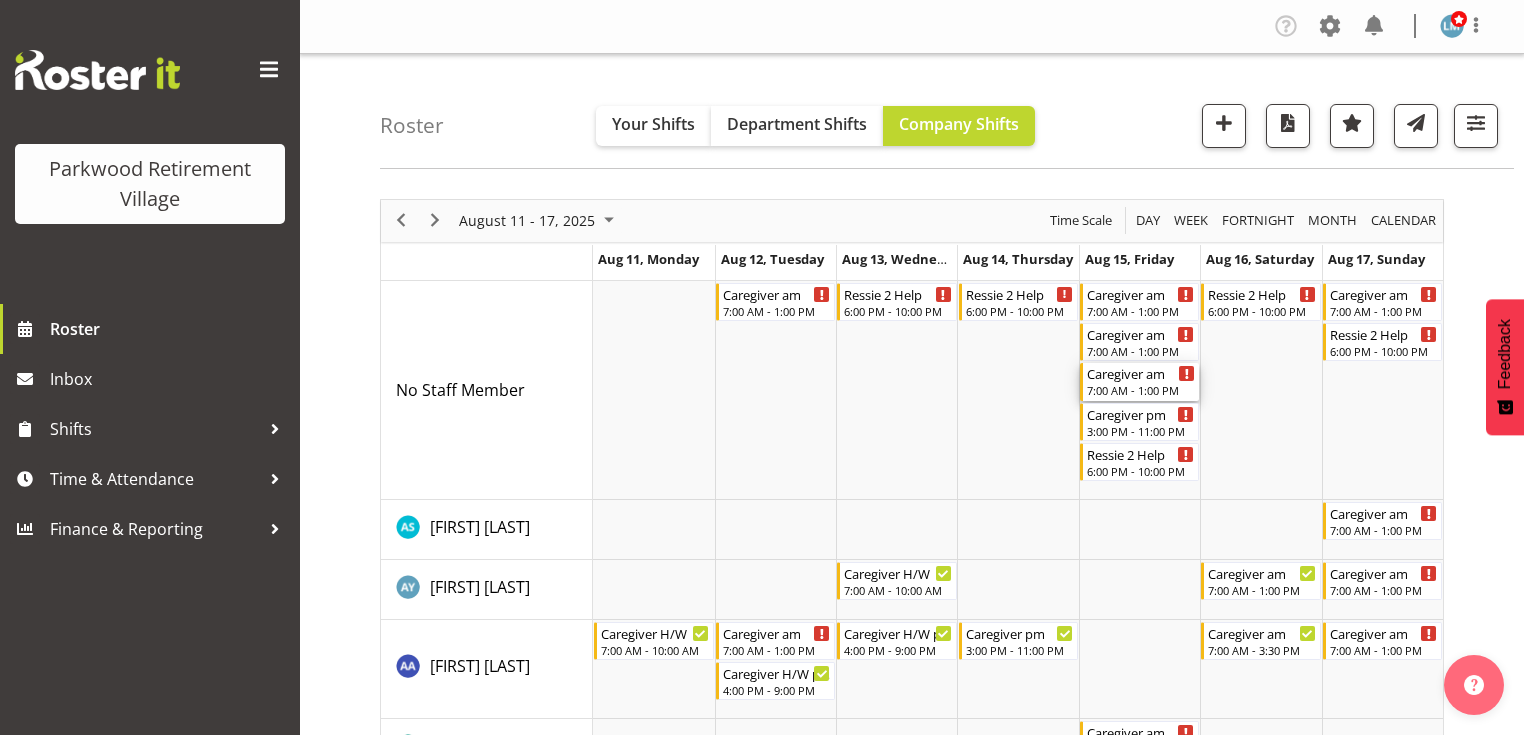 click on "7:00 AM - 1:00 PM" at bounding box center (1141, 390) 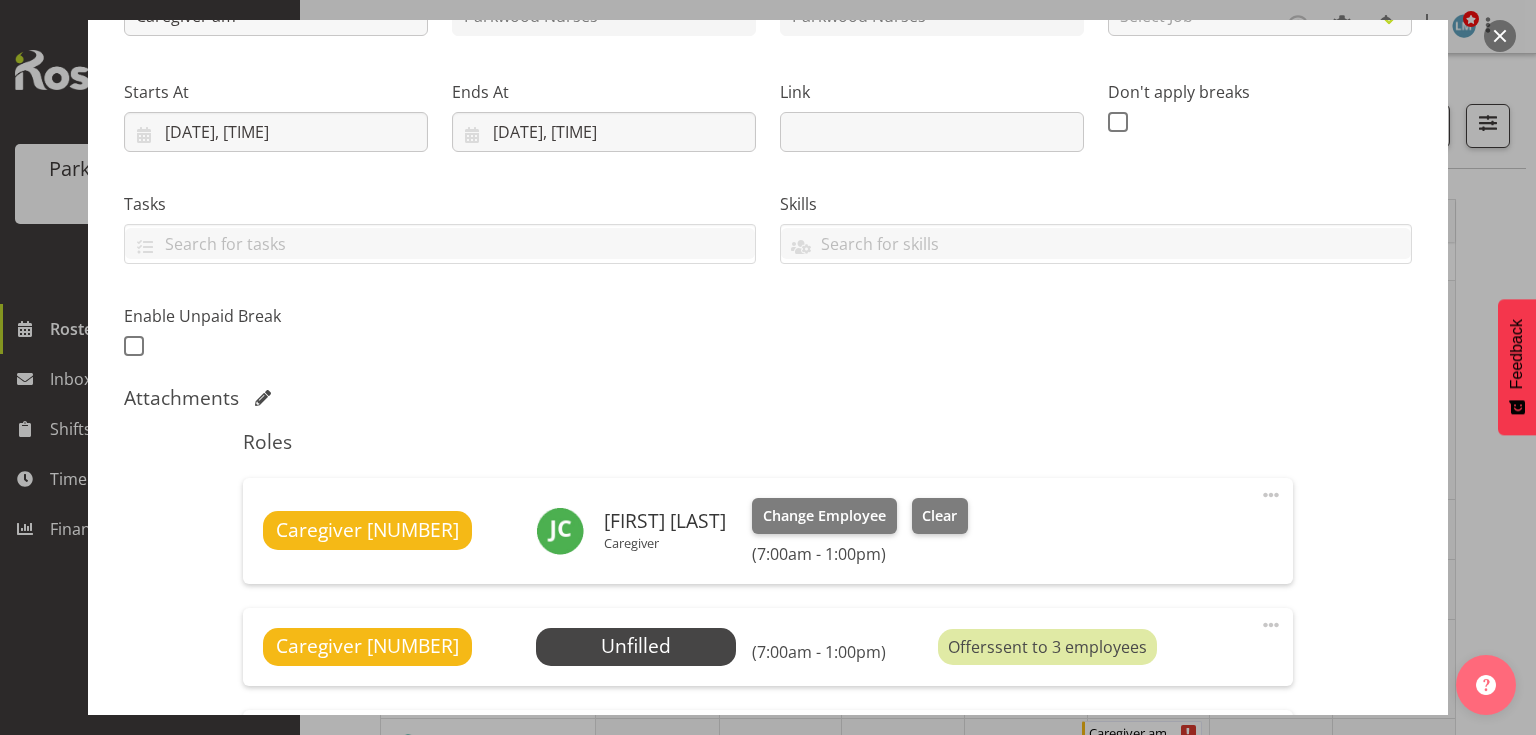 scroll, scrollTop: 400, scrollLeft: 0, axis: vertical 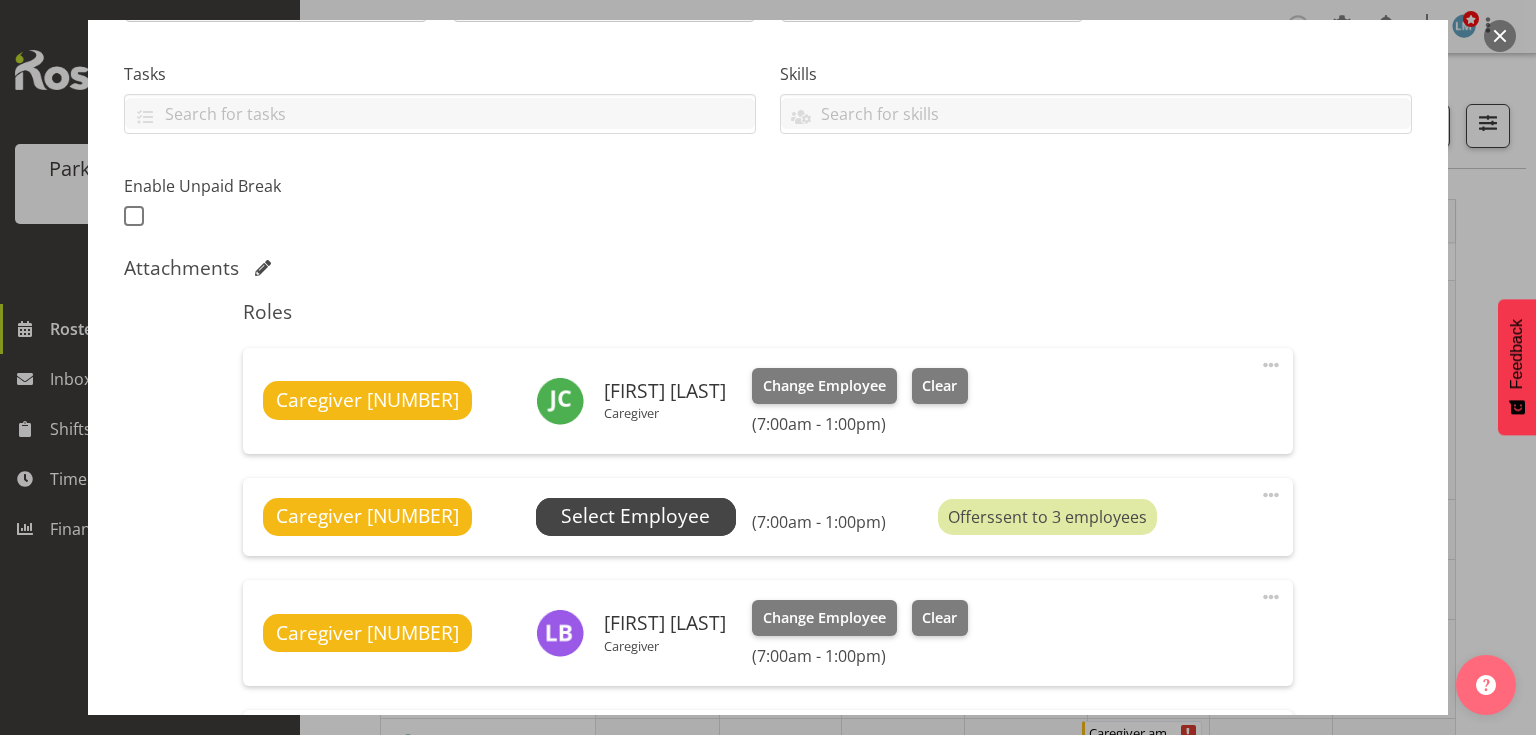 click on "Select Employee" at bounding box center [635, 516] 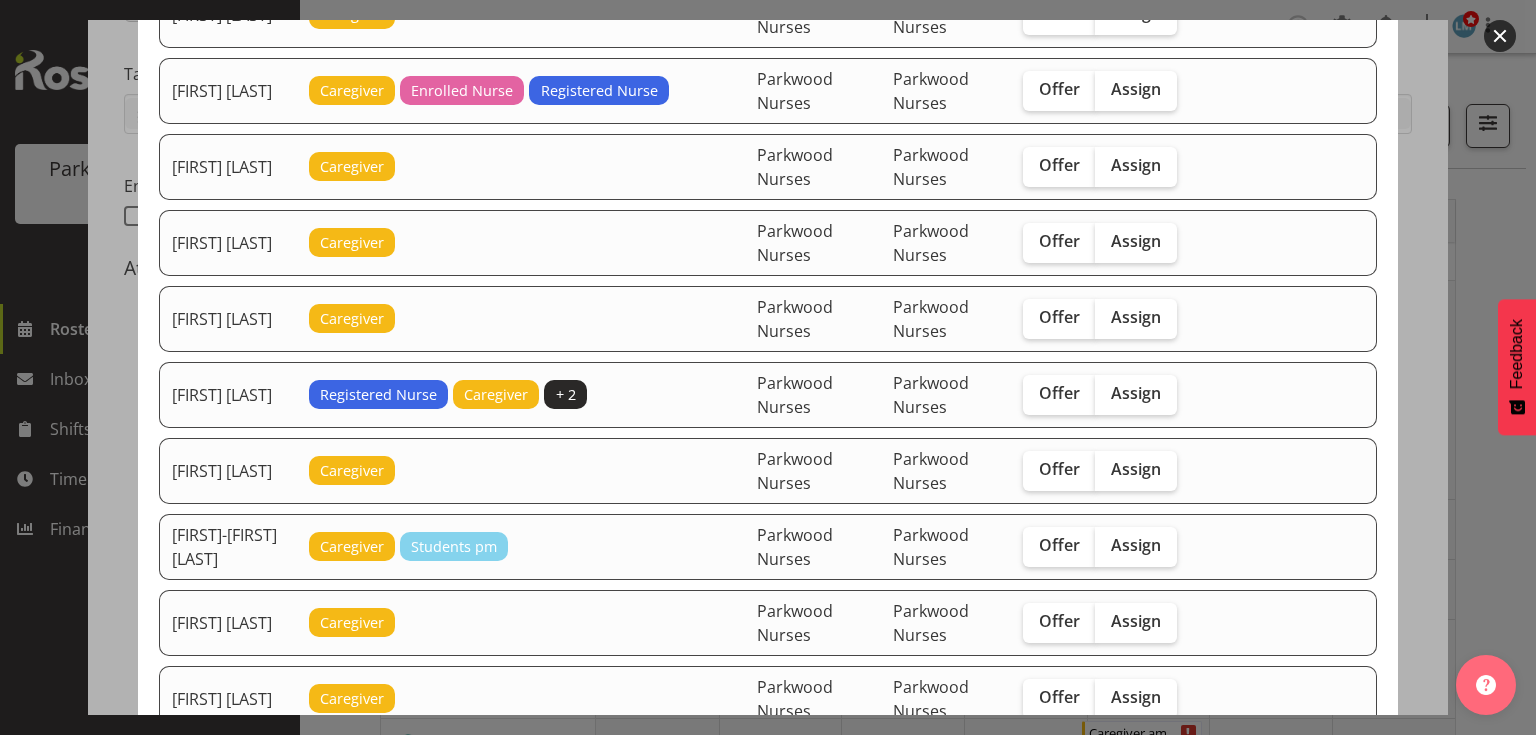 scroll, scrollTop: 640, scrollLeft: 0, axis: vertical 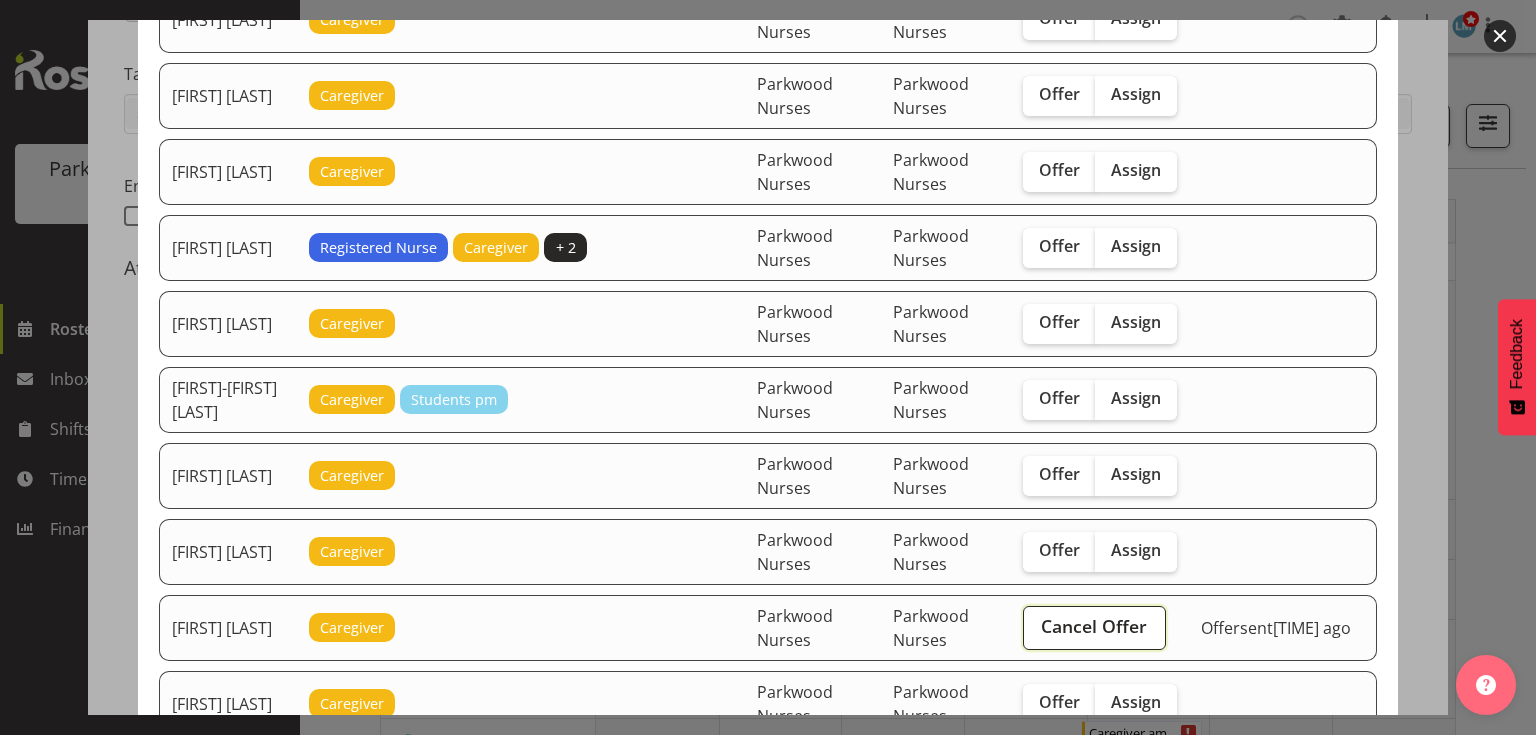 click on "Cancel Offer" at bounding box center (1094, 626) 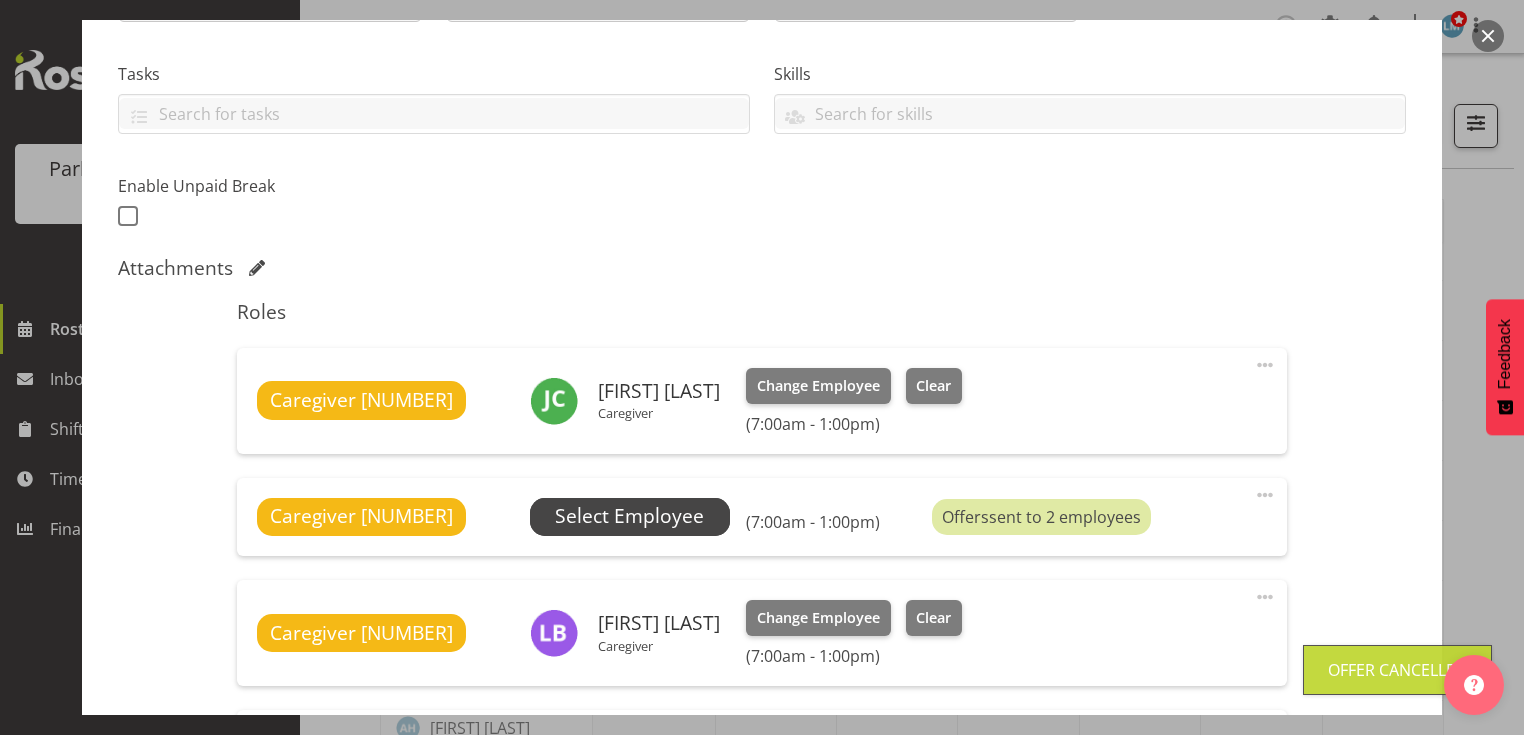 click on "Select Employee" at bounding box center [629, 516] 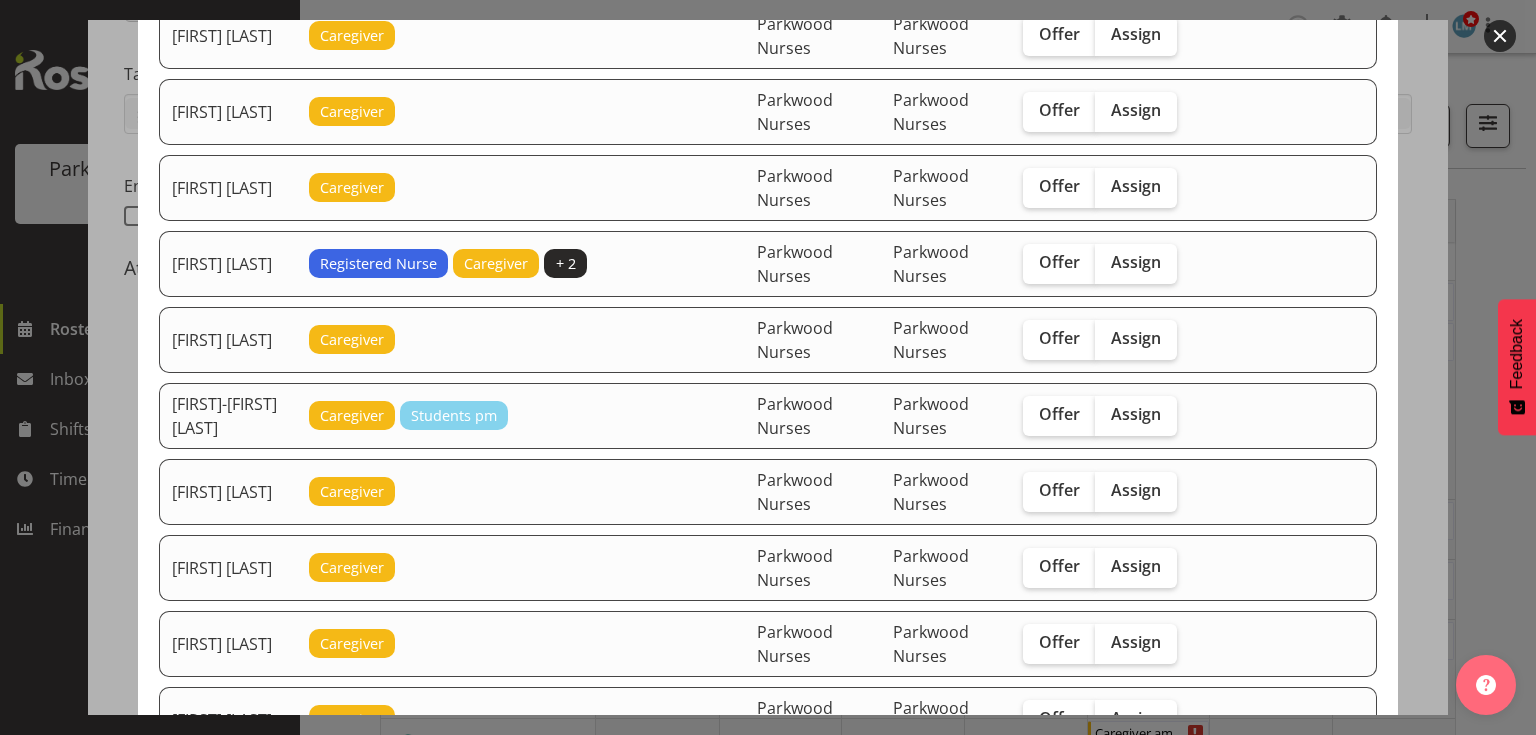 scroll, scrollTop: 800, scrollLeft: 0, axis: vertical 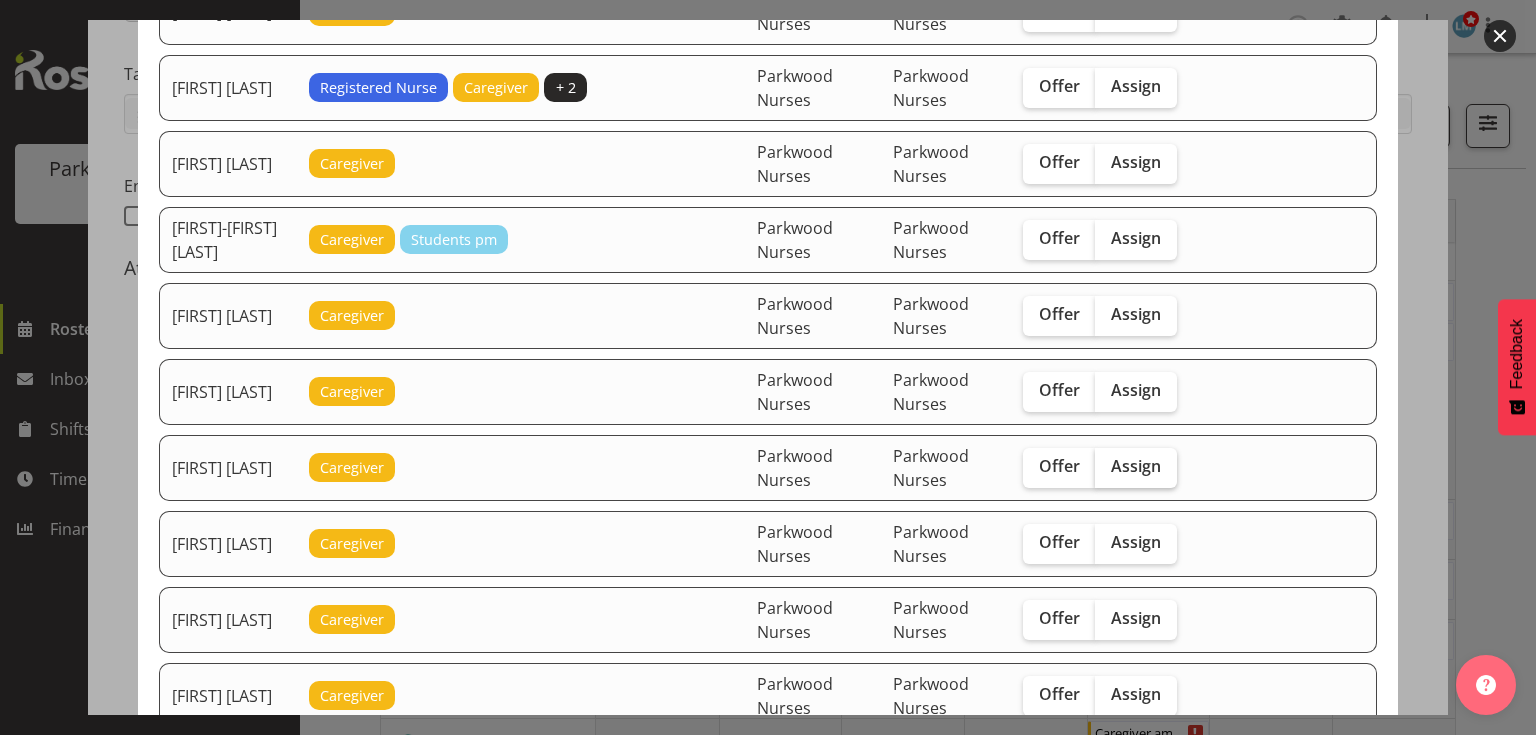 click on "Assign" at bounding box center [1136, 466] 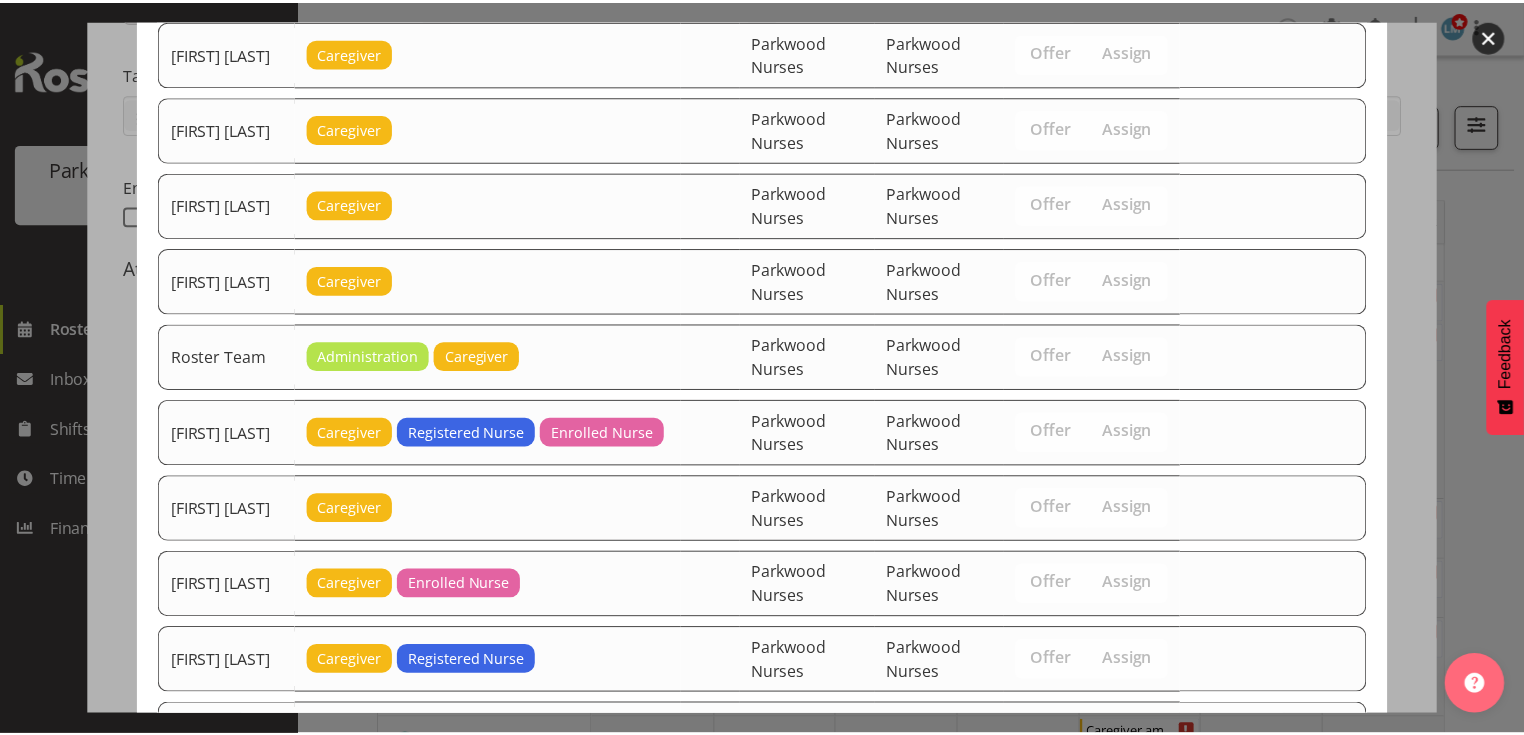 scroll, scrollTop: 2931, scrollLeft: 0, axis: vertical 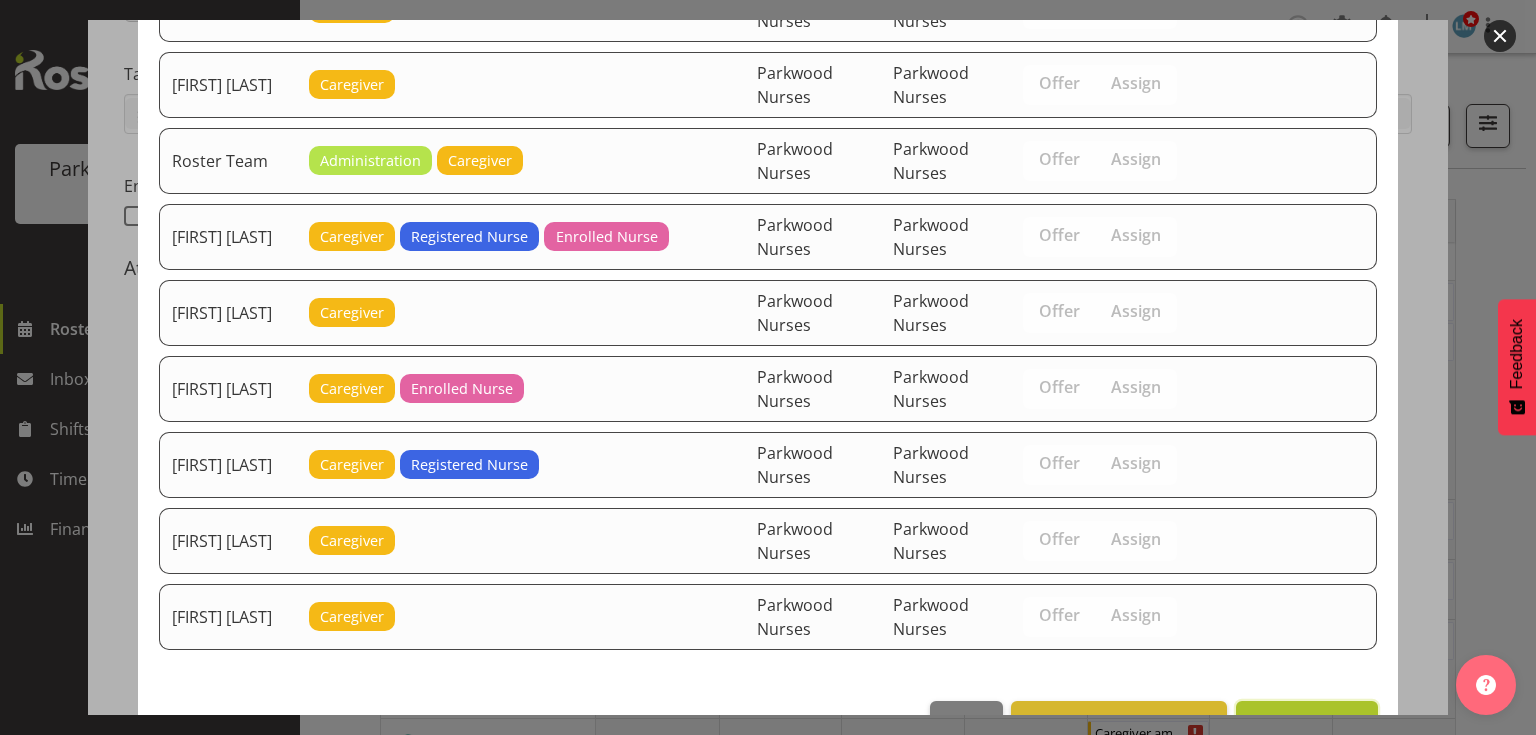 click on "Assign Hope Maihi" at bounding box center (1307, 722) 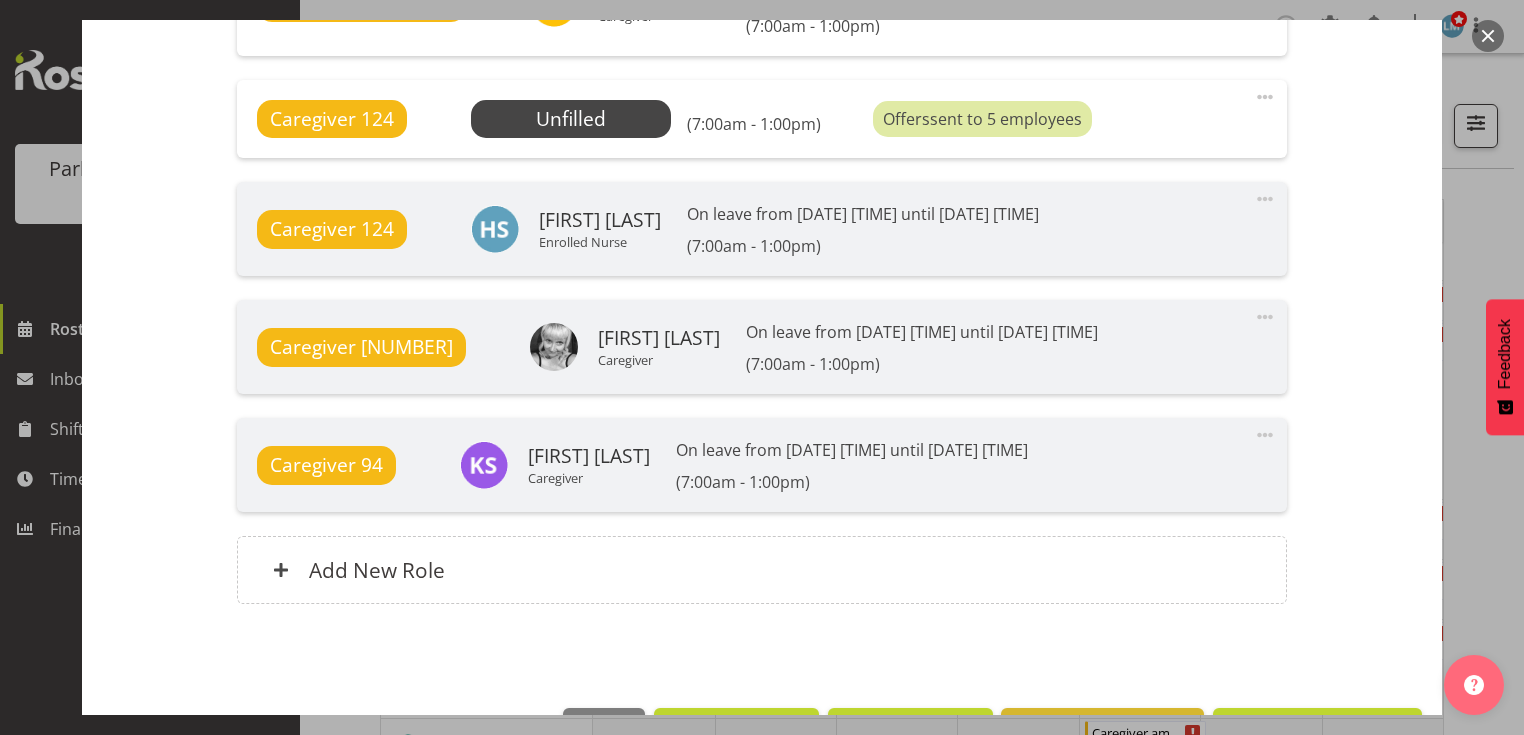 scroll, scrollTop: 1746, scrollLeft: 0, axis: vertical 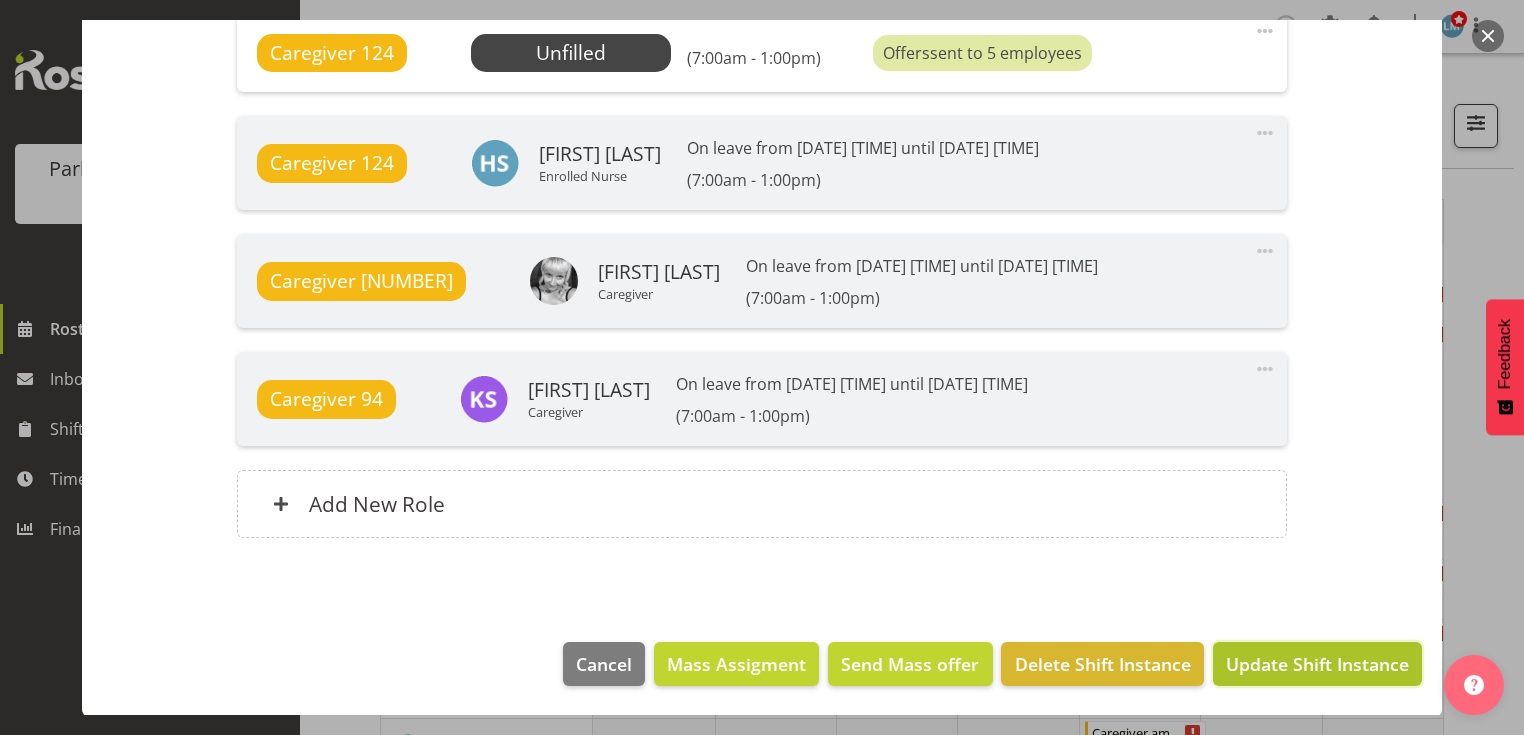 click on "Update Shift Instance" at bounding box center (1317, 664) 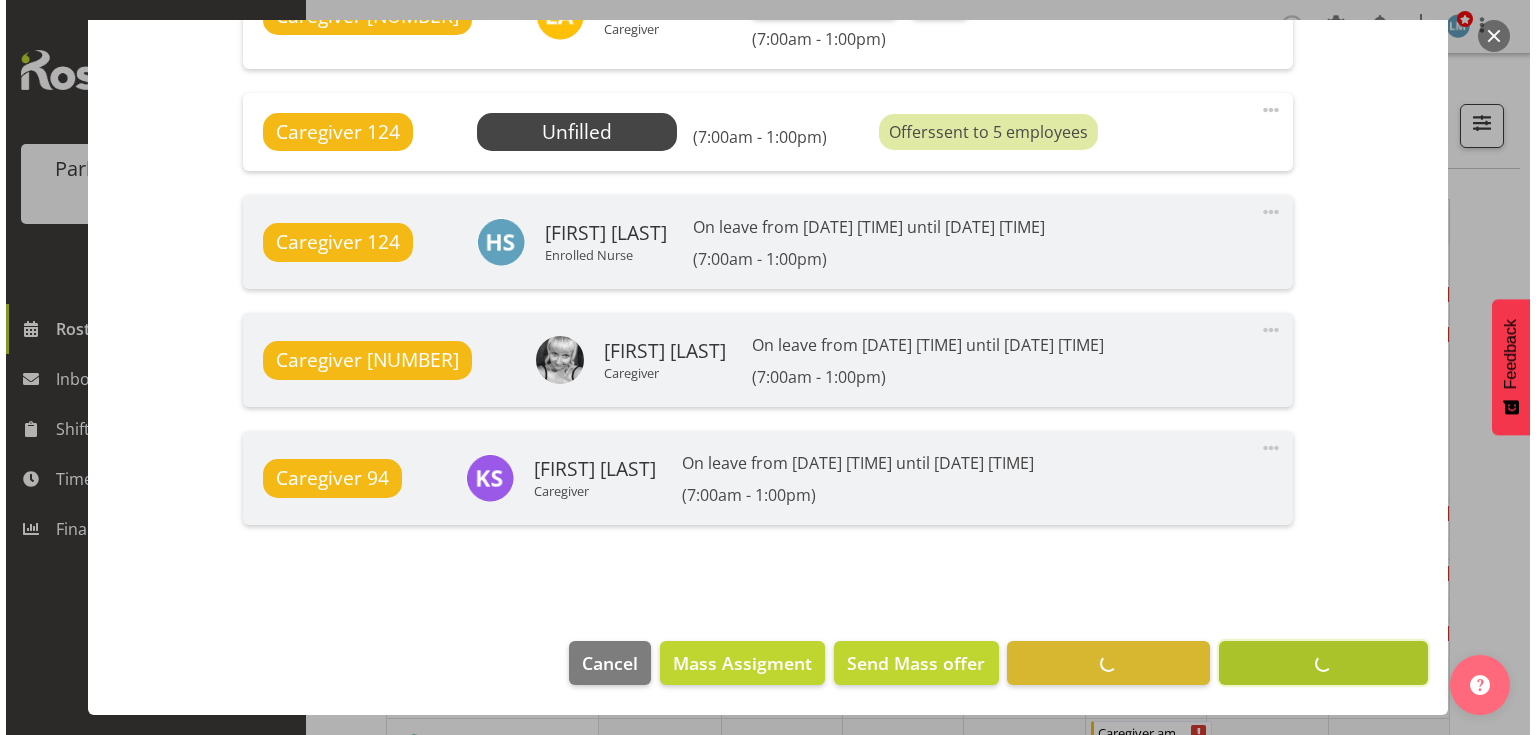scroll, scrollTop: 1667, scrollLeft: 0, axis: vertical 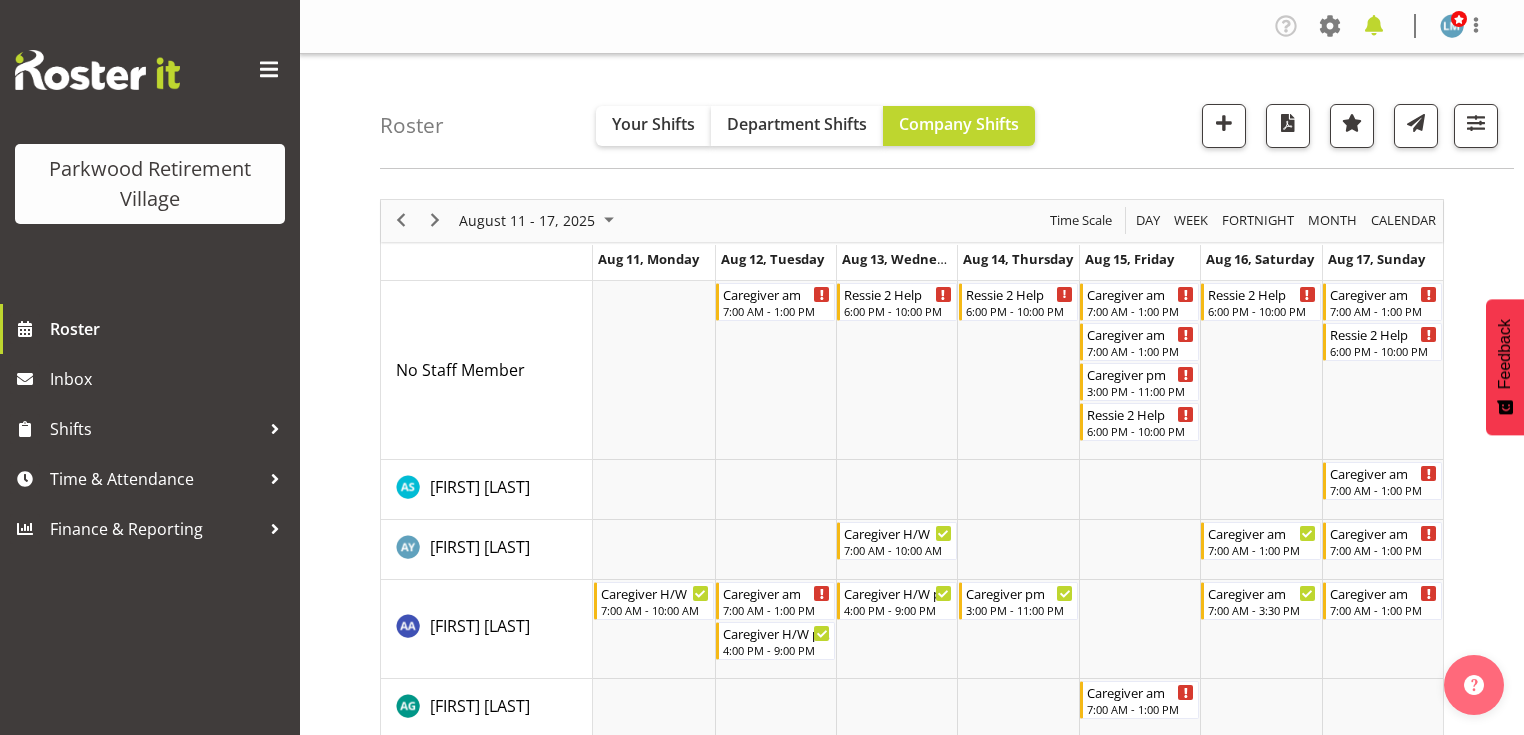 click at bounding box center (1374, 26) 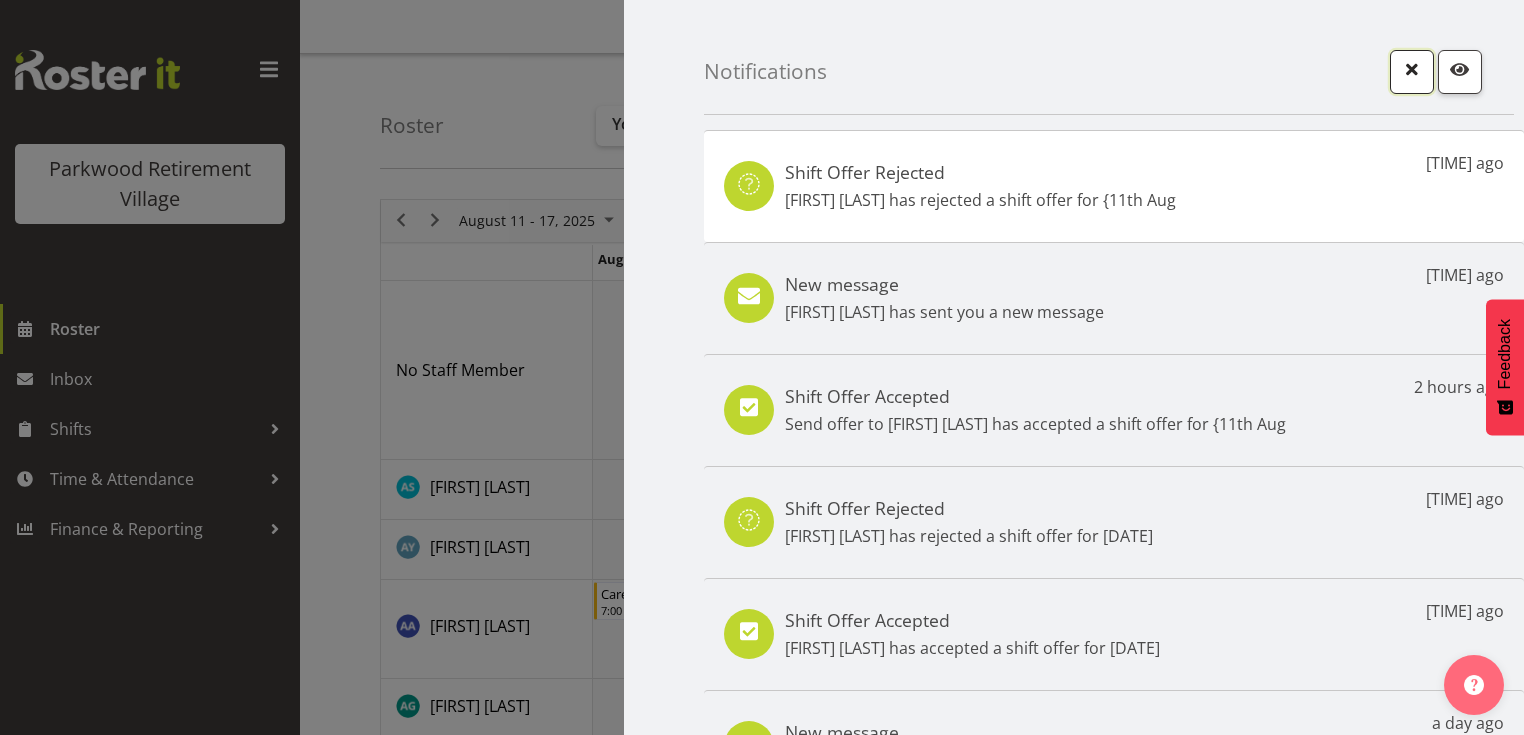 click at bounding box center [1412, 69] 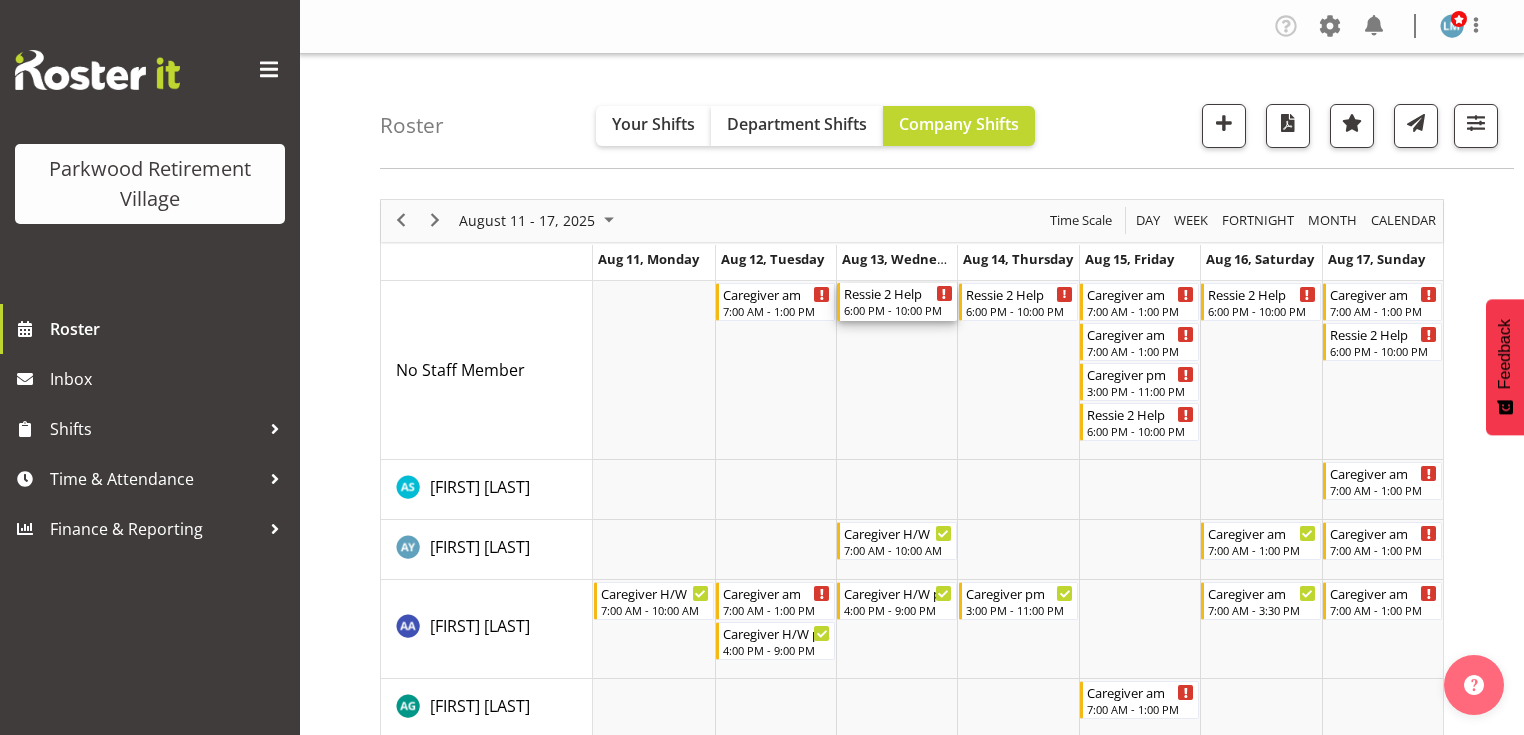 click on "6:00 PM - 10:00 PM" at bounding box center (898, 310) 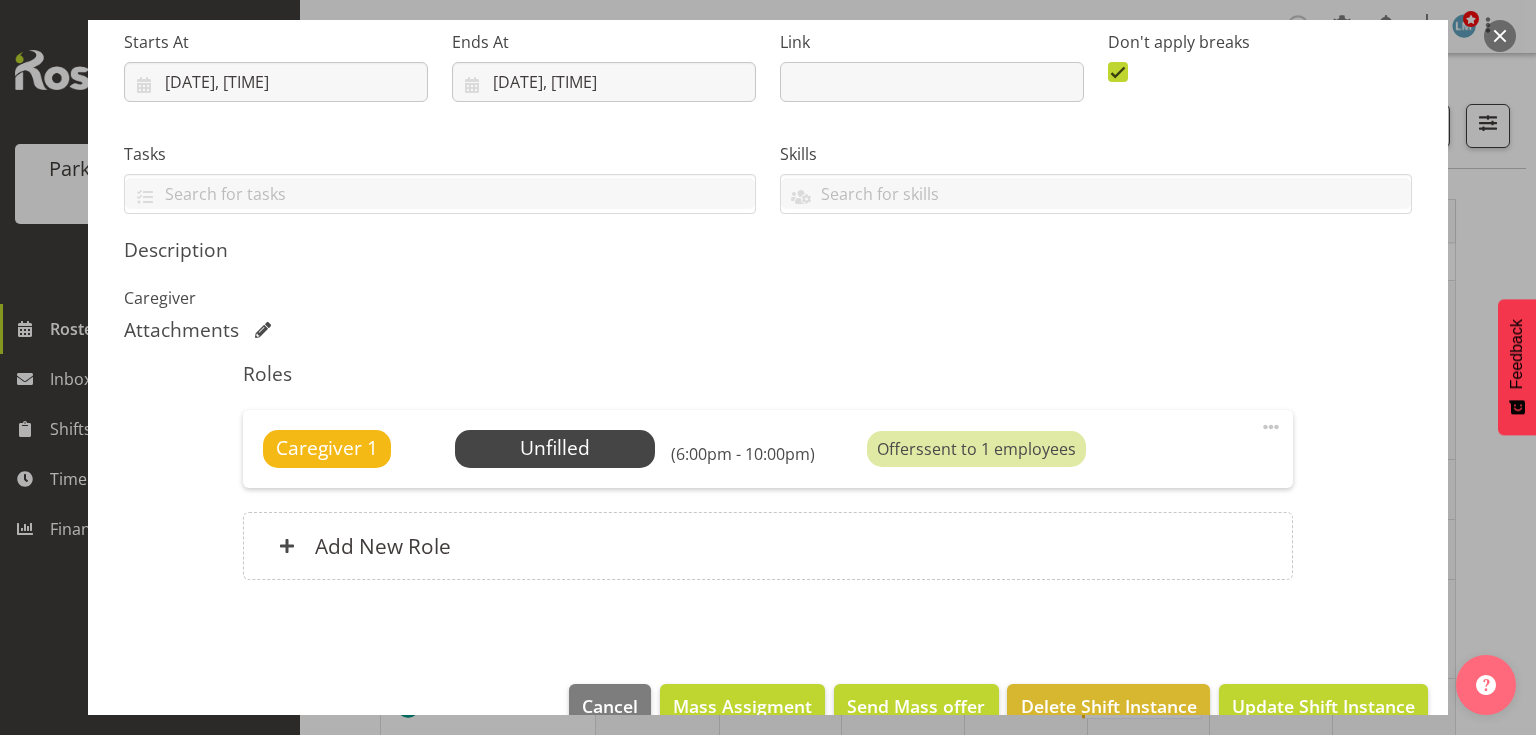 scroll, scrollTop: 0, scrollLeft: 0, axis: both 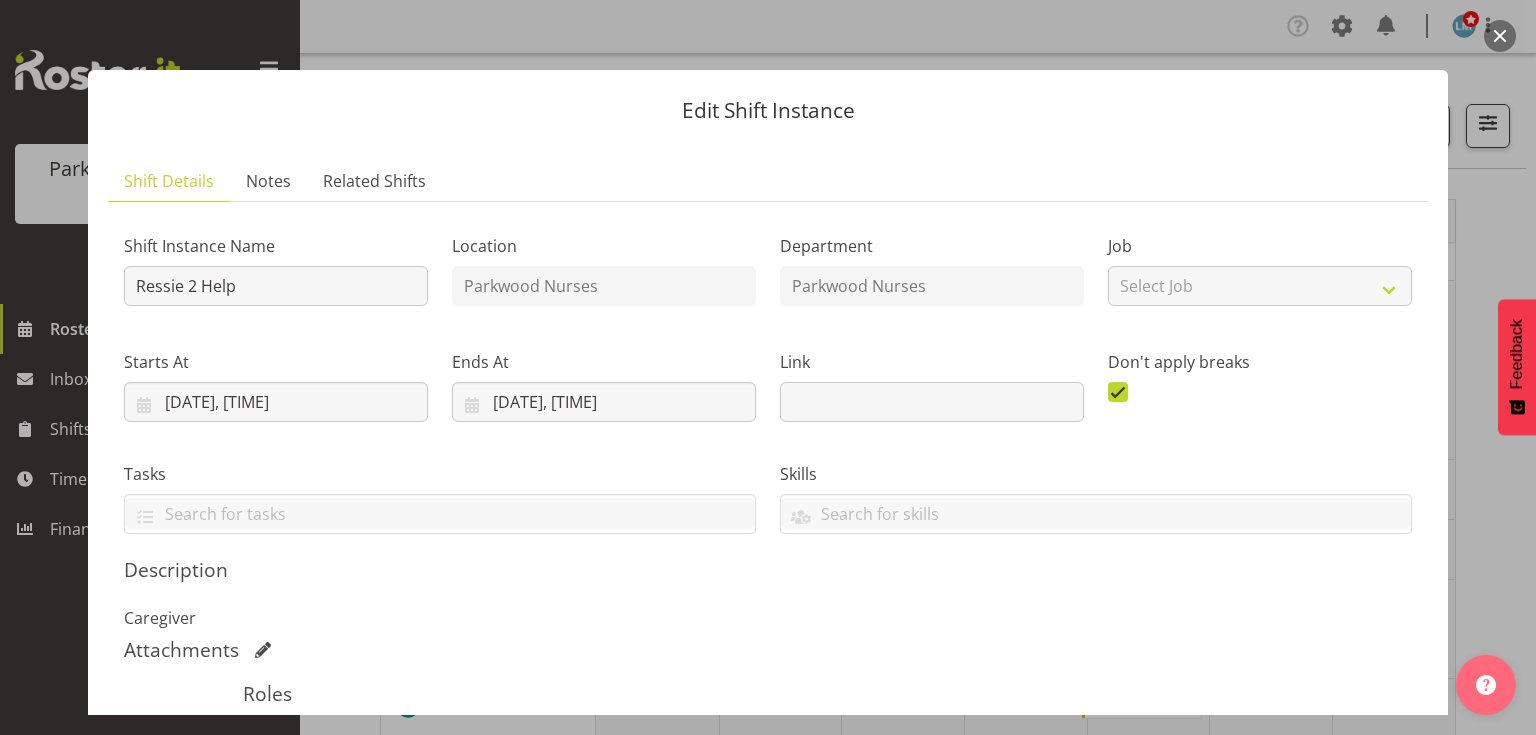click at bounding box center [1500, 36] 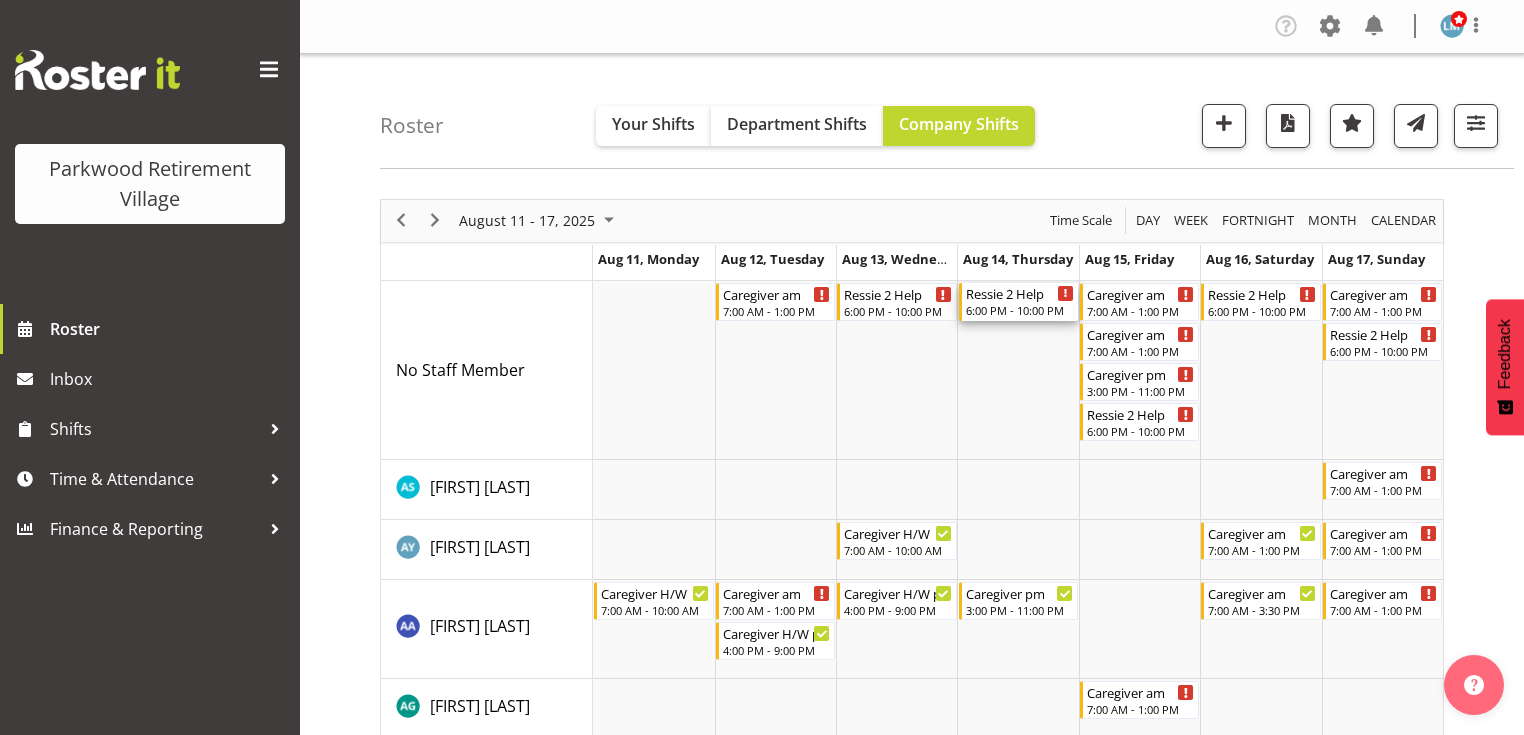click on "Ressie 2 Help" at bounding box center (1020, 293) 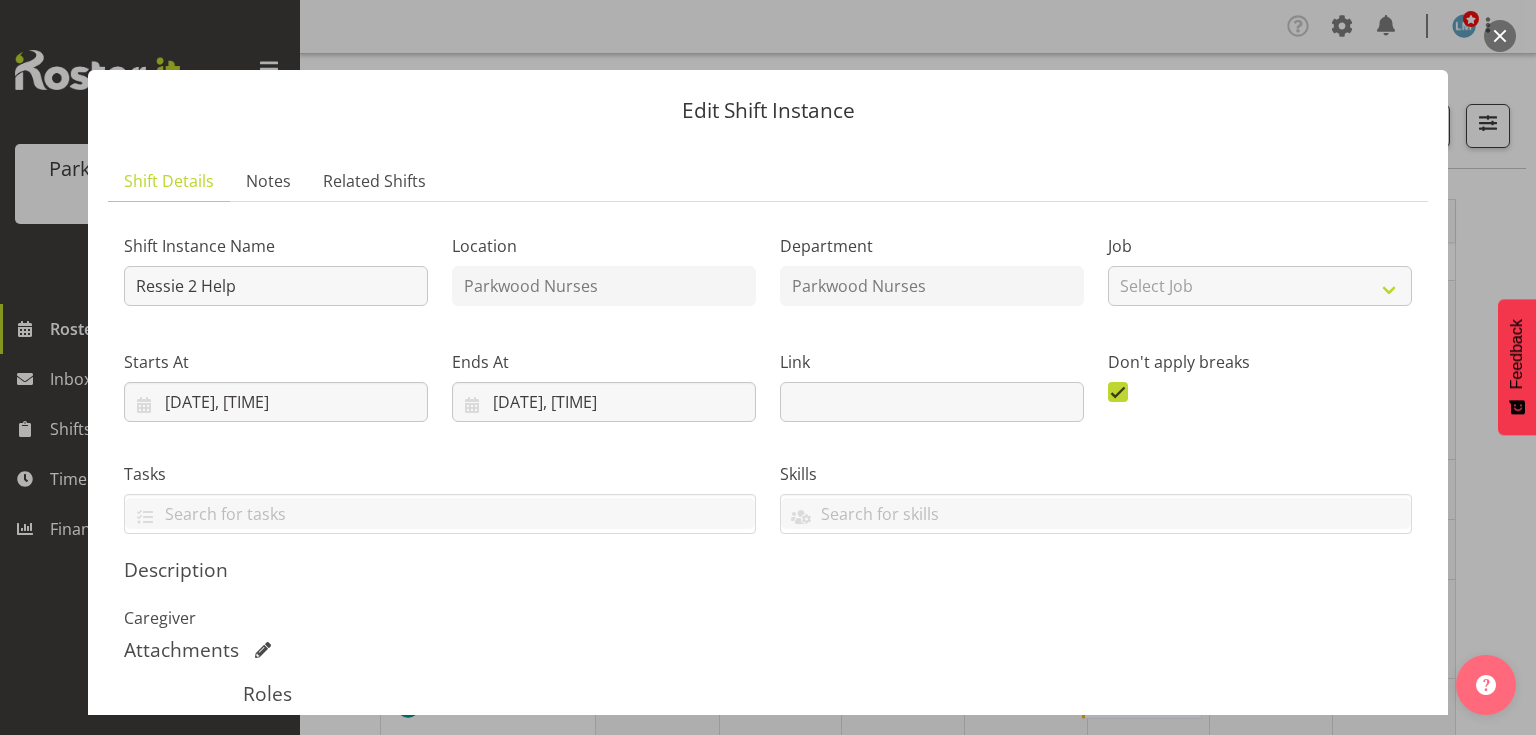 scroll, scrollTop: 240, scrollLeft: 0, axis: vertical 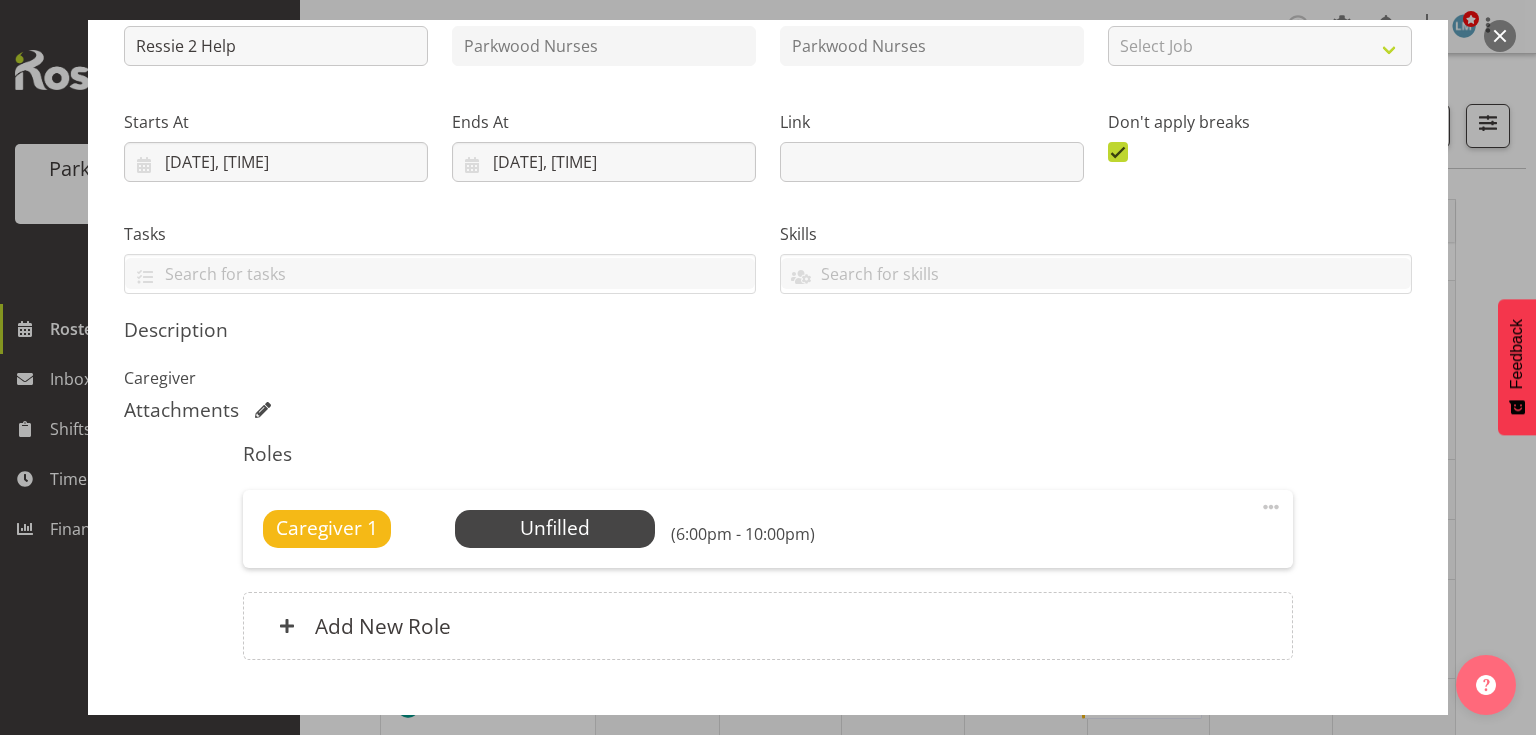click at bounding box center [1500, 36] 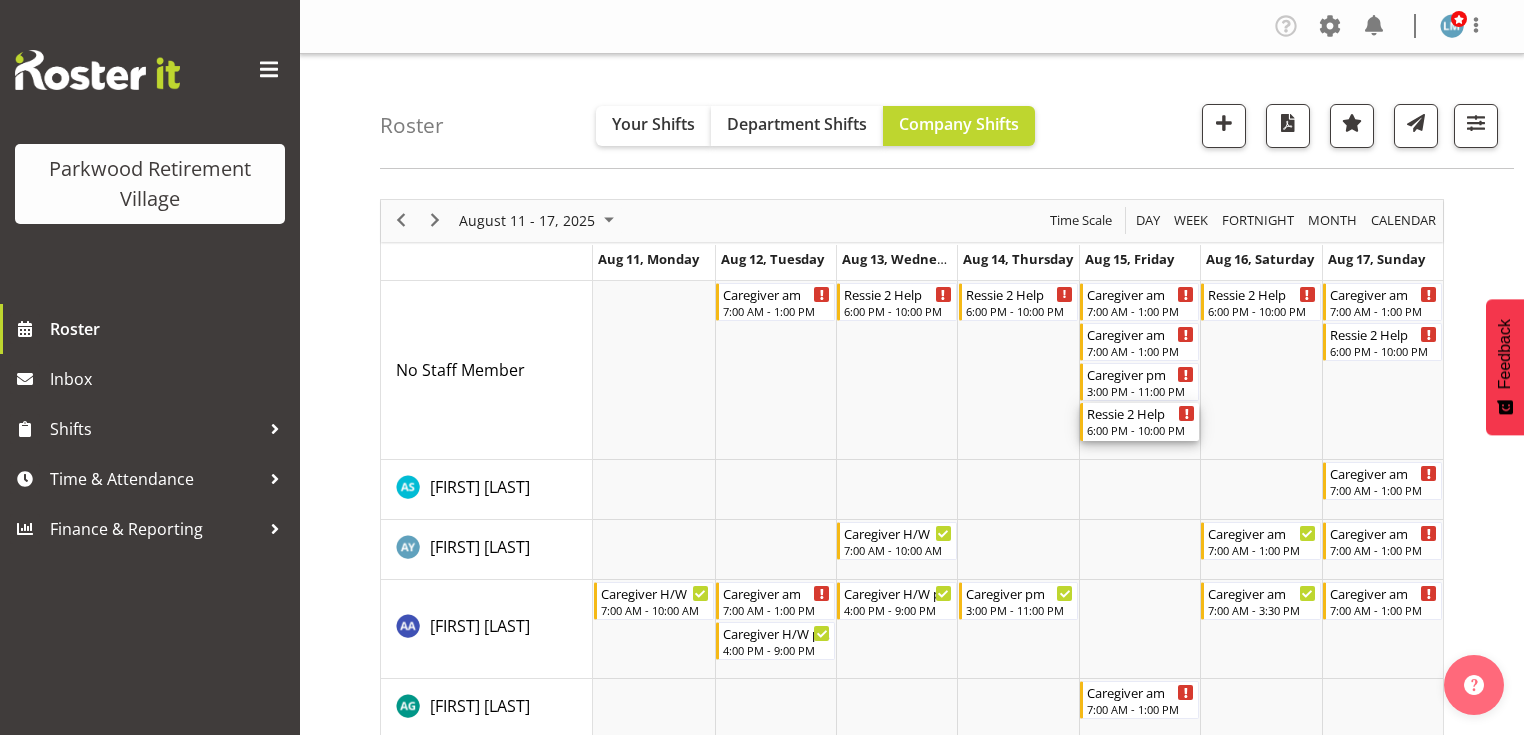 click on "6:00 PM - 10:00 PM" at bounding box center [1141, 430] 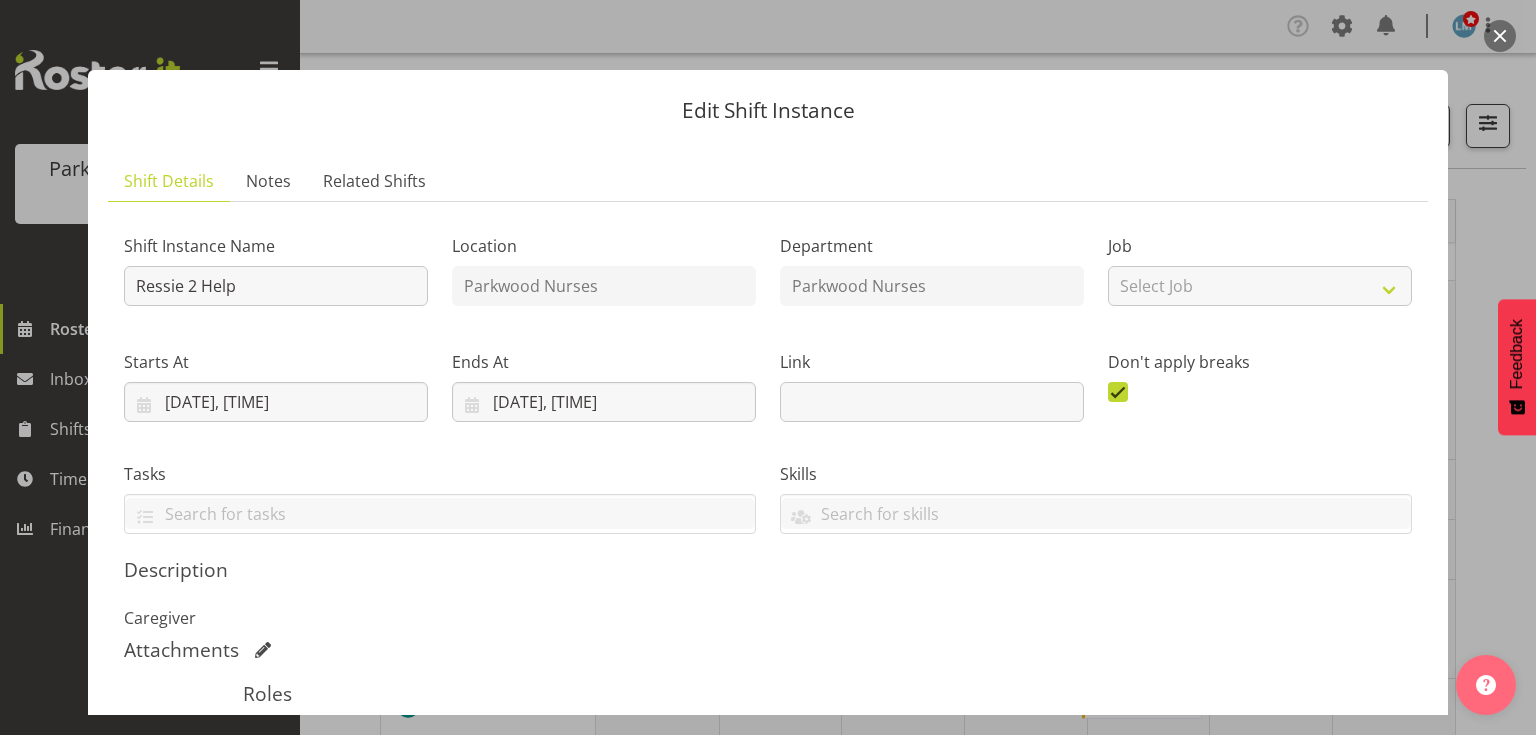 scroll, scrollTop: 361, scrollLeft: 0, axis: vertical 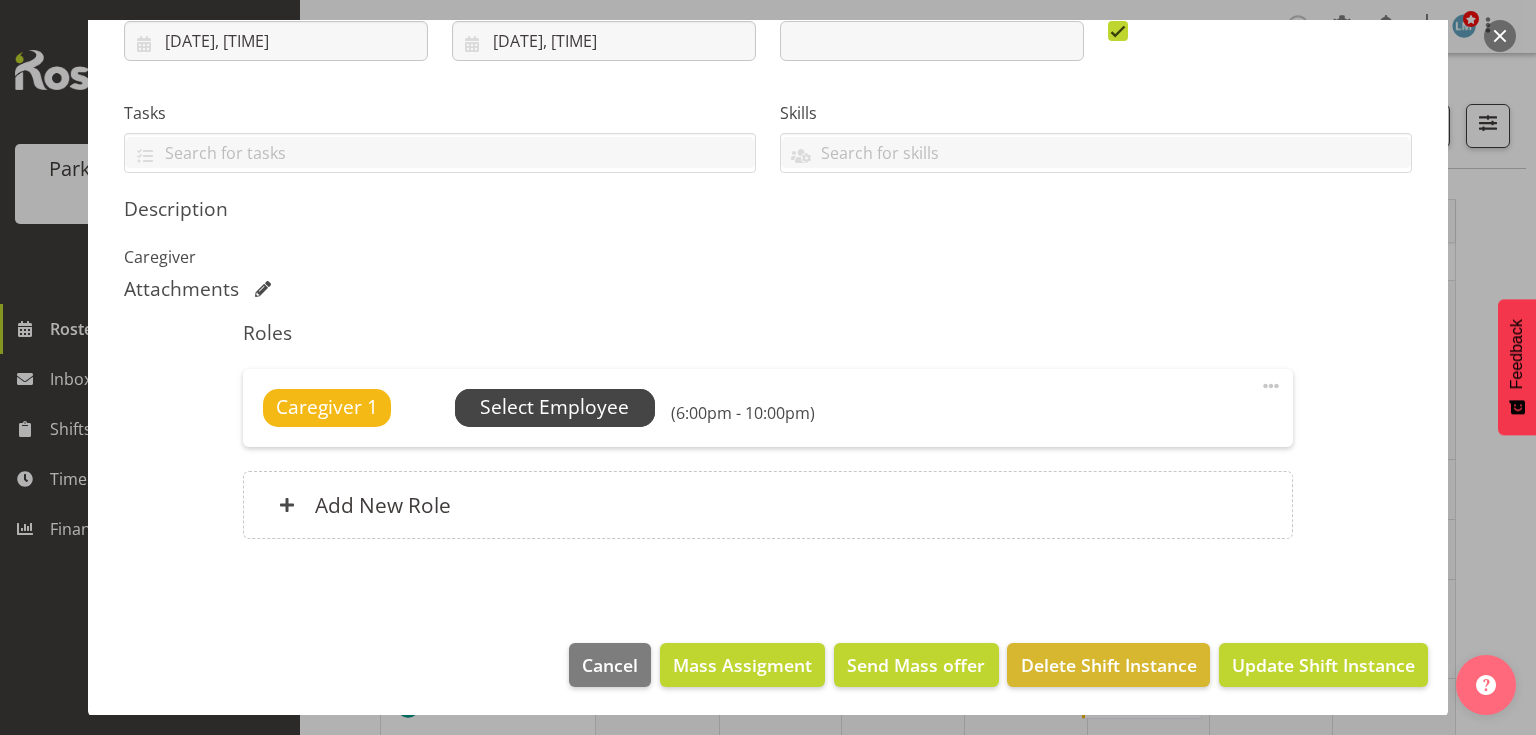 click on "Select Employee" at bounding box center (554, 407) 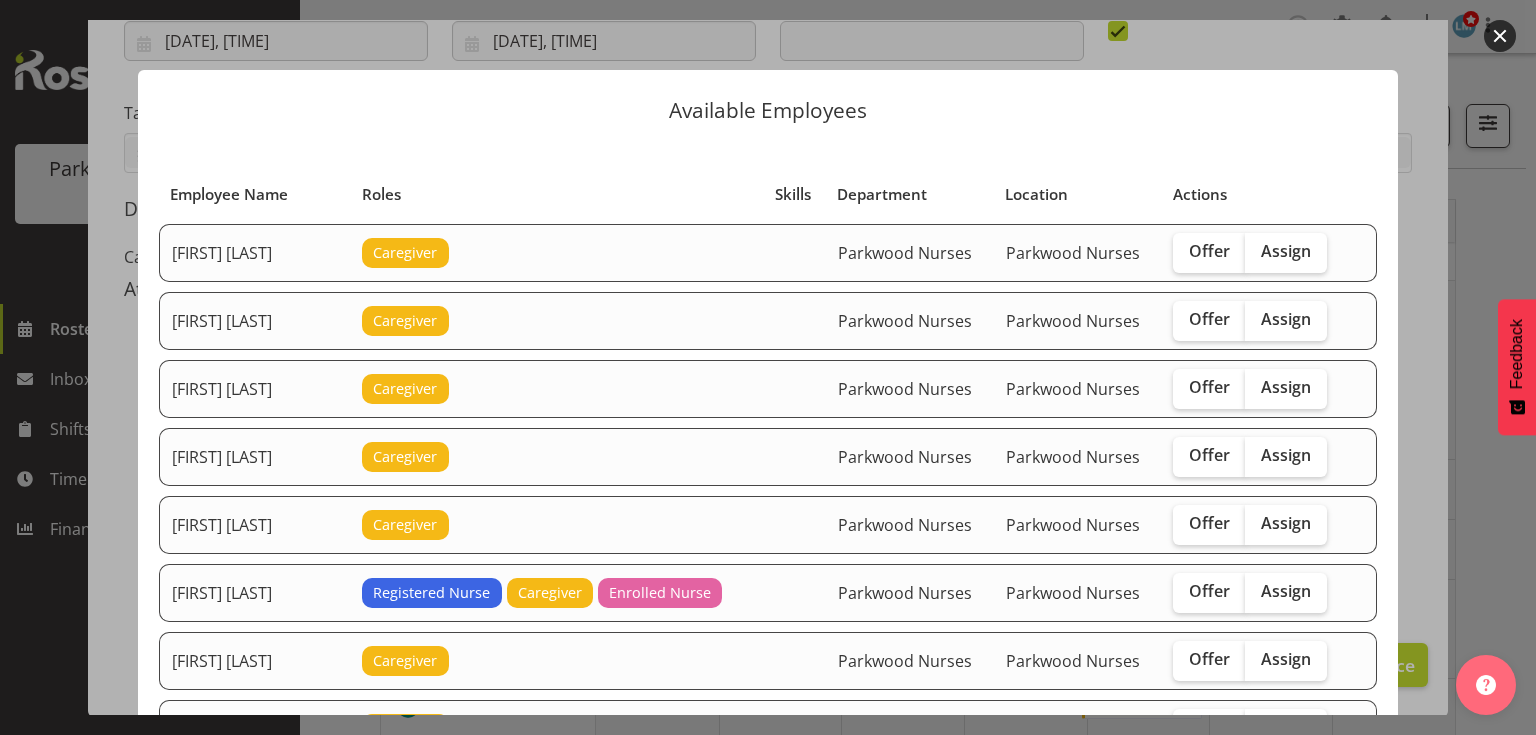 click at bounding box center [1500, 36] 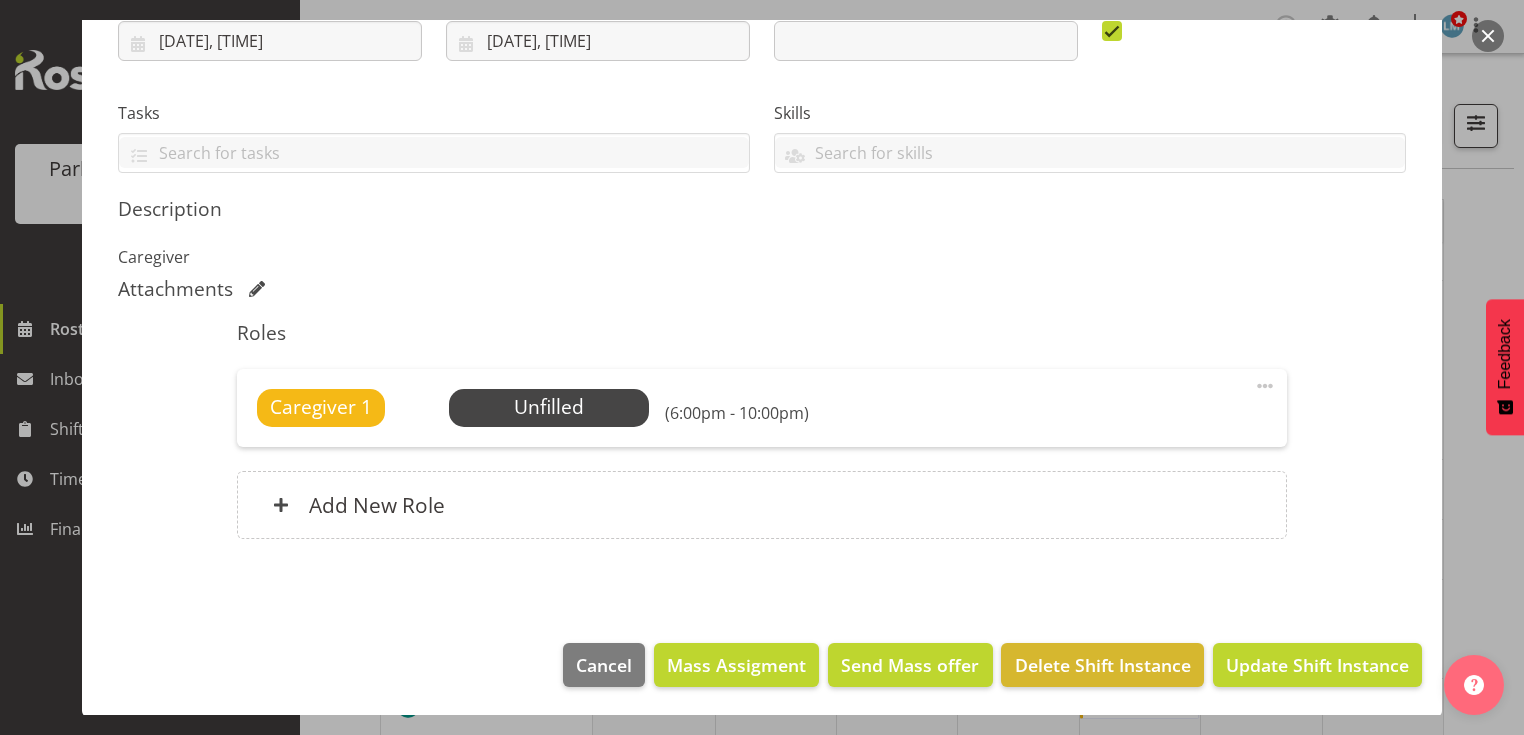 click at bounding box center (1488, 36) 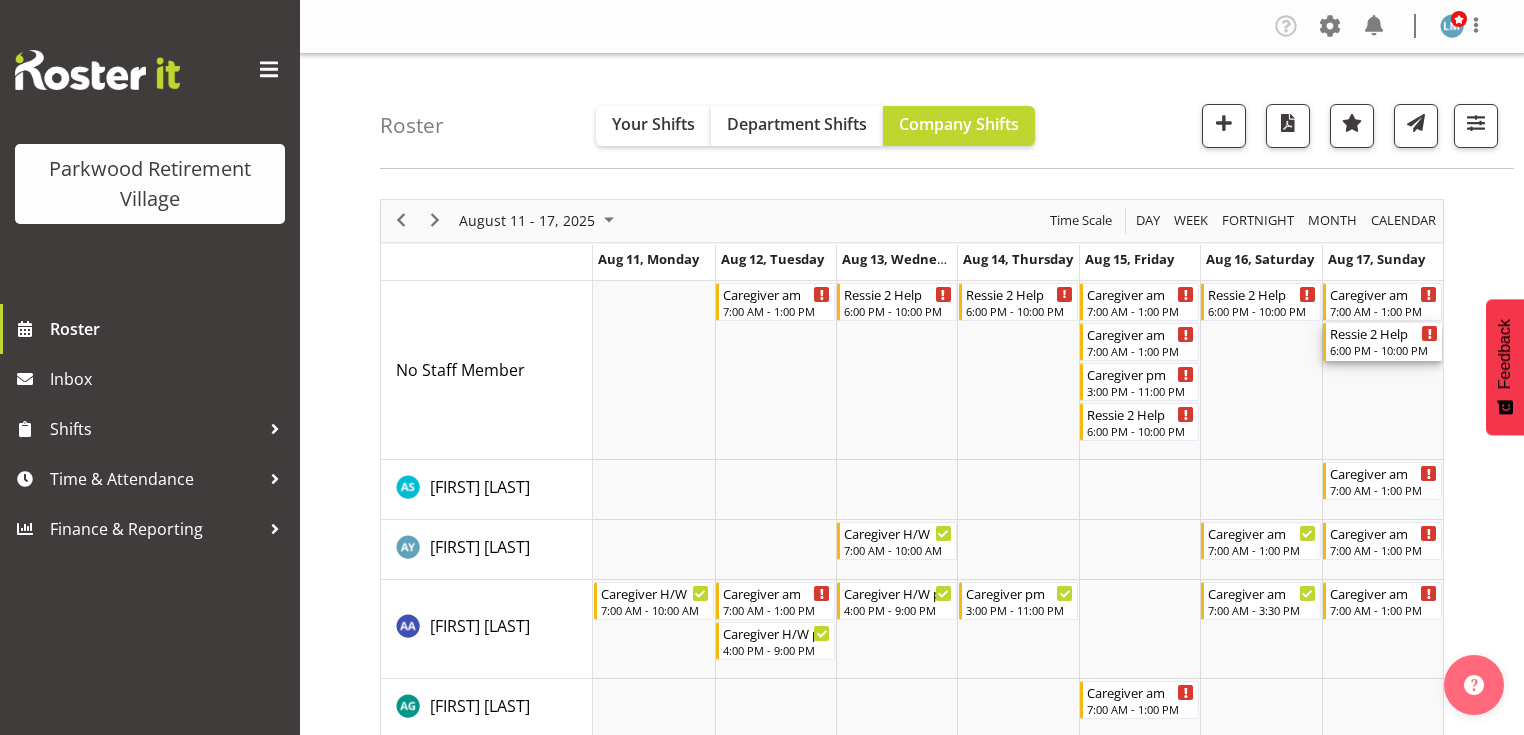 click on "Ressie 2 Help 6:00 PM - 10:00 PM" at bounding box center [1384, 342] 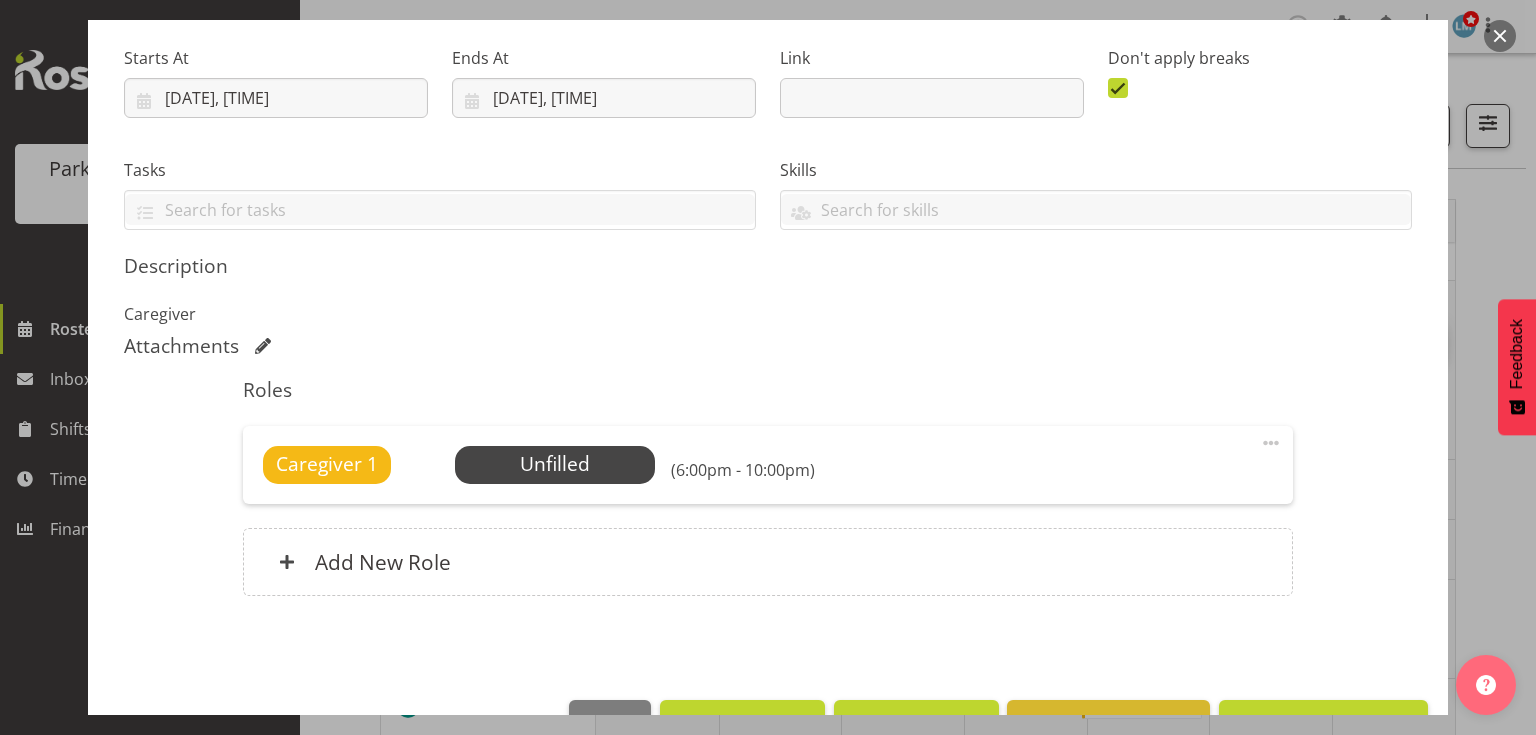 scroll, scrollTop: 320, scrollLeft: 0, axis: vertical 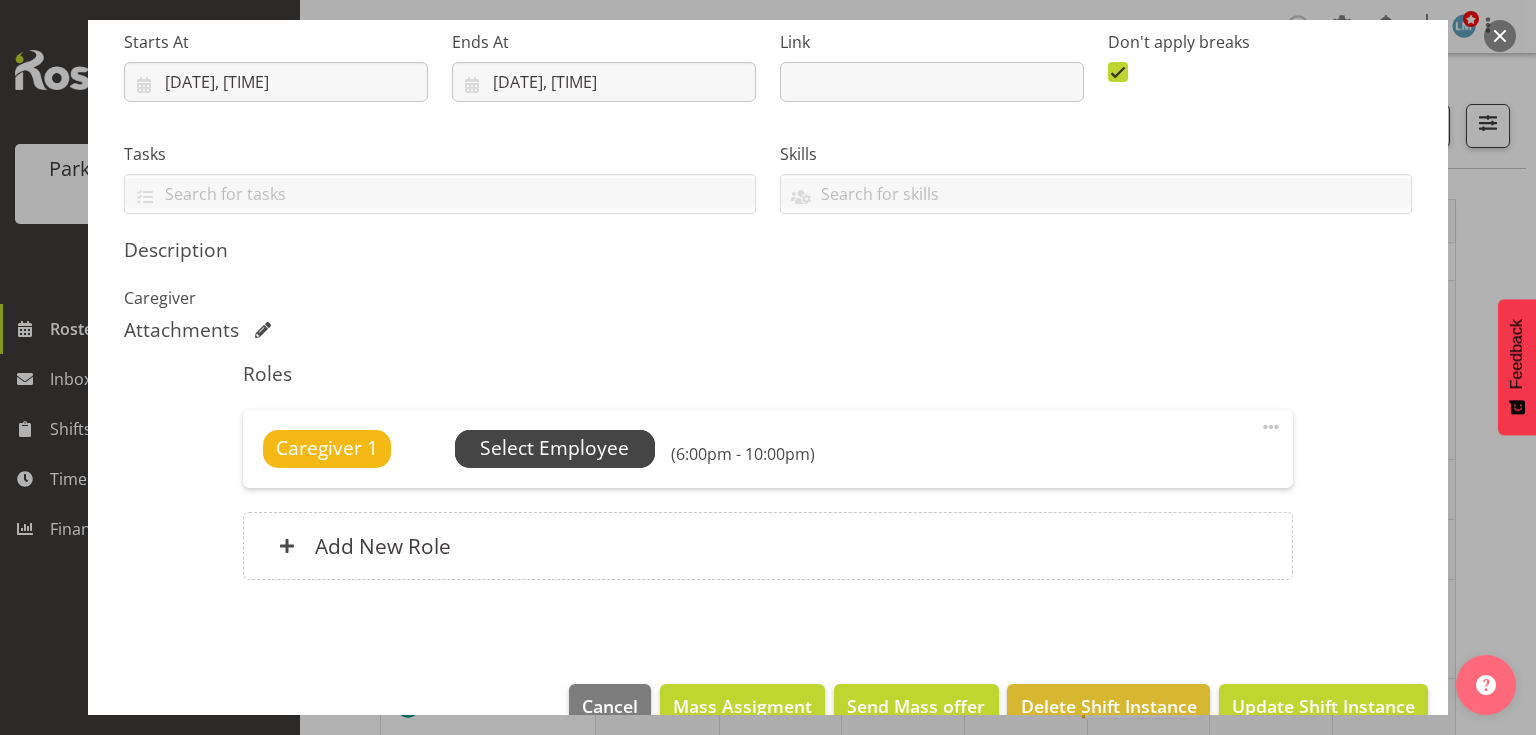 click on "Select Employee" at bounding box center (554, 448) 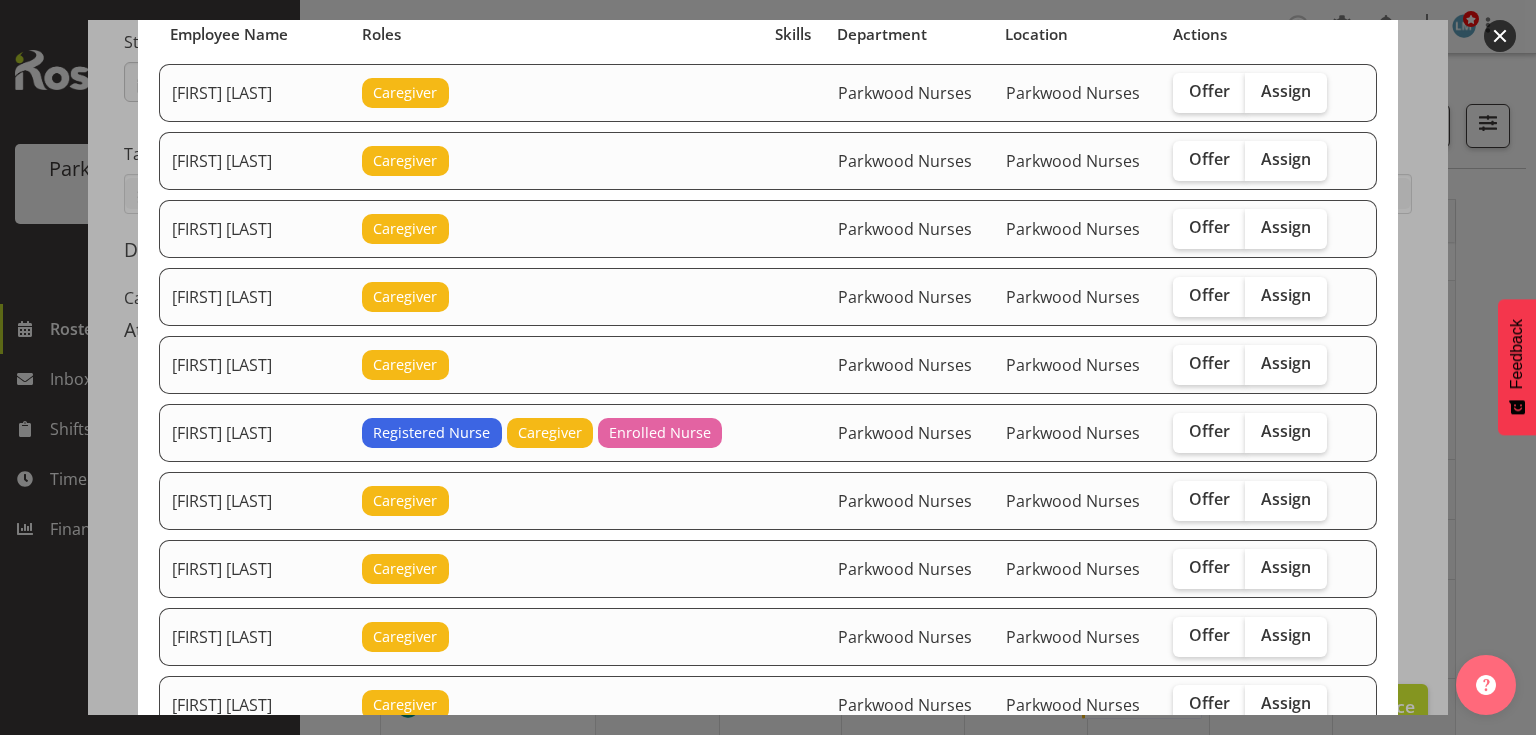 scroll, scrollTop: 560, scrollLeft: 0, axis: vertical 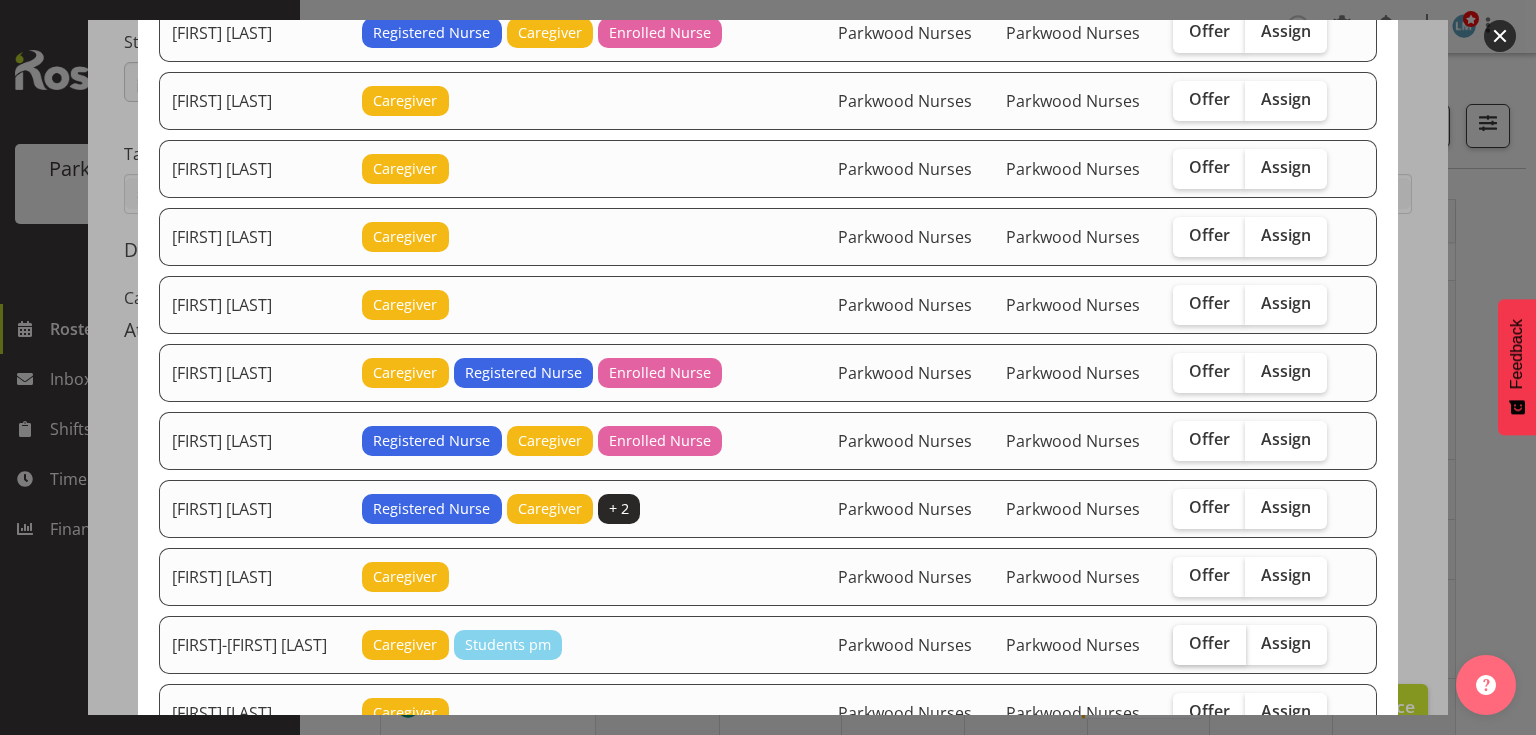 click on "Offer" at bounding box center (1209, 643) 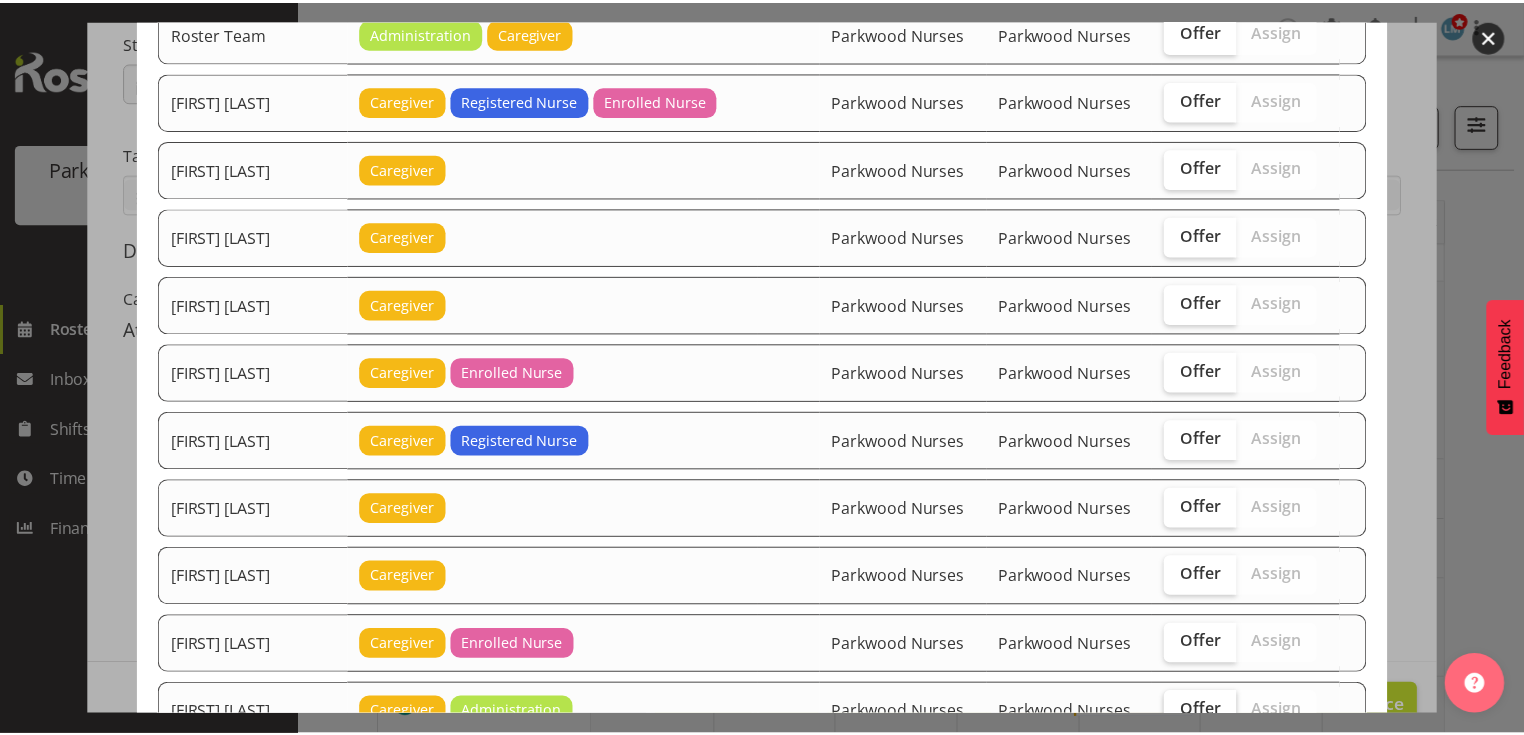scroll, scrollTop: 3520, scrollLeft: 0, axis: vertical 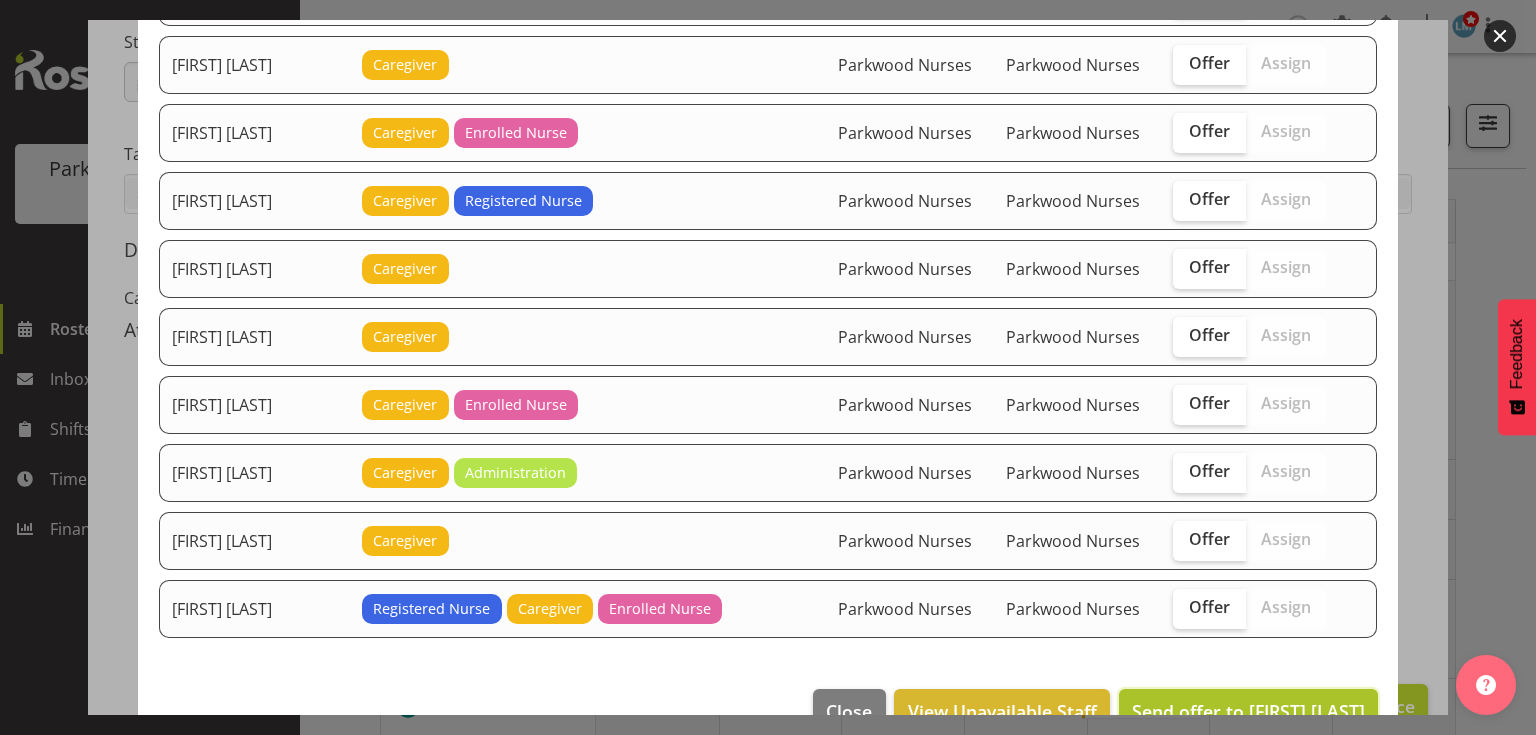 click on "Send offer to Chrislyn-ann Saquilayan" at bounding box center [1248, 711] 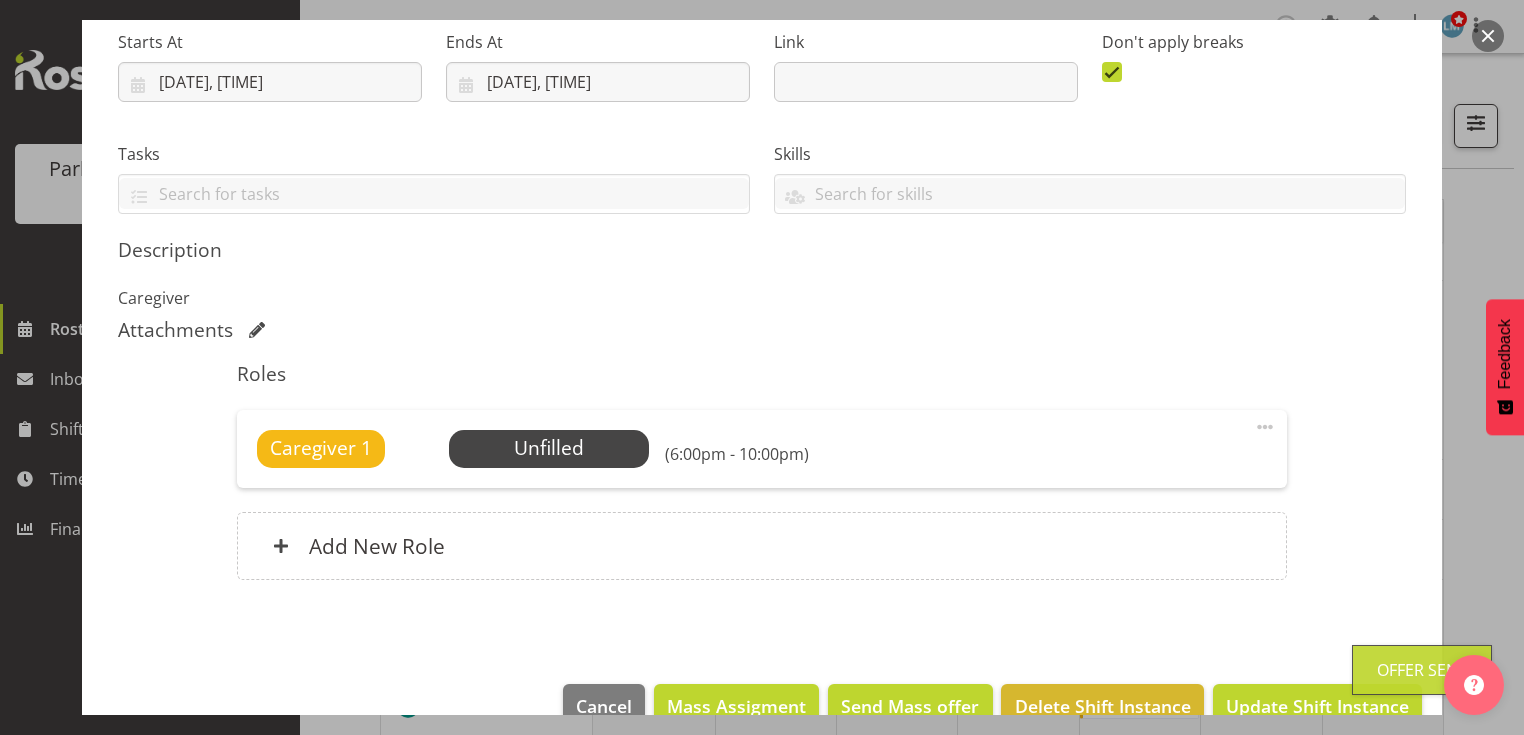 scroll, scrollTop: 361, scrollLeft: 0, axis: vertical 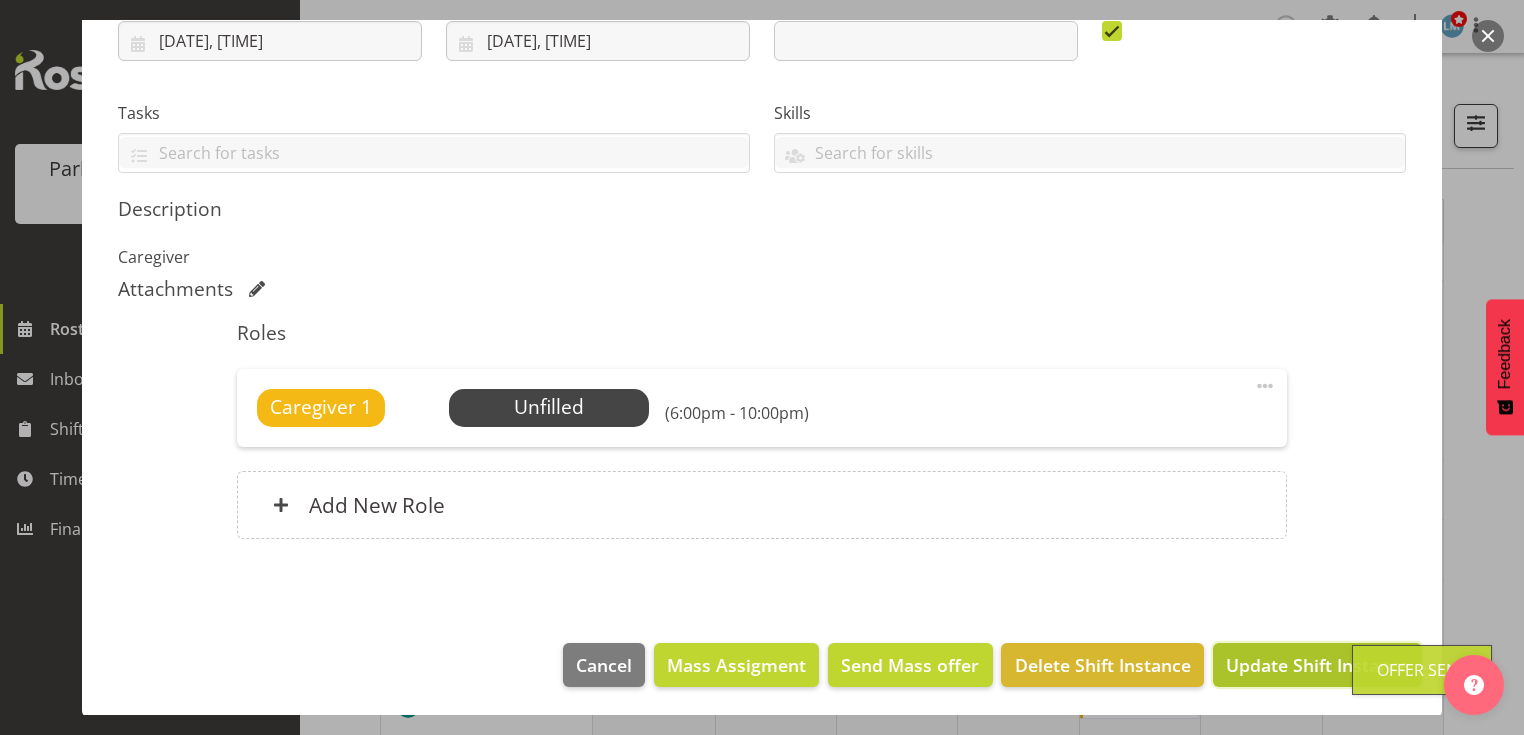click on "Update Shift Instance" at bounding box center [1317, 665] 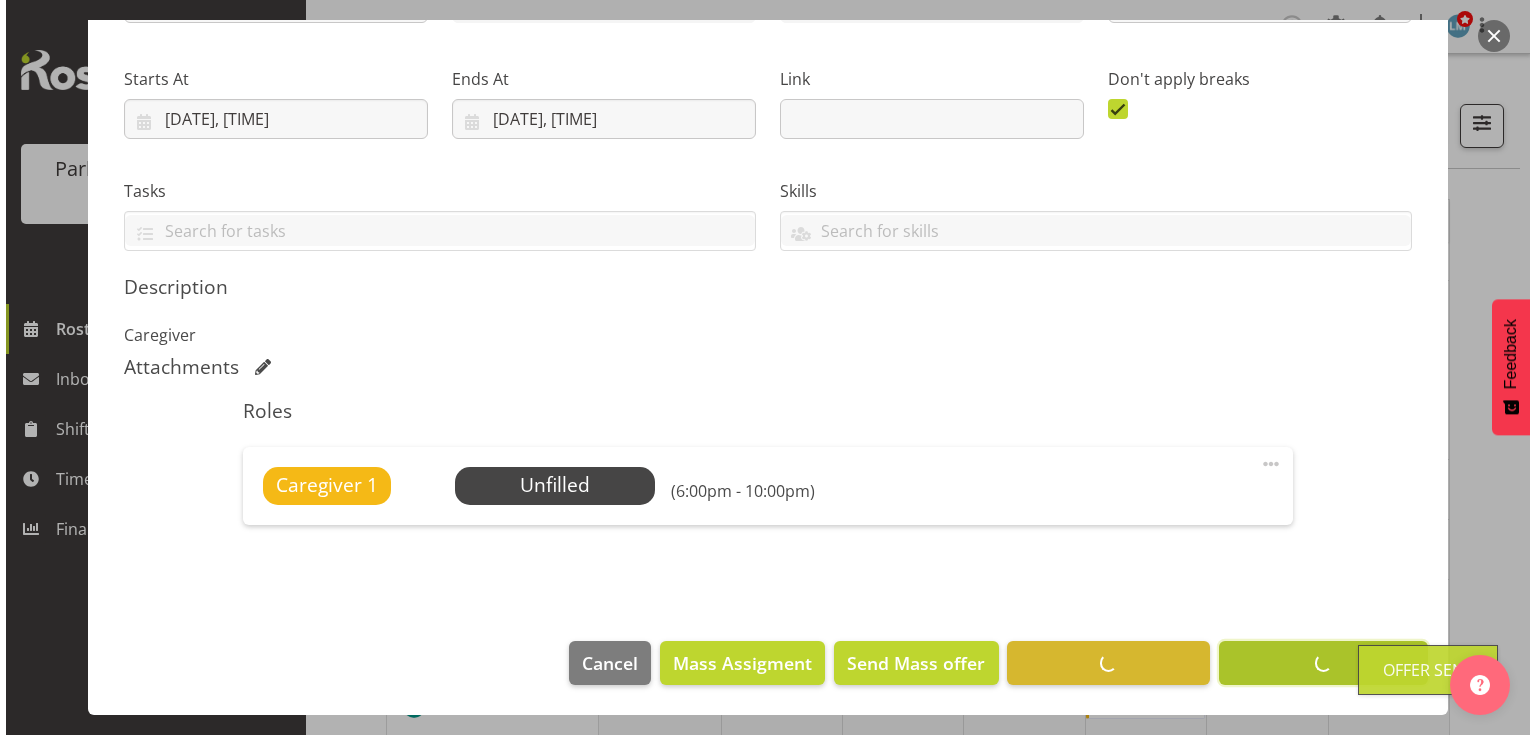 scroll, scrollTop: 282, scrollLeft: 0, axis: vertical 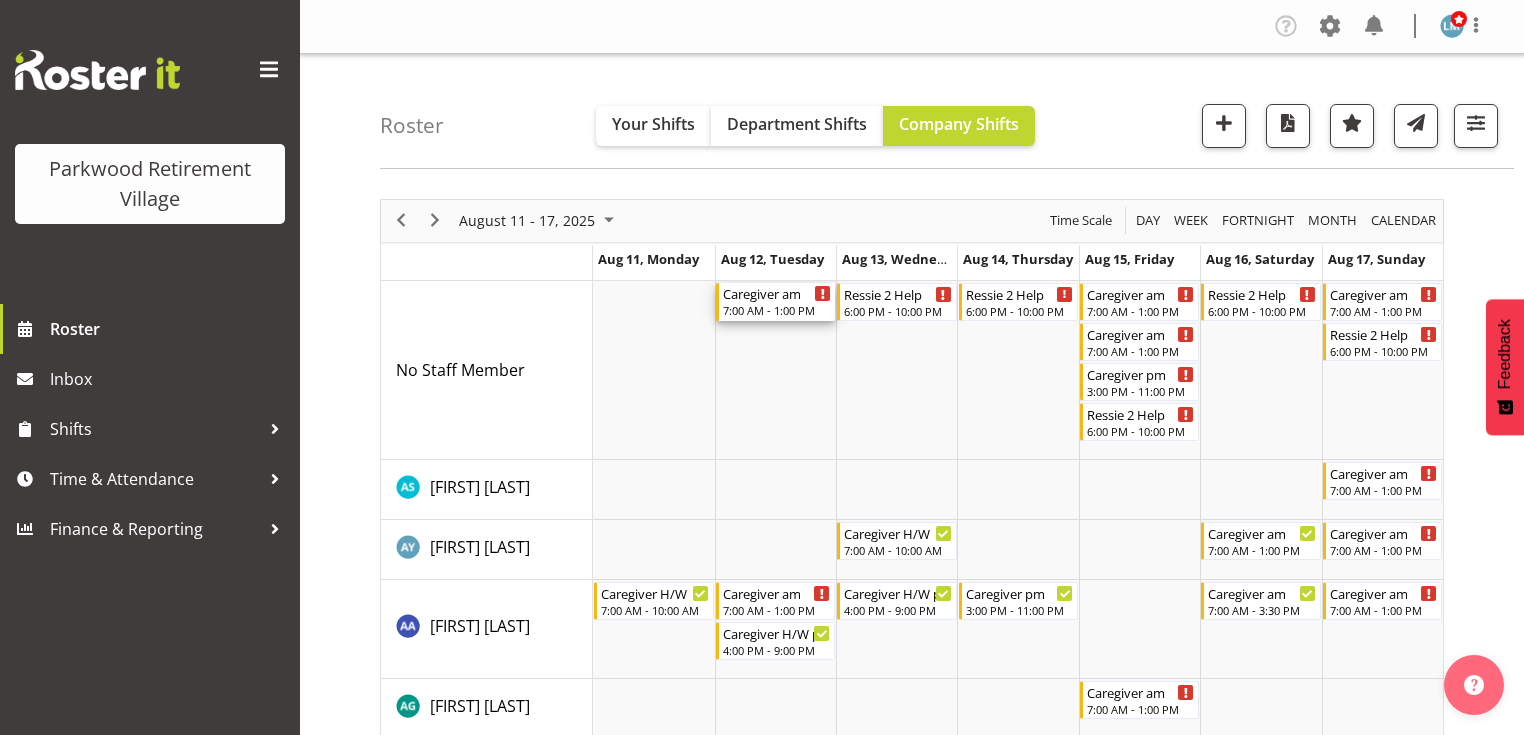 click on "Caregiver am" at bounding box center (777, 293) 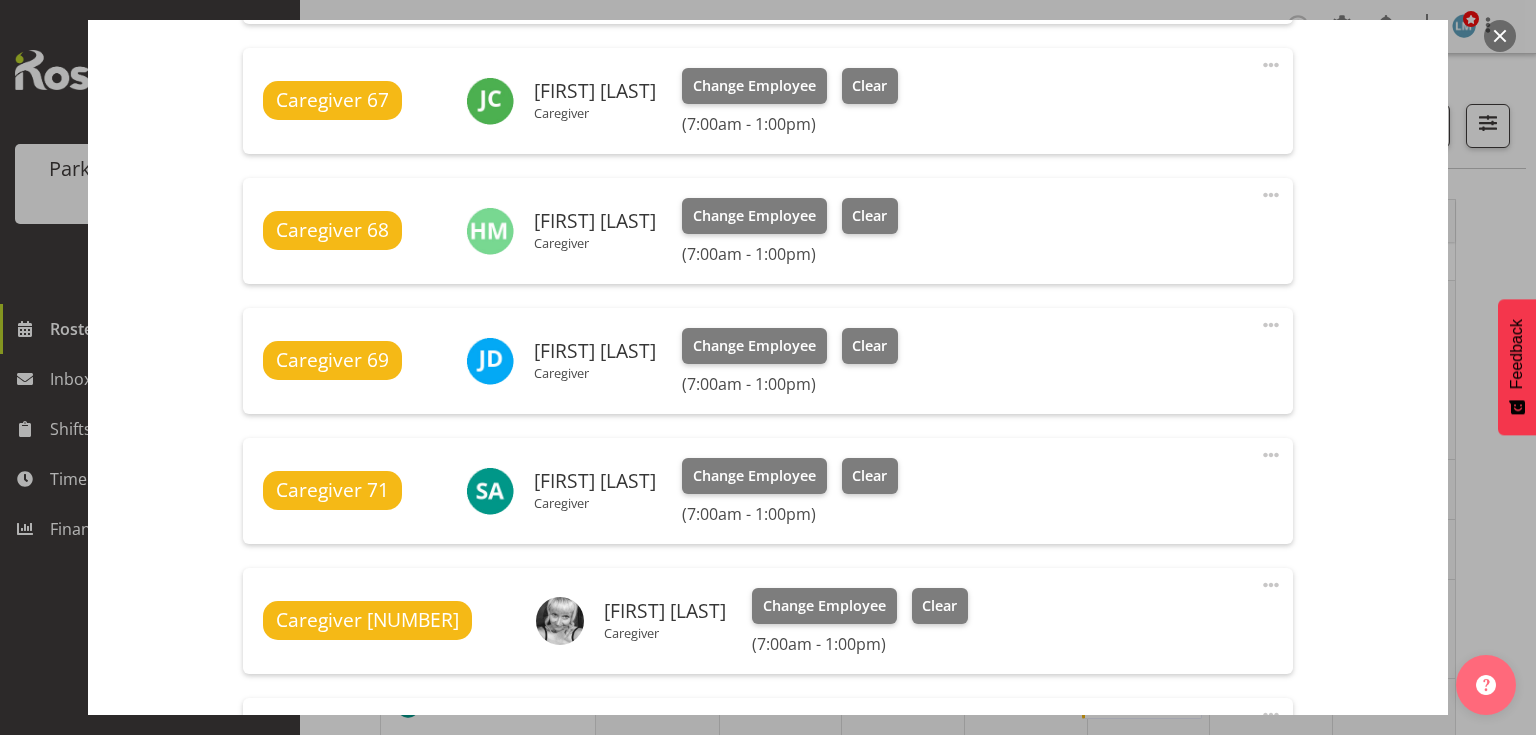 scroll, scrollTop: 1280, scrollLeft: 0, axis: vertical 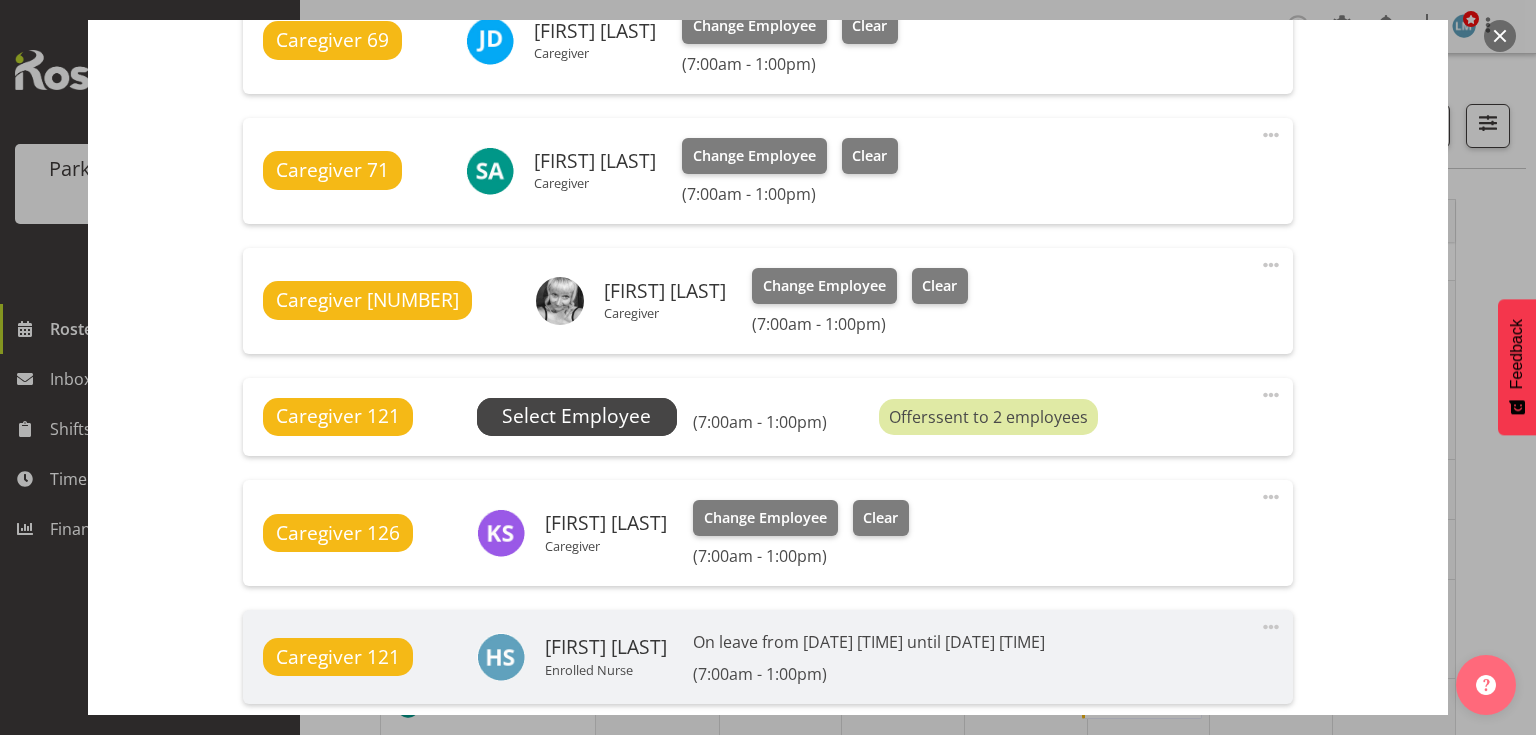 click on "Select Employee" at bounding box center [576, 416] 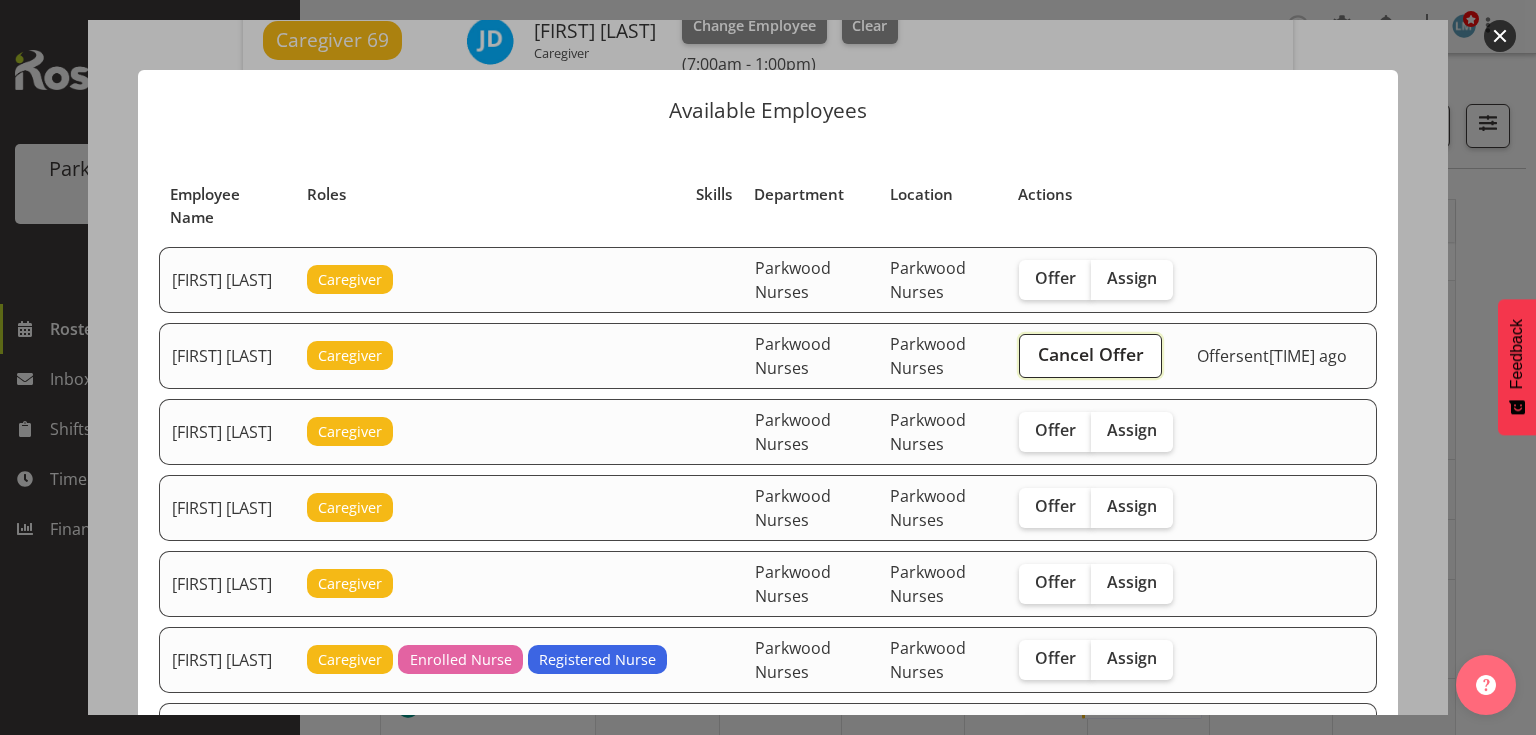 click on "Cancel Offer" at bounding box center (1091, 354) 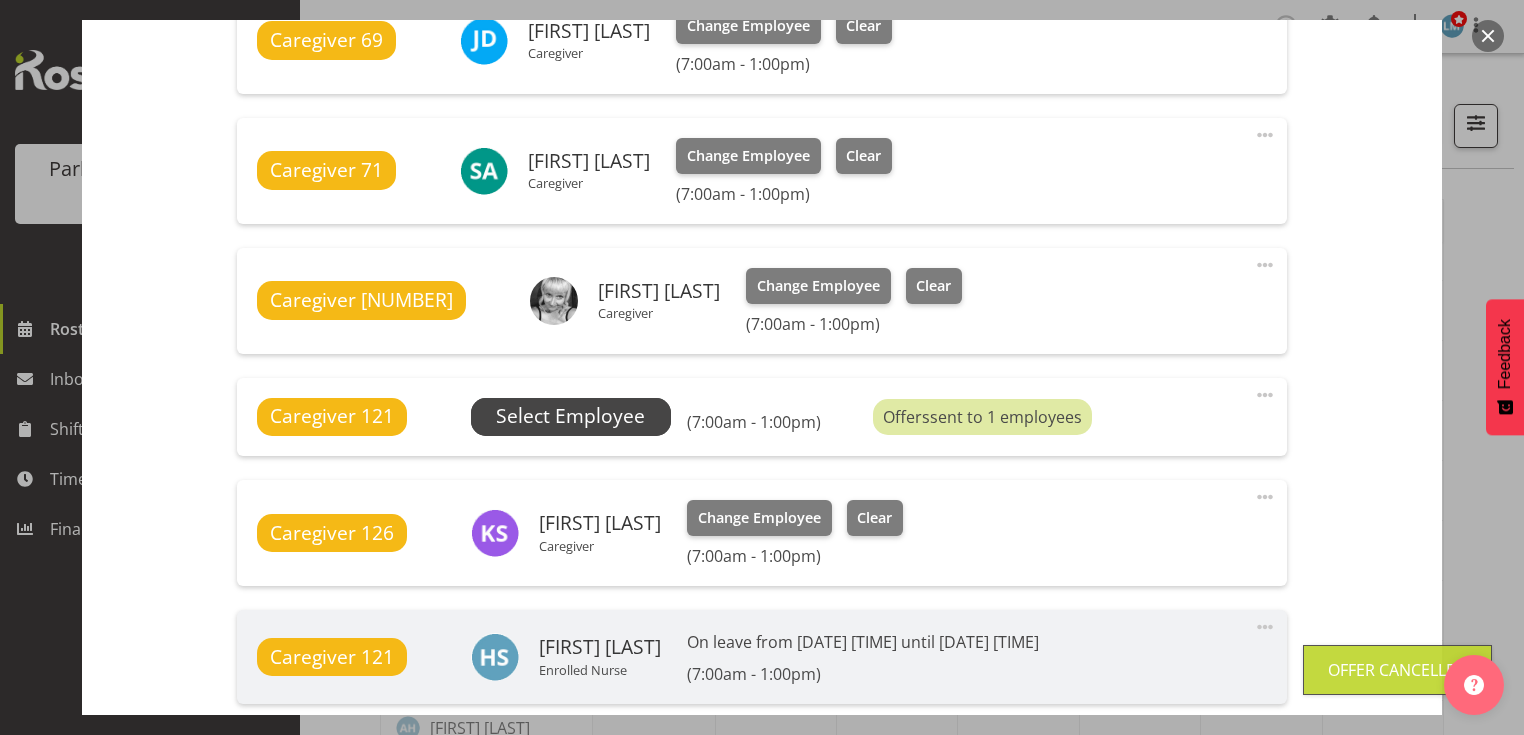click on "Select Employee" at bounding box center (570, 416) 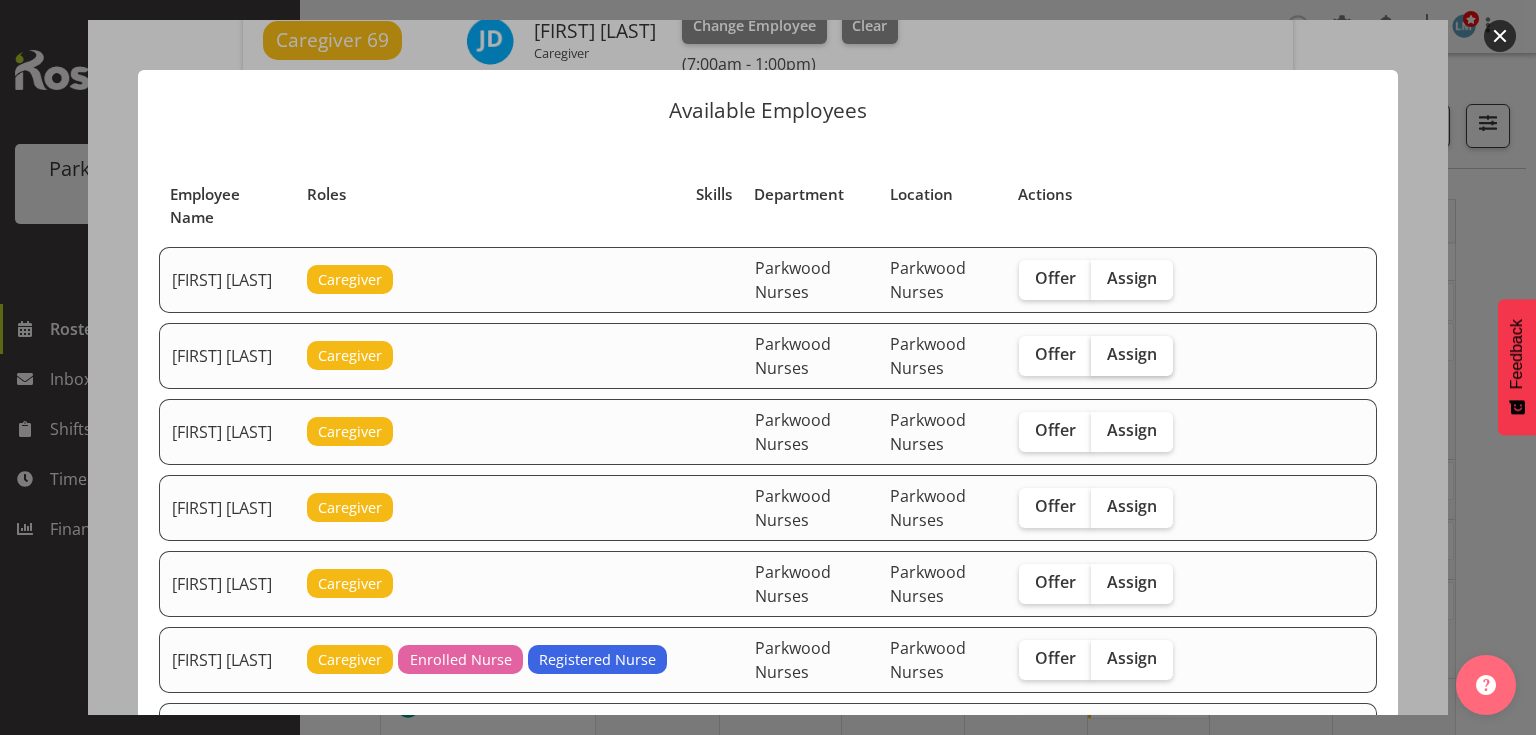click on "Assign" at bounding box center (1132, 356) 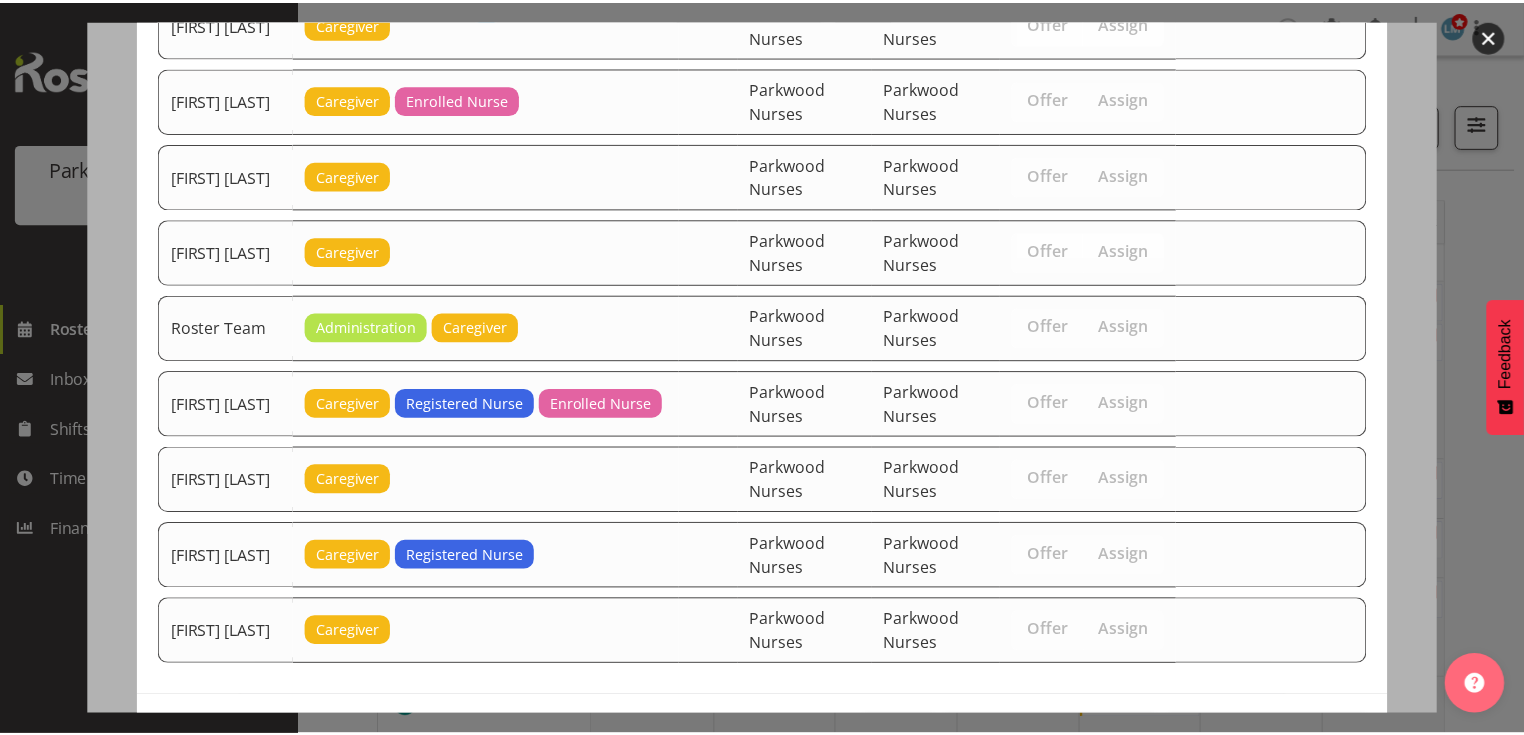 scroll, scrollTop: 3156, scrollLeft: 0, axis: vertical 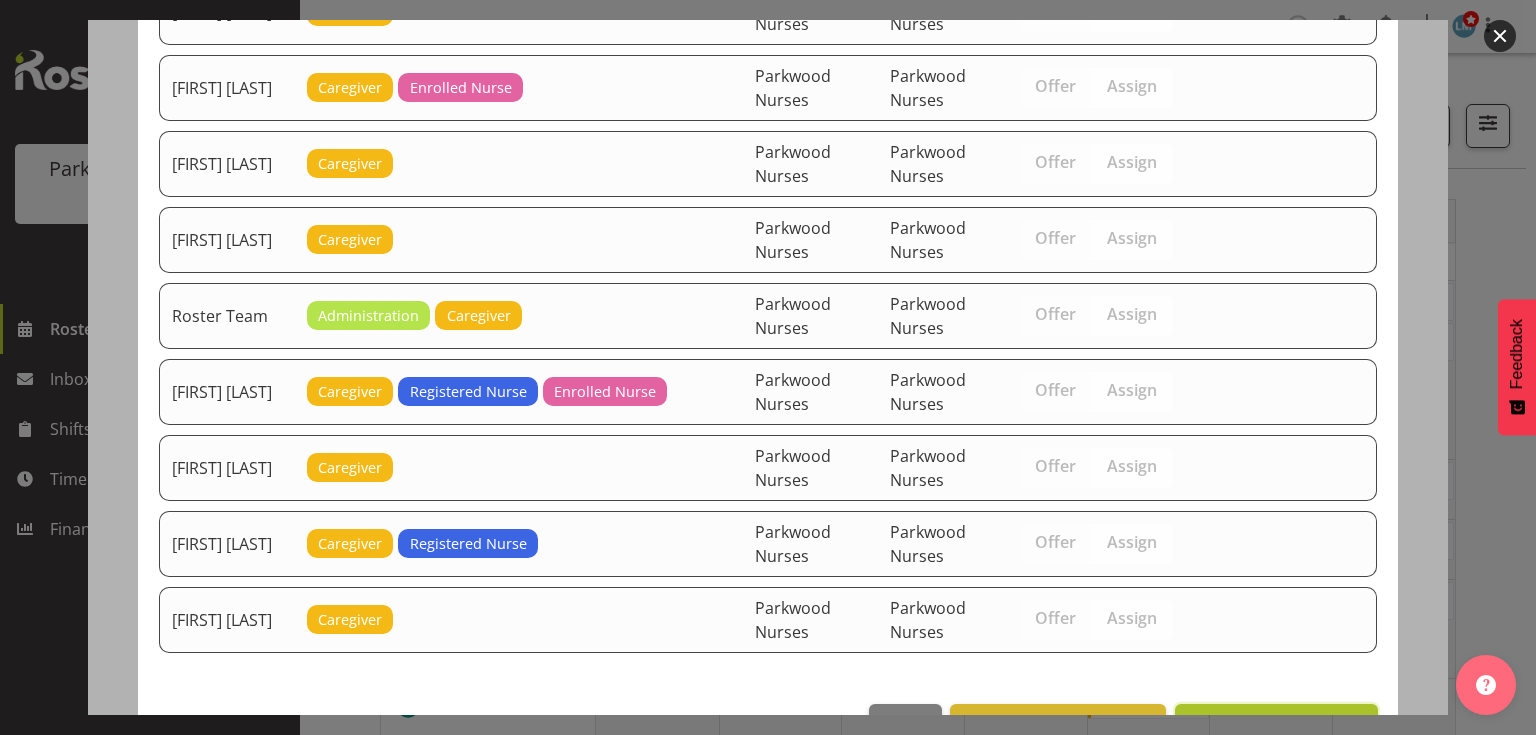 click on "Assign Aileng Yeap" at bounding box center [1276, 725] 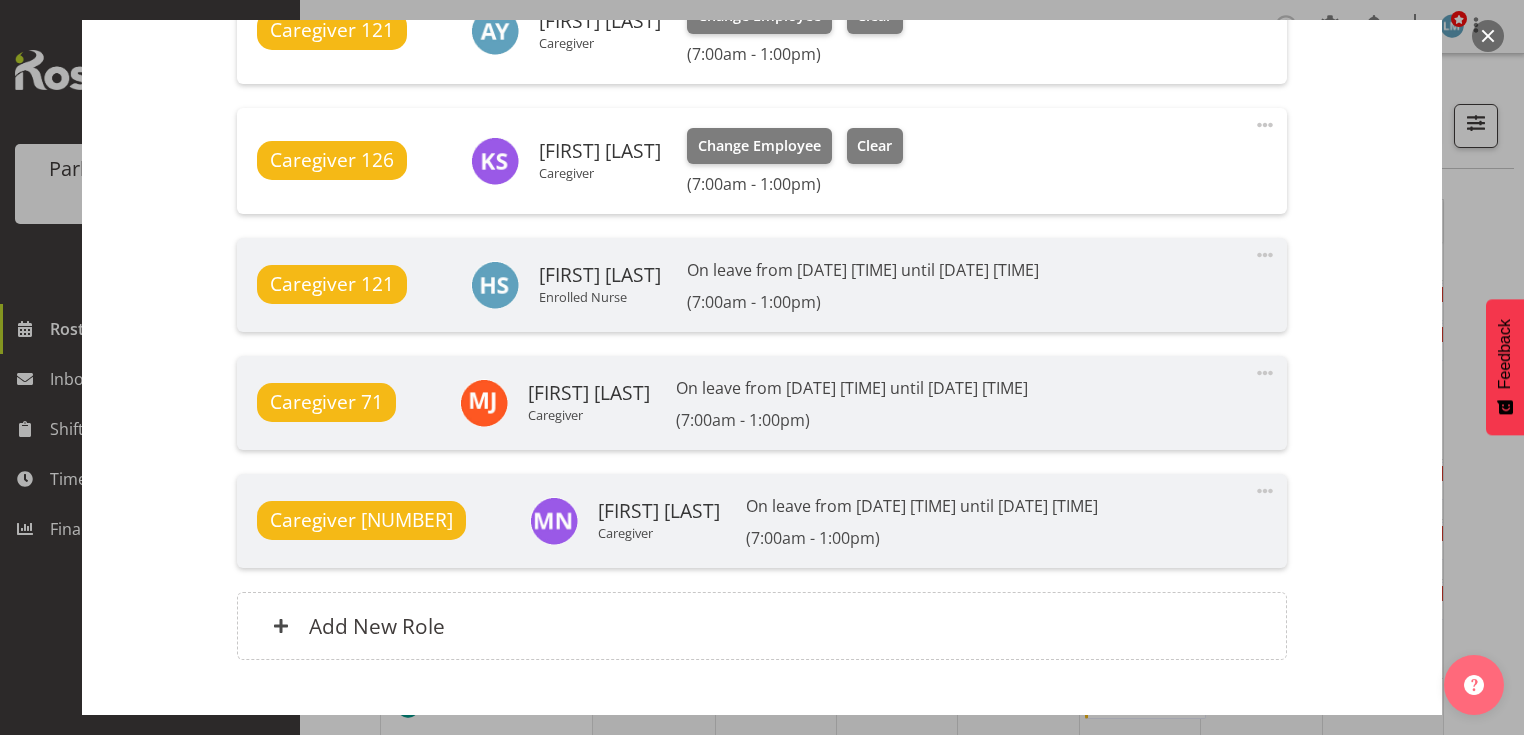 scroll, scrollTop: 1801, scrollLeft: 0, axis: vertical 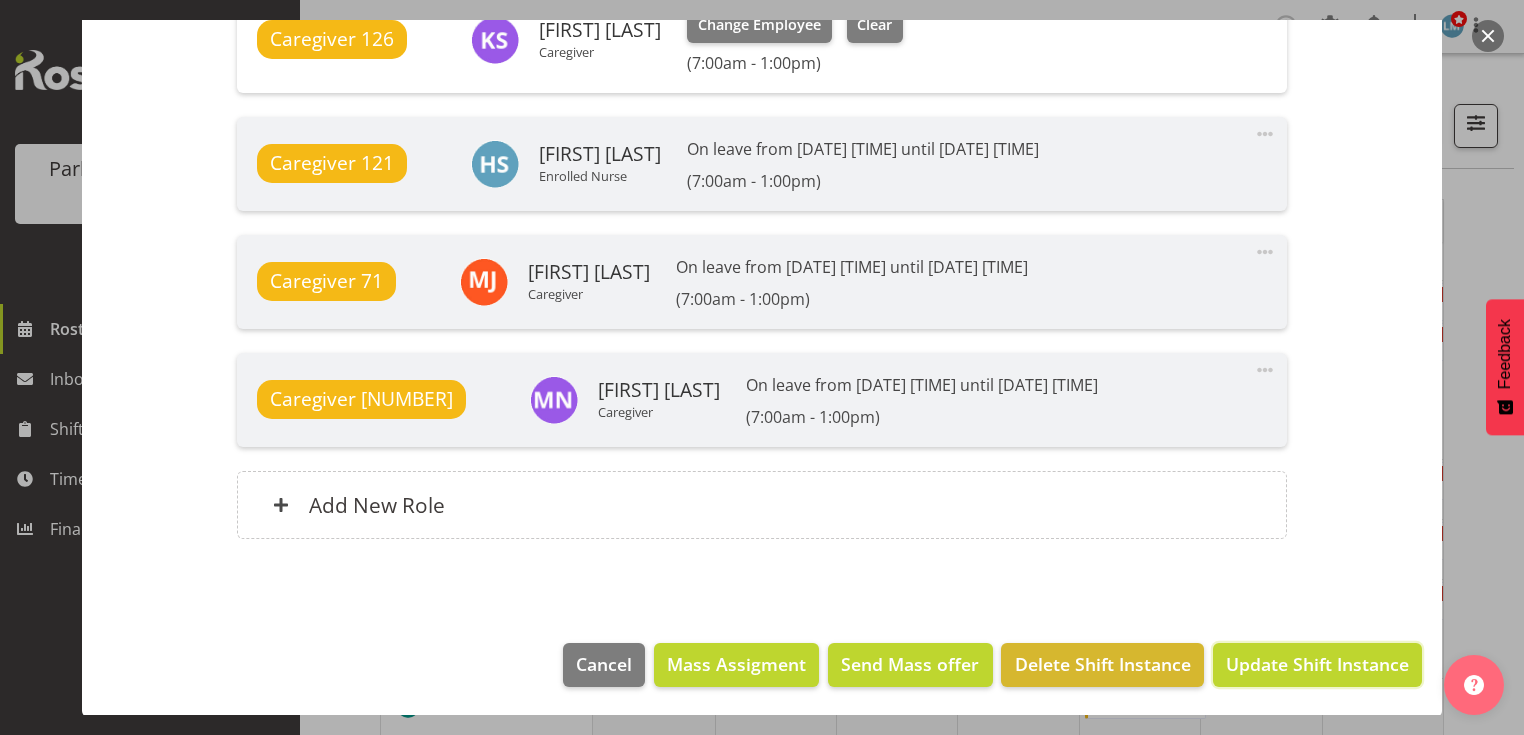 click on "Update Shift Instance" at bounding box center [1317, 664] 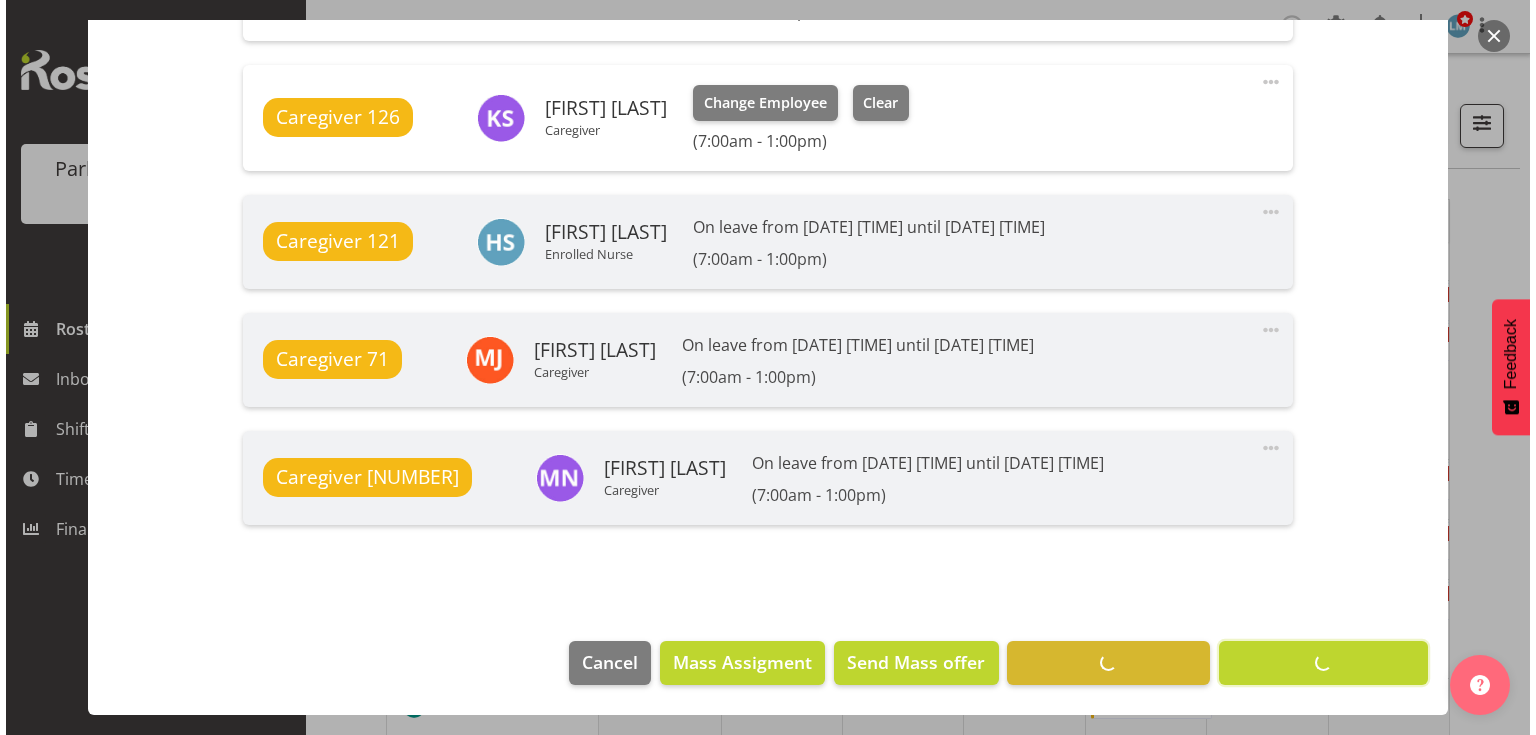 scroll, scrollTop: 1722, scrollLeft: 0, axis: vertical 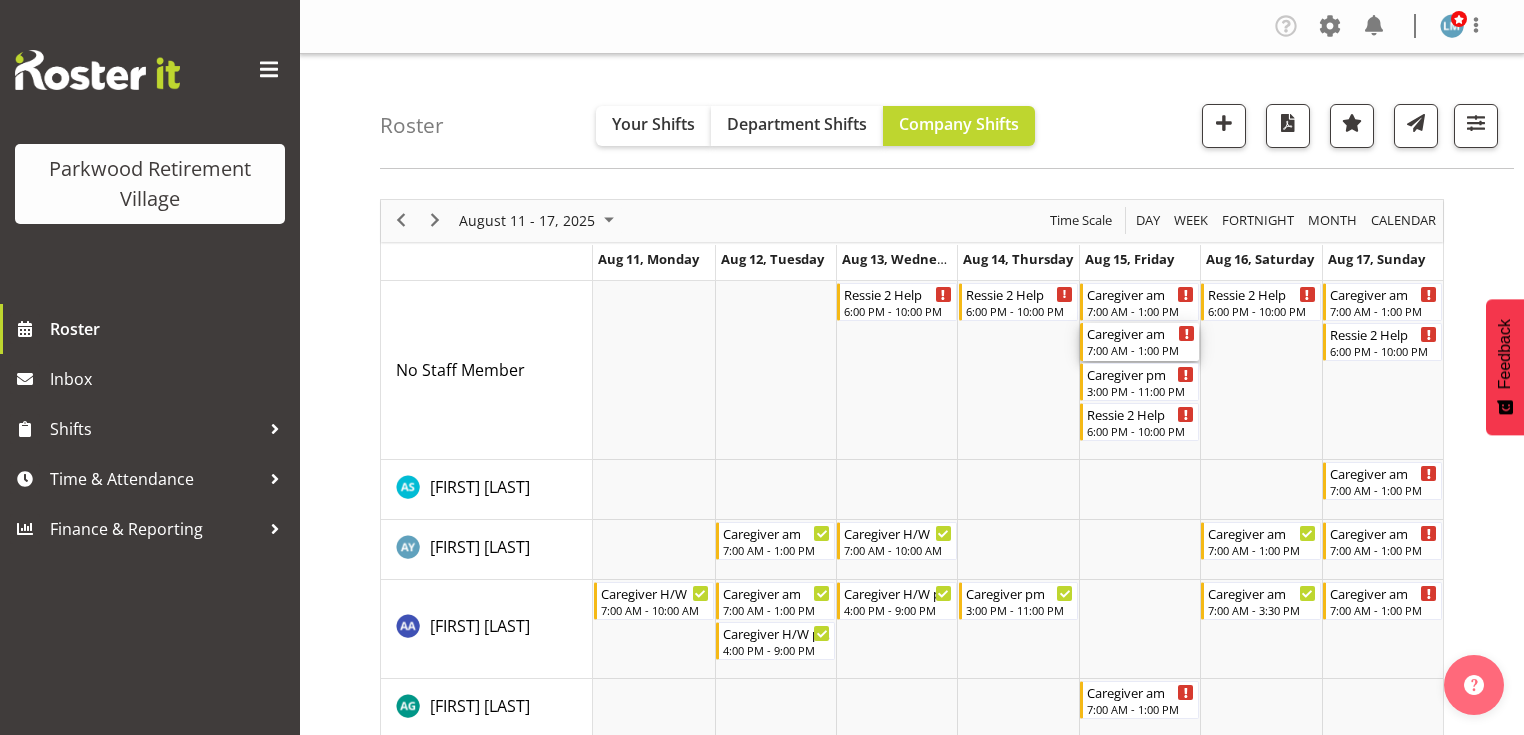 click on "7:00 AM - 1:00 PM" at bounding box center (1141, 350) 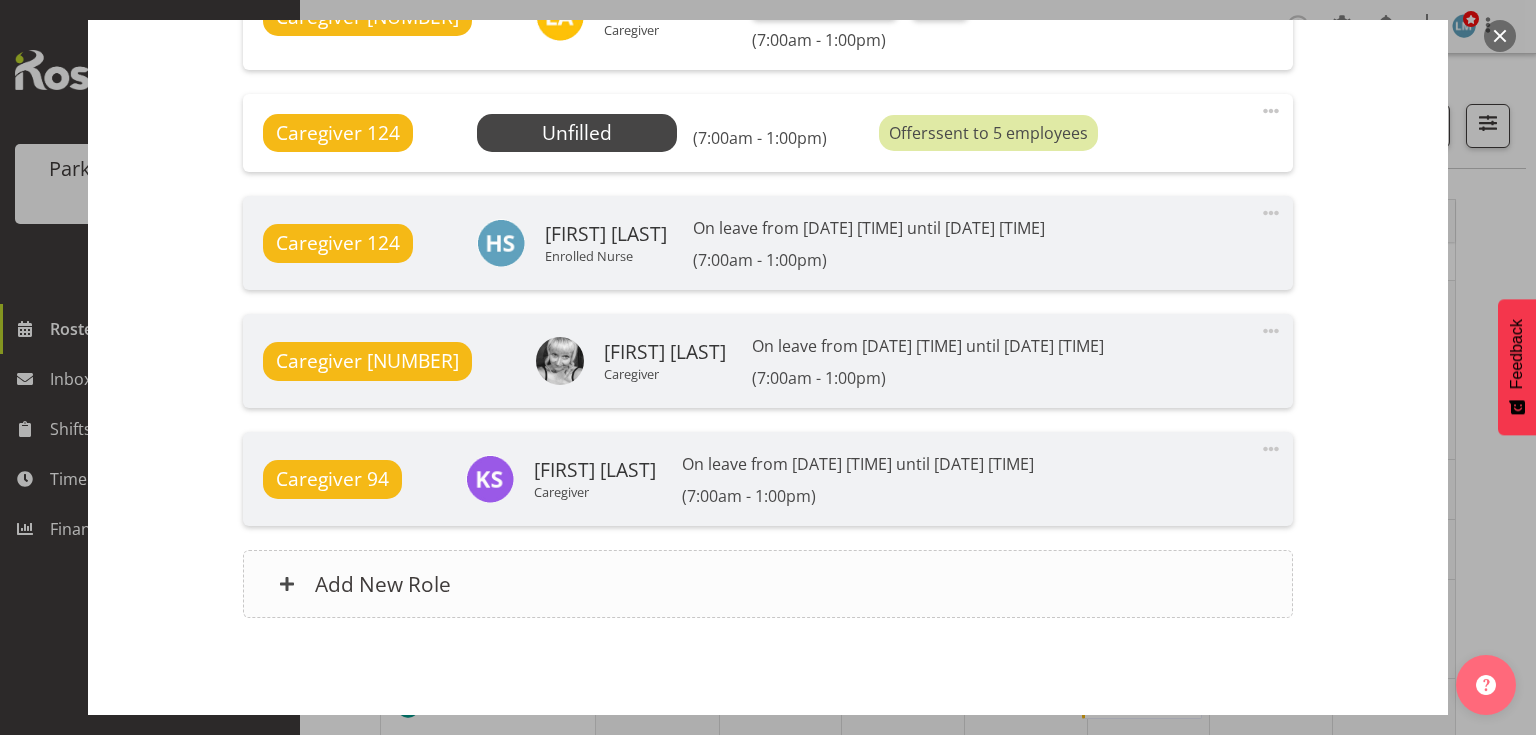scroll, scrollTop: 1506, scrollLeft: 0, axis: vertical 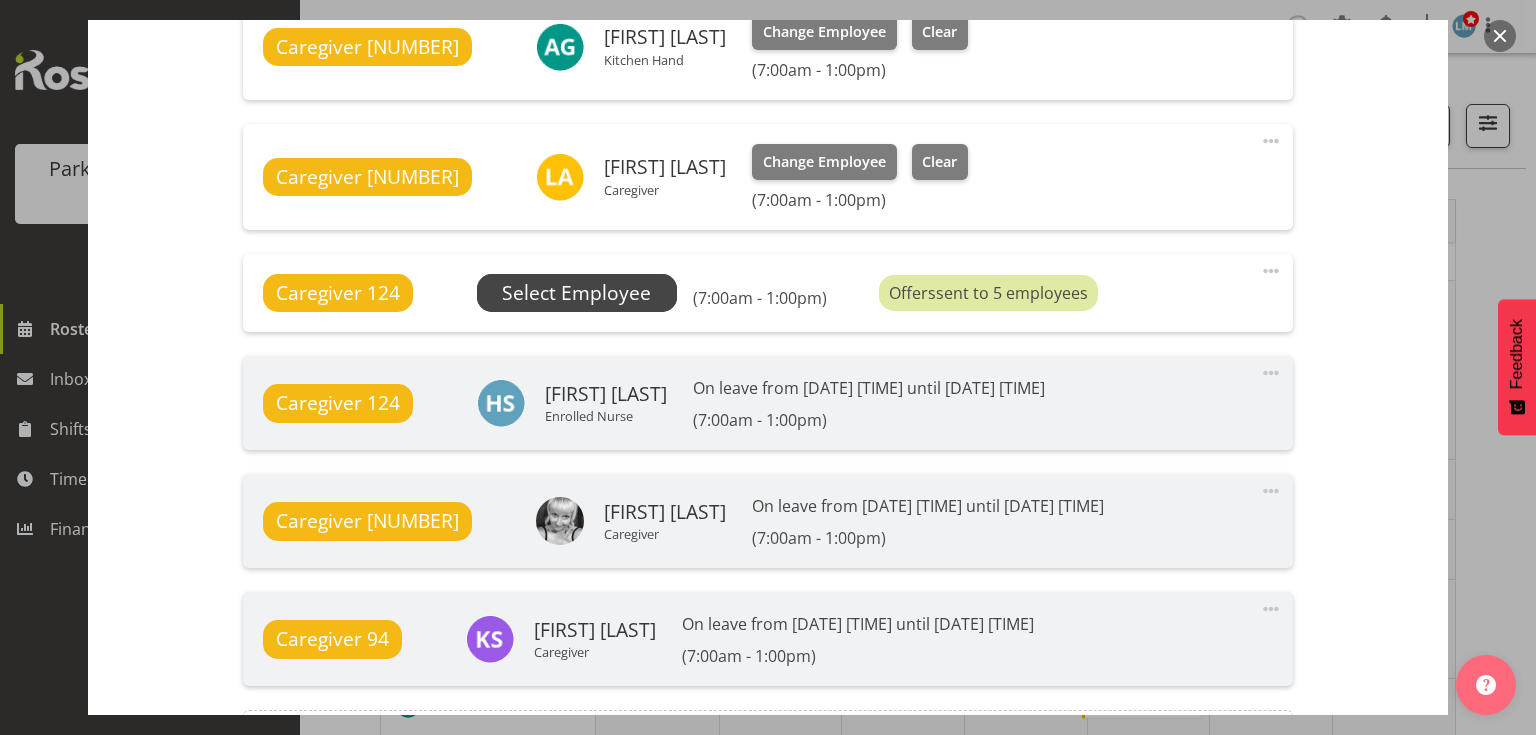 click on "Select Employee" at bounding box center [0, 0] 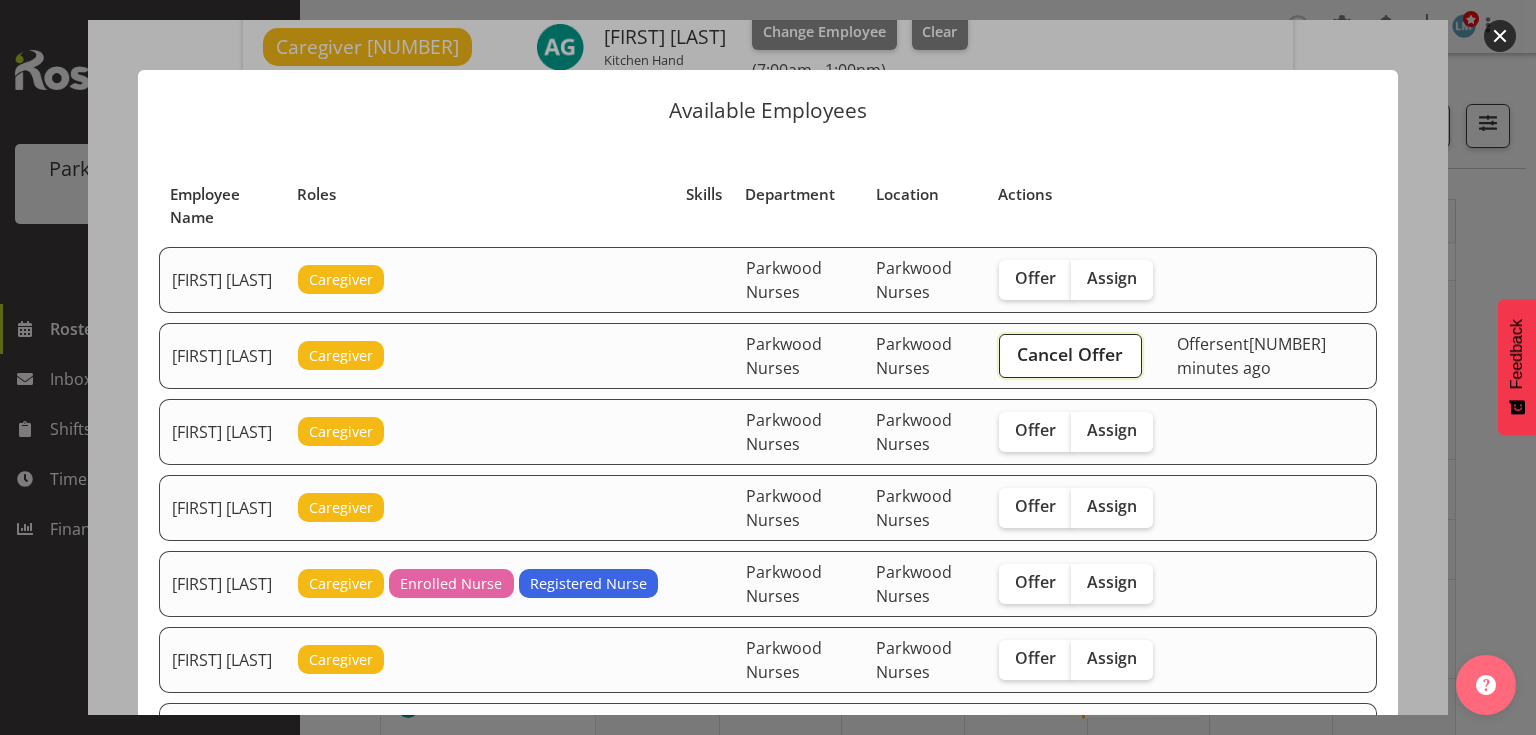 click on "Cancel Offer" at bounding box center [1070, 354] 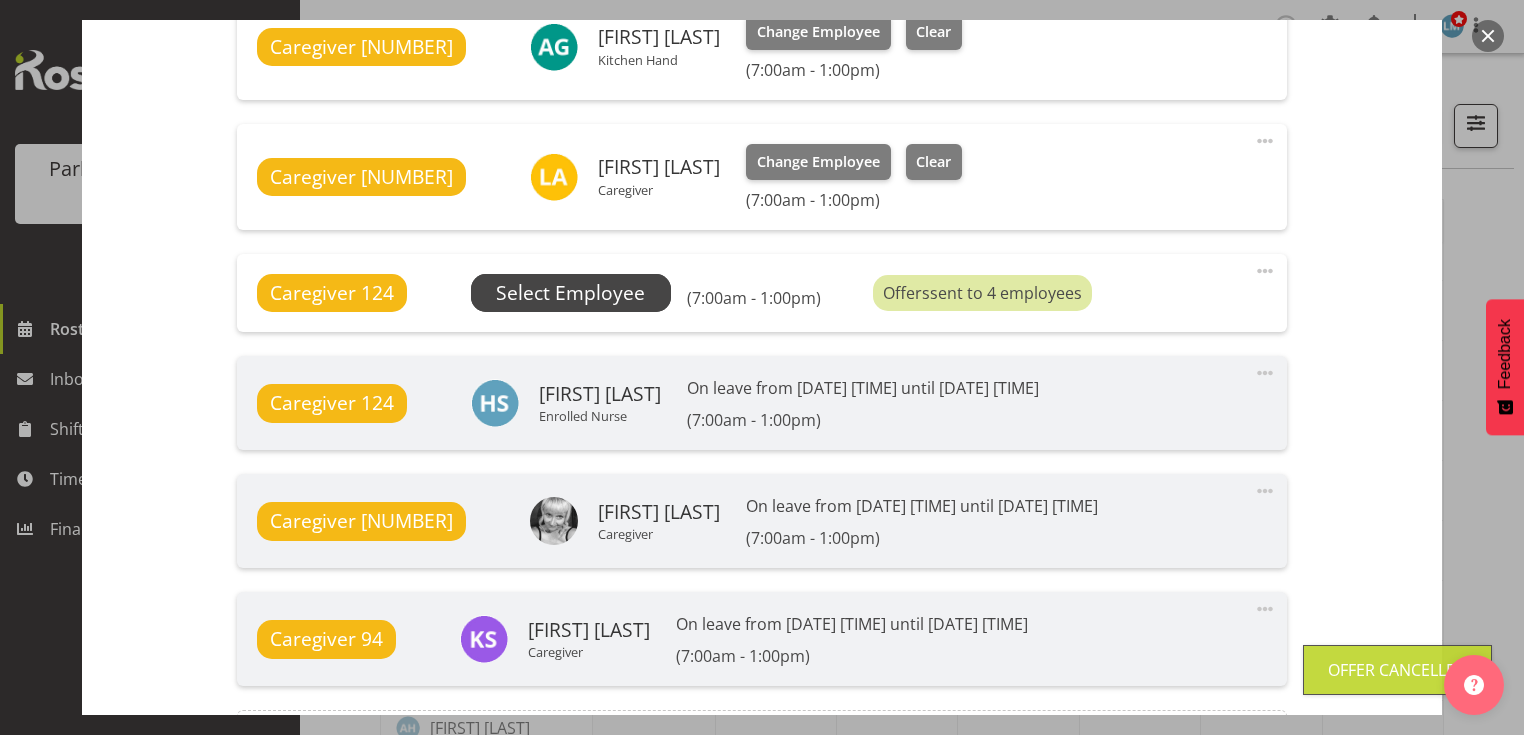 click on "Select Employee" at bounding box center [0, 0] 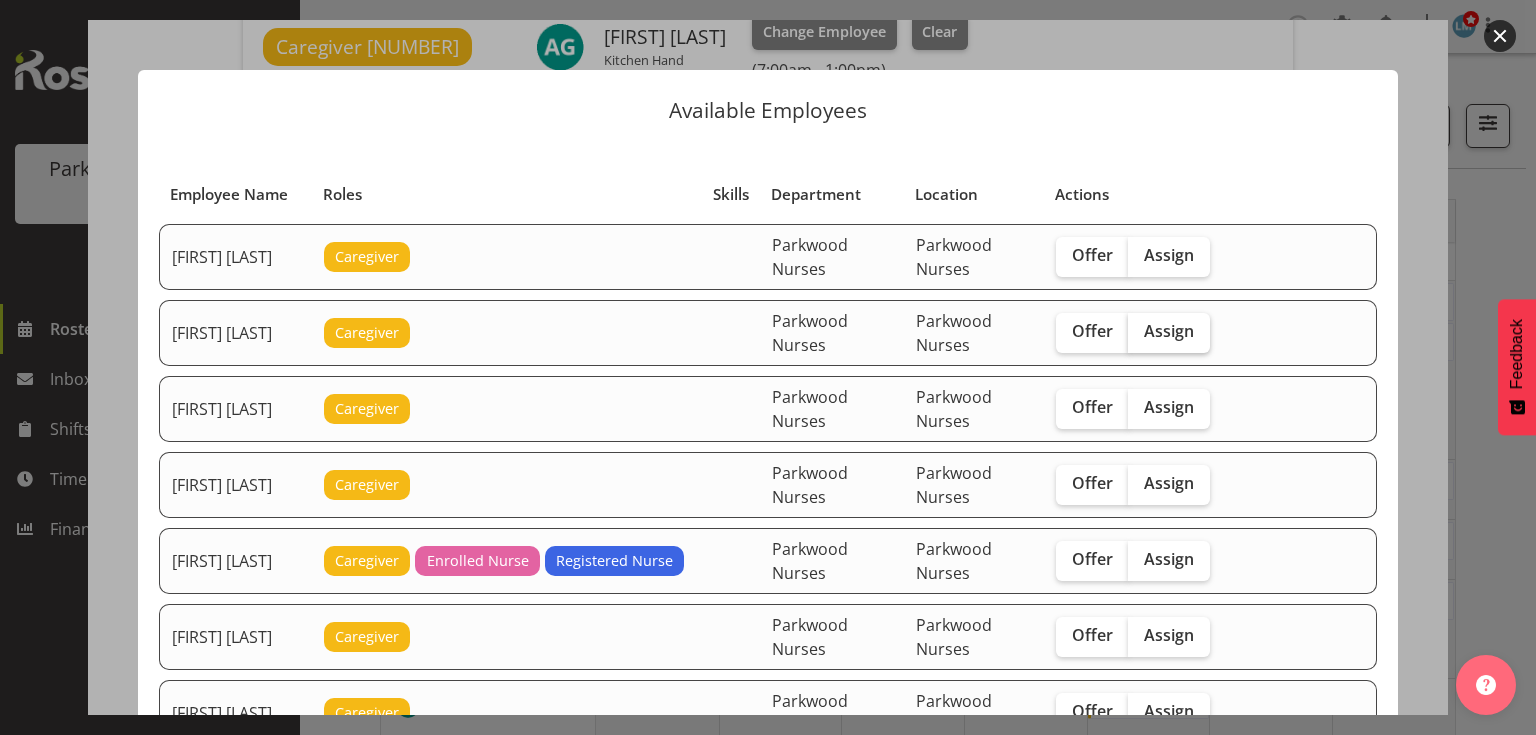 click on "Assign" at bounding box center (1169, 331) 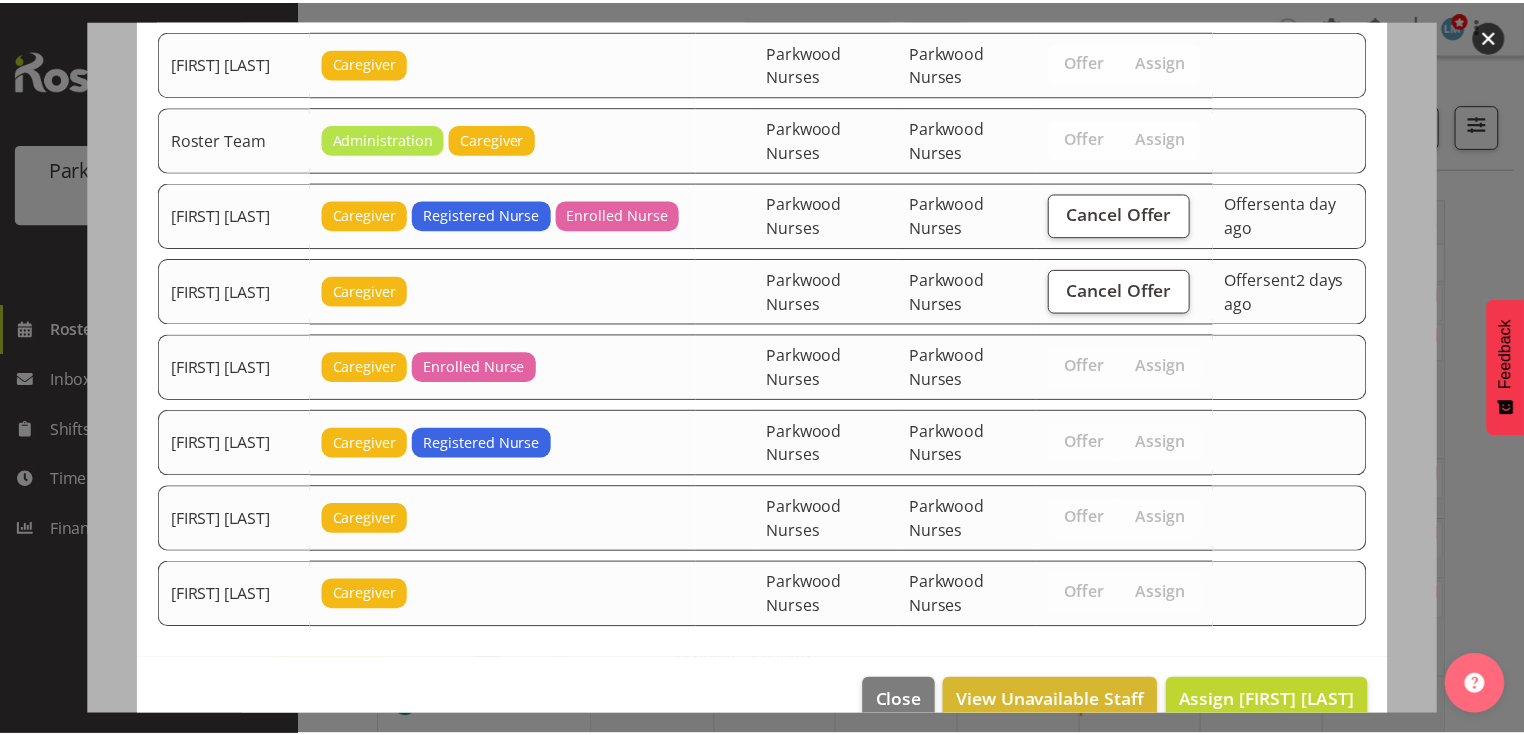 scroll, scrollTop: 2856, scrollLeft: 0, axis: vertical 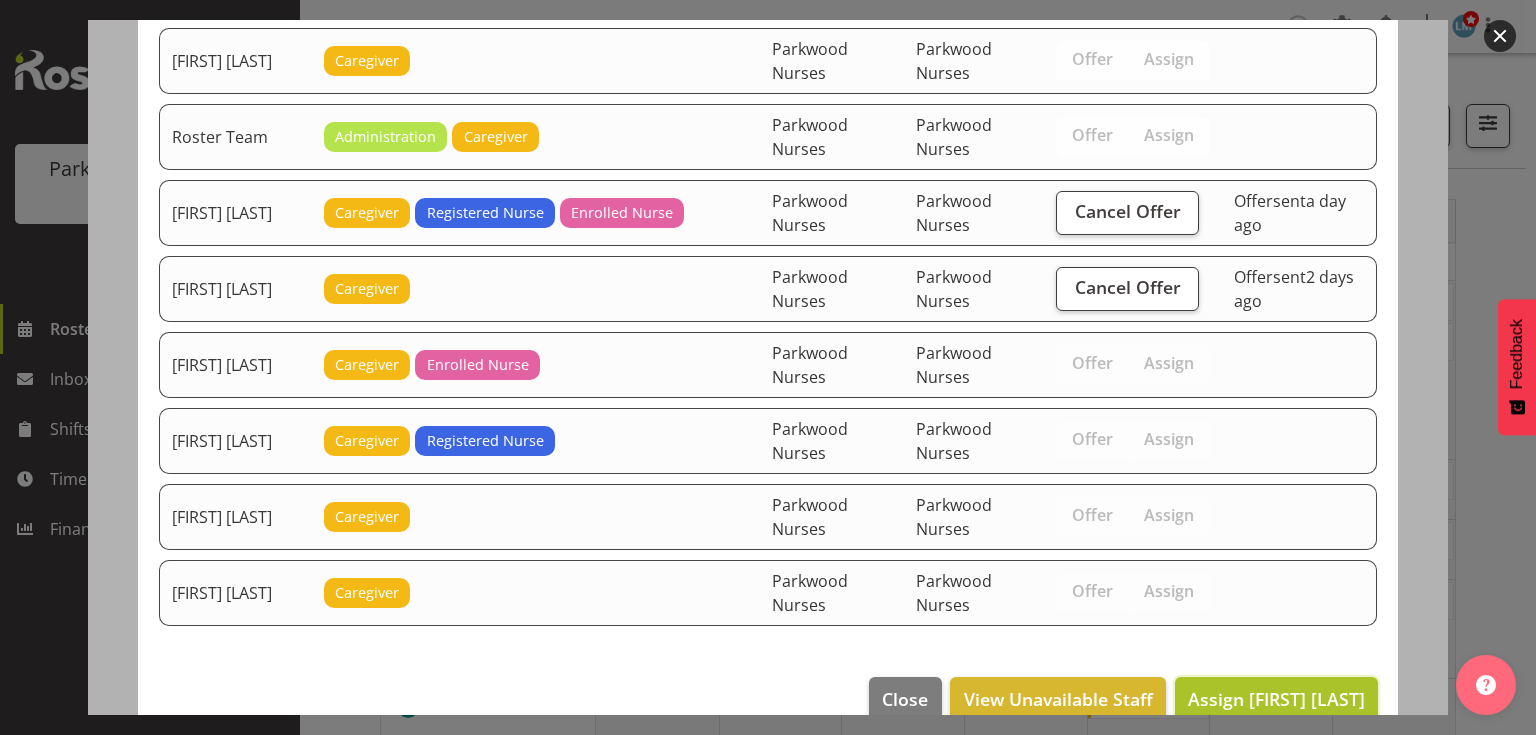 click on "Assign Aileng Yeap" at bounding box center (1276, 699) 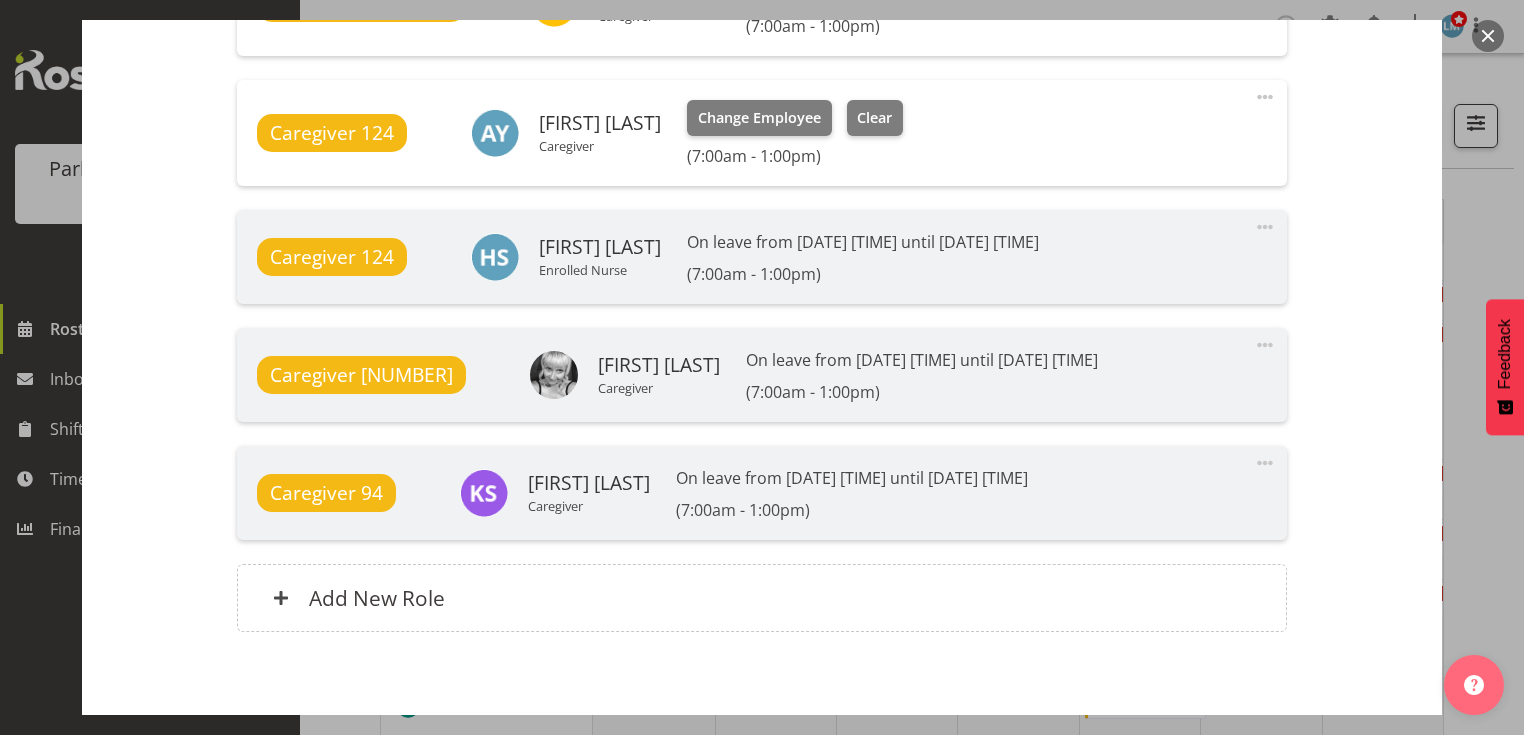 scroll, scrollTop: 1774, scrollLeft: 0, axis: vertical 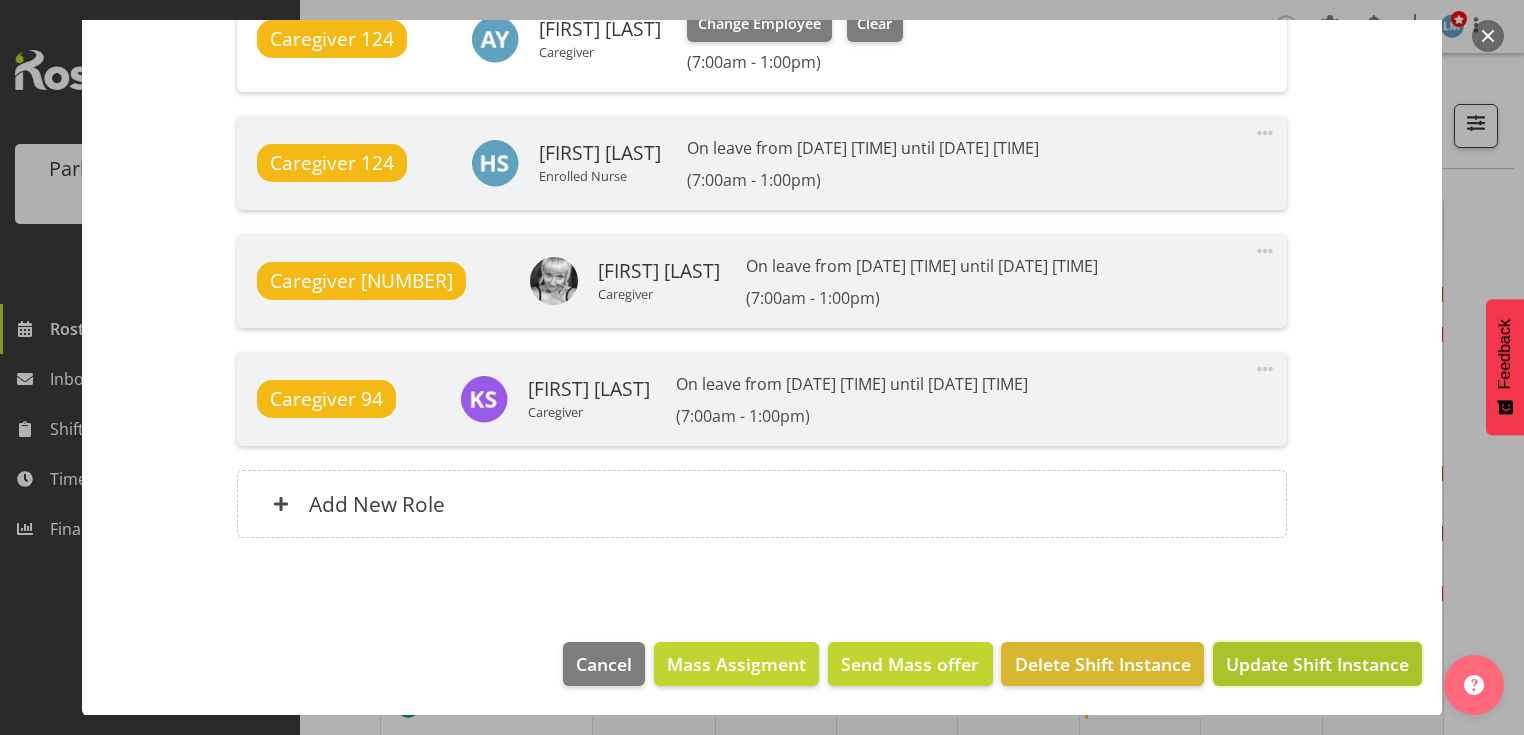 click on "Update Shift Instance" at bounding box center [1317, 664] 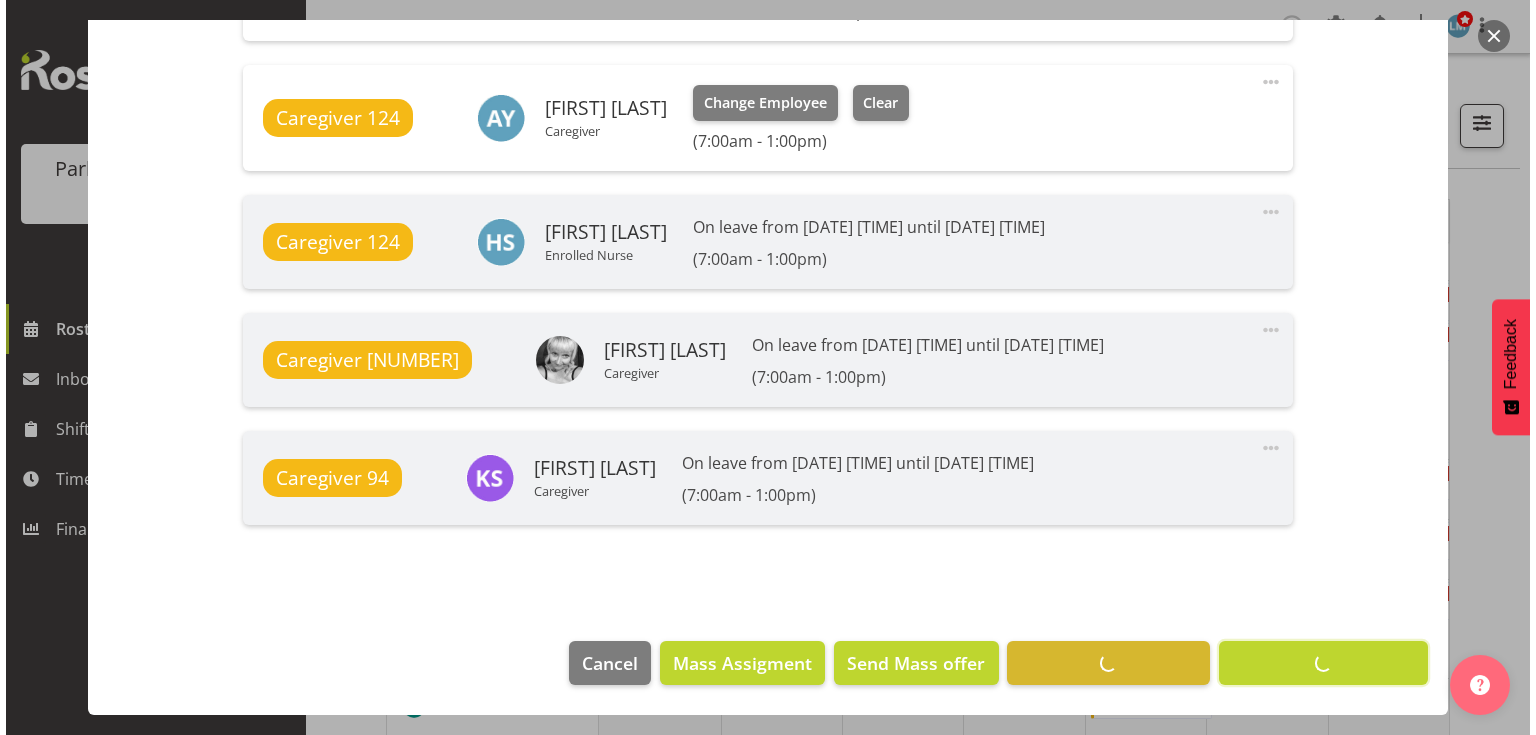 scroll, scrollTop: 1694, scrollLeft: 0, axis: vertical 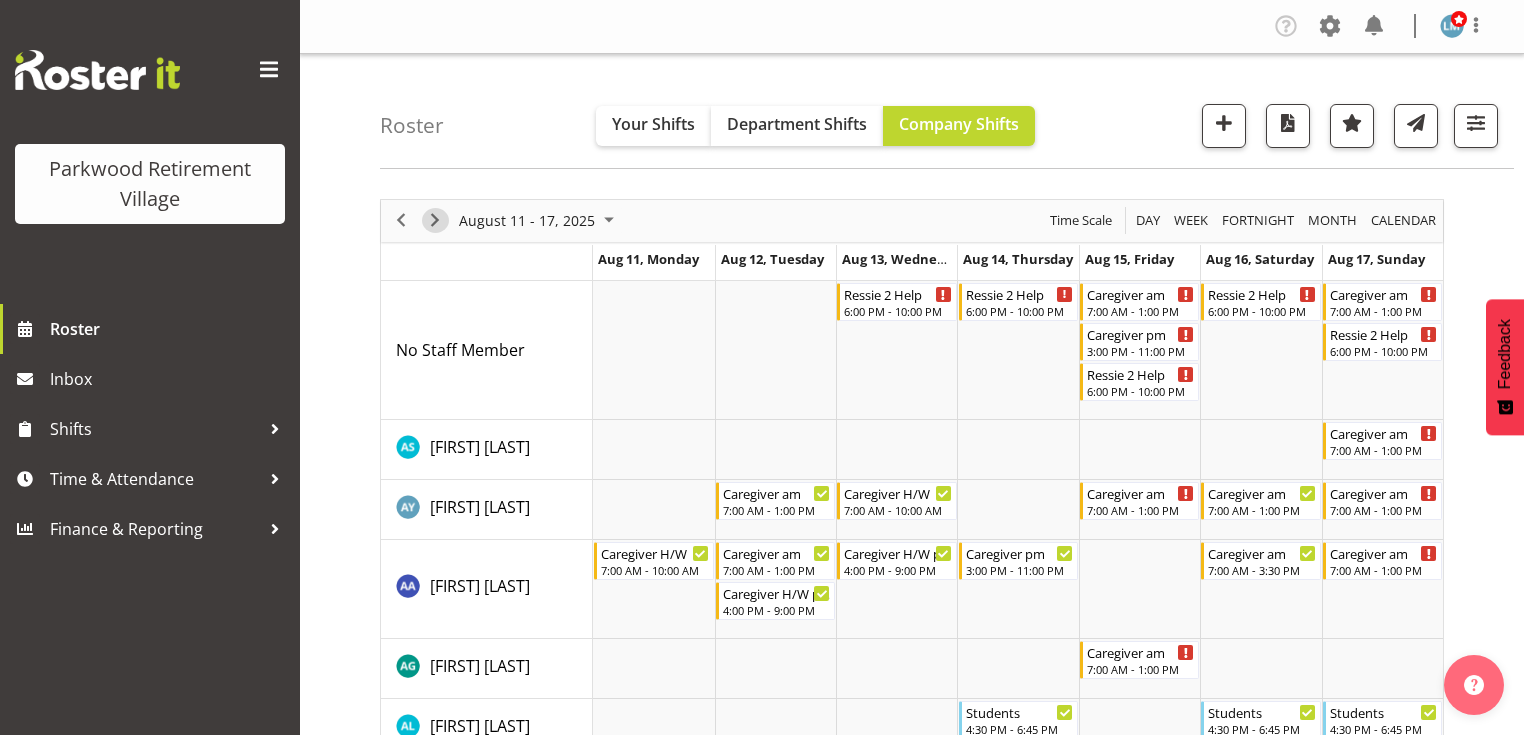 click at bounding box center [435, 220] 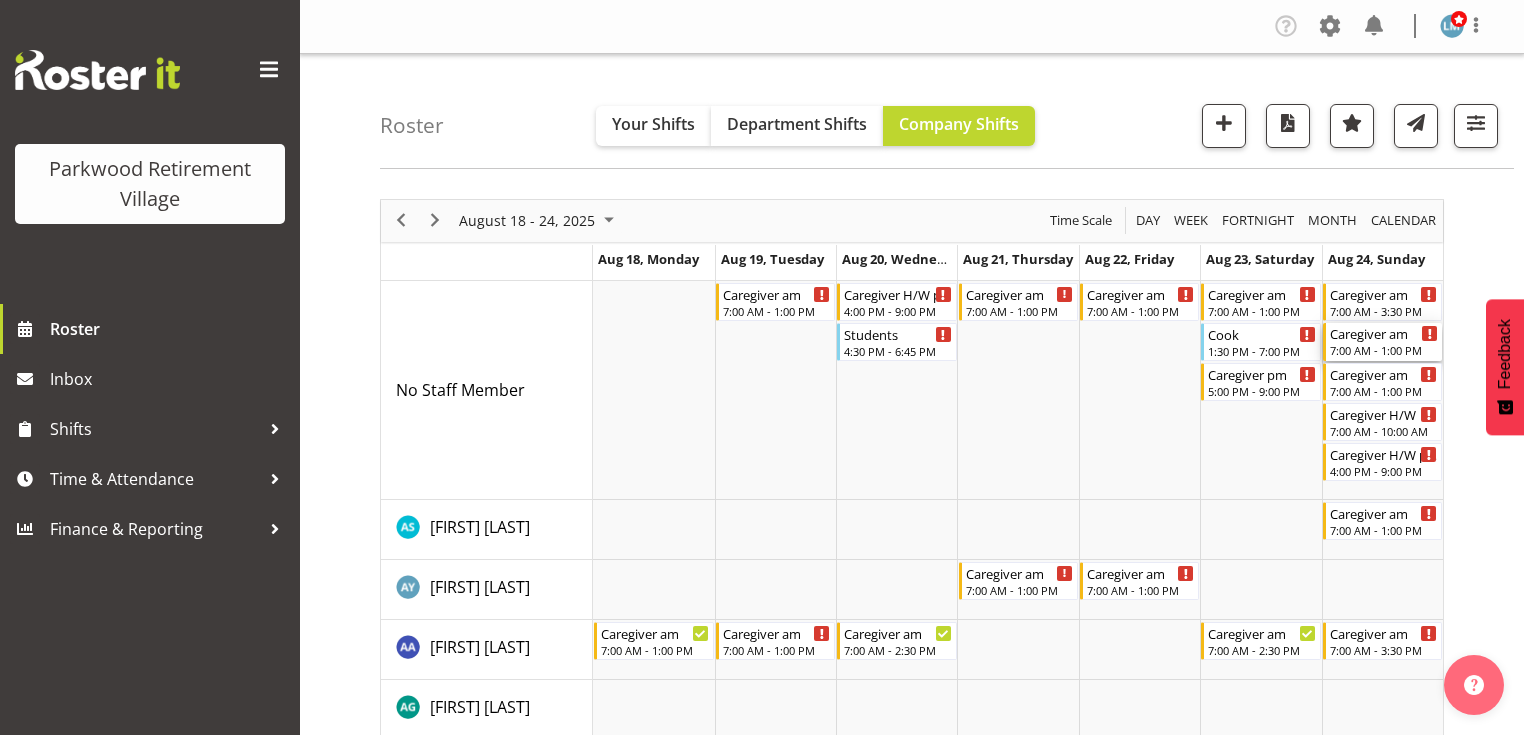 click on "7:00 AM - 1:00 PM" at bounding box center [1384, 350] 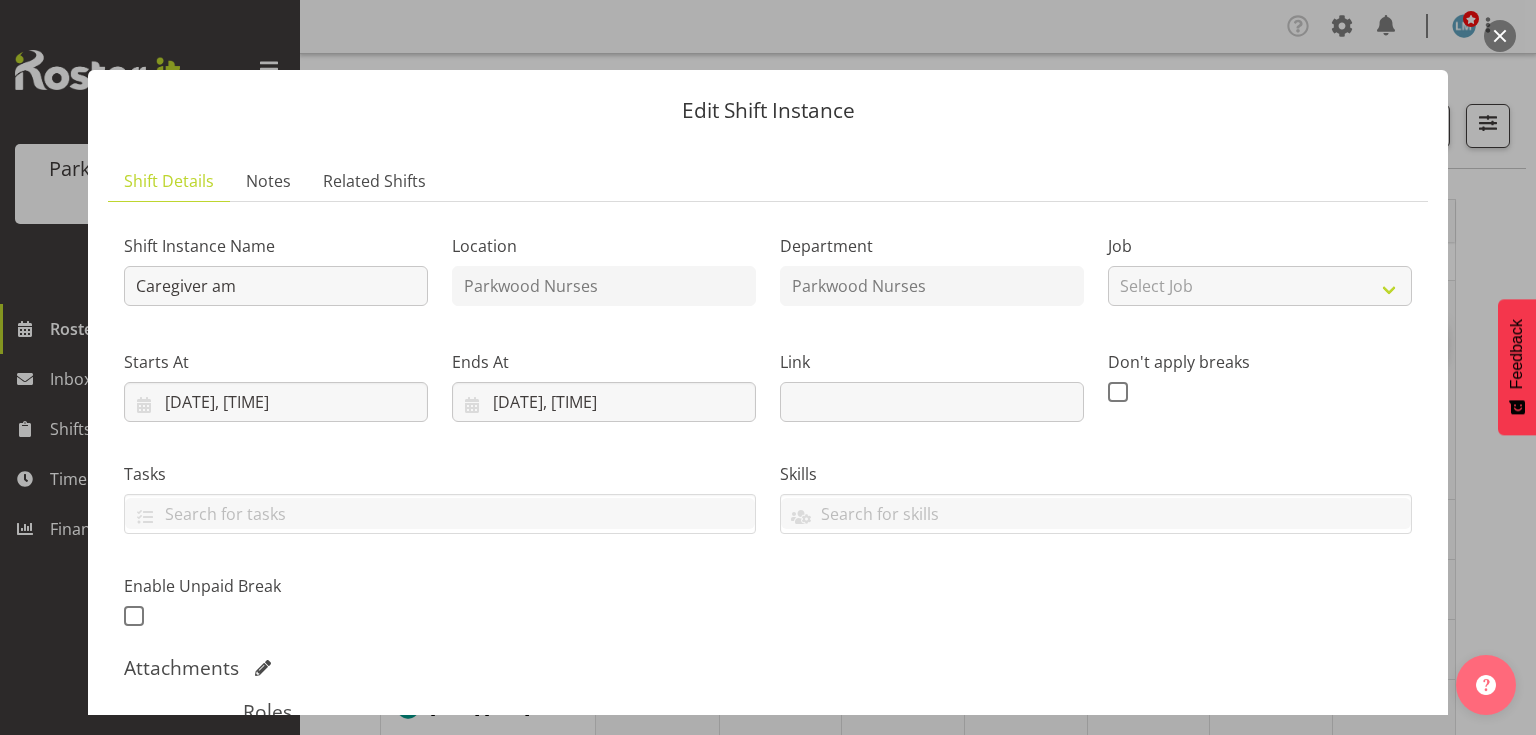 scroll, scrollTop: 400, scrollLeft: 0, axis: vertical 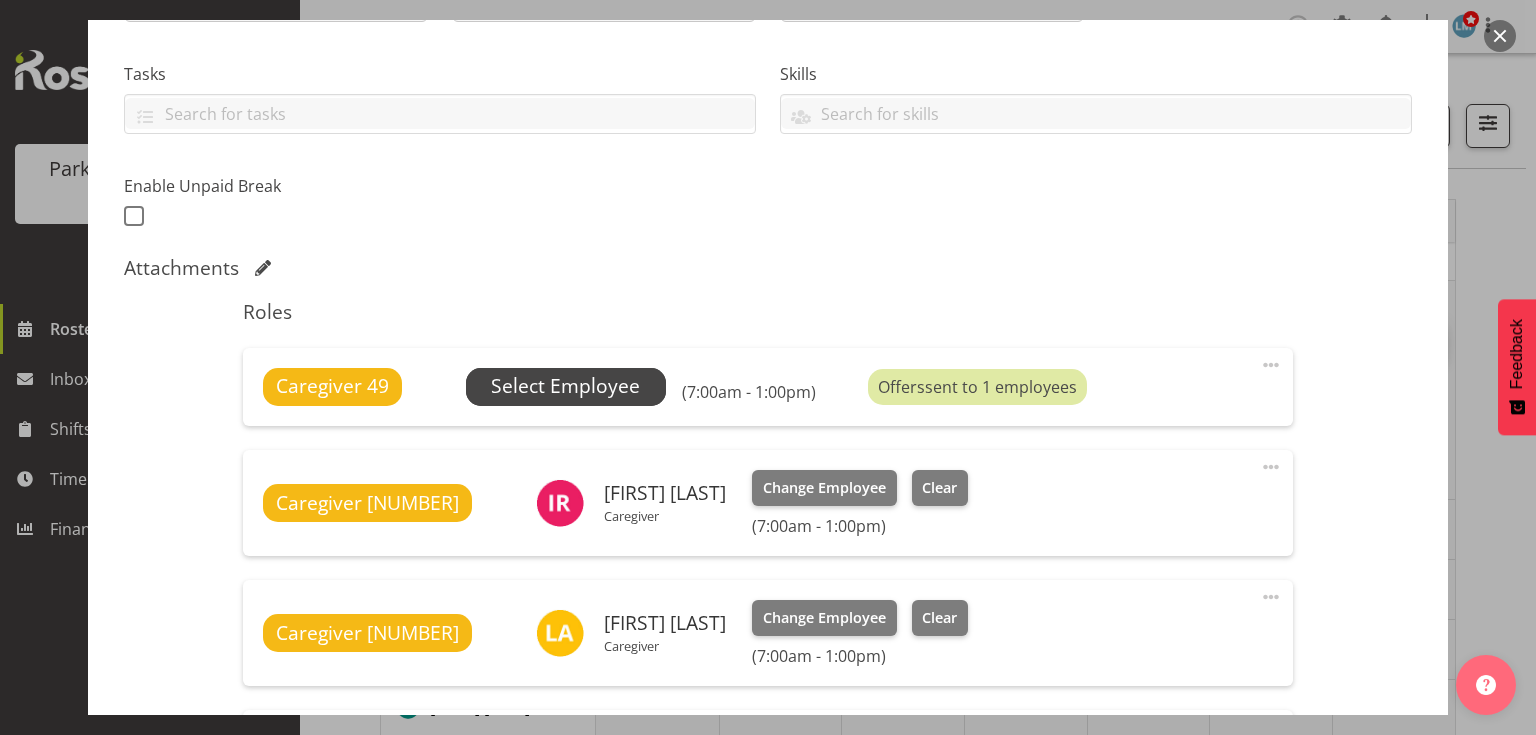 click on "Select Employee" at bounding box center [565, 386] 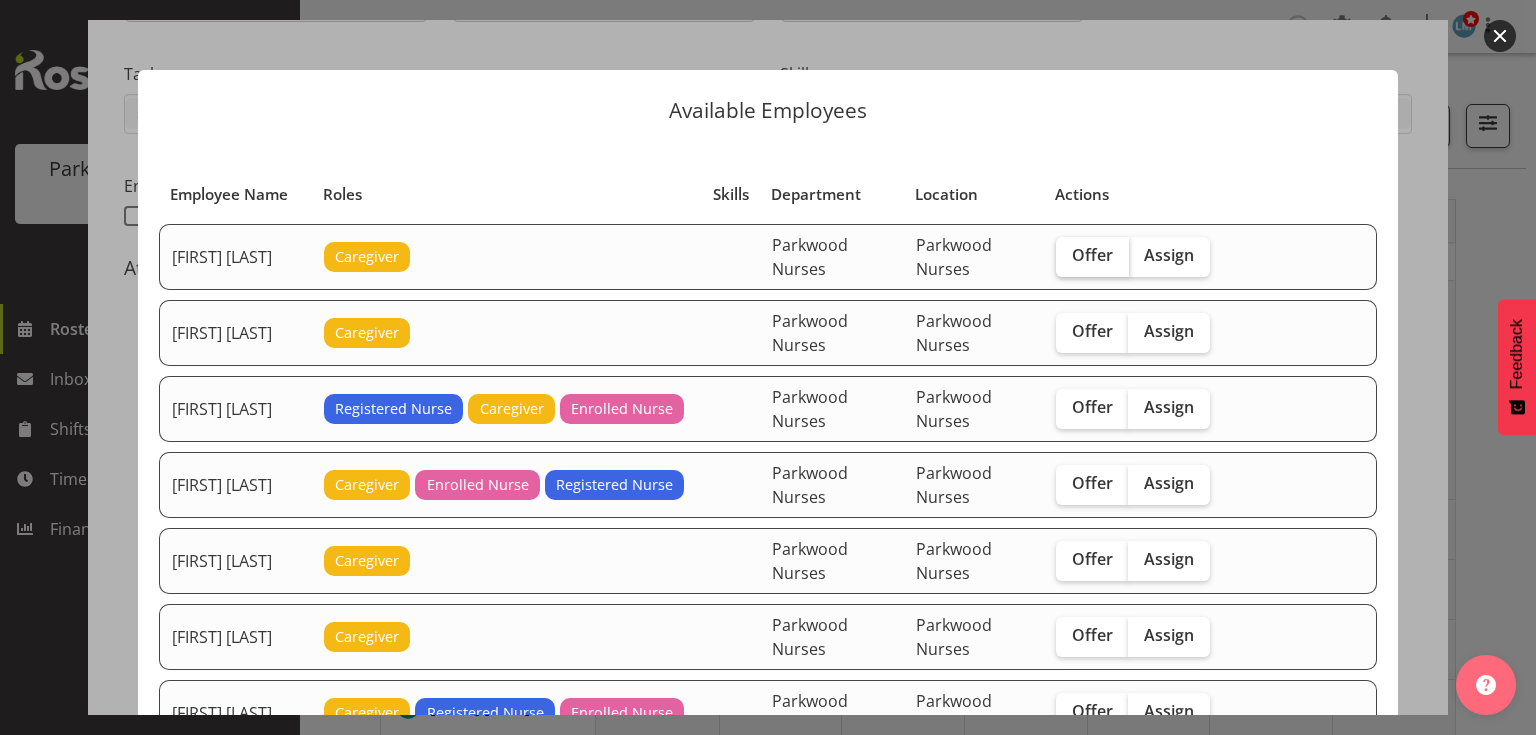 click on "Offer" at bounding box center (1092, 255) 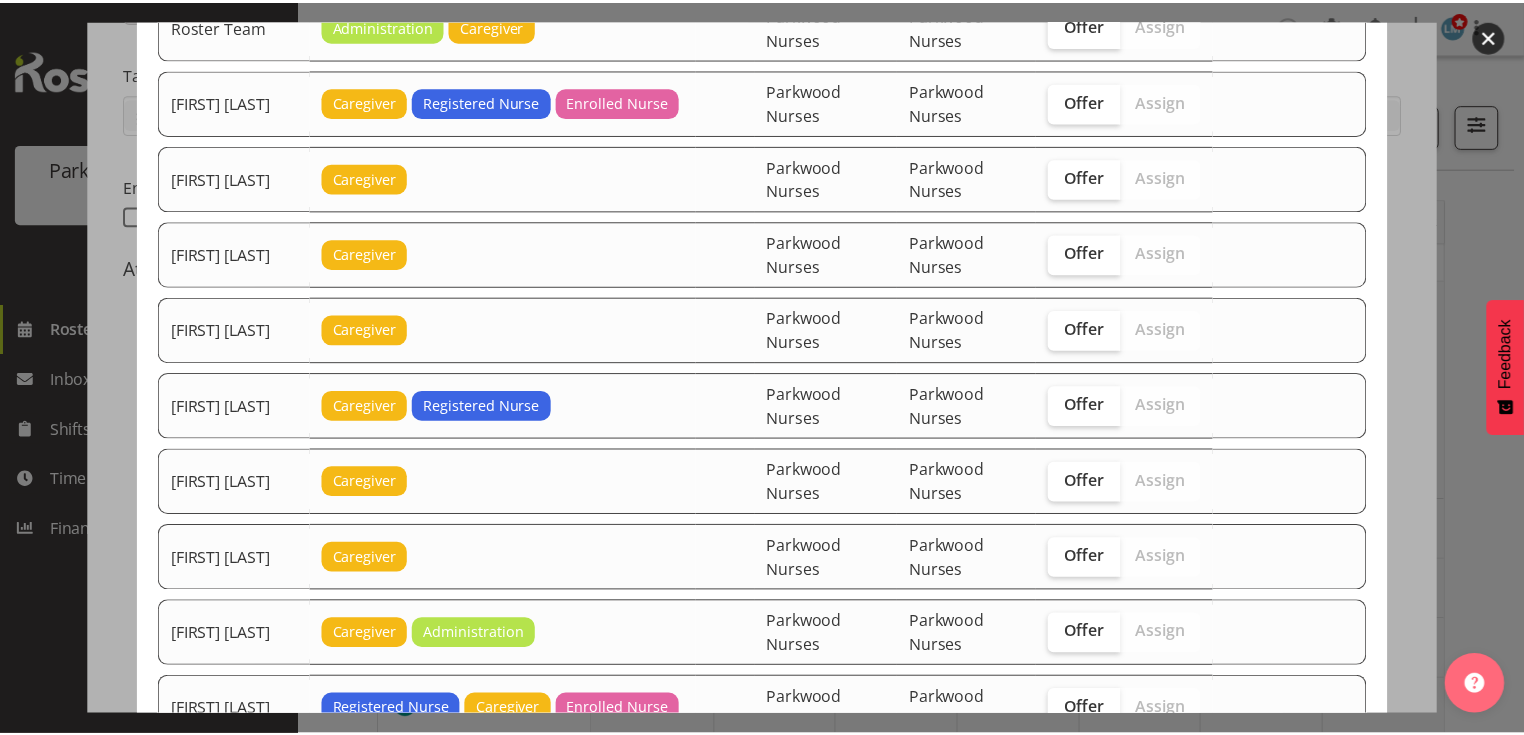 scroll, scrollTop: 3156, scrollLeft: 0, axis: vertical 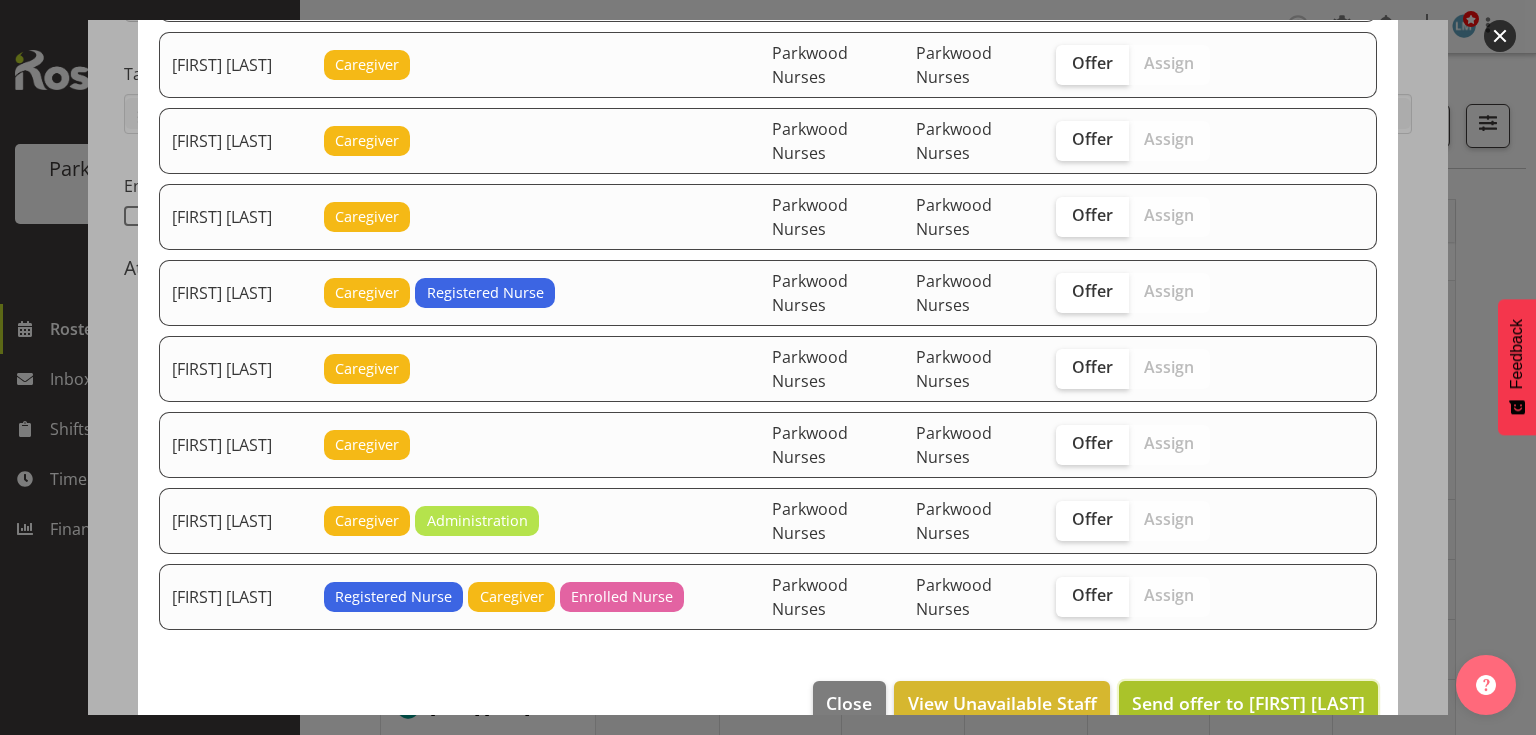 click on "Send offer to Aileng Yeap" at bounding box center [1248, 703] 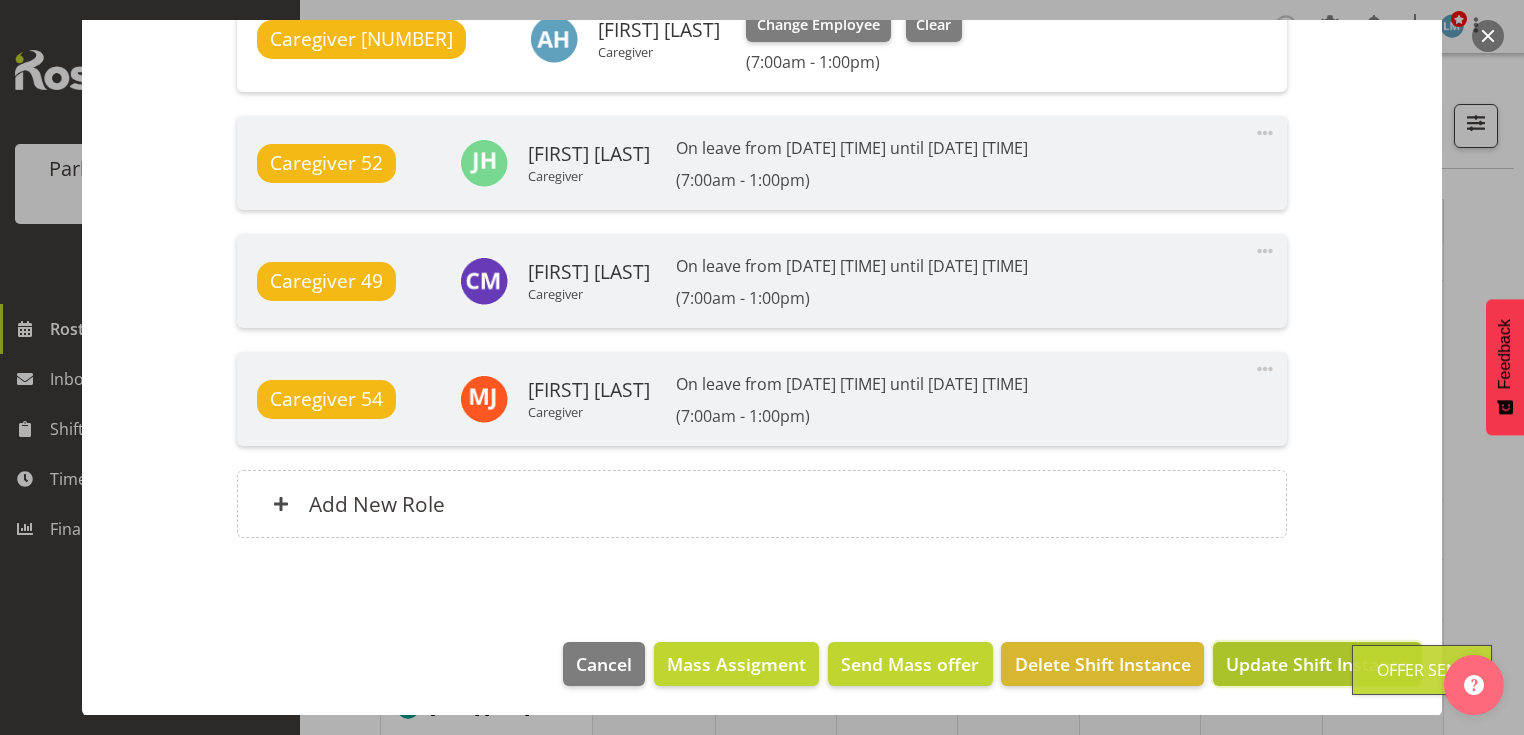 click on "Update Shift Instance" at bounding box center (1317, 664) 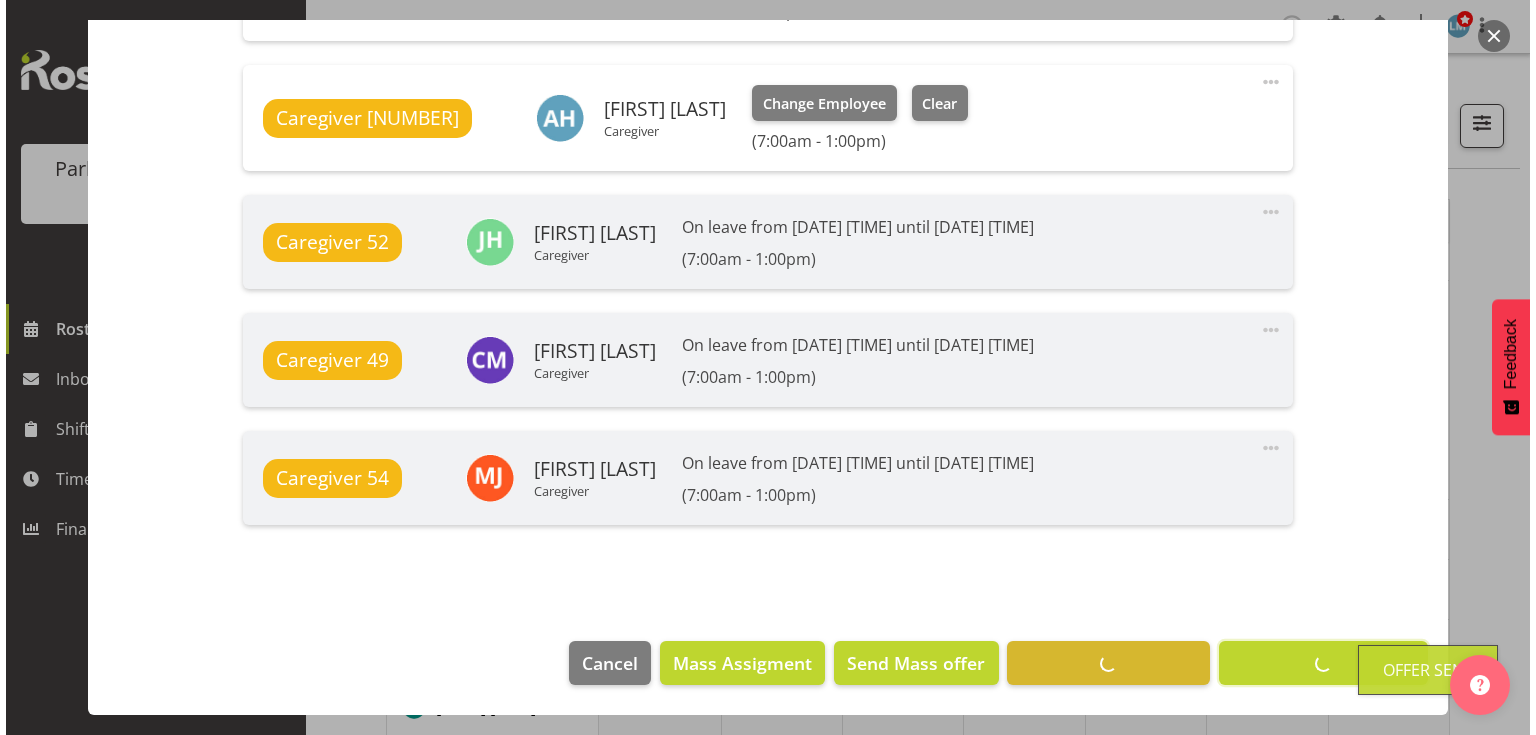 scroll, scrollTop: 1667, scrollLeft: 0, axis: vertical 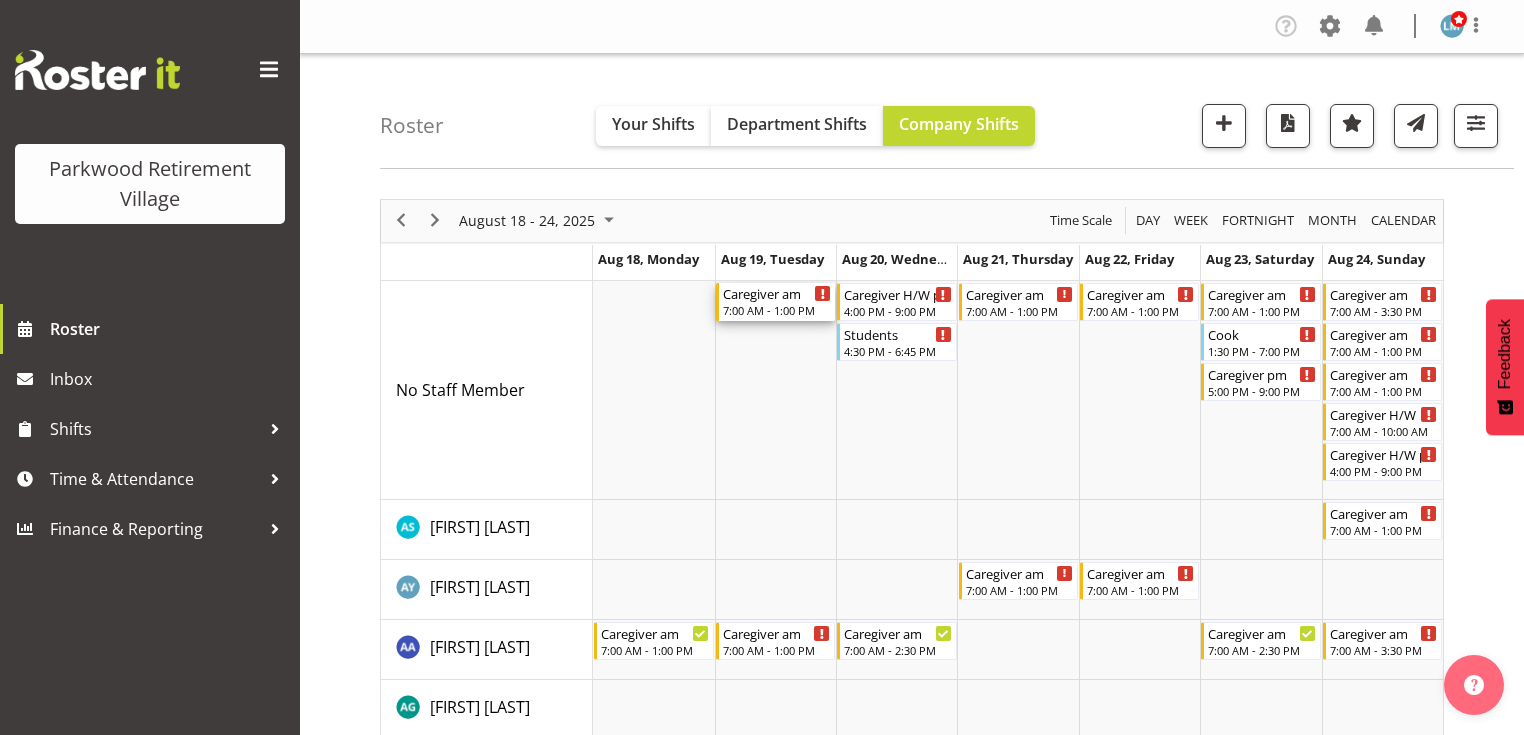 click on "Caregiver am" at bounding box center [777, 293] 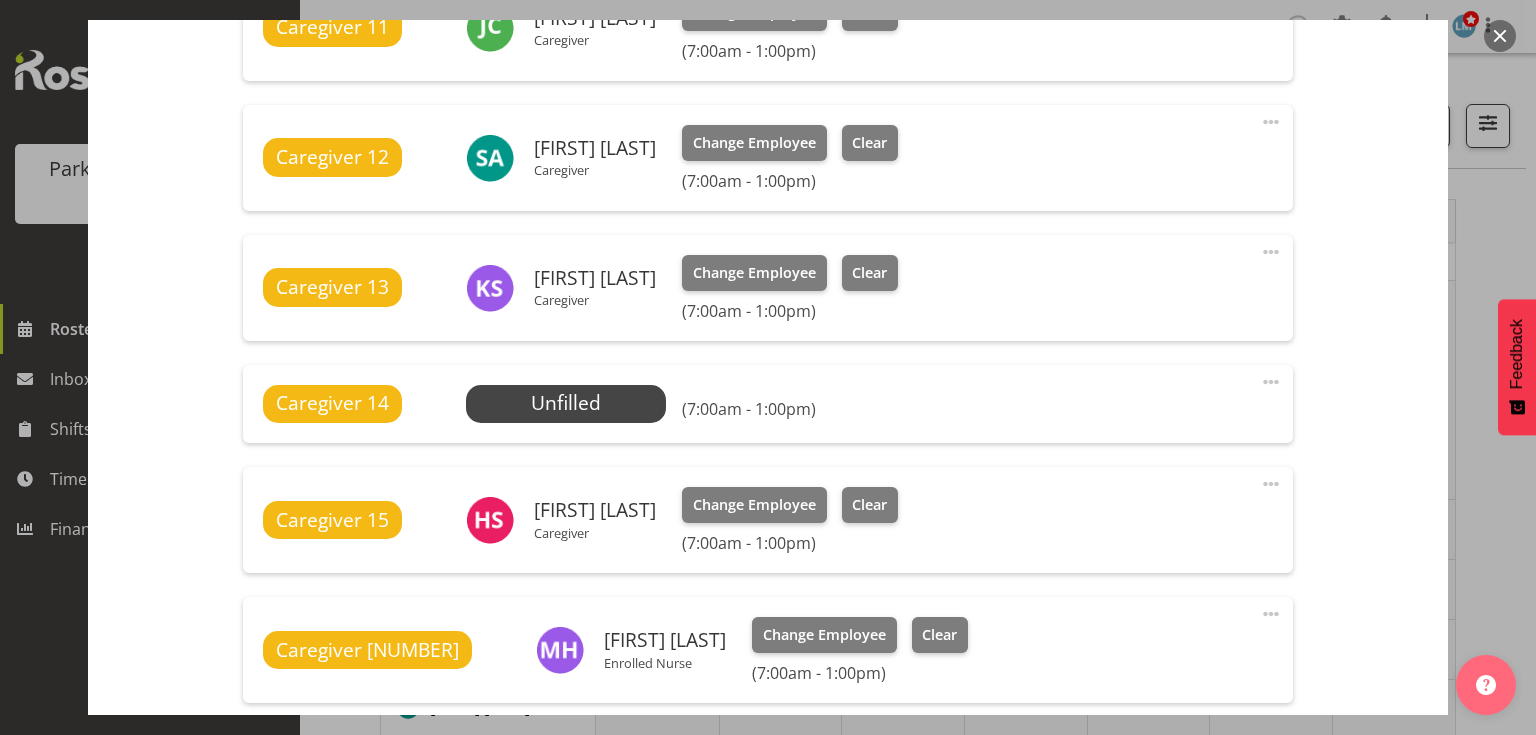 scroll, scrollTop: 1120, scrollLeft: 0, axis: vertical 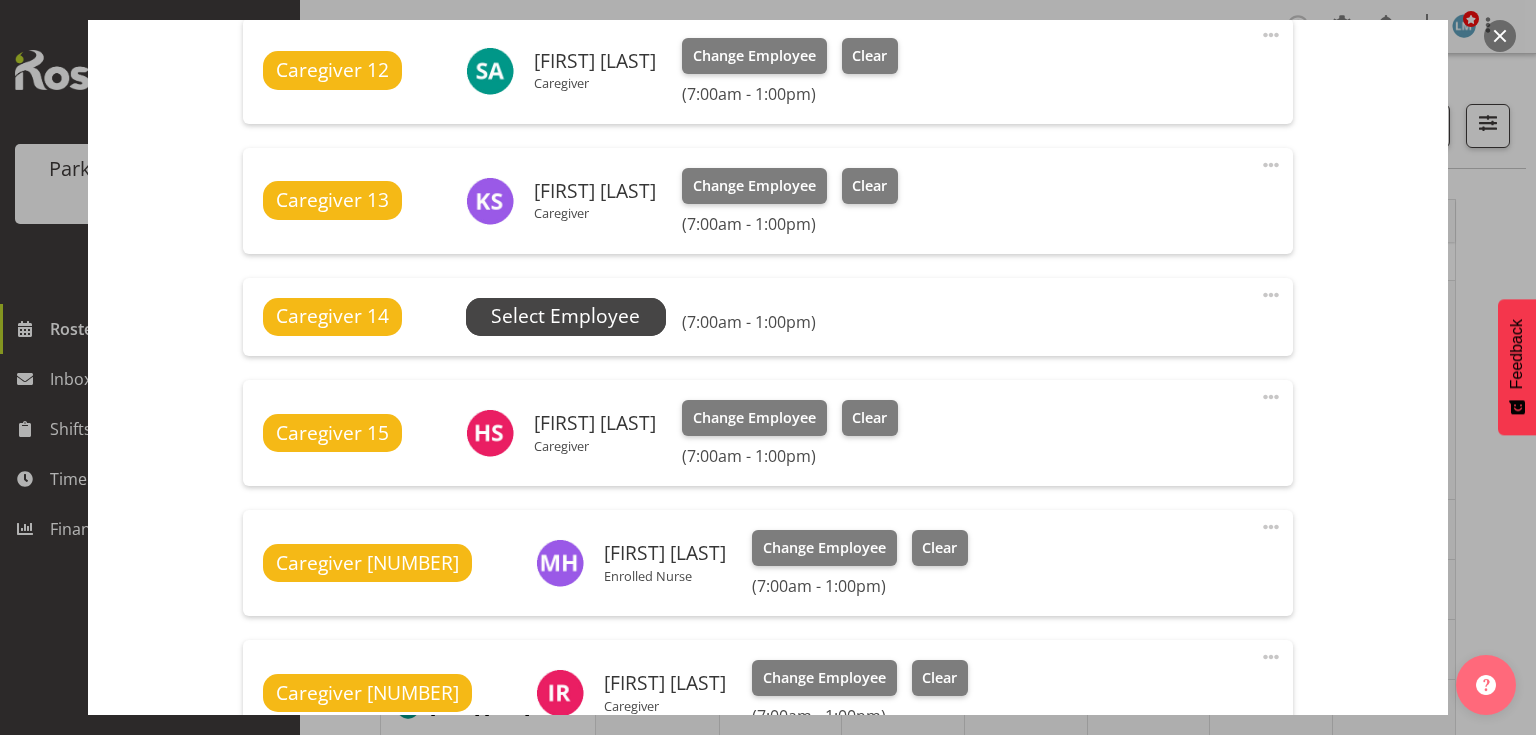 click on "Select Employee" at bounding box center [565, 316] 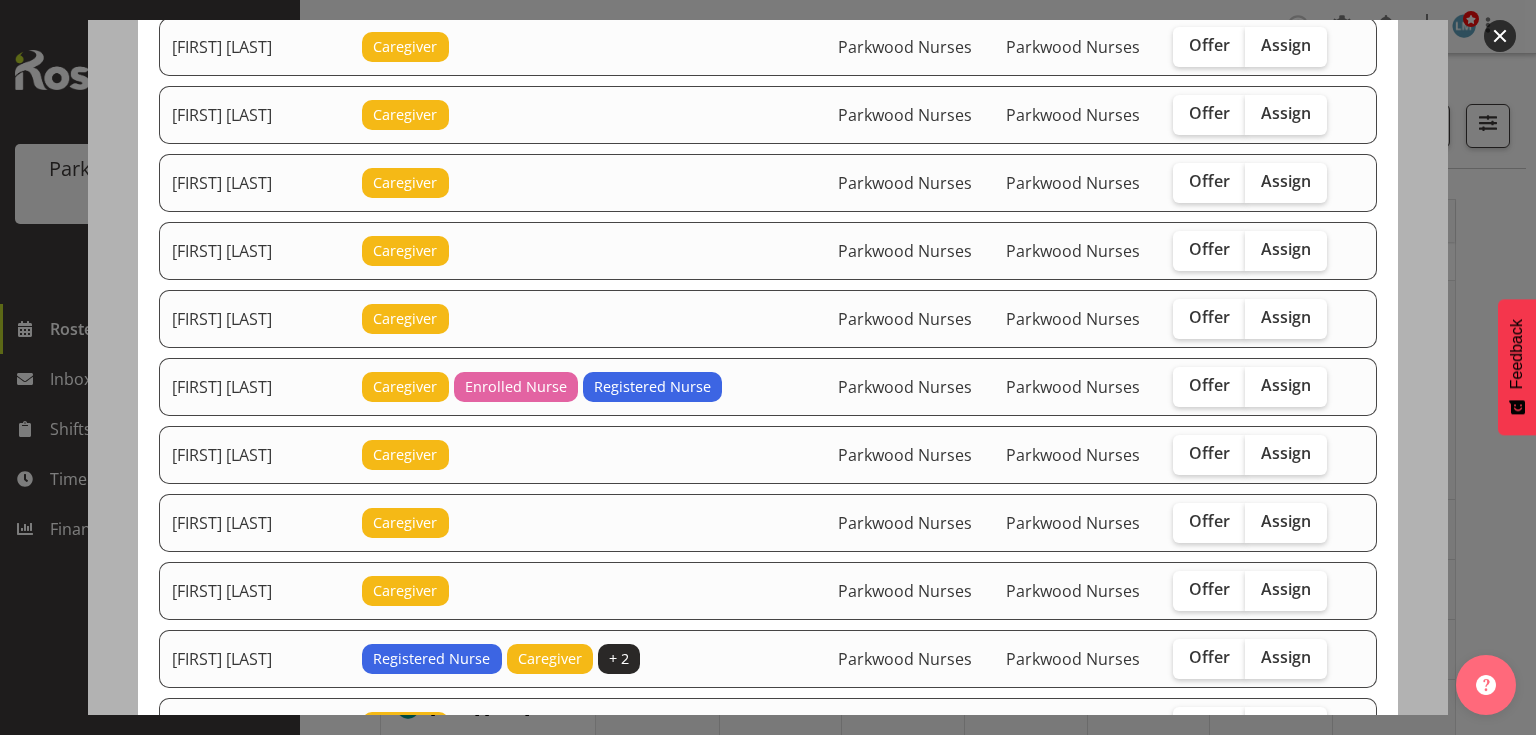 scroll, scrollTop: 240, scrollLeft: 0, axis: vertical 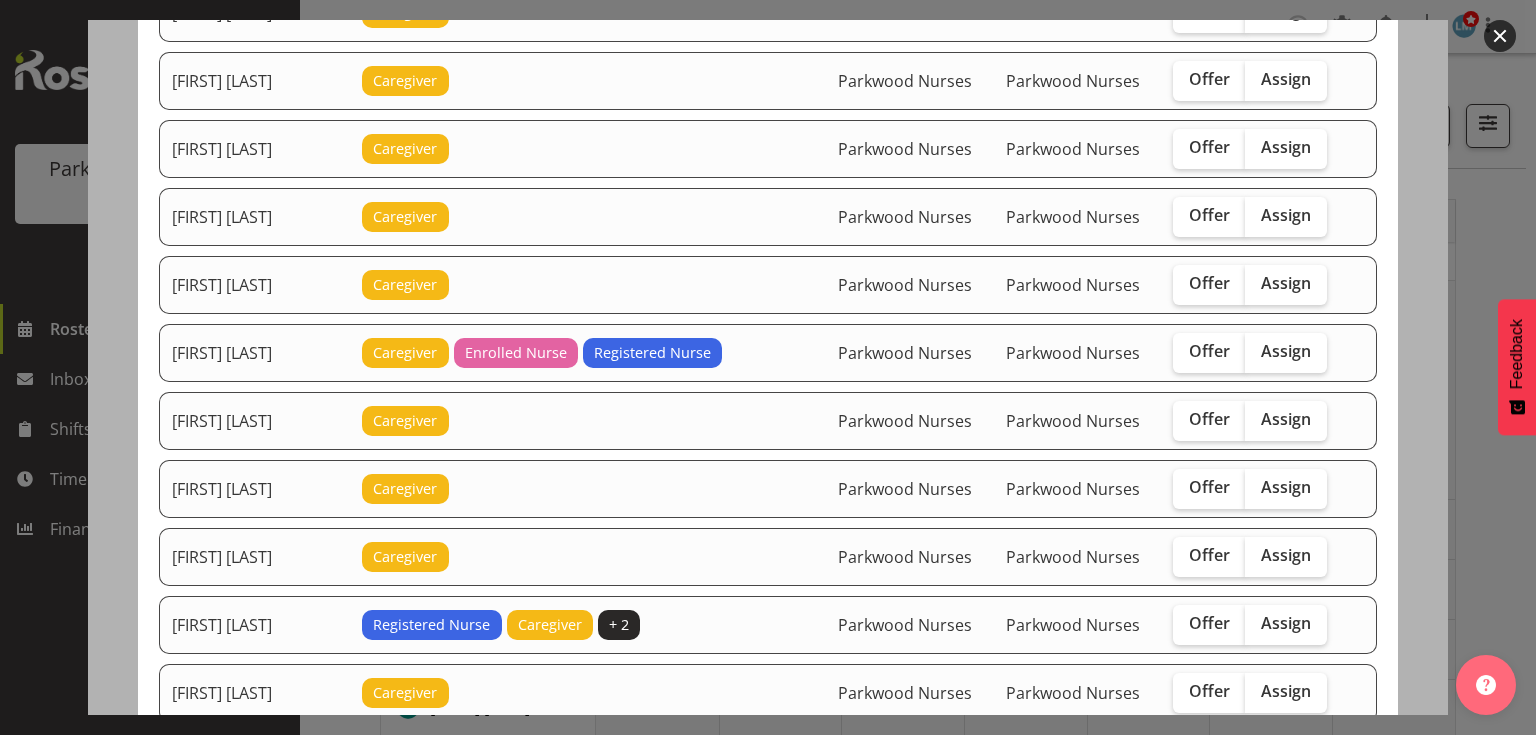 click at bounding box center (1500, 36) 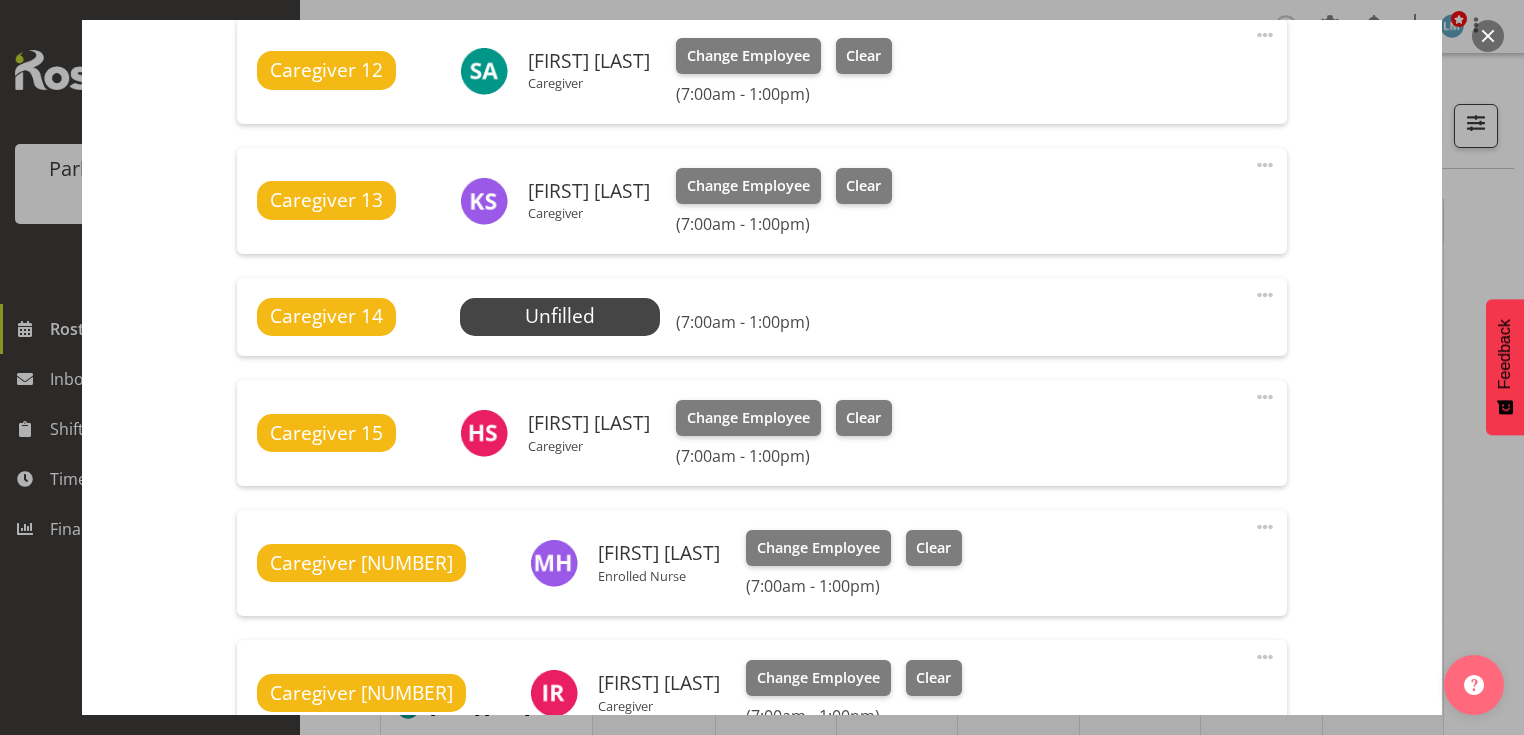 click at bounding box center (1488, 36) 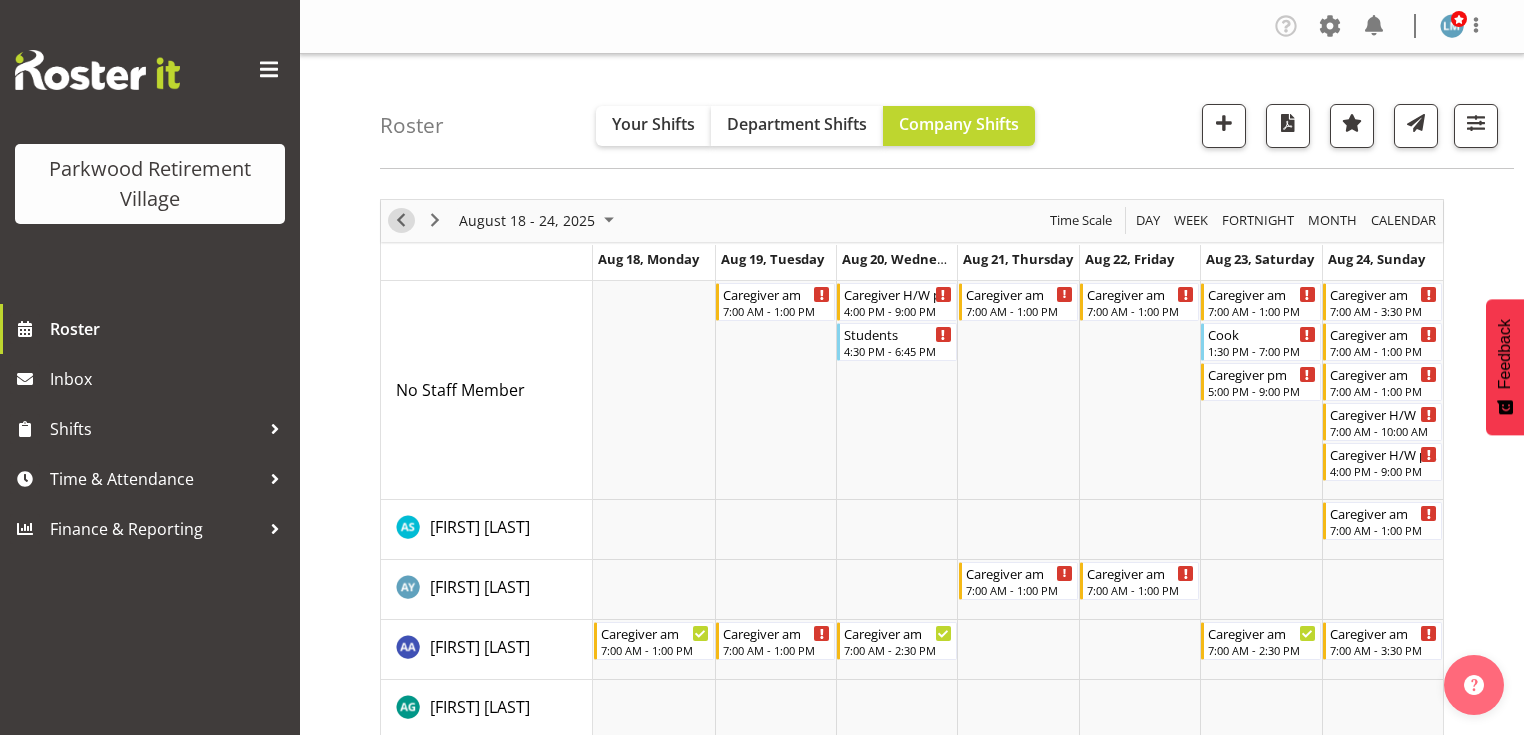 click at bounding box center [401, 220] 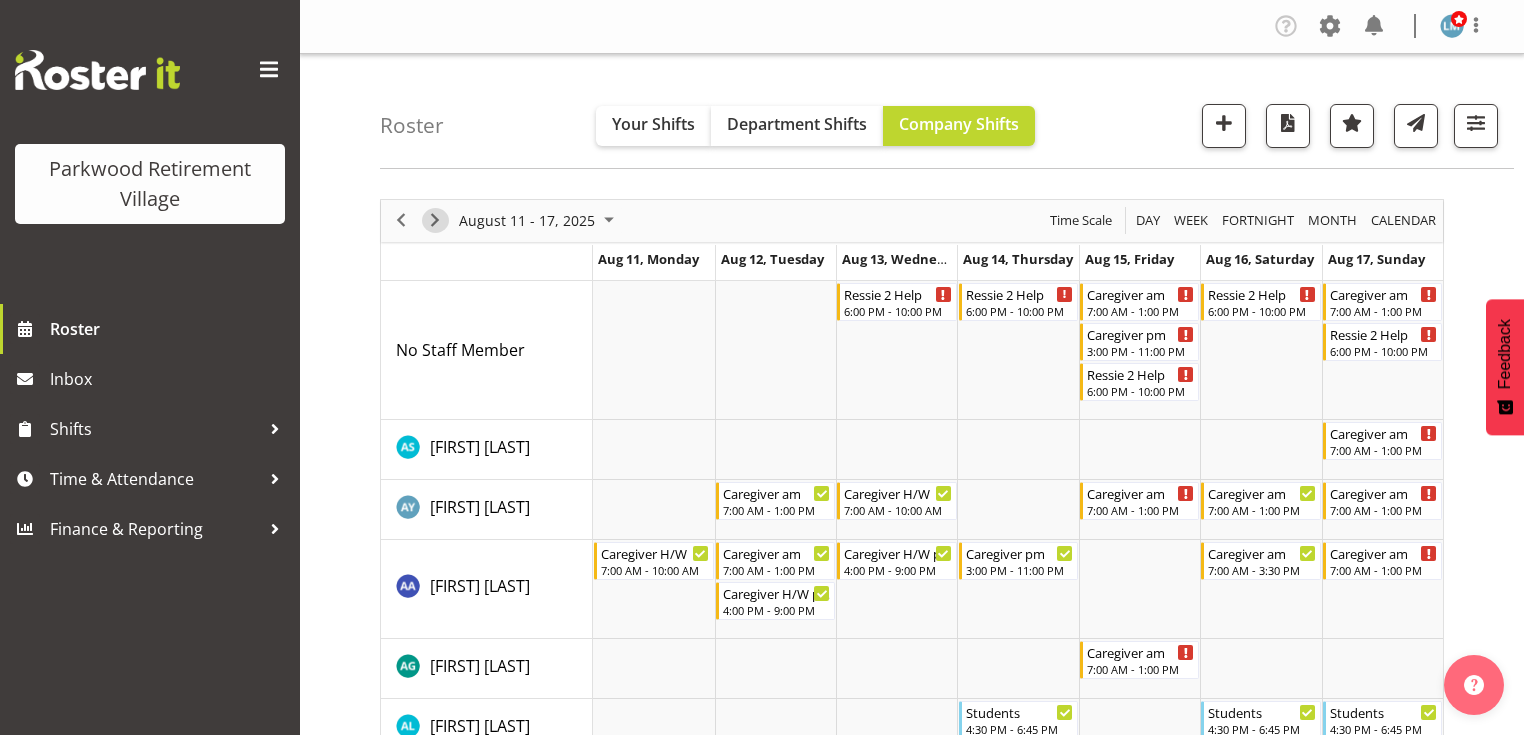 click at bounding box center [435, 220] 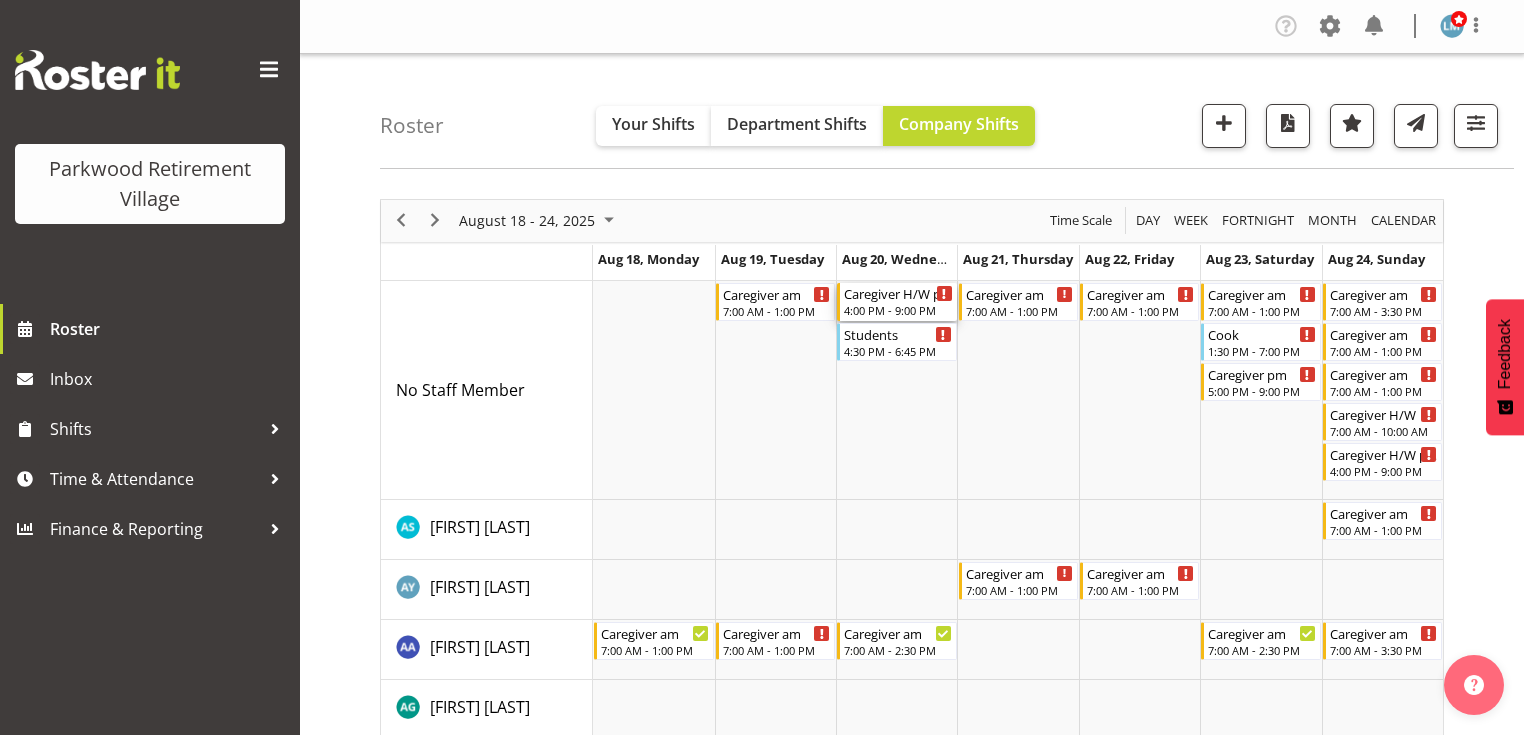 click on "4:00 PM - 9:00 PM" at bounding box center (898, 310) 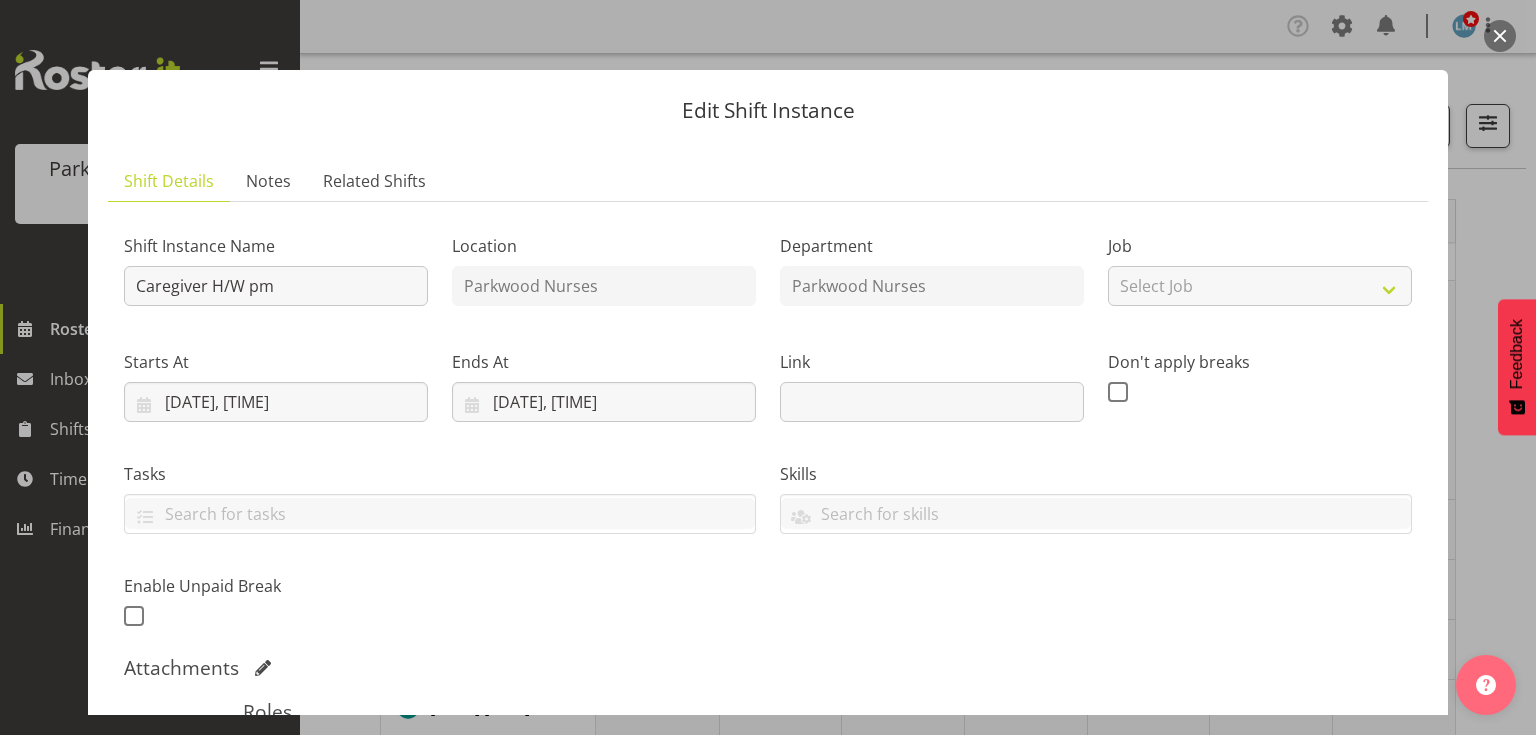 click at bounding box center [1500, 36] 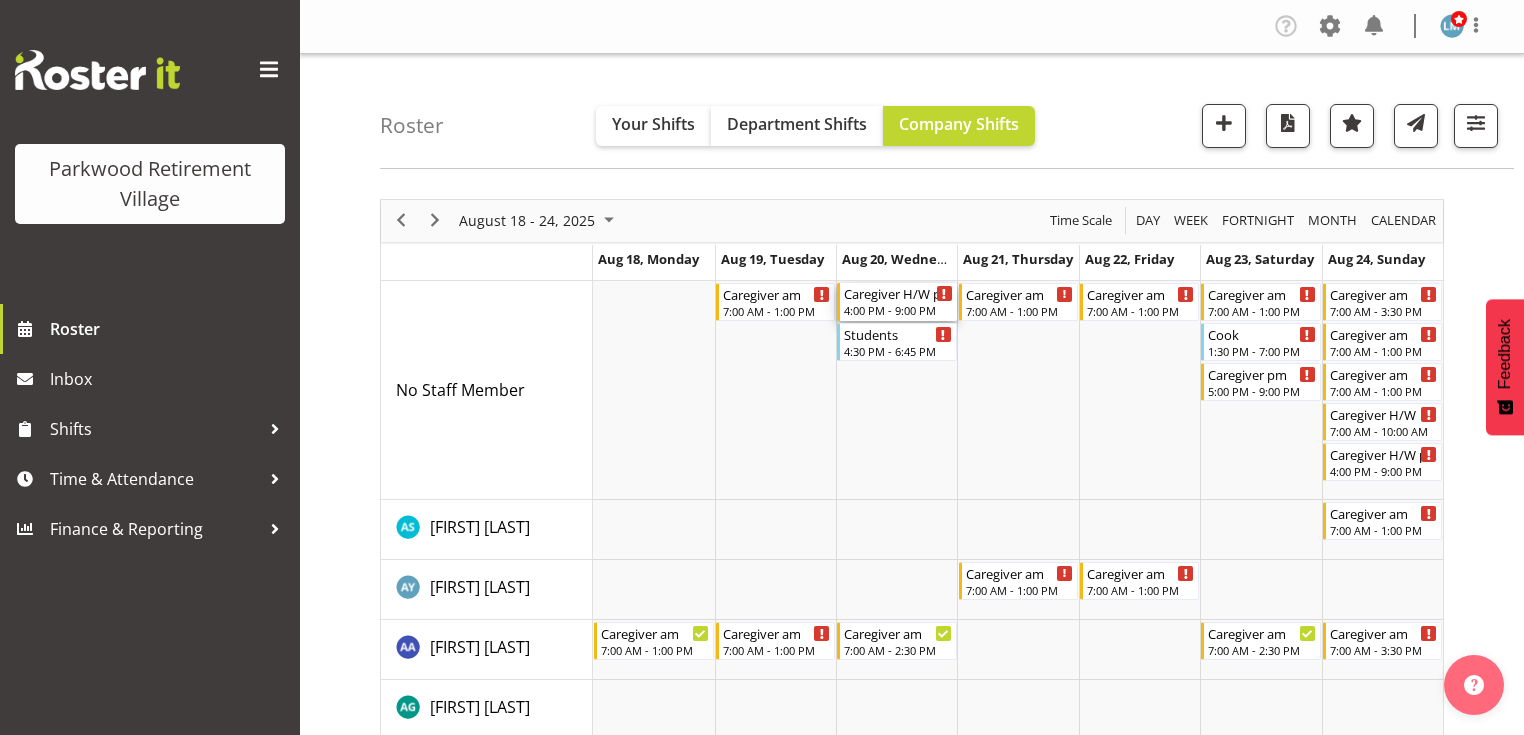 click on "4:00 PM - 9:00 PM" at bounding box center (898, 310) 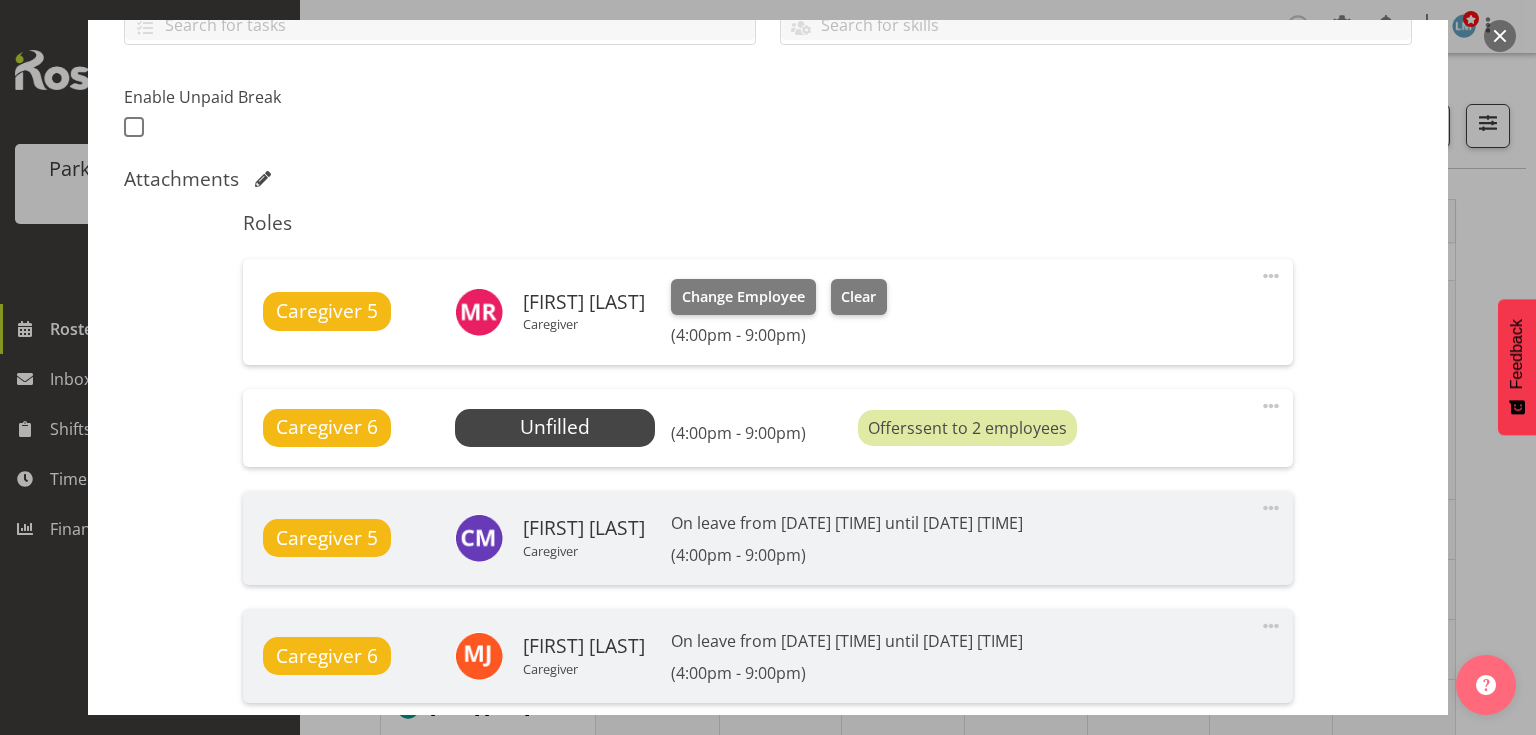 scroll, scrollTop: 640, scrollLeft: 0, axis: vertical 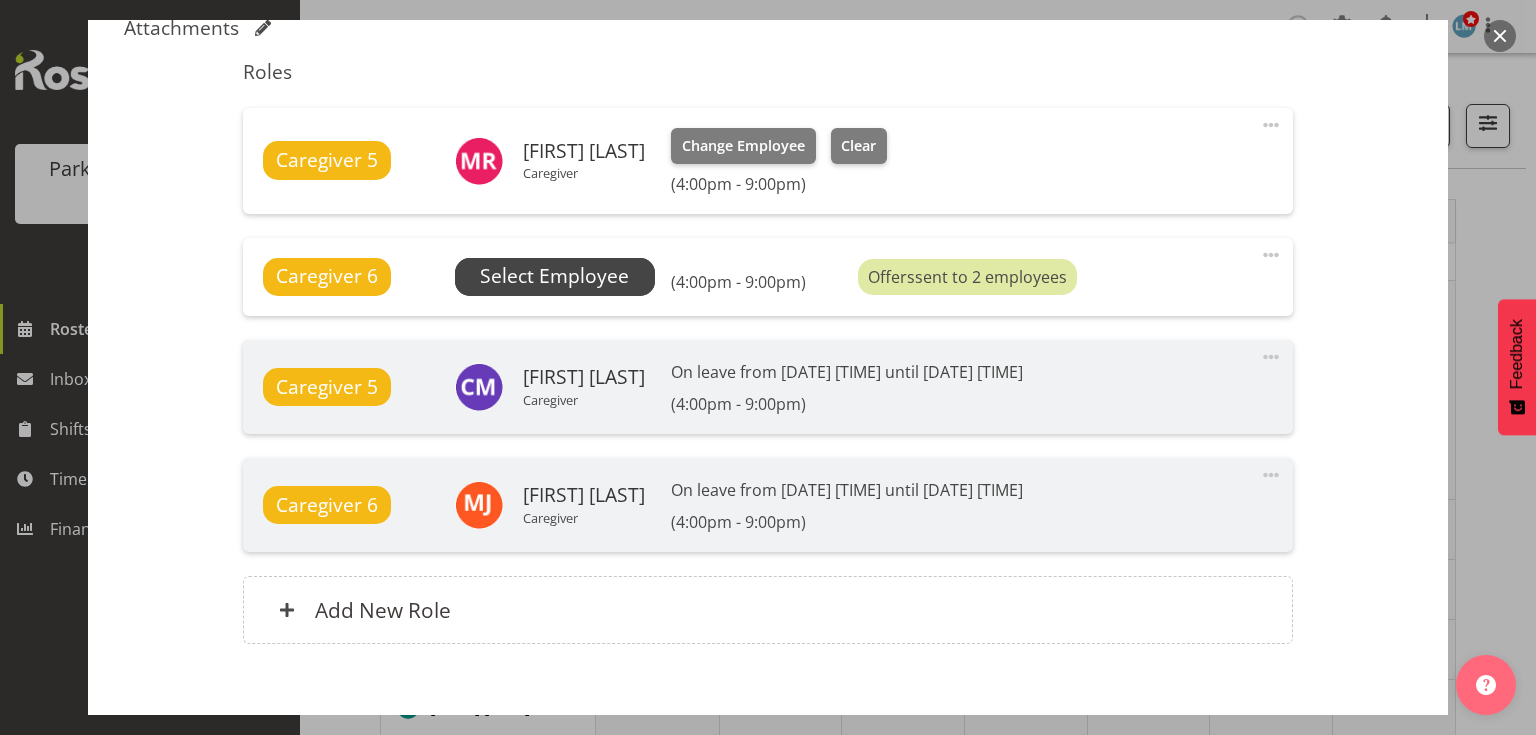 click on "Select Employee" at bounding box center [554, 276] 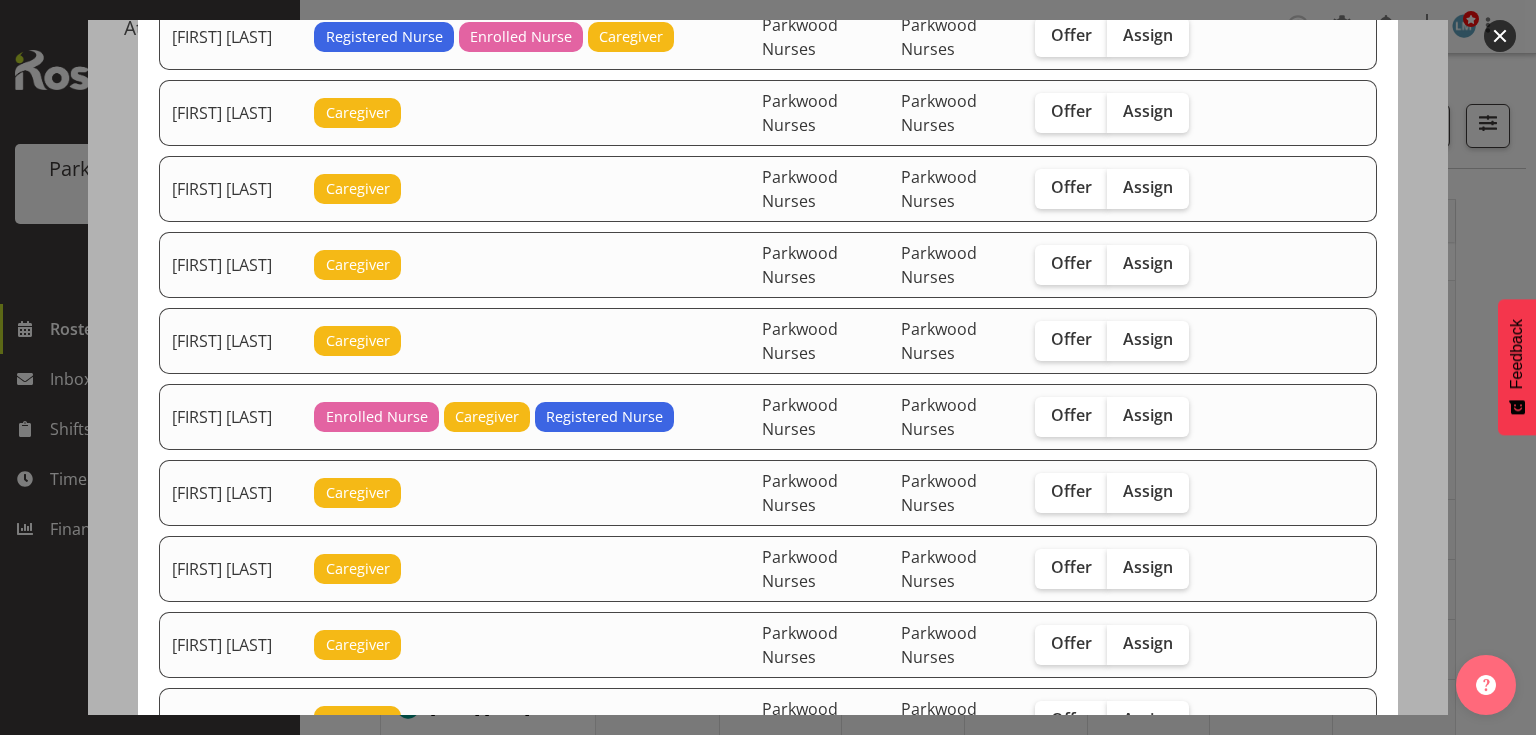 scroll, scrollTop: 3280, scrollLeft: 0, axis: vertical 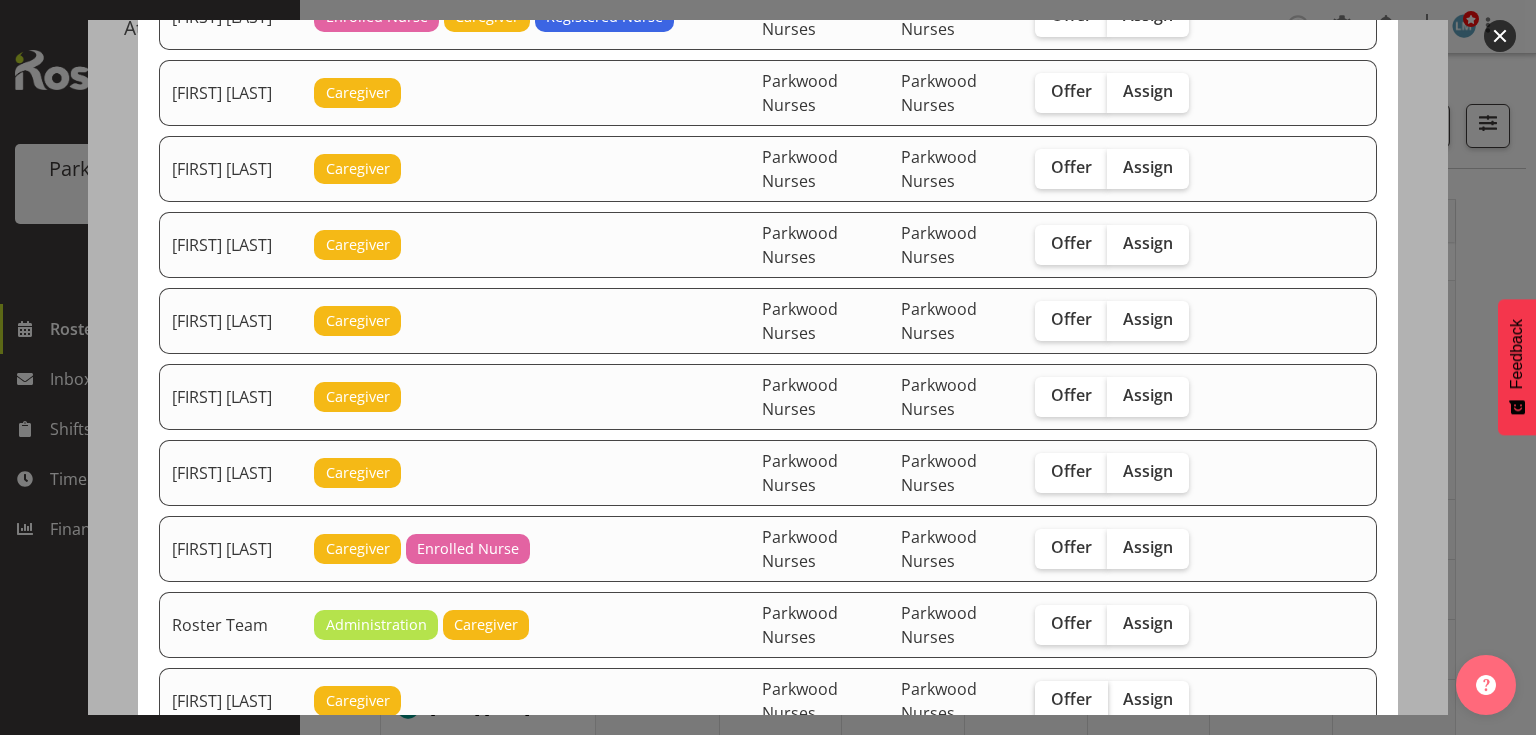 click on "Offer" at bounding box center (1071, 699) 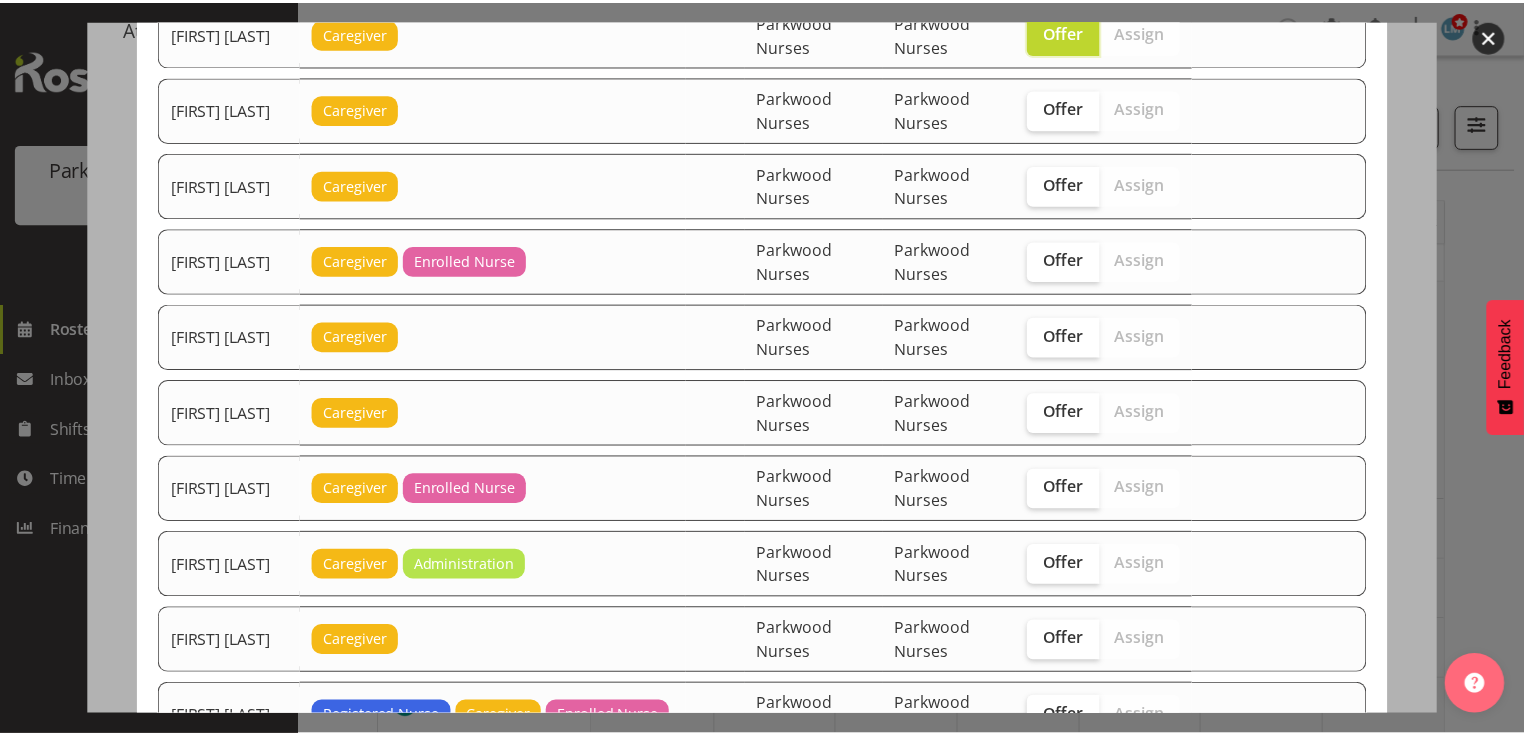 scroll, scrollTop: 4059, scrollLeft: 0, axis: vertical 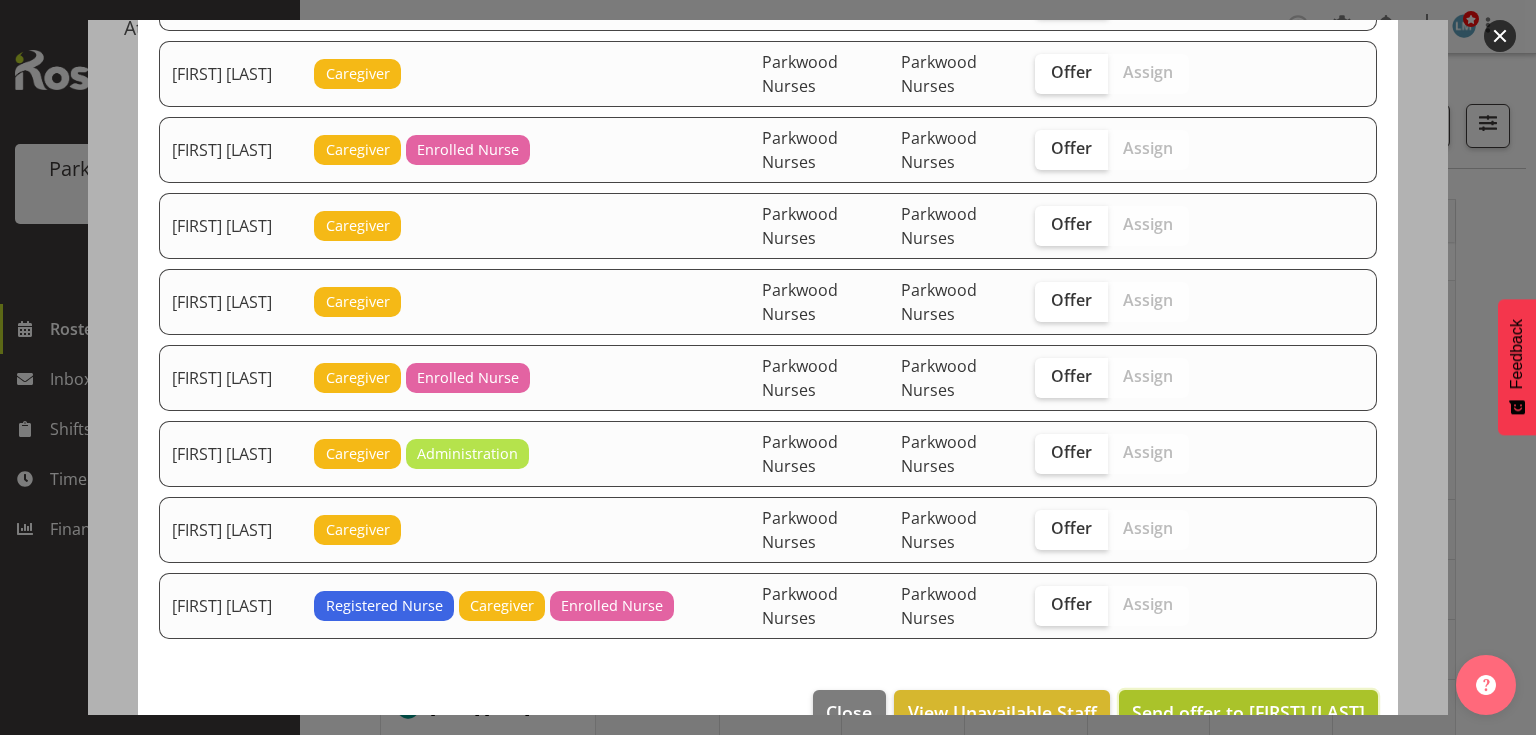click on "Send offer to Samah Aboud" at bounding box center (1248, 712) 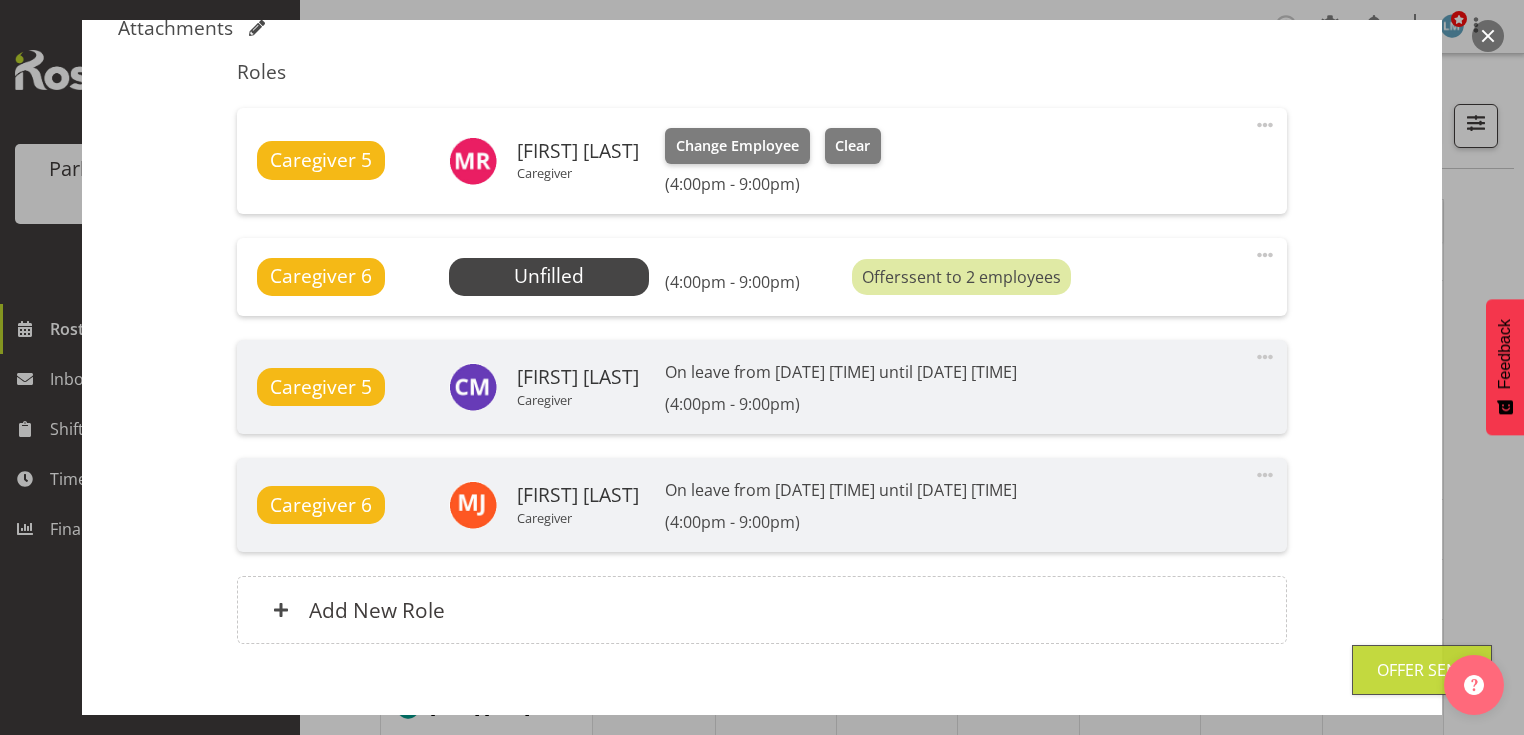 scroll, scrollTop: 746, scrollLeft: 0, axis: vertical 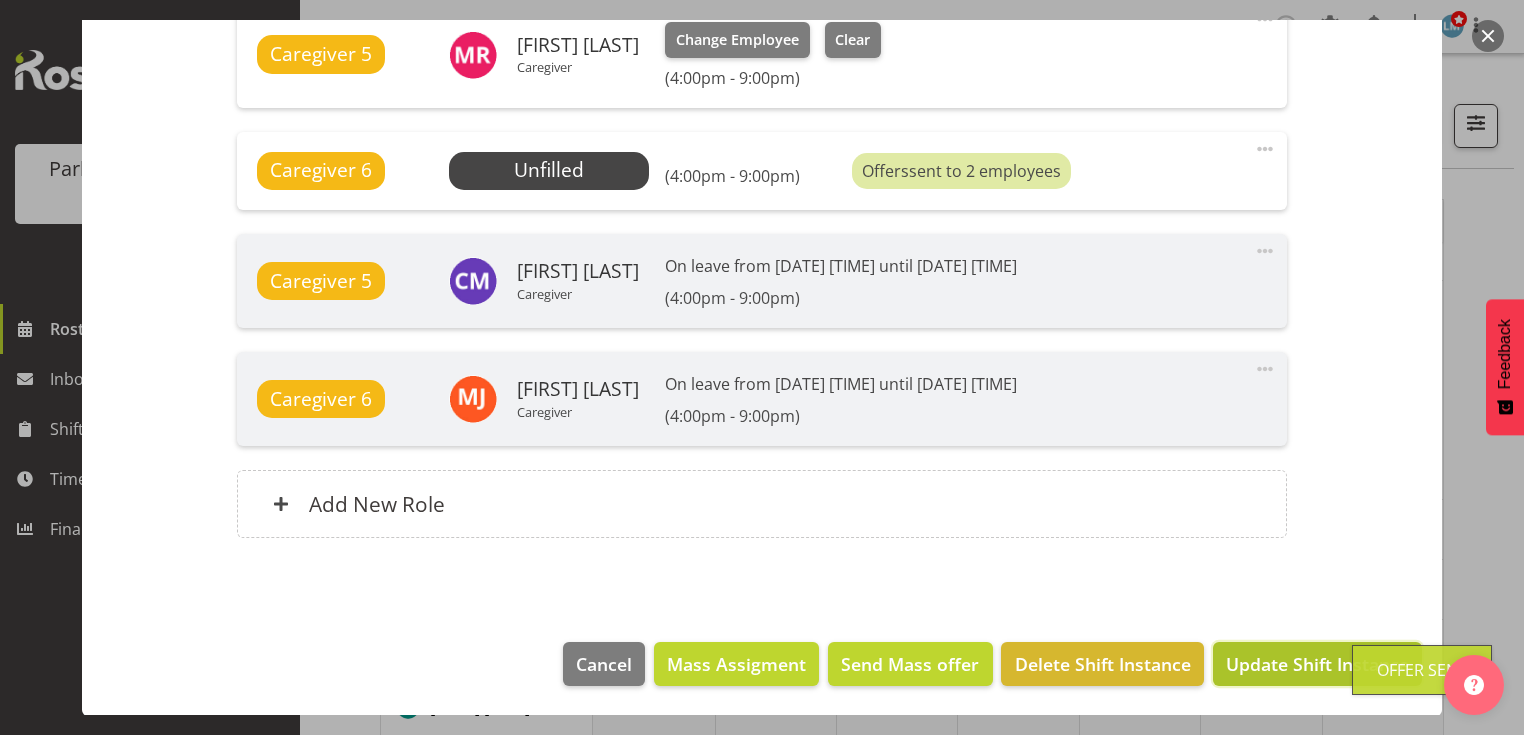 click on "Update Shift Instance" at bounding box center [1317, 664] 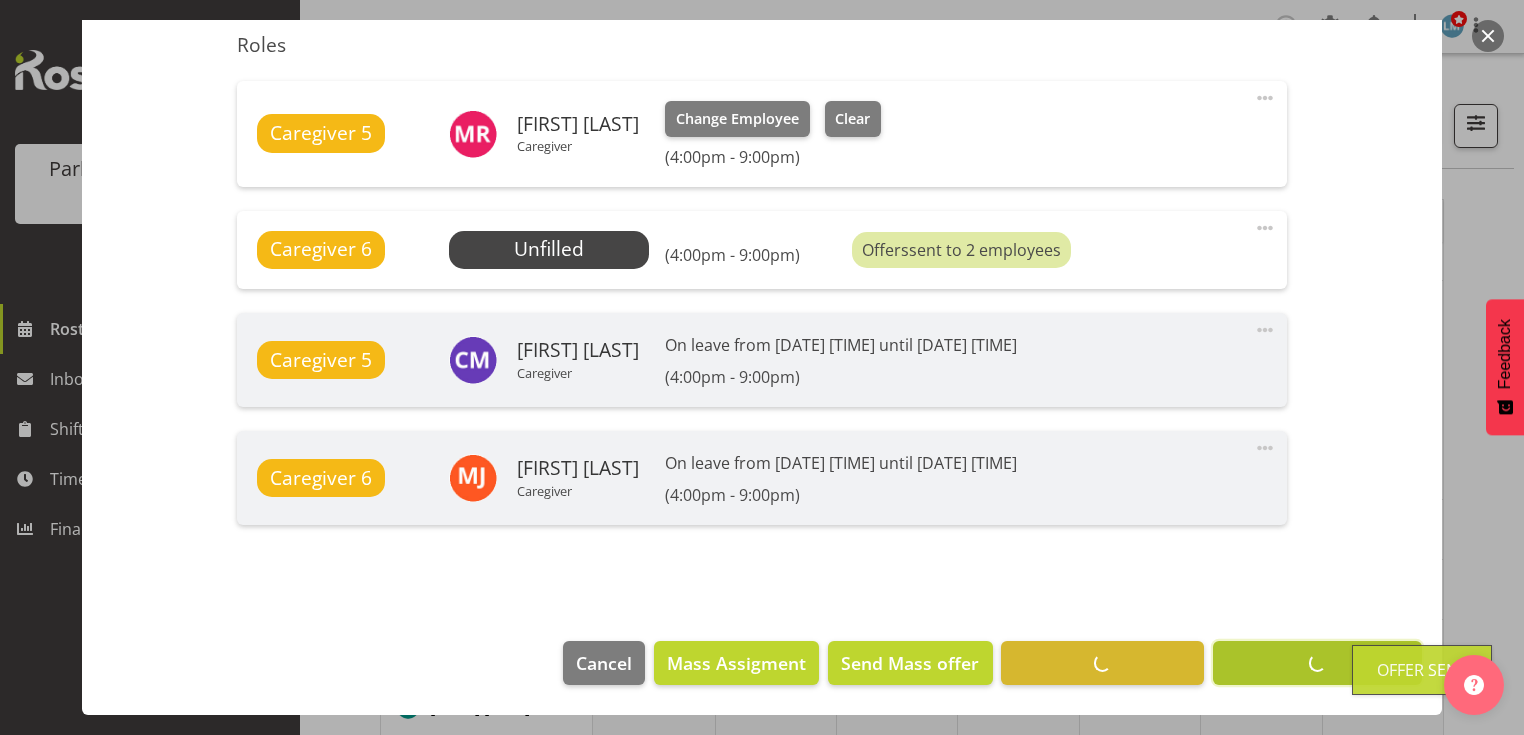 scroll, scrollTop: 666, scrollLeft: 0, axis: vertical 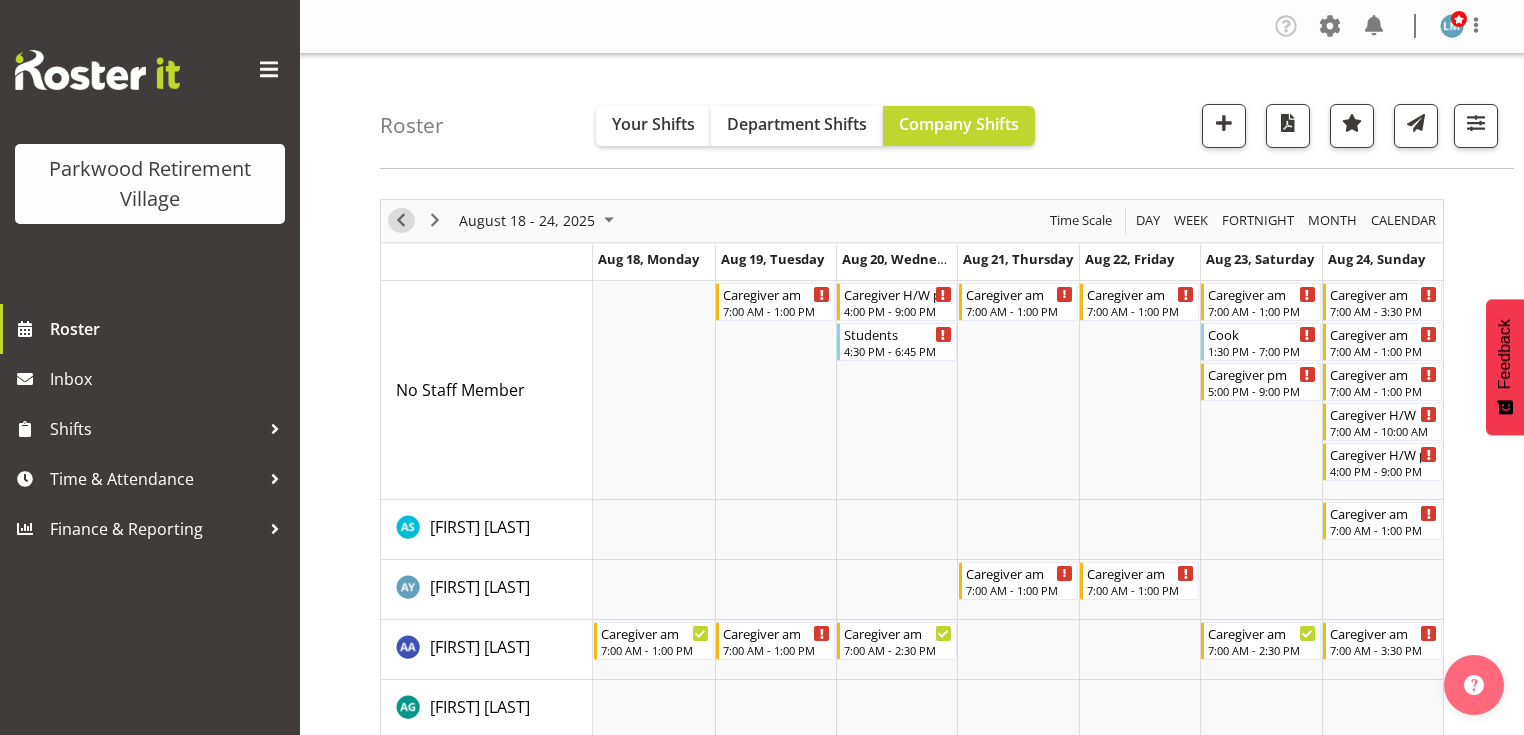 click at bounding box center (401, 220) 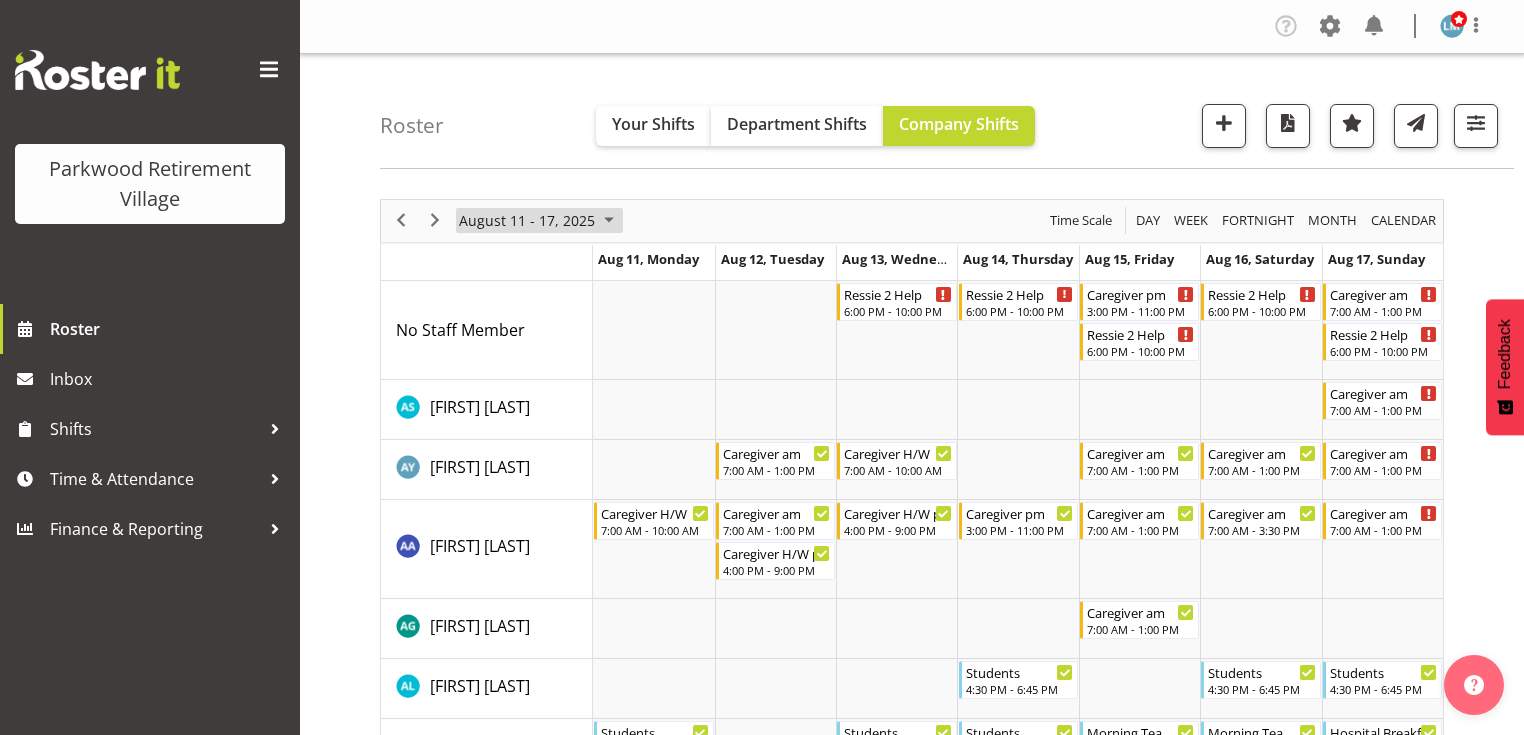 click at bounding box center [609, 220] 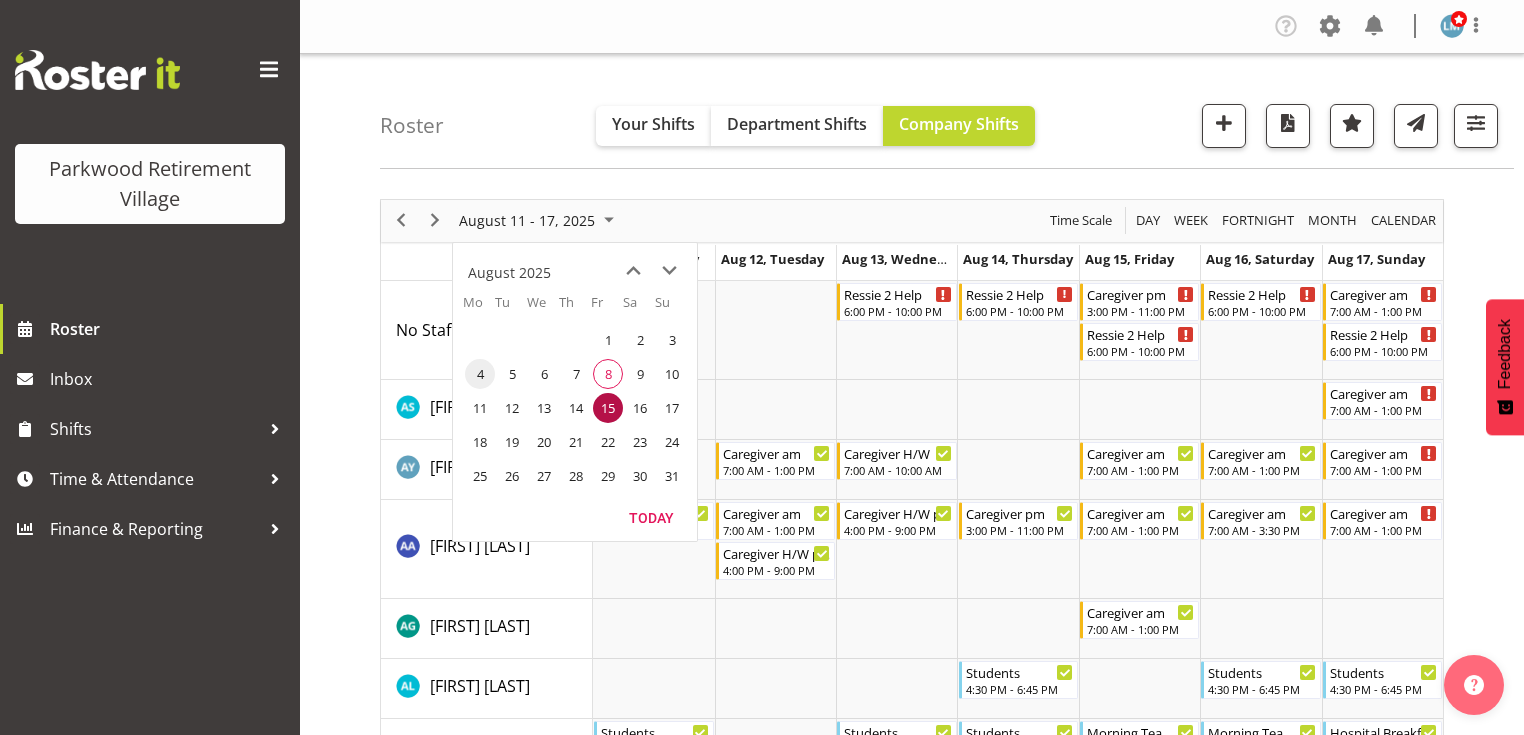 click on "4" at bounding box center (480, 374) 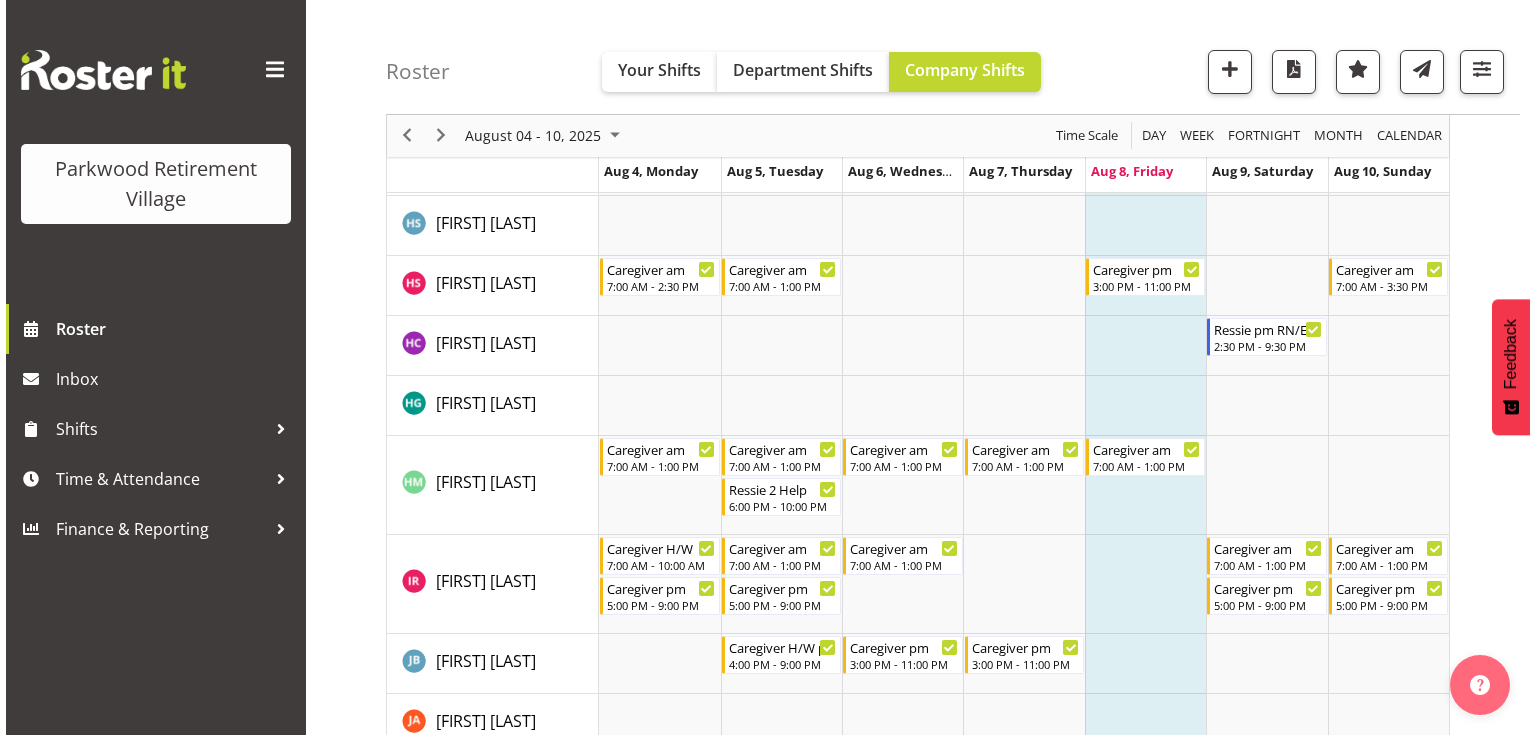 scroll, scrollTop: 2640, scrollLeft: 0, axis: vertical 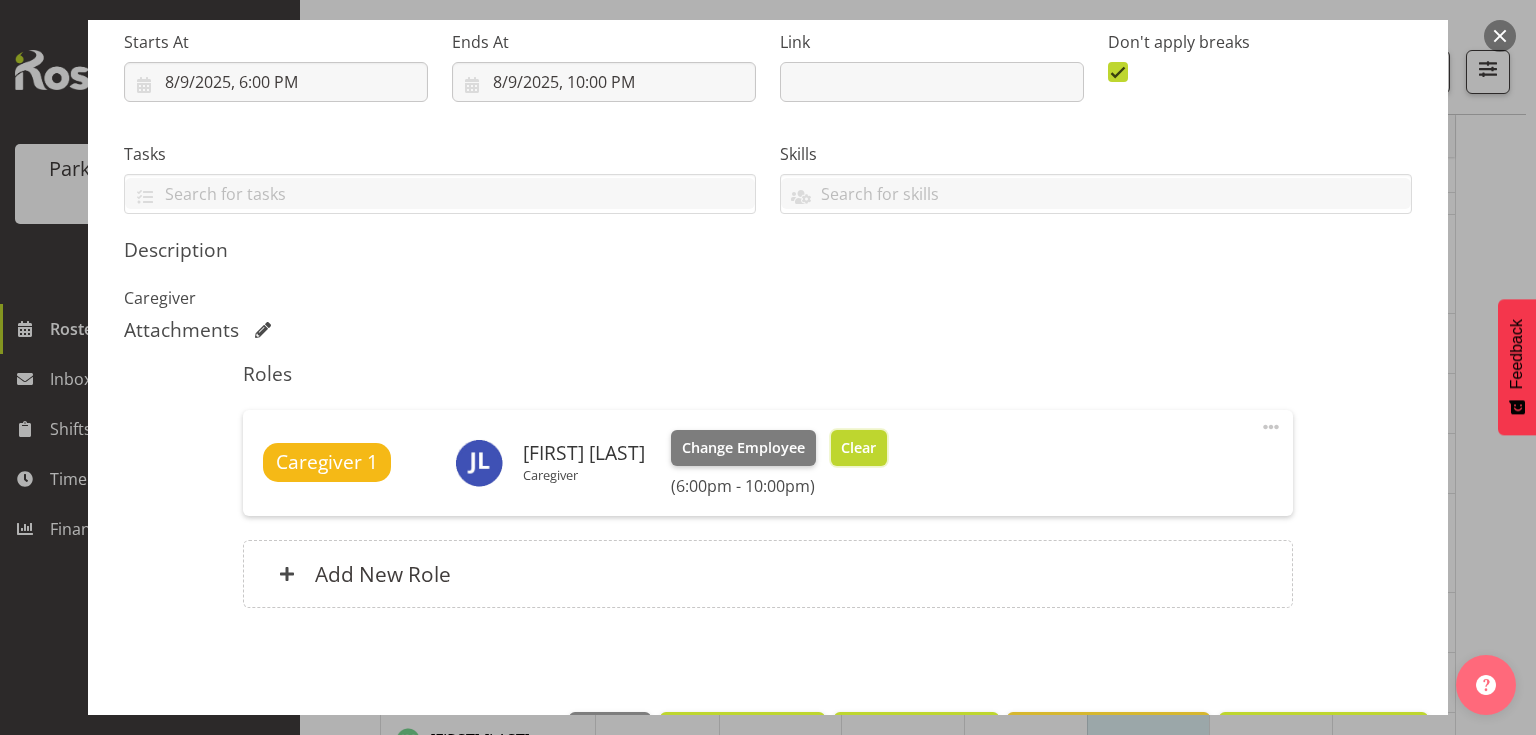 click on "Clear" at bounding box center [858, 448] 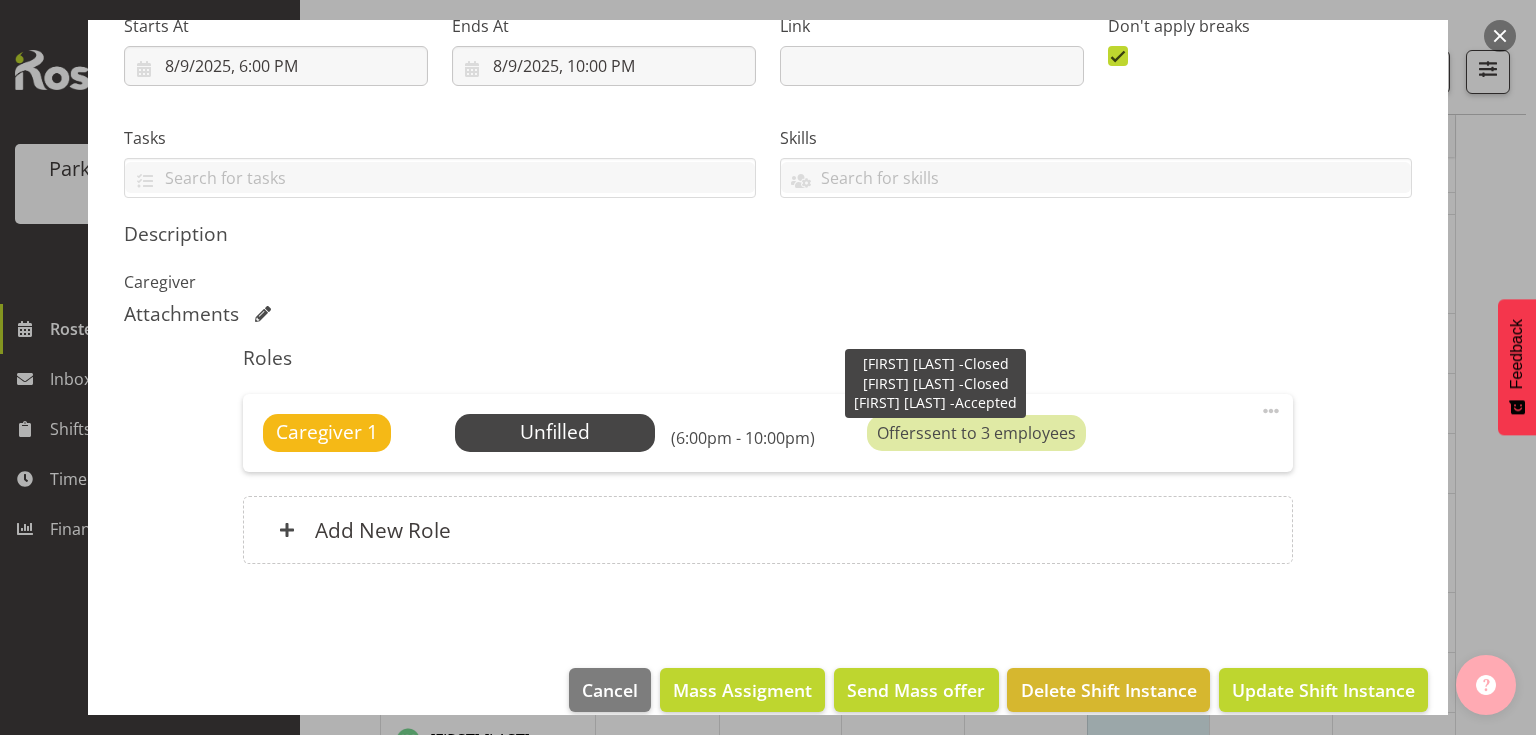 scroll, scrollTop: 361, scrollLeft: 0, axis: vertical 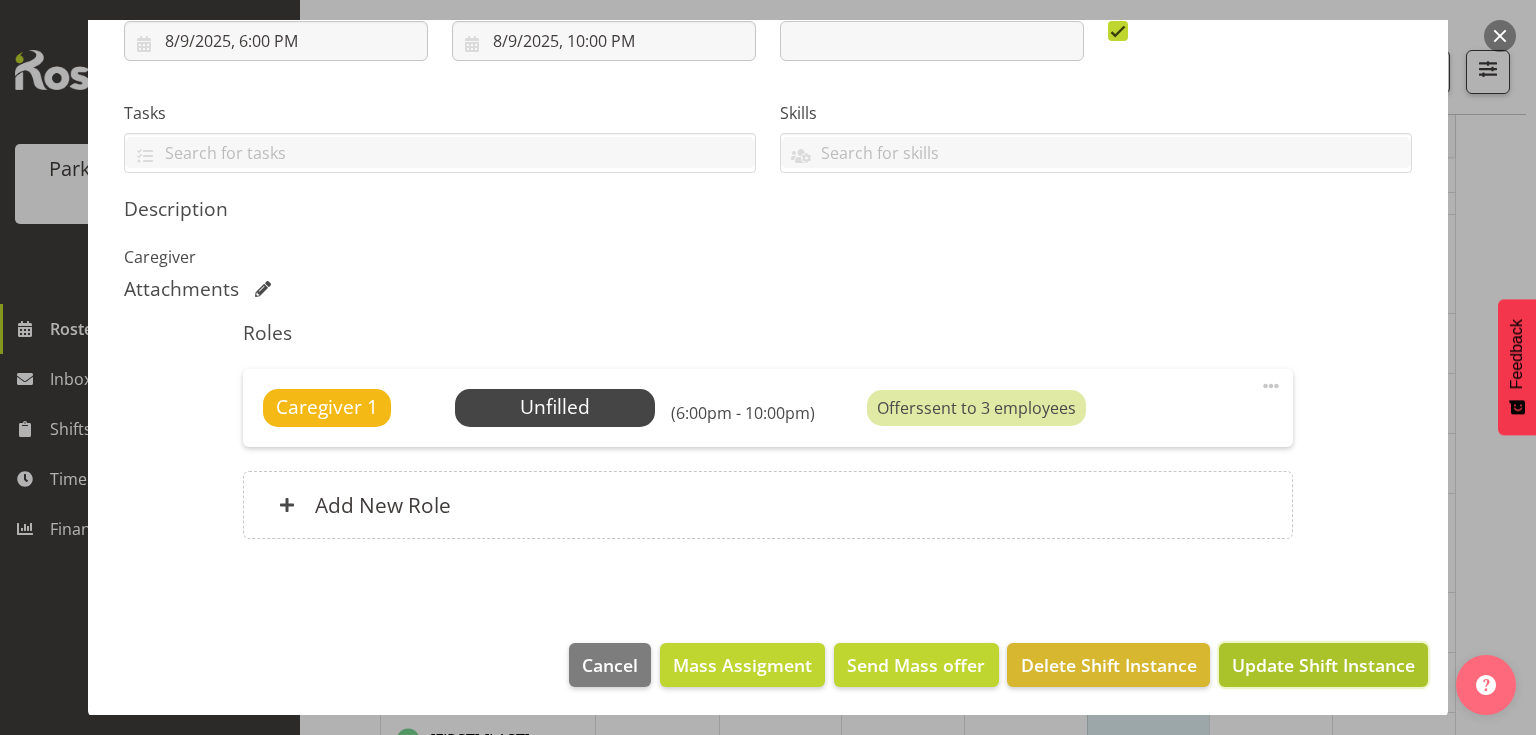 click on "Update Shift Instance" at bounding box center (1323, 665) 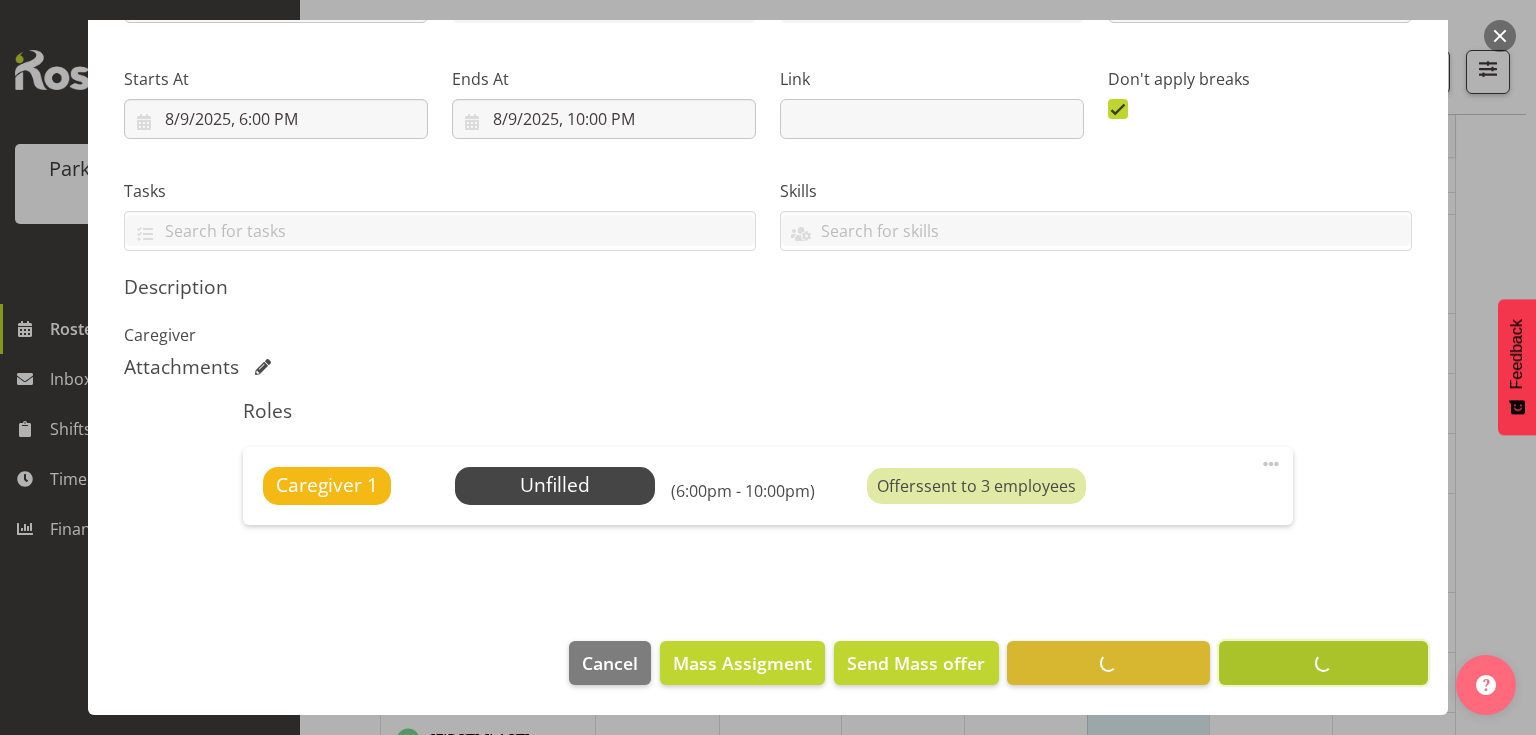 scroll, scrollTop: 282, scrollLeft: 0, axis: vertical 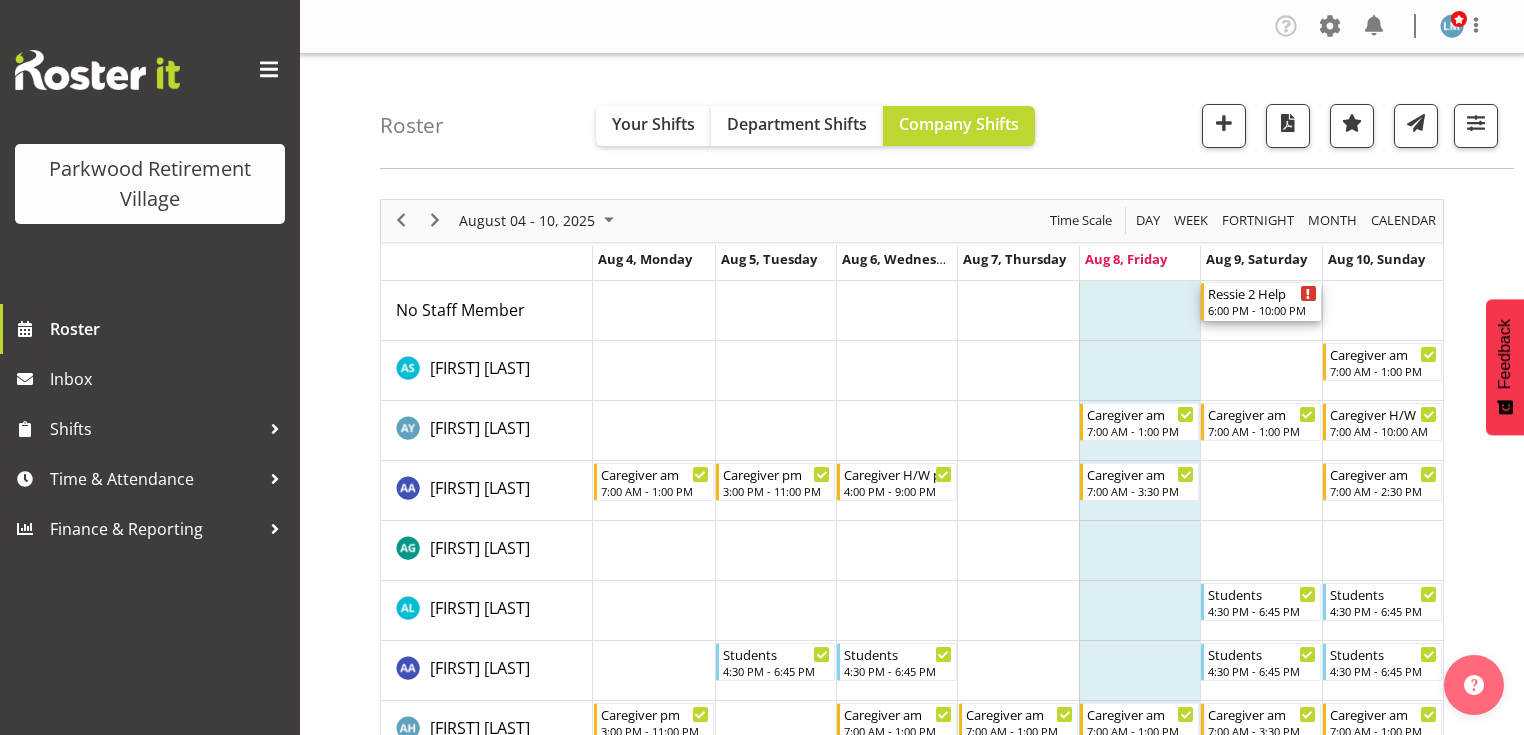 click on "Ressie 2 Help" at bounding box center [1262, 293] 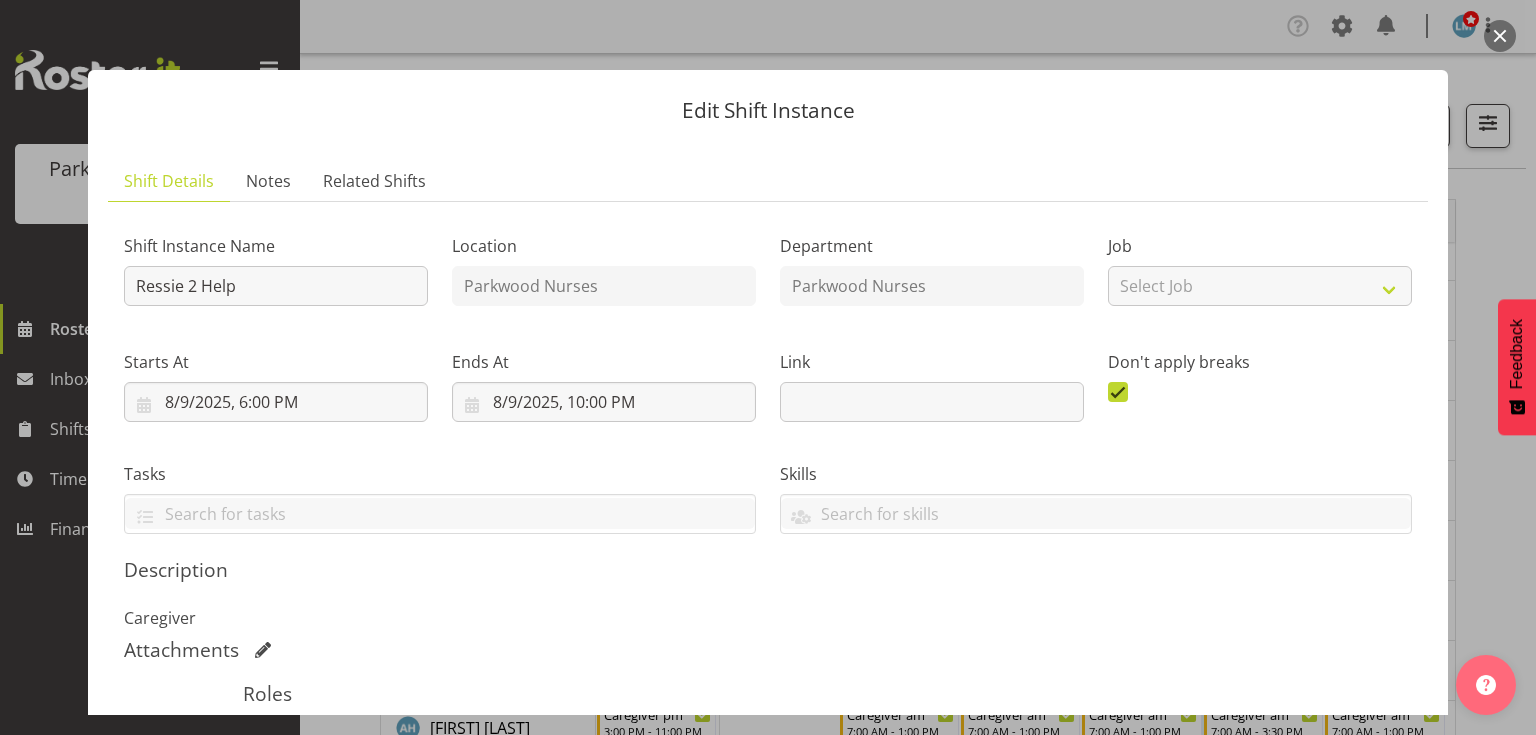 scroll, scrollTop: 240, scrollLeft: 0, axis: vertical 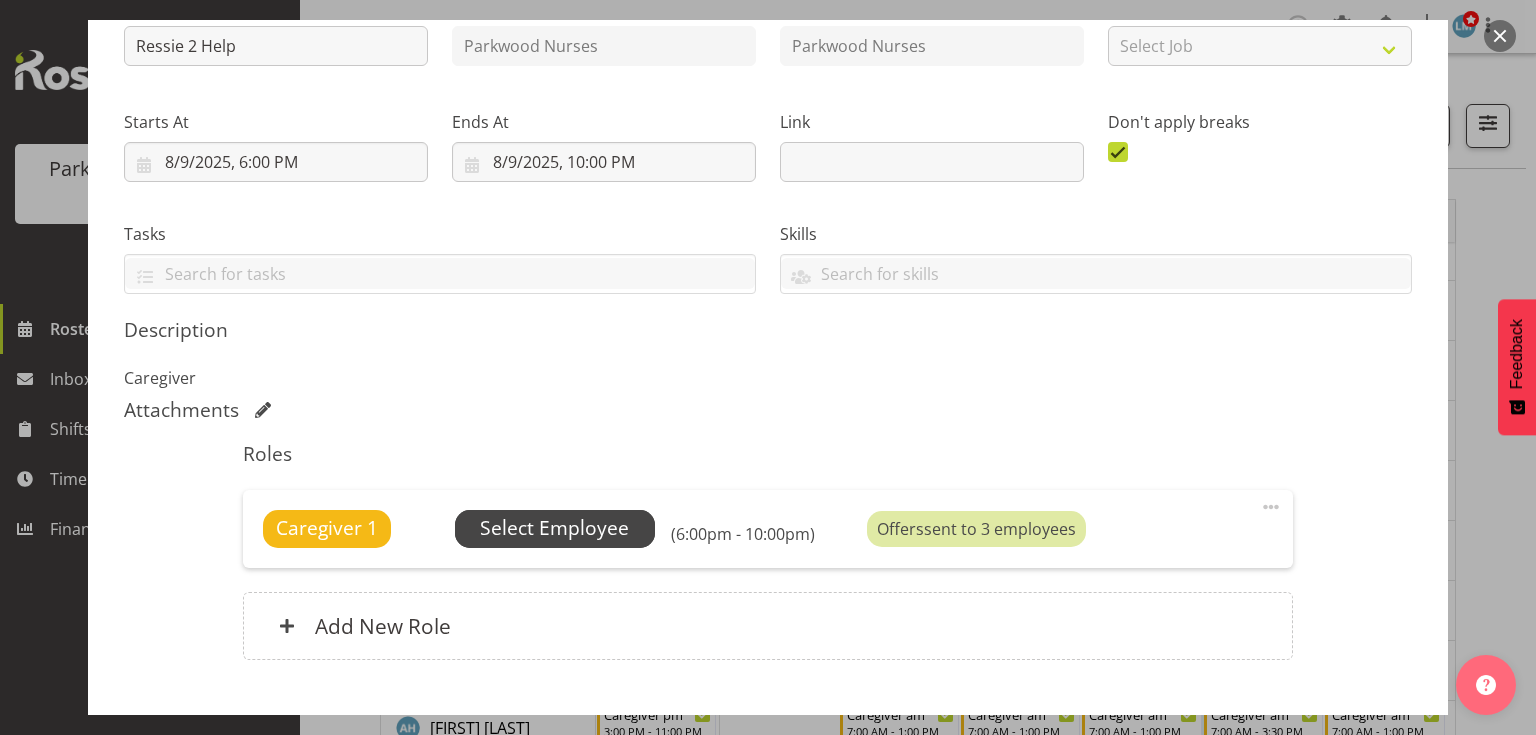 click on "Select Employee" at bounding box center (554, 528) 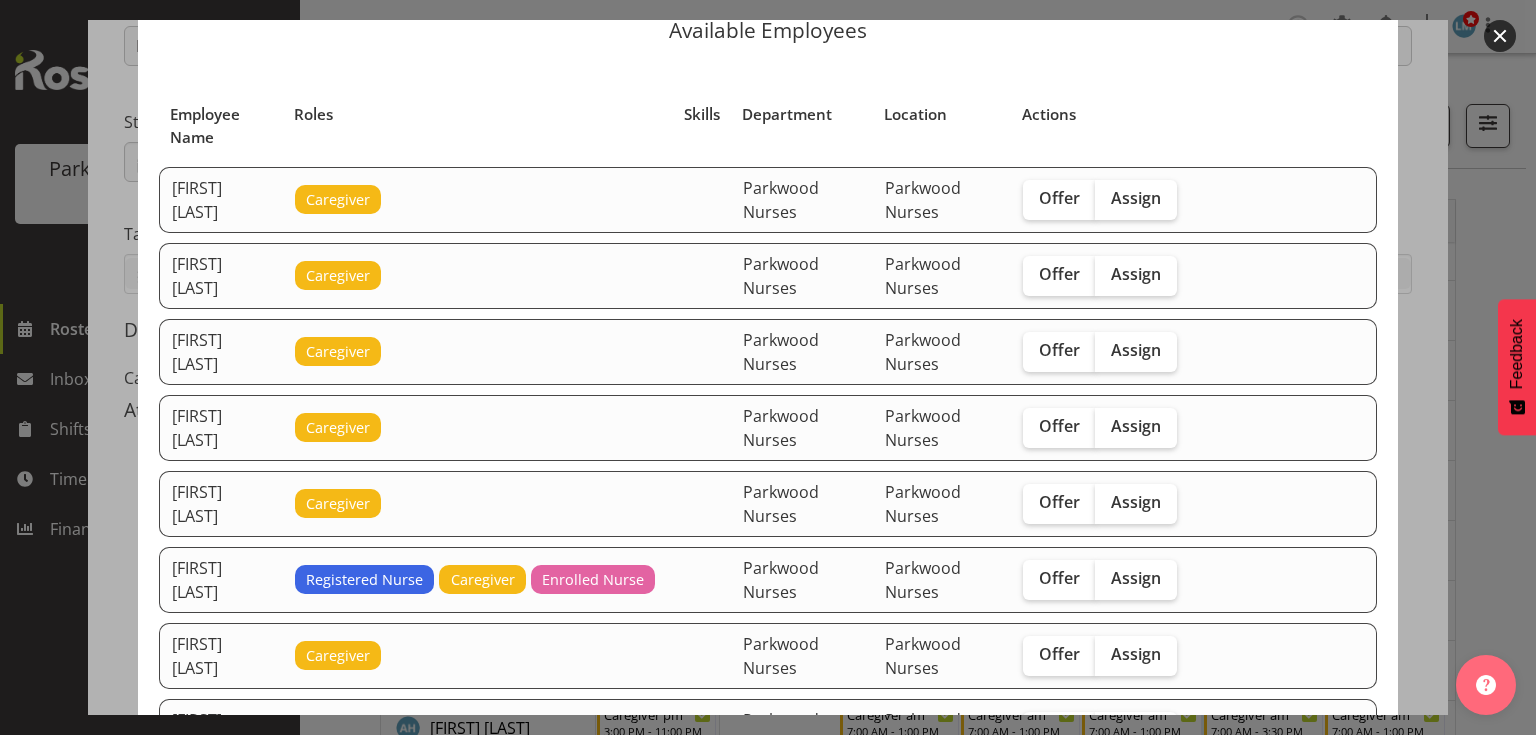 scroll, scrollTop: 240, scrollLeft: 0, axis: vertical 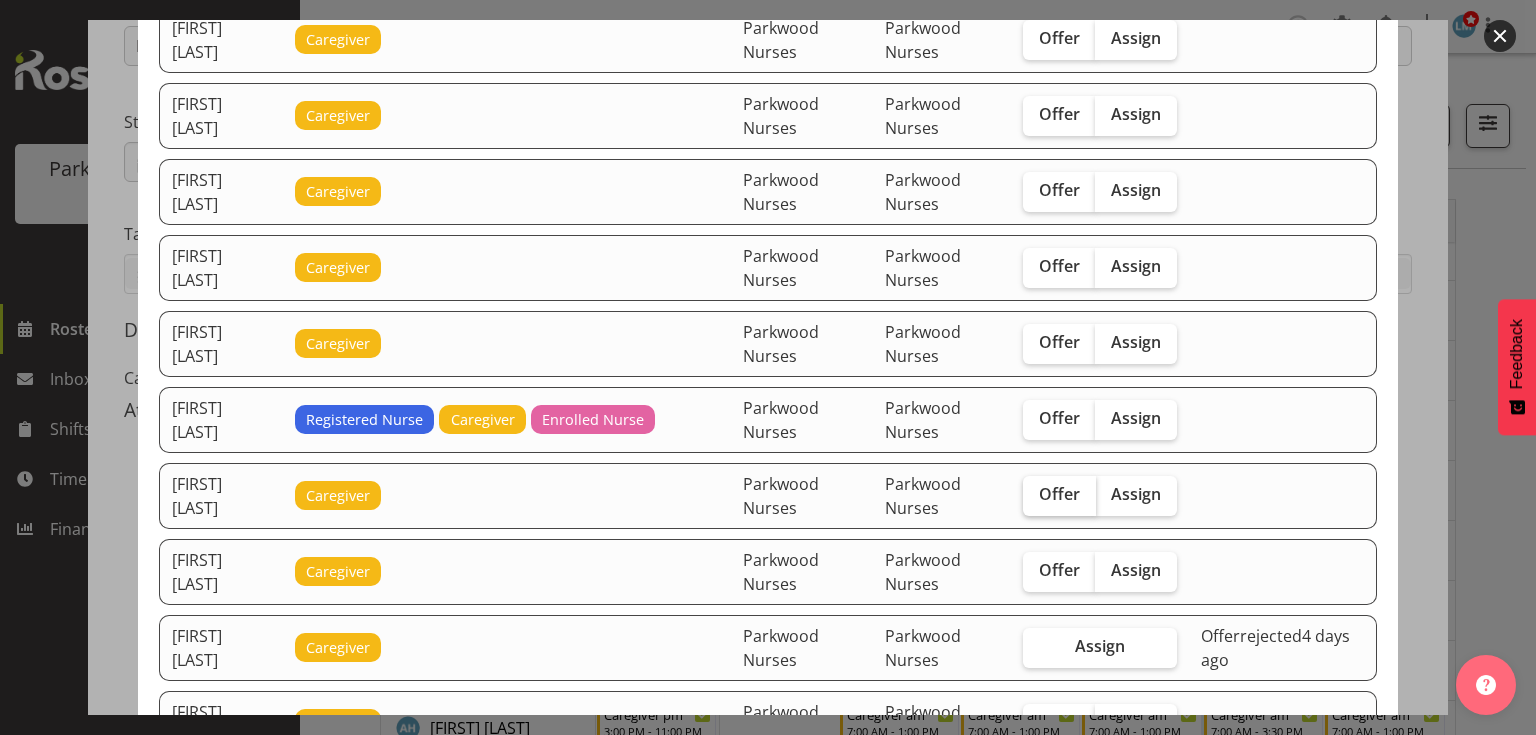 click on "Offer" at bounding box center (1059, 494) 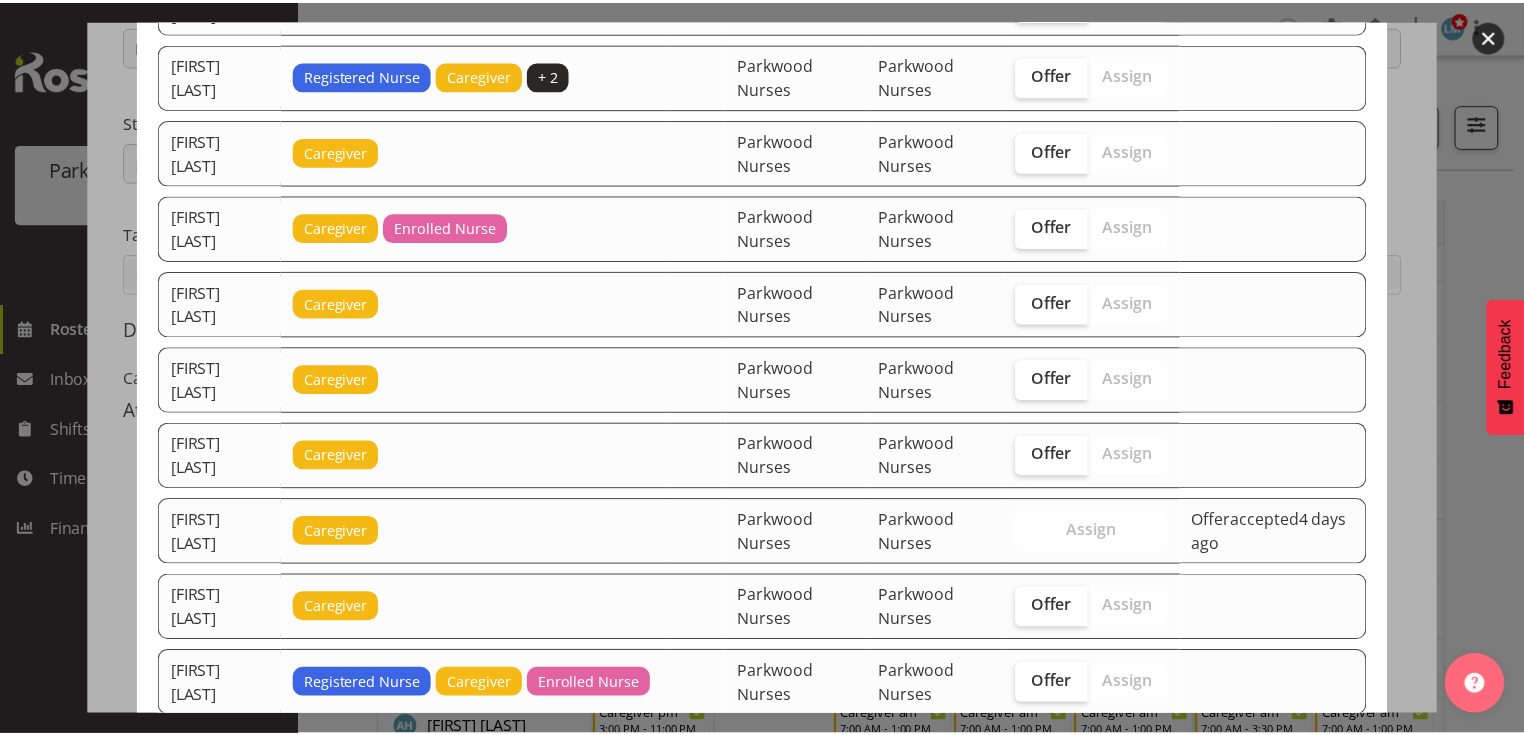 scroll, scrollTop: 1120, scrollLeft: 0, axis: vertical 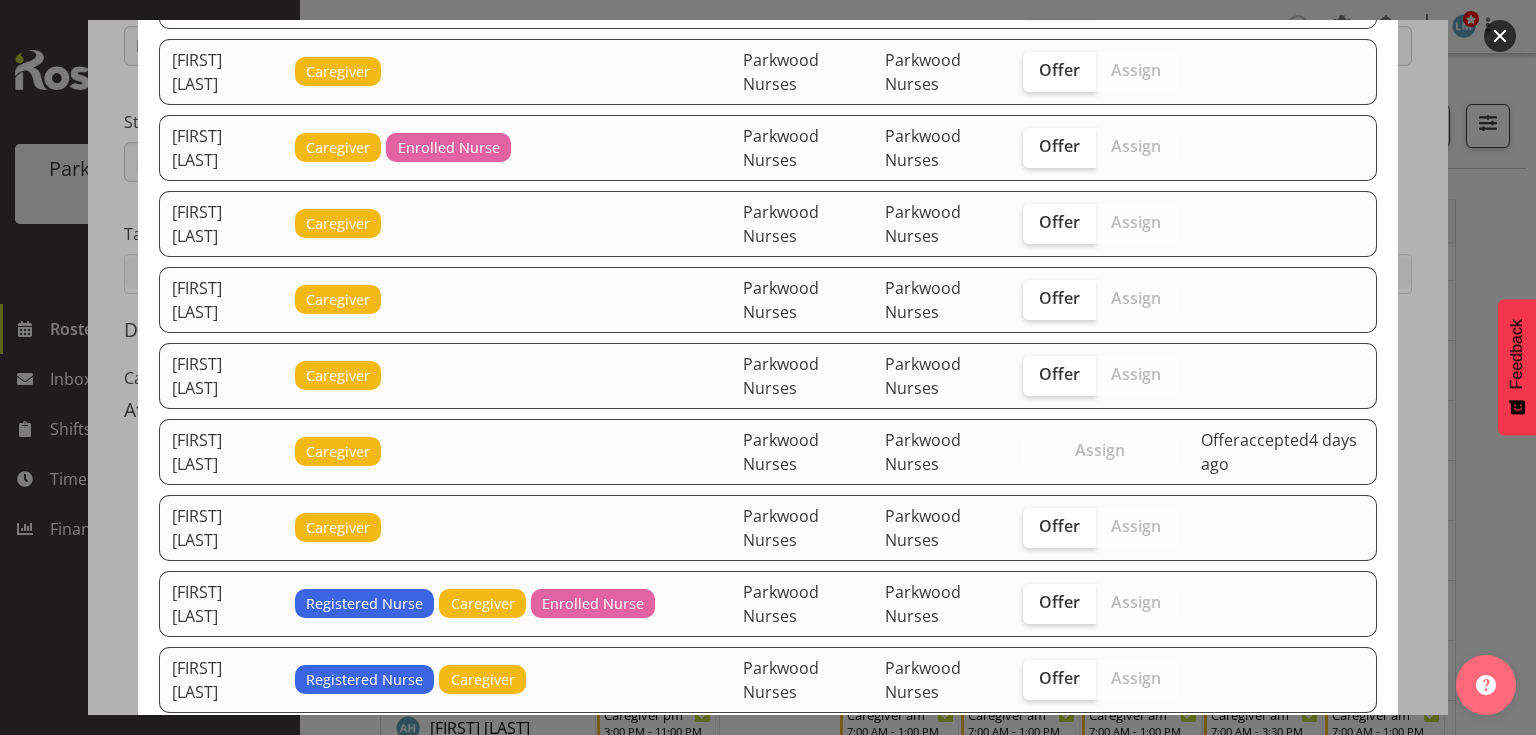 click at bounding box center [1500, 36] 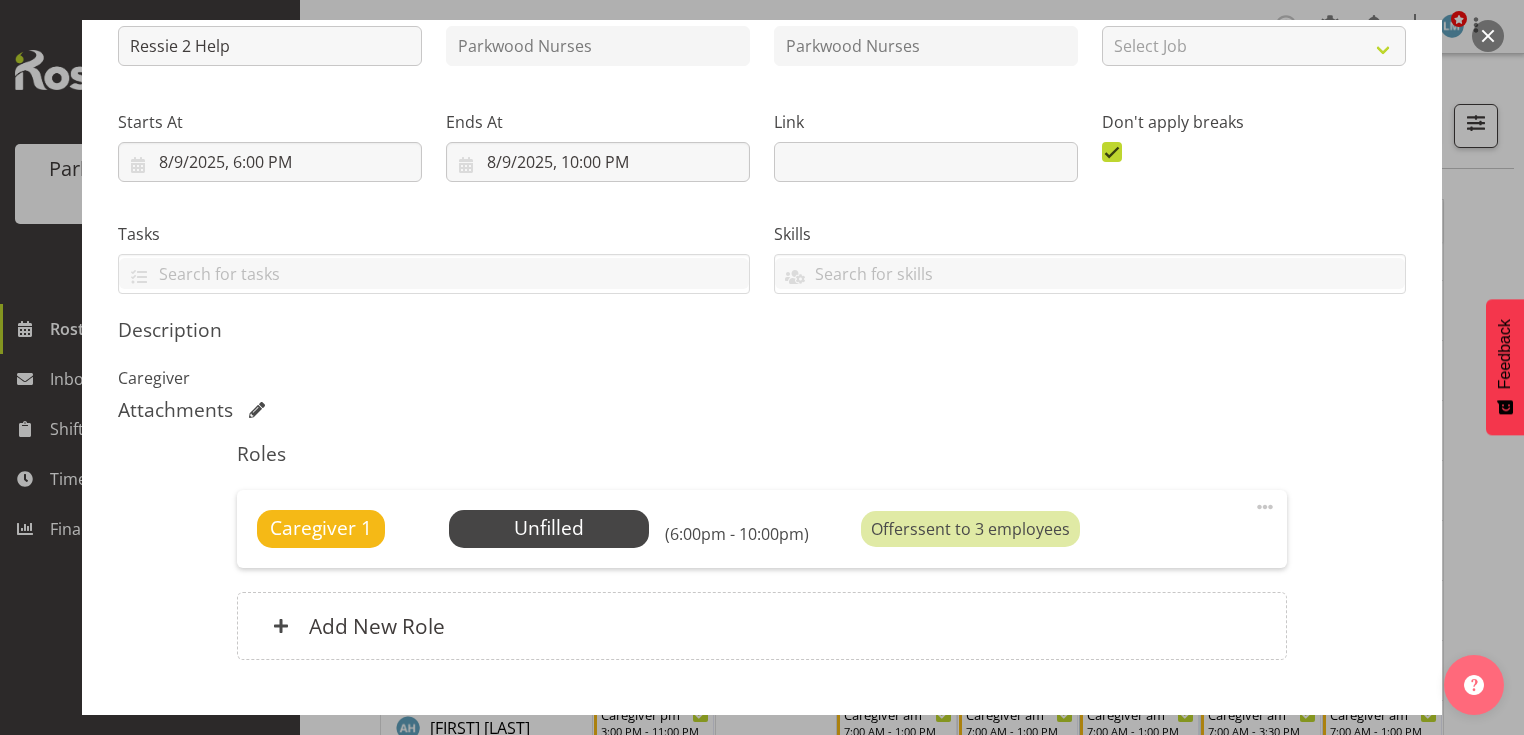 click at bounding box center [1488, 36] 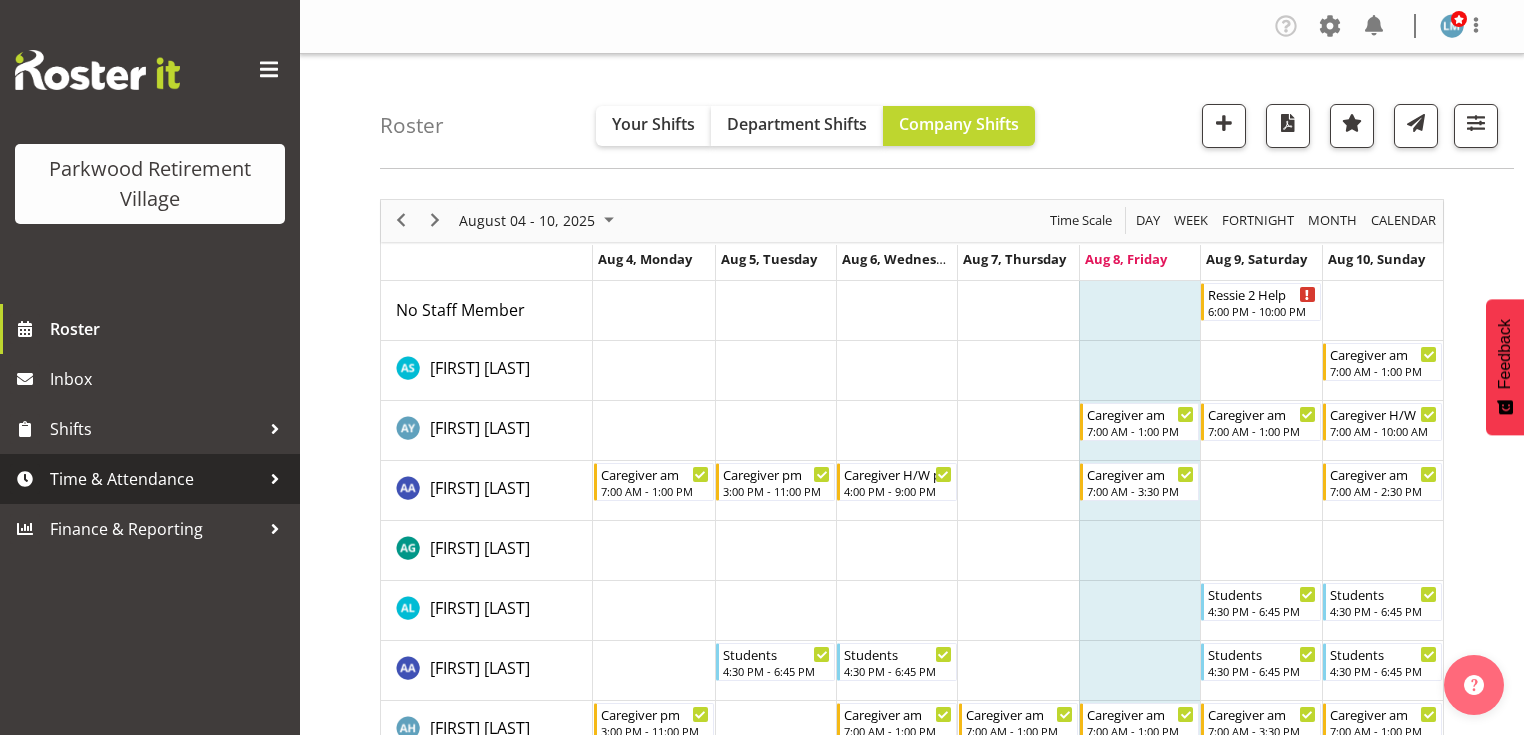 click at bounding box center (275, 479) 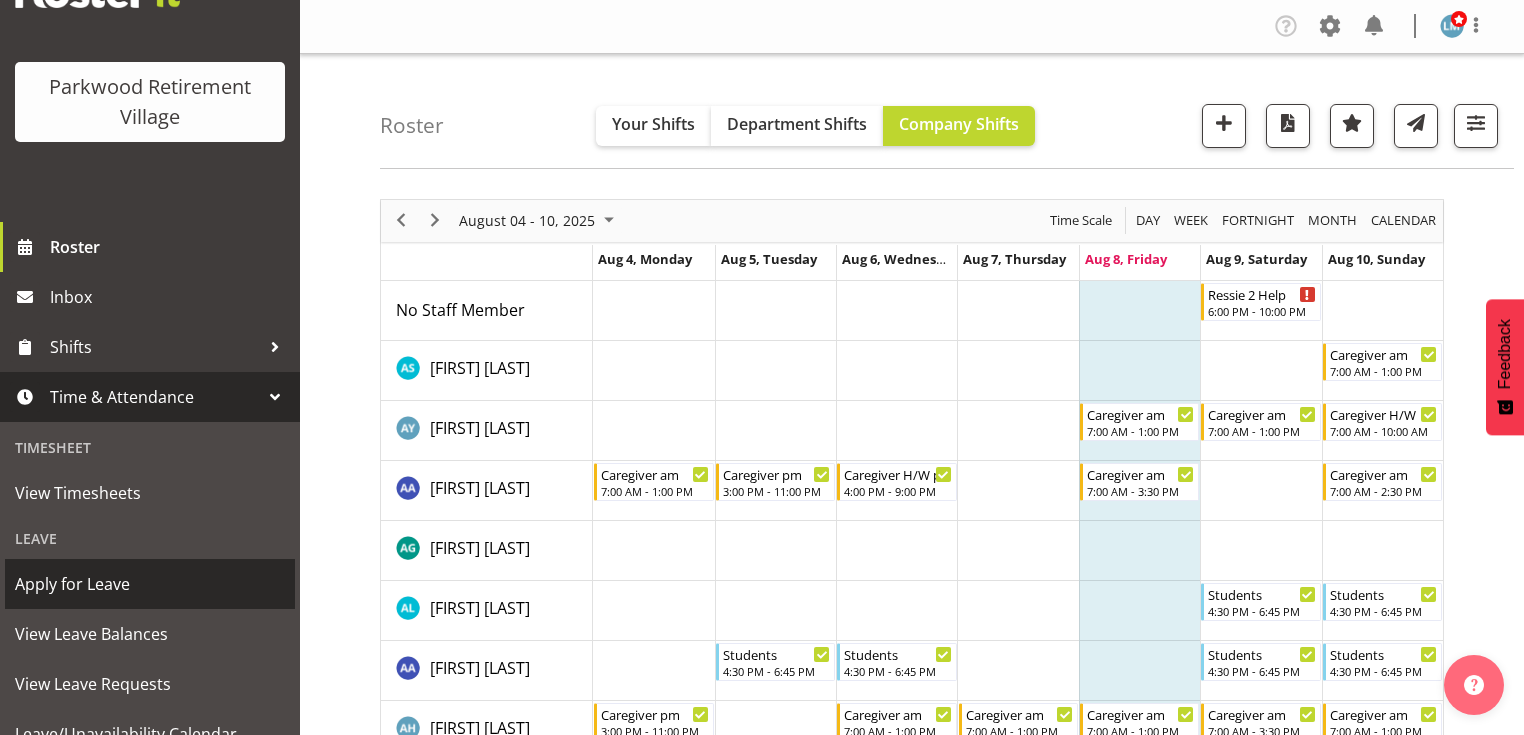 scroll, scrollTop: 160, scrollLeft: 0, axis: vertical 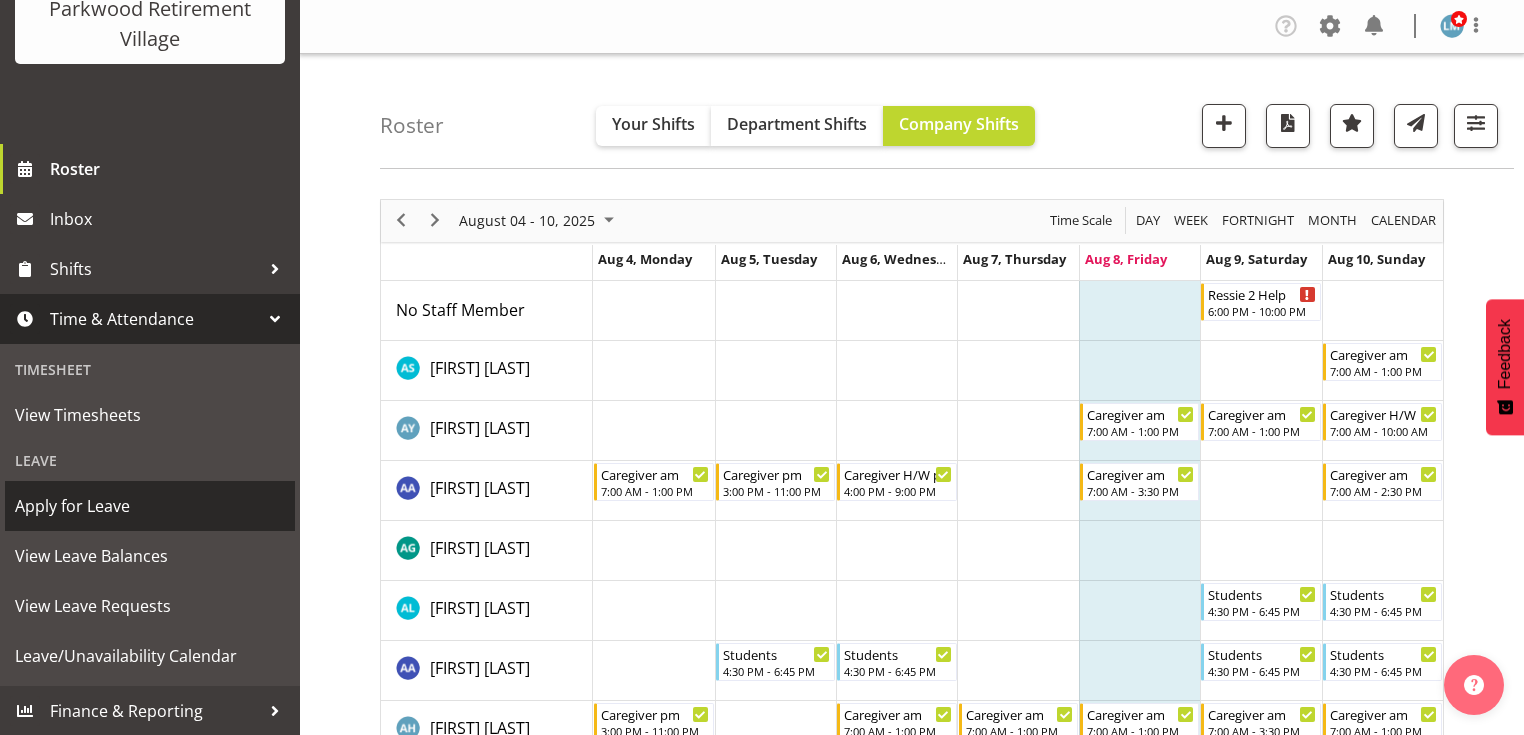 click on "Apply for Leave" at bounding box center (150, 506) 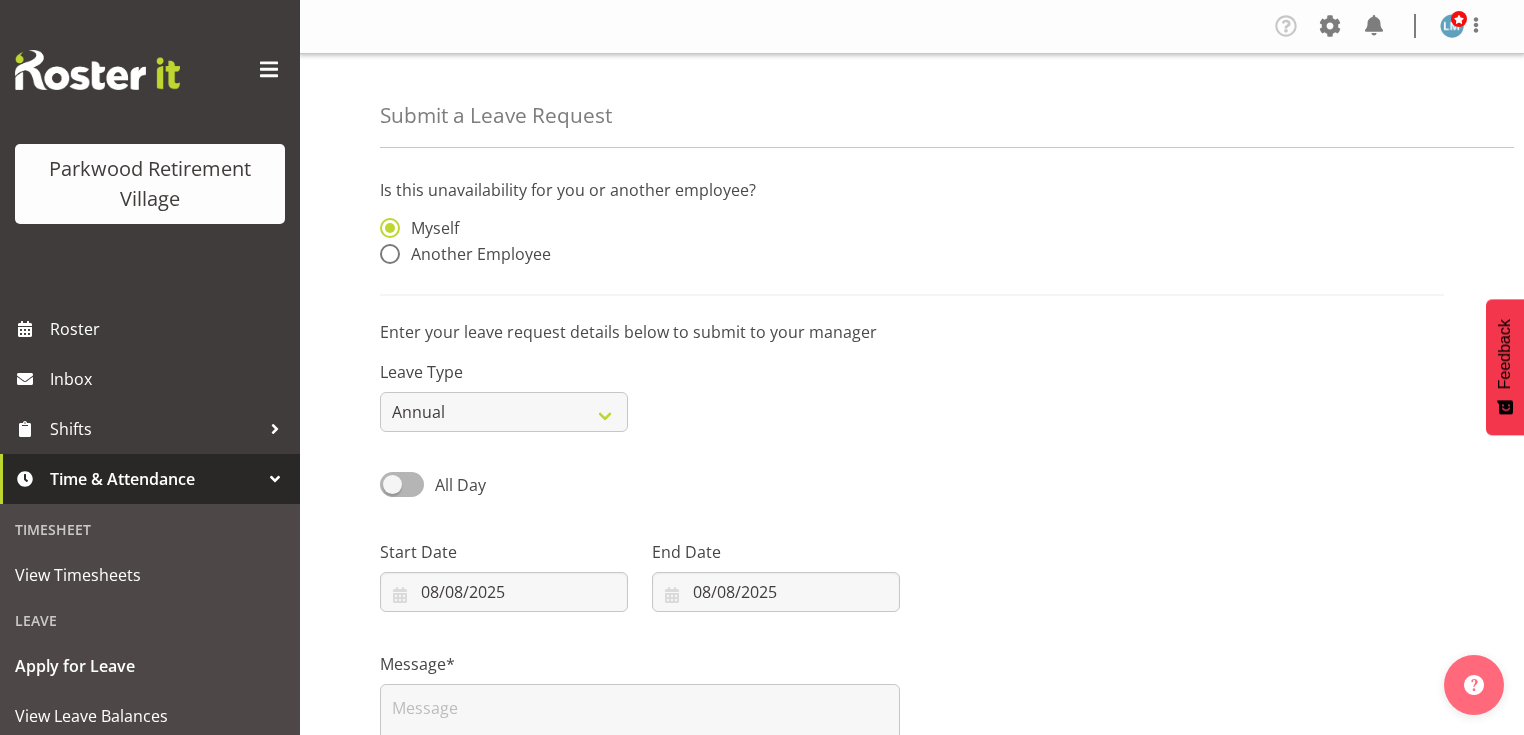scroll, scrollTop: 0, scrollLeft: 0, axis: both 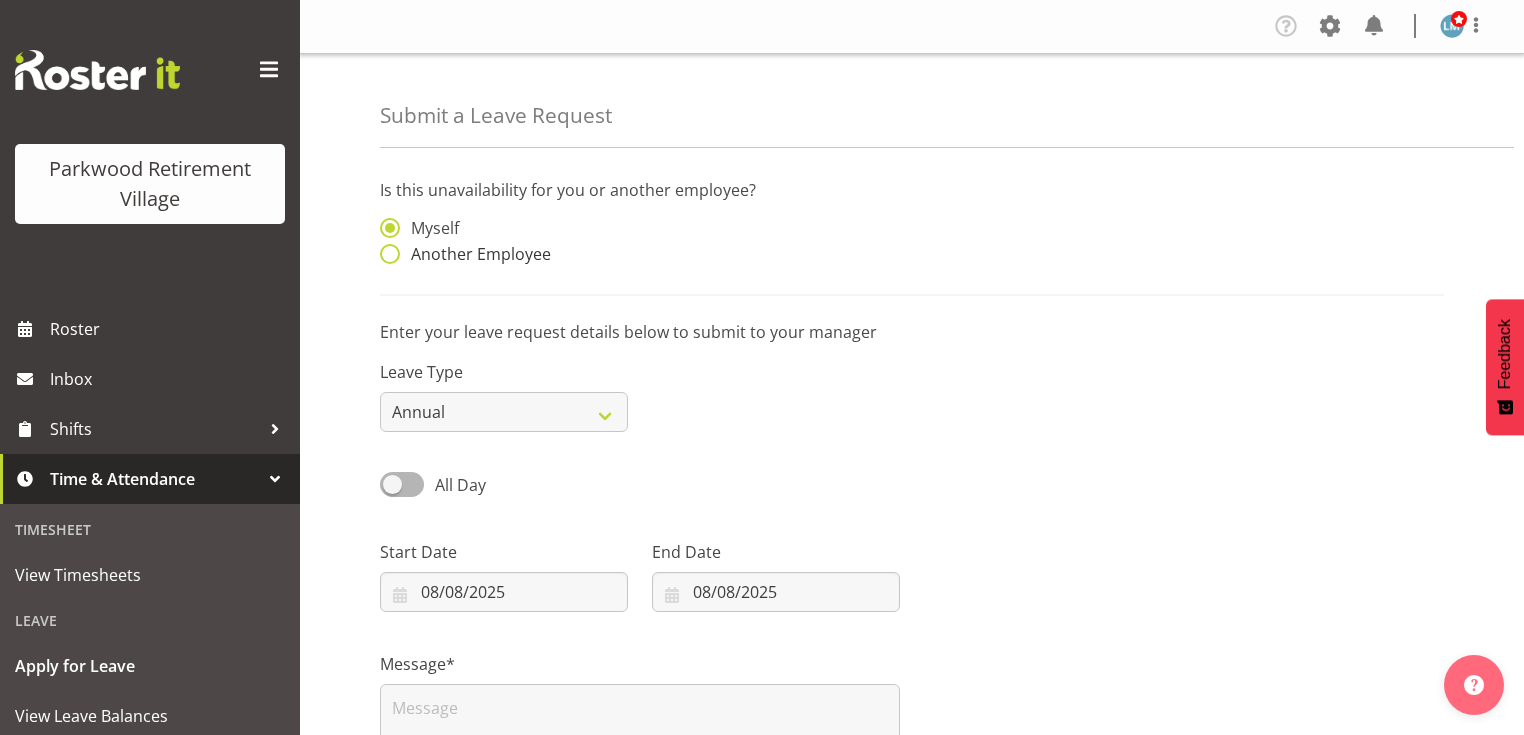 click at bounding box center (390, 254) 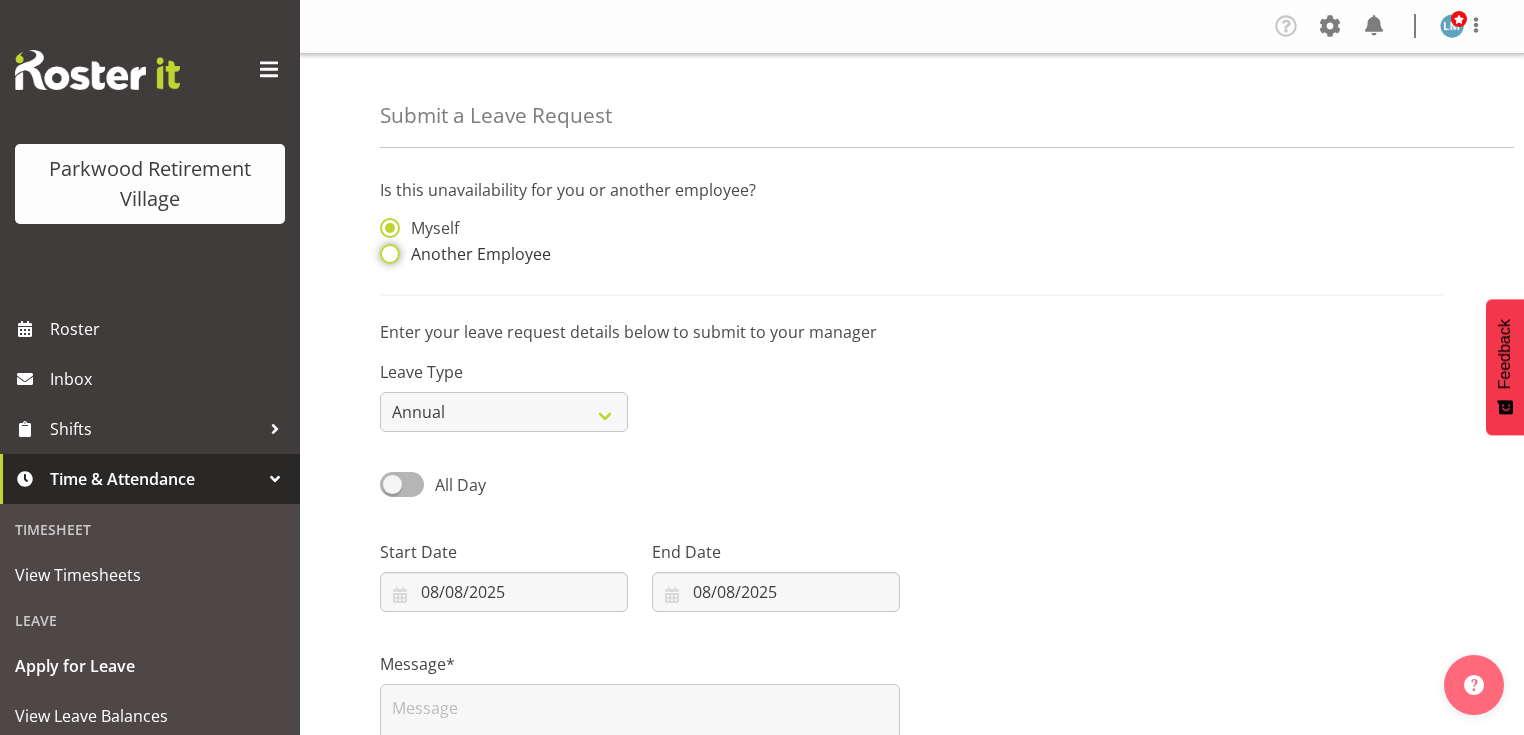 click on "Another Employee" at bounding box center [386, 254] 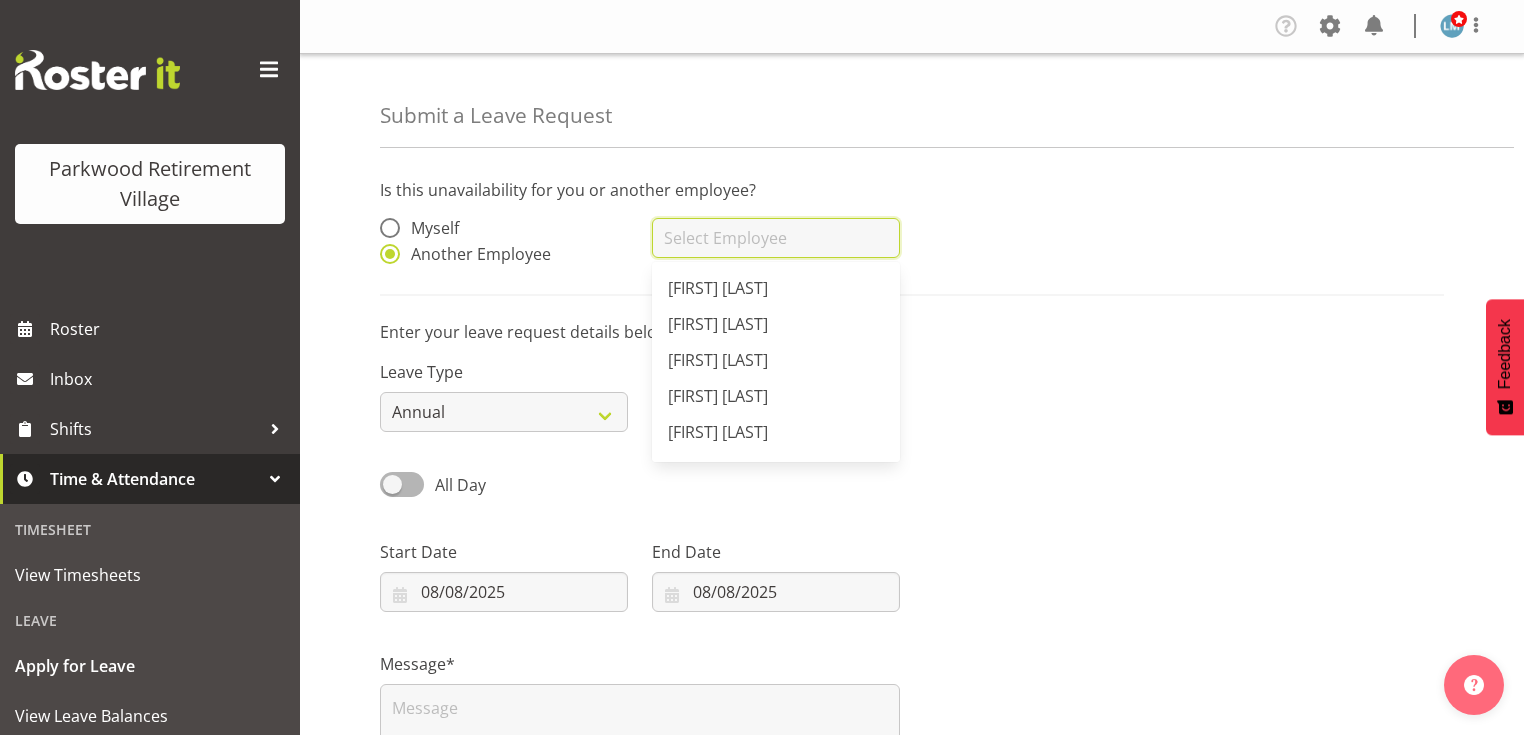 click at bounding box center [776, 238] 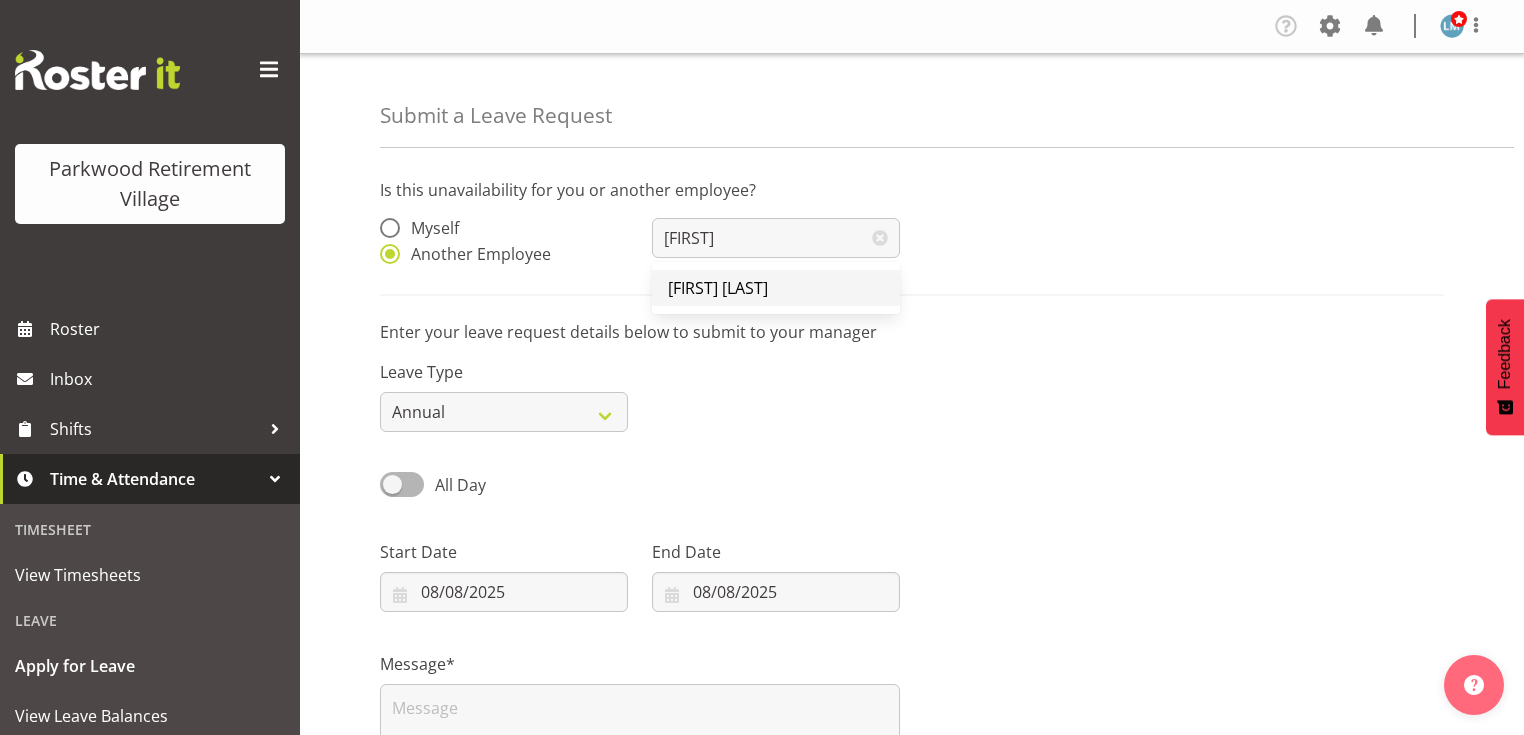 click on "[FIRST] [LAST]" at bounding box center (718, 288) 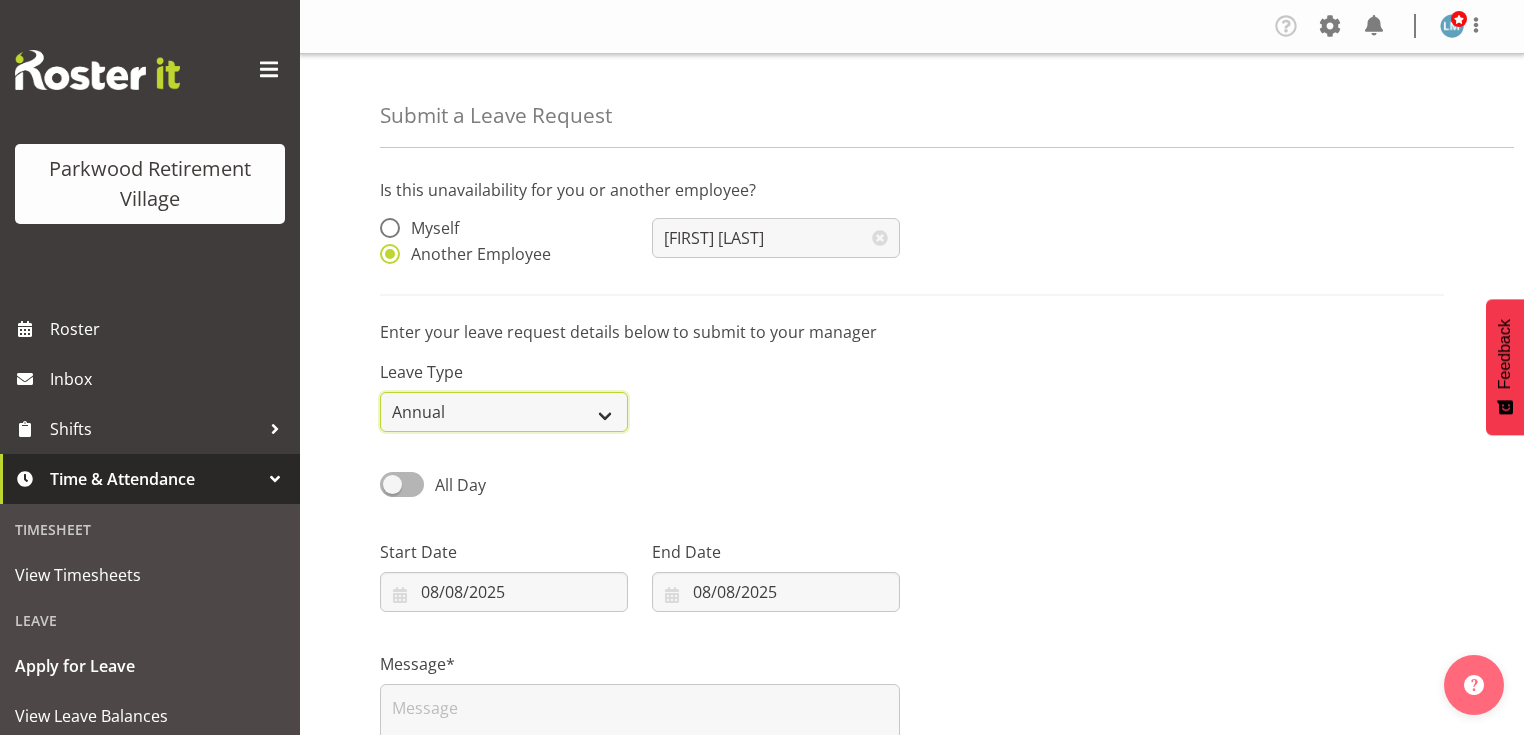 click on "Annual Sick Leave Without Pay Bereavement Domestic Violence Parental Jury Service Day In Lieu   Other" at bounding box center [504, 412] 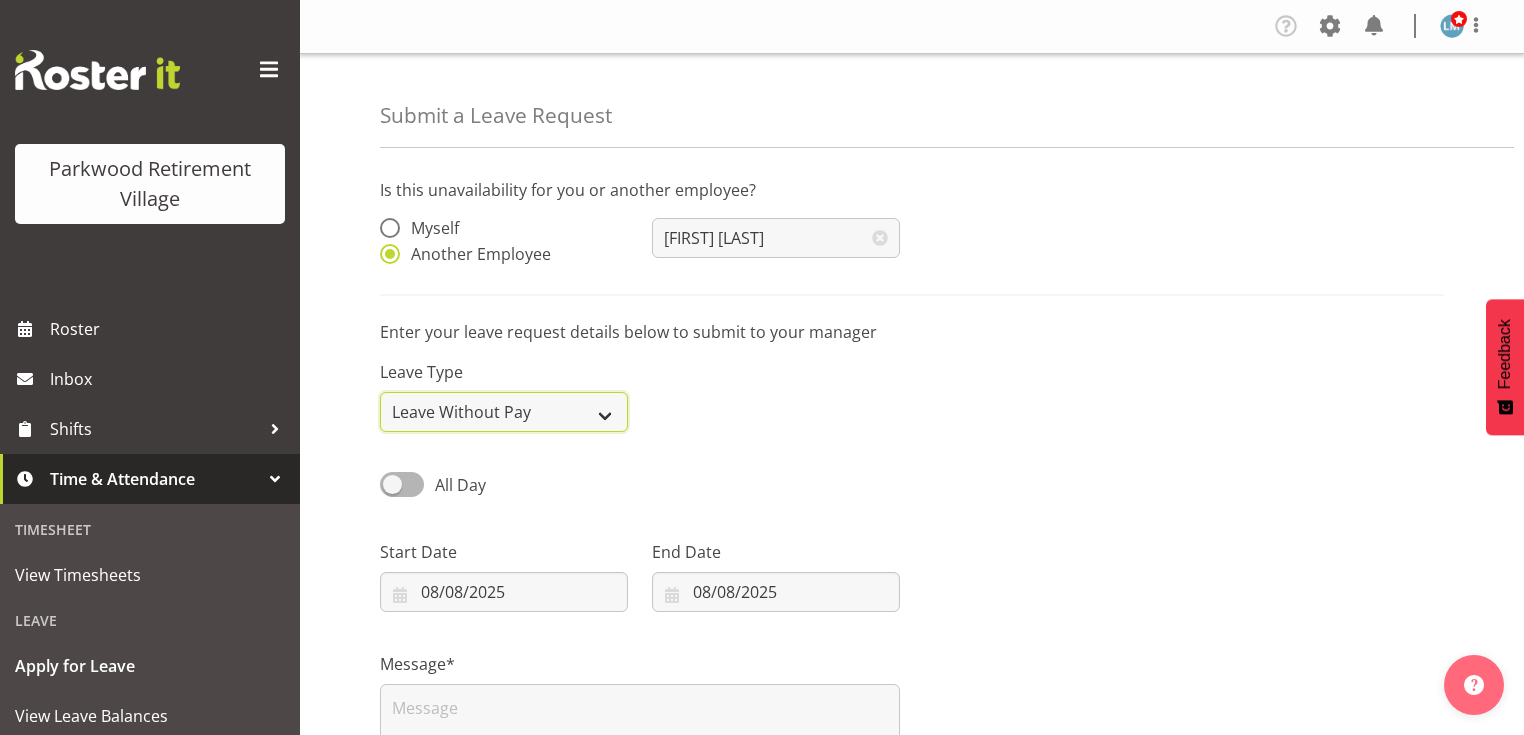 click on "Annual Sick Leave Without Pay Bereavement Domestic Violence Parental Jury Service Day In Lieu   Other" at bounding box center [504, 412] 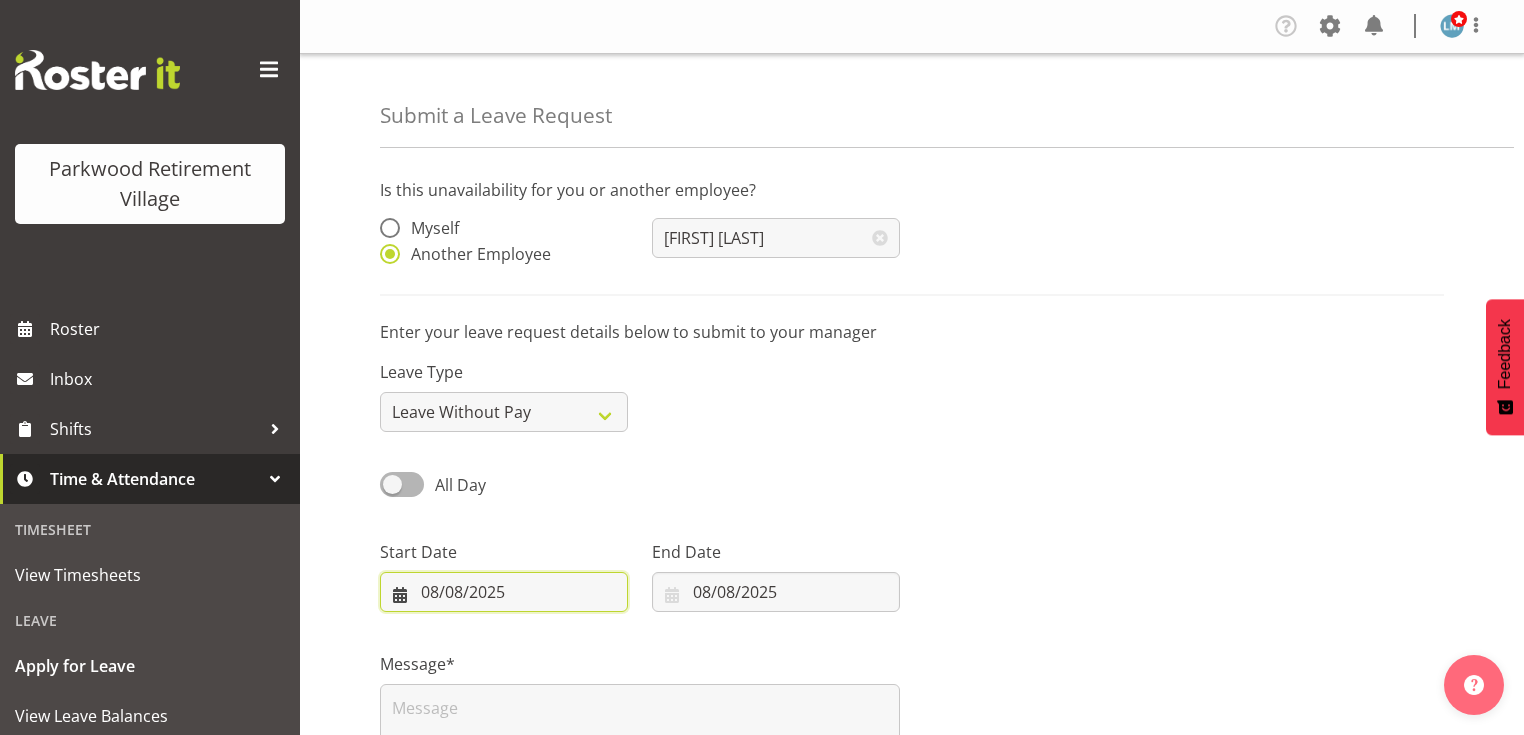 click on "08/08/2025" at bounding box center (504, 592) 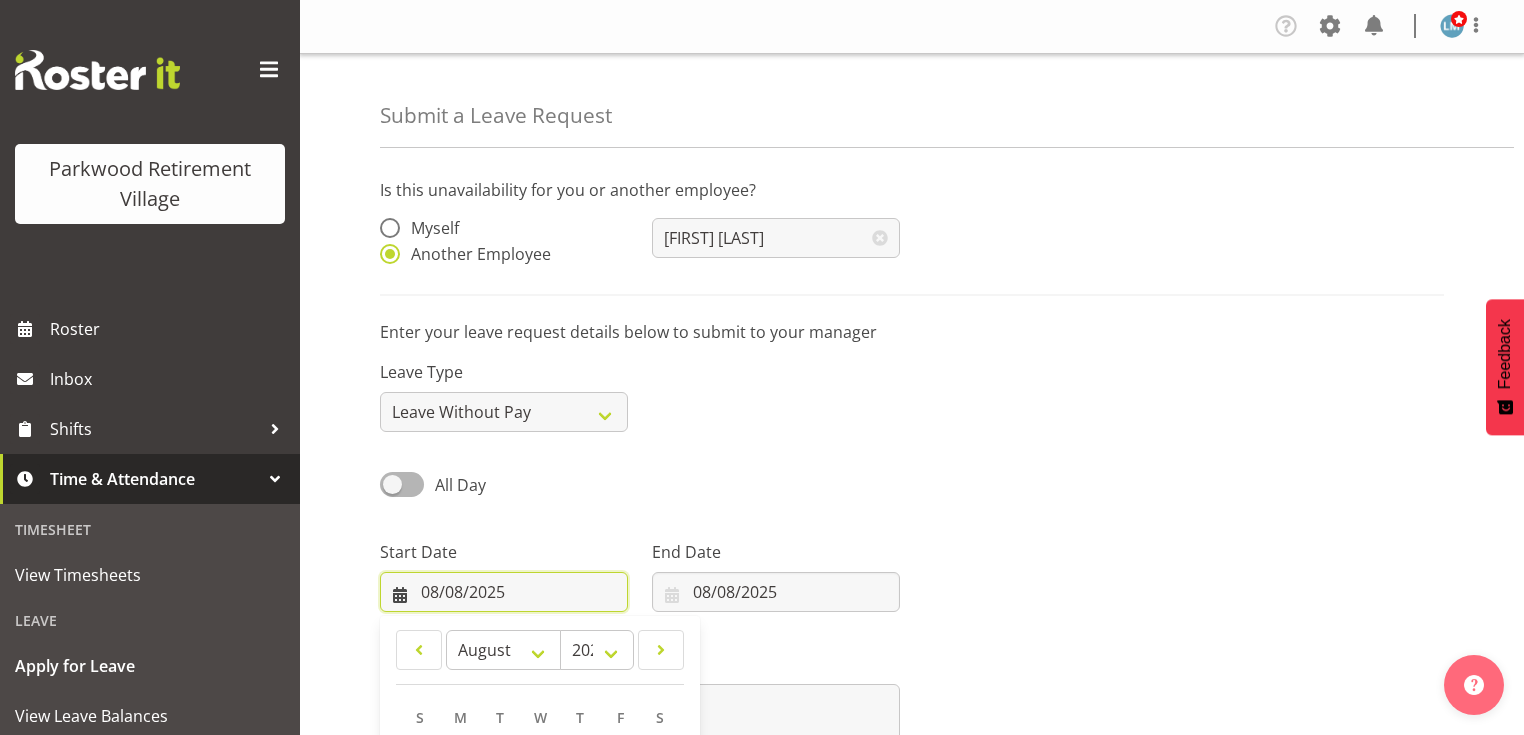 scroll, scrollTop: 288, scrollLeft: 0, axis: vertical 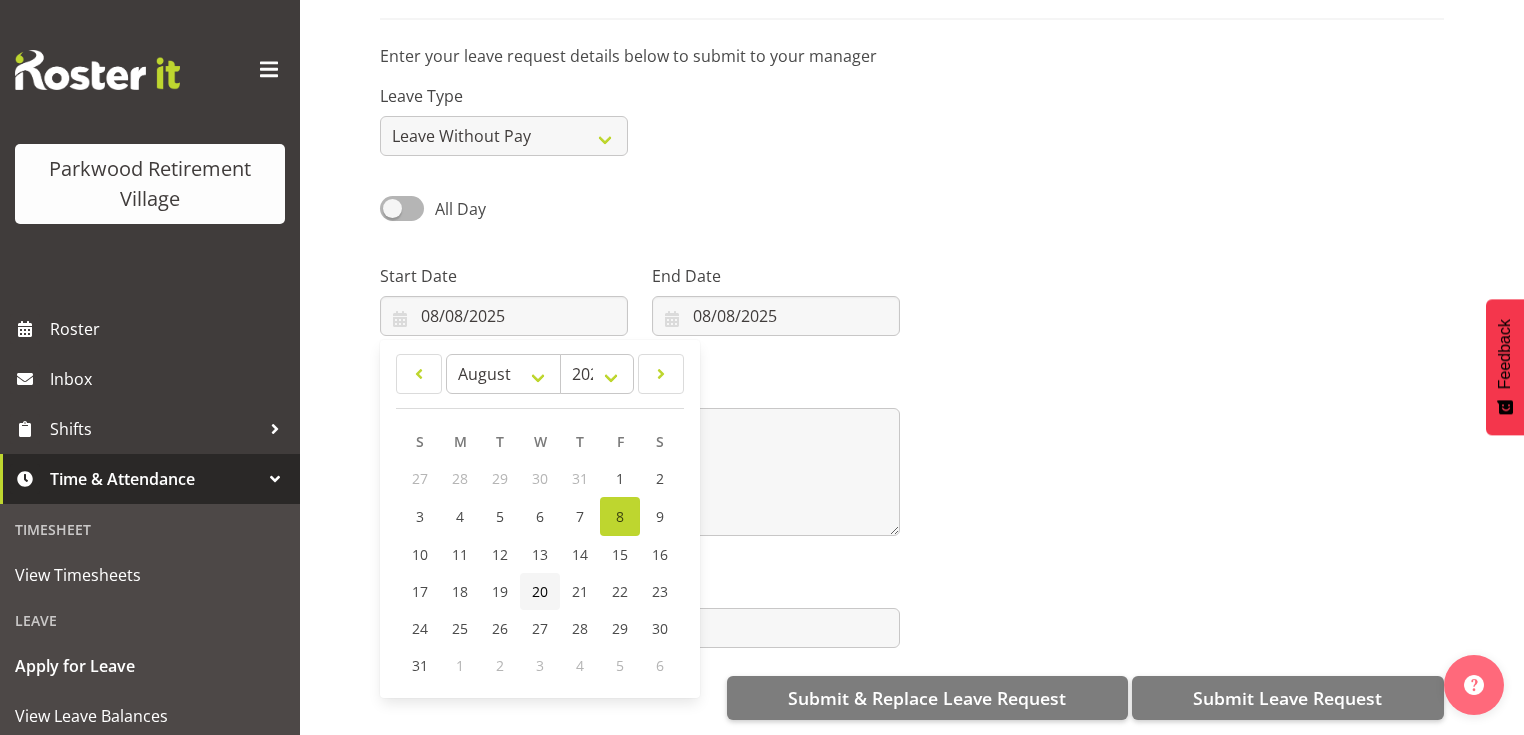 click on "20" at bounding box center [540, 591] 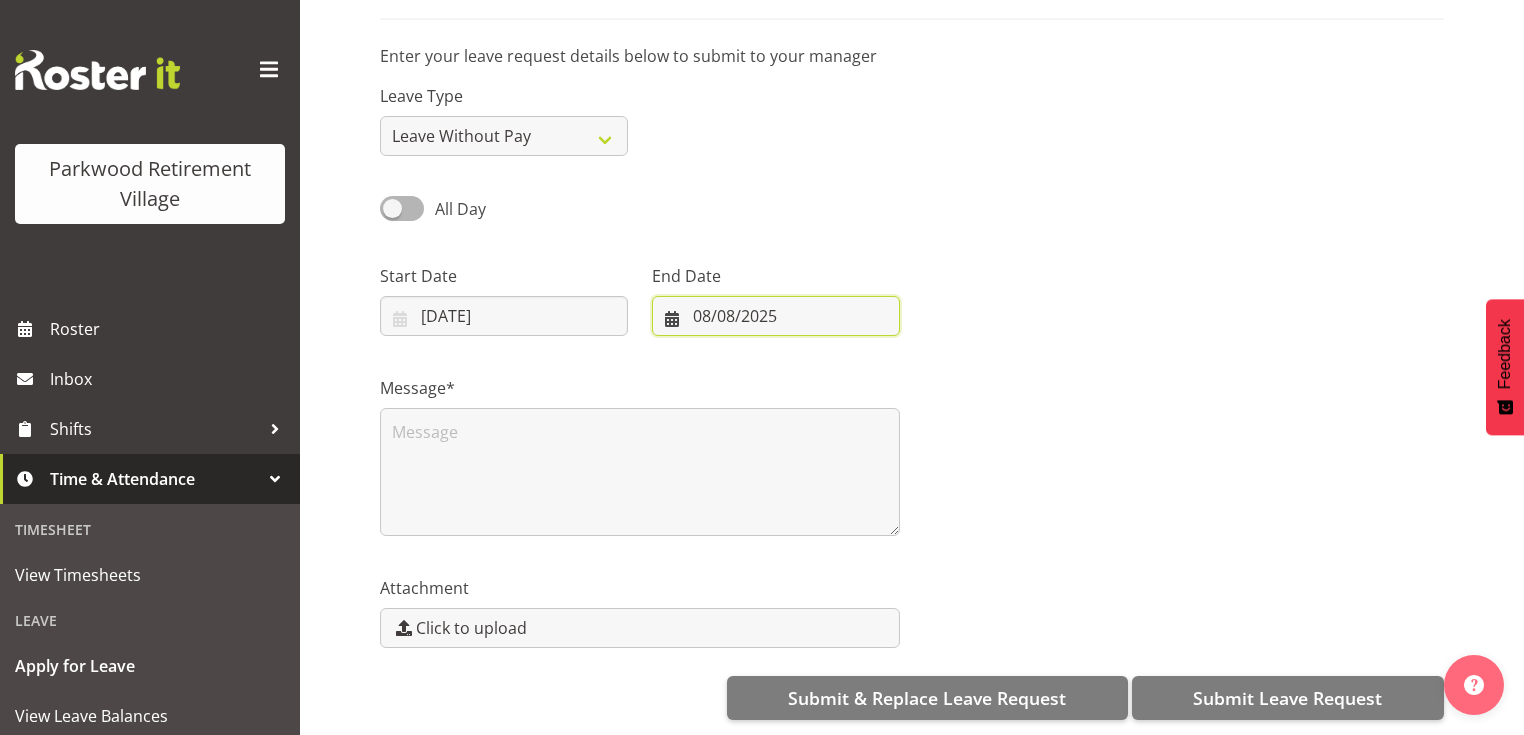 click on "08/08/2025" at bounding box center (776, 316) 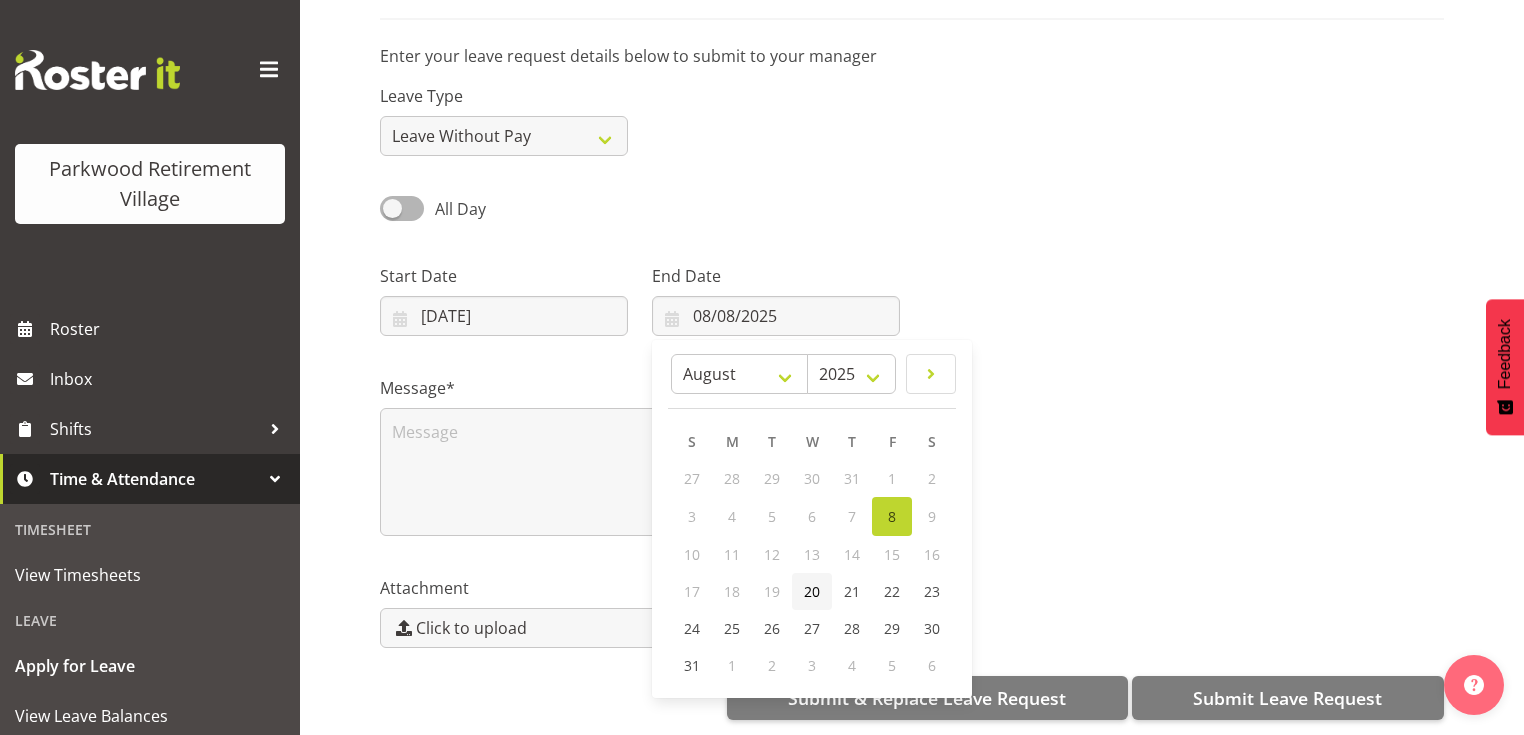 click on "20" at bounding box center [812, 591] 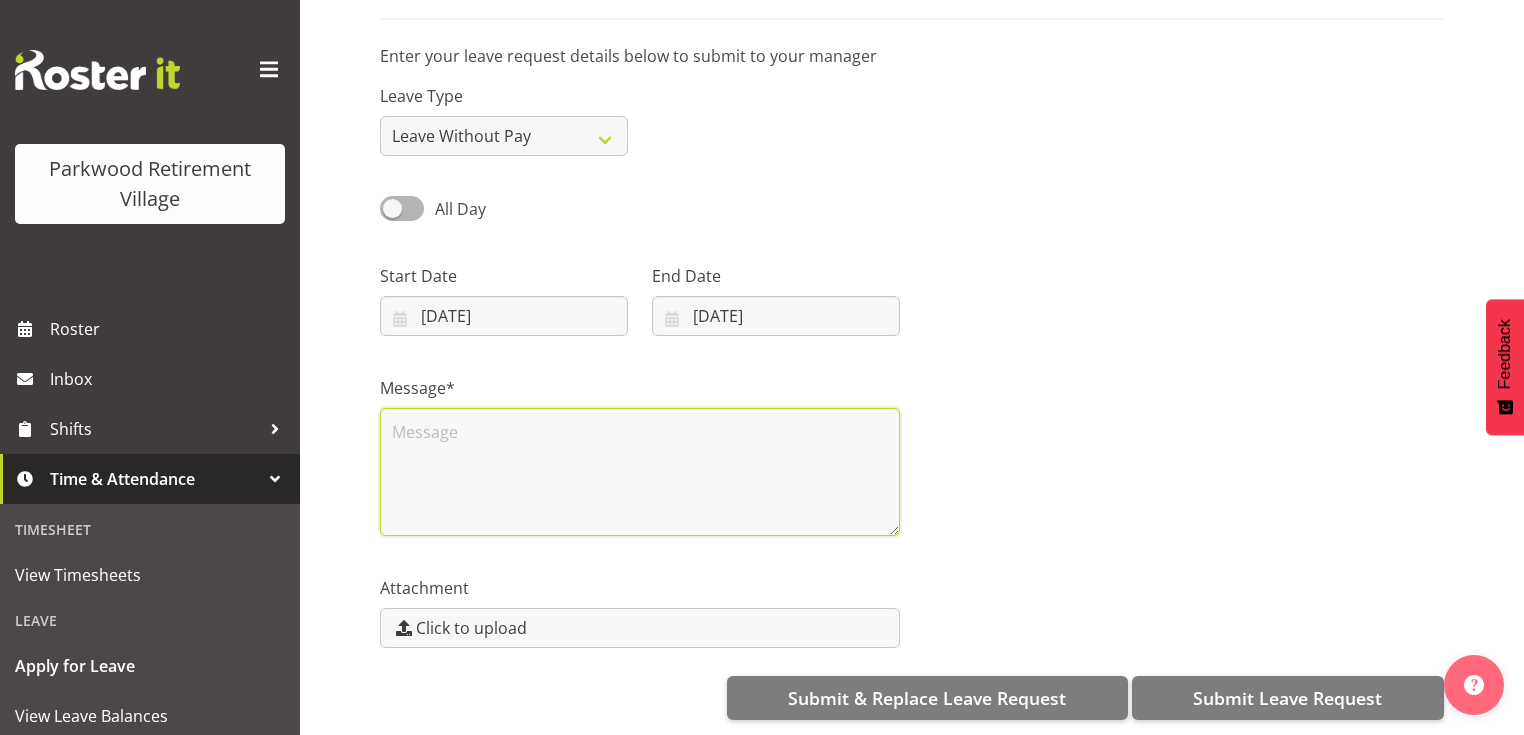 click at bounding box center [640, 472] 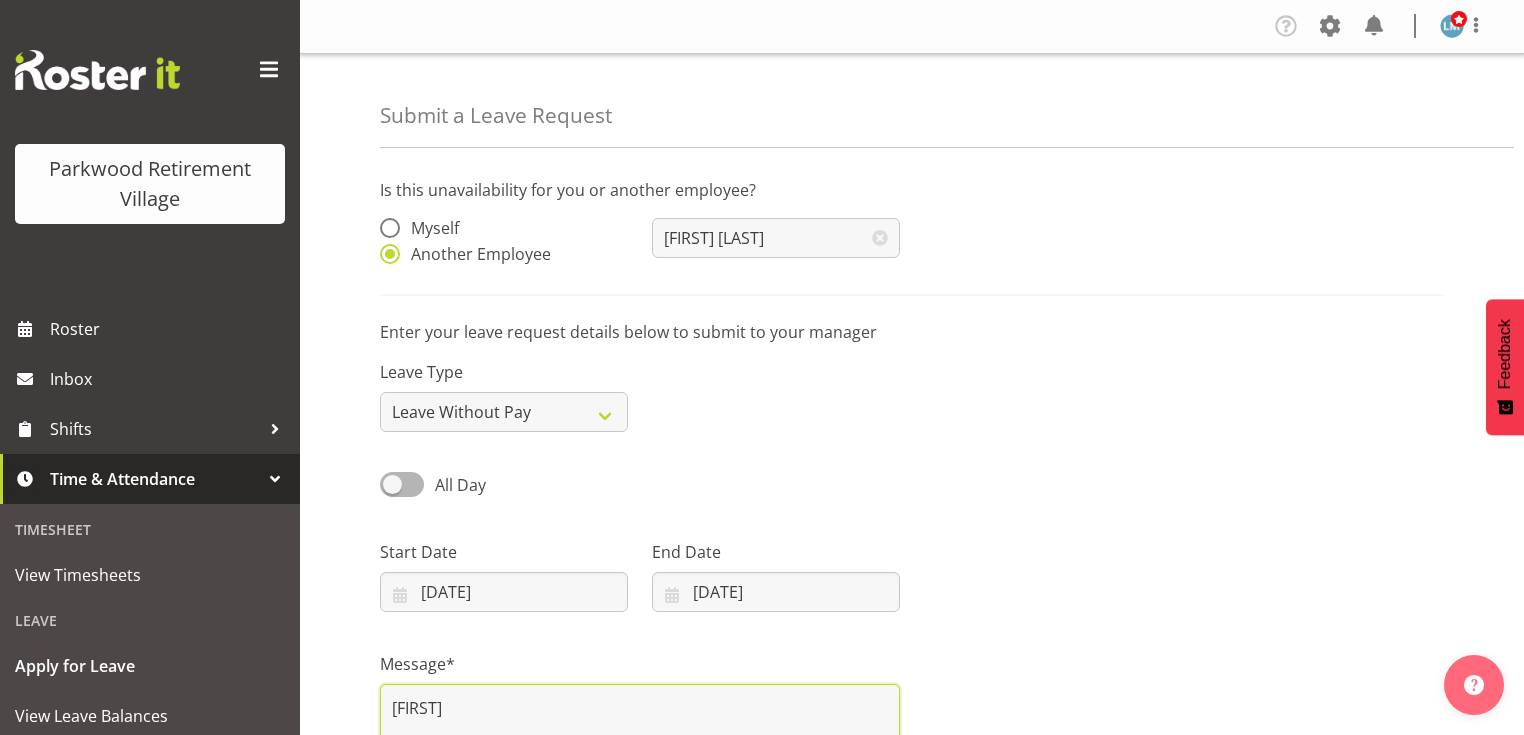 scroll, scrollTop: 288, scrollLeft: 0, axis: vertical 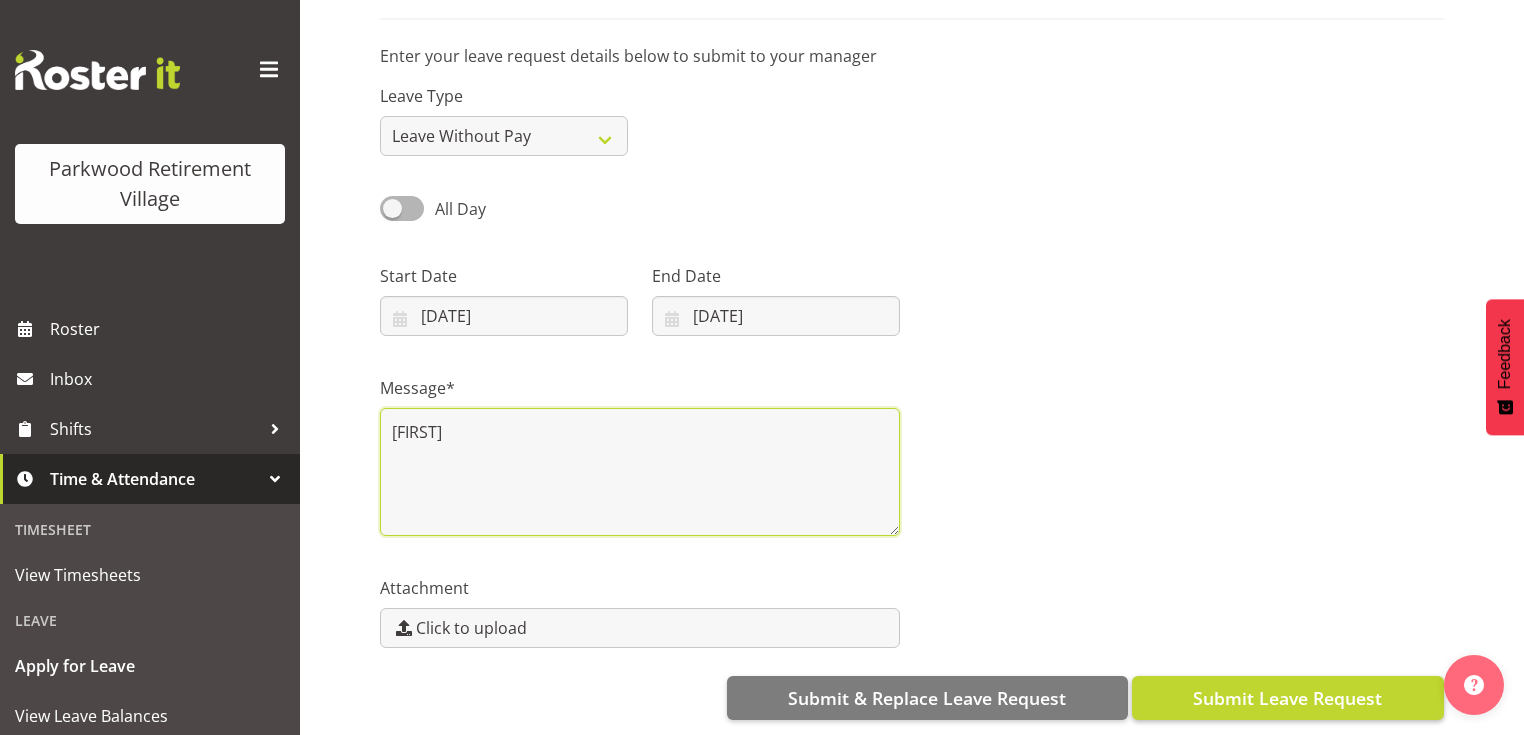 type on "[FIRST]" 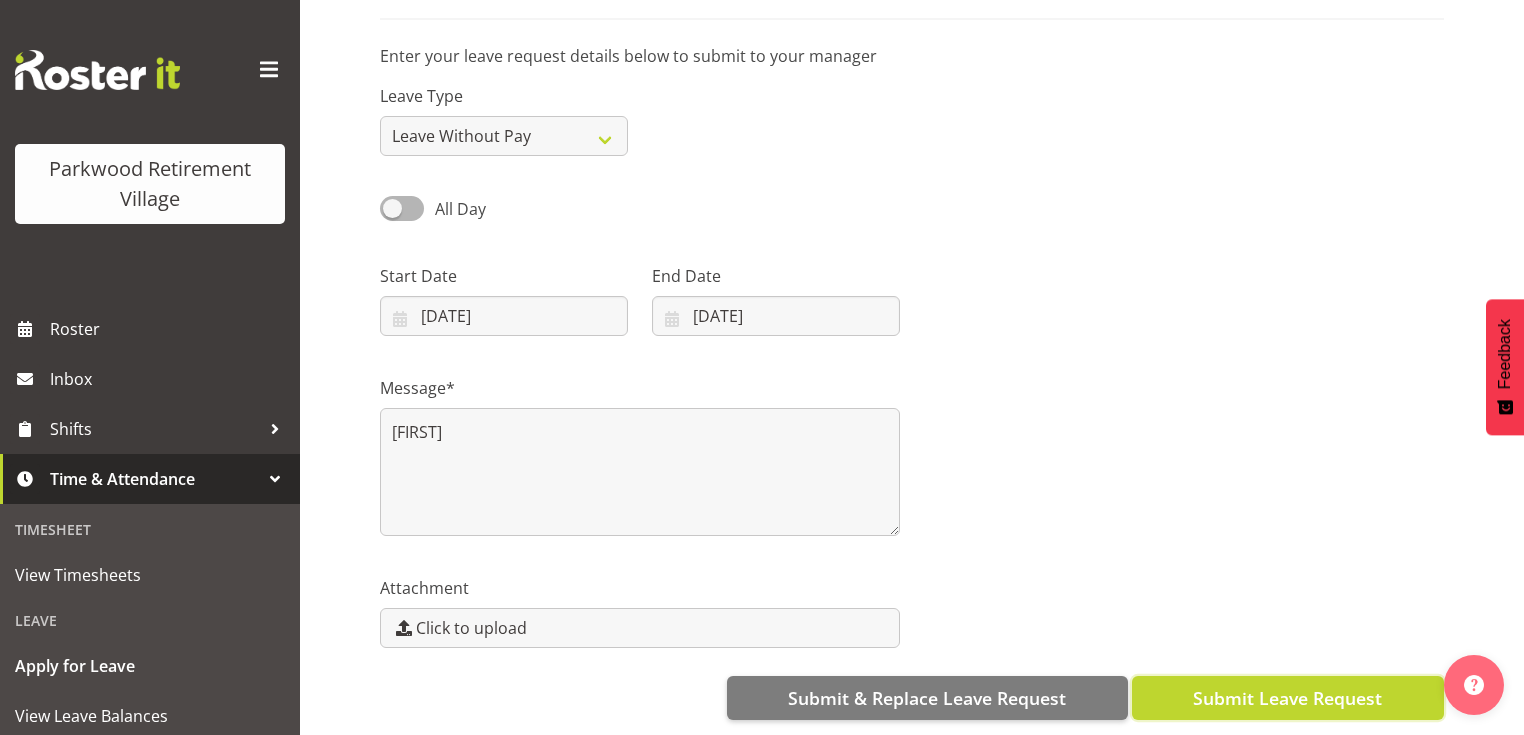 click on "Submit Leave Request" at bounding box center [1287, 698] 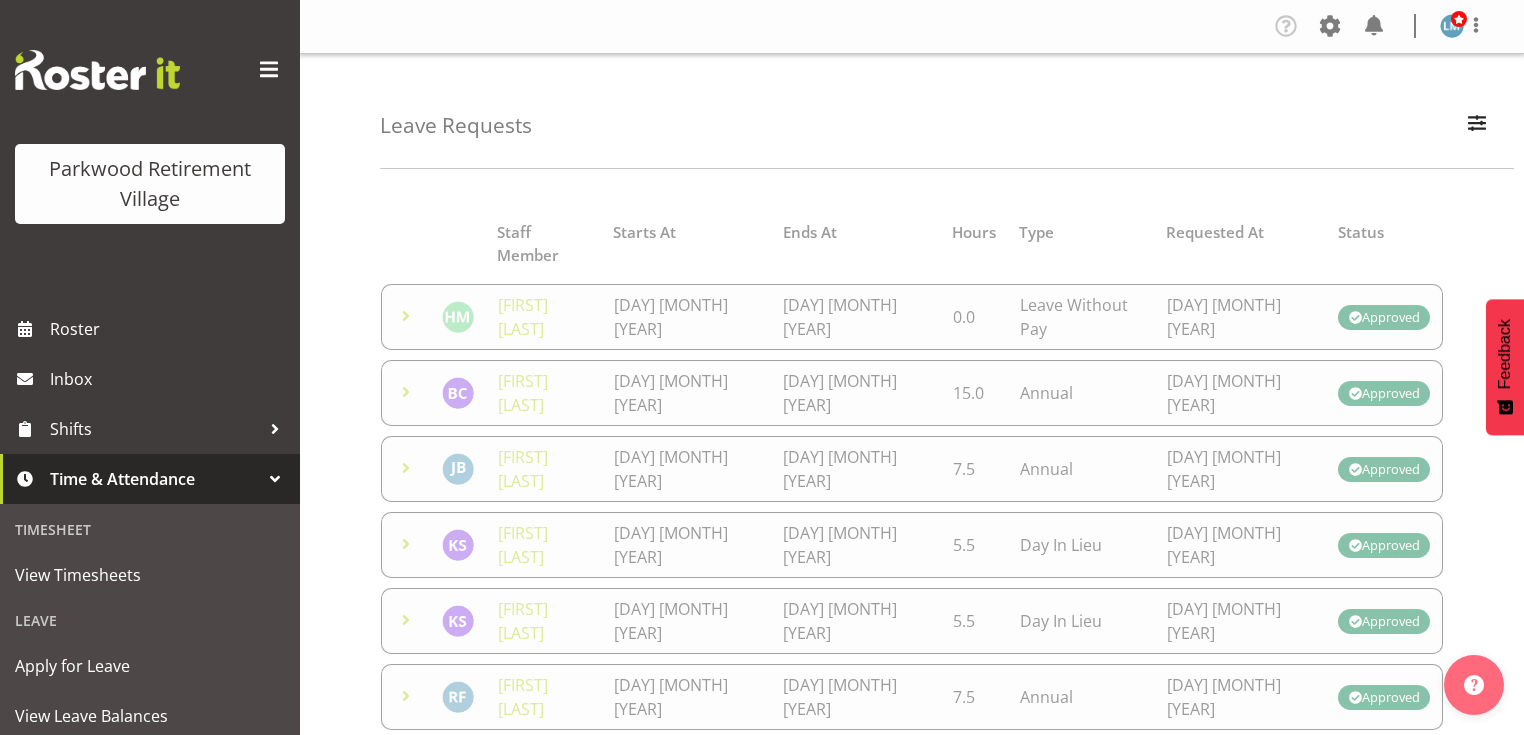 scroll, scrollTop: 0, scrollLeft: 0, axis: both 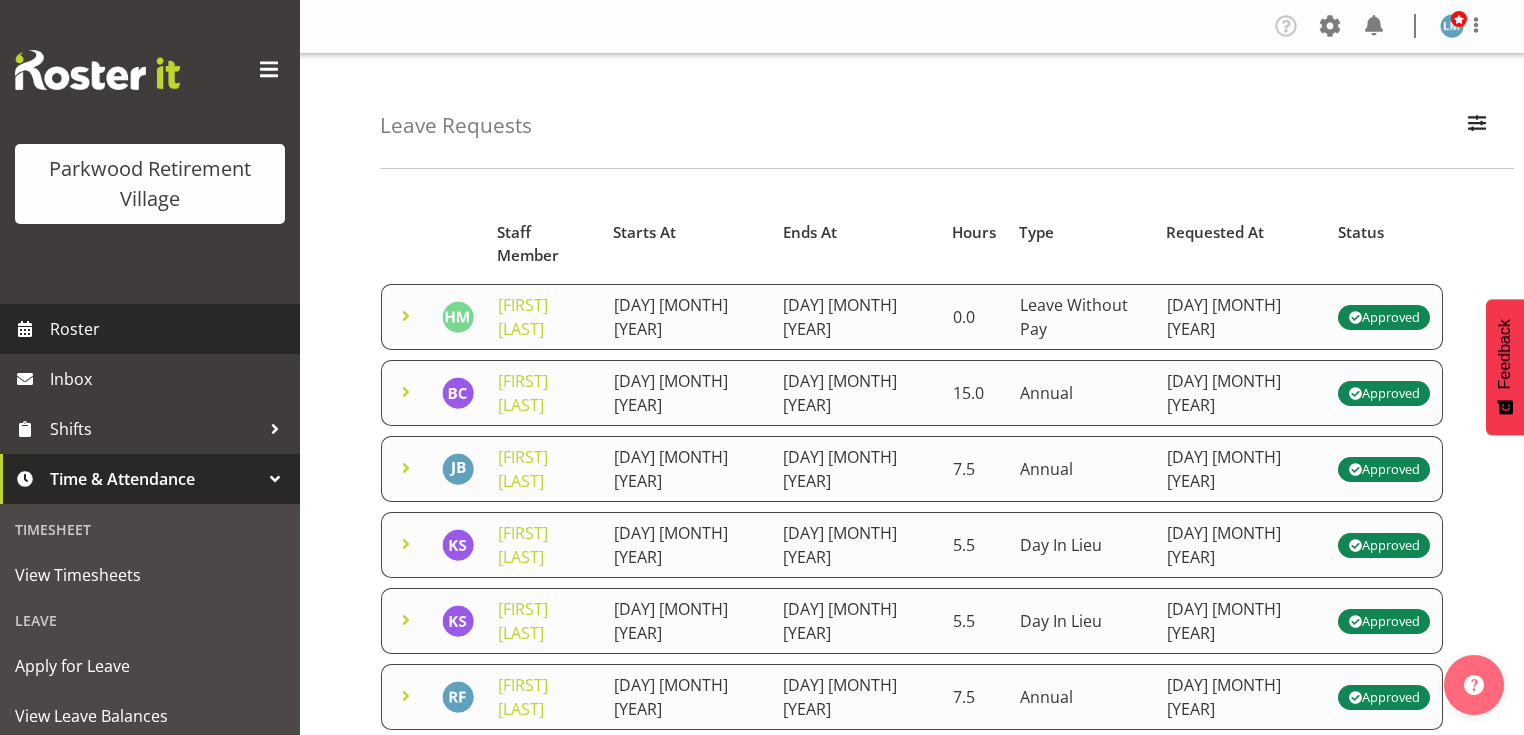 click on "Roster" at bounding box center [170, 329] 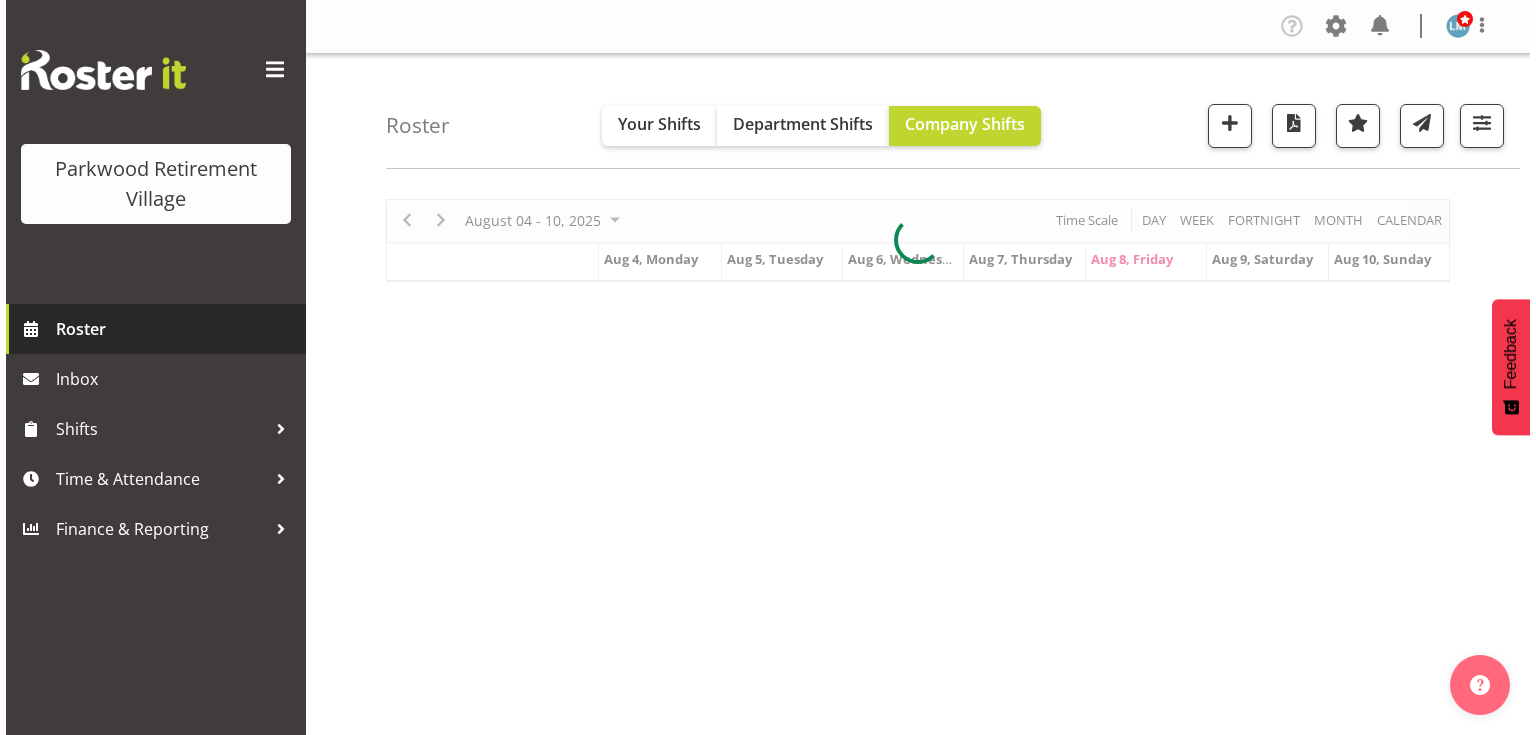 scroll, scrollTop: 0, scrollLeft: 0, axis: both 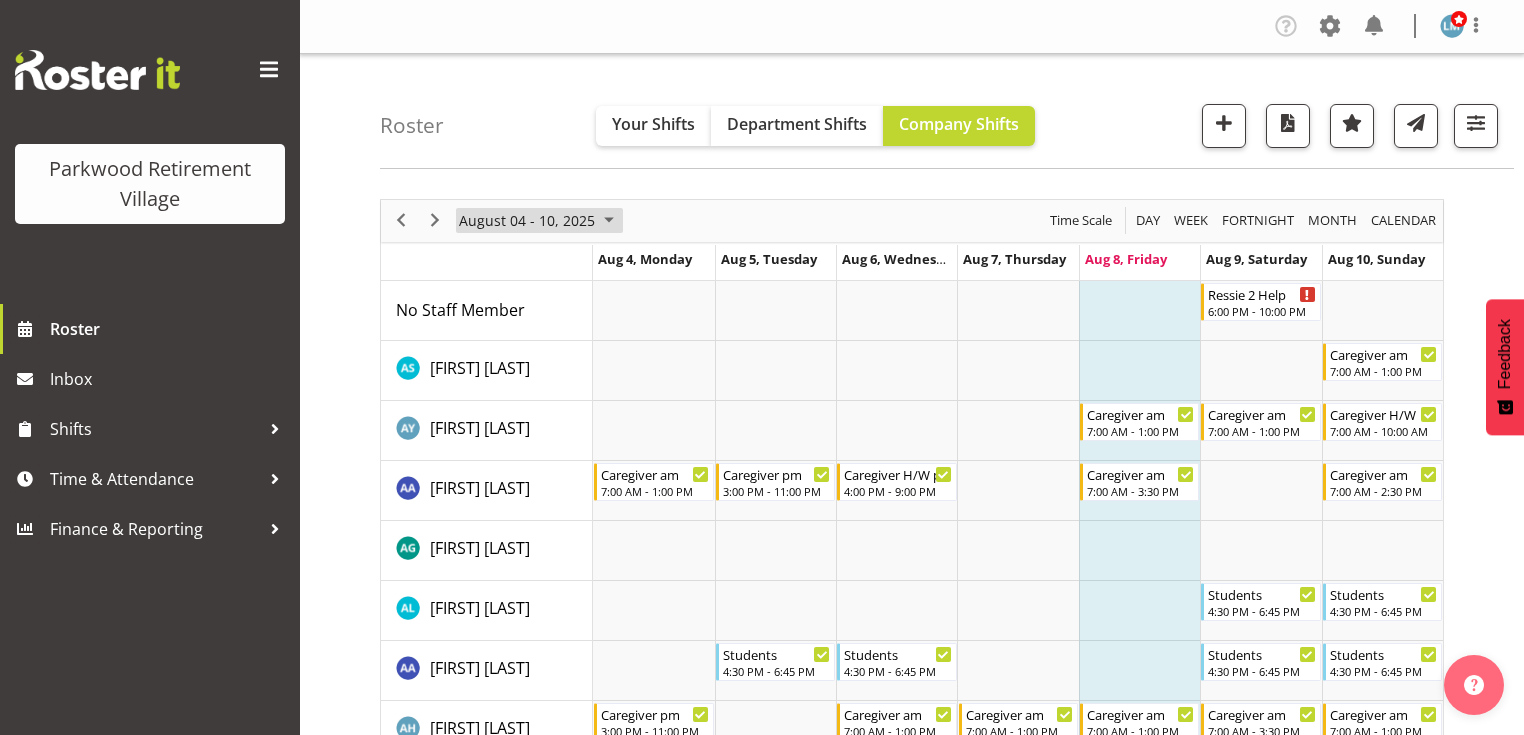 click at bounding box center [609, 220] 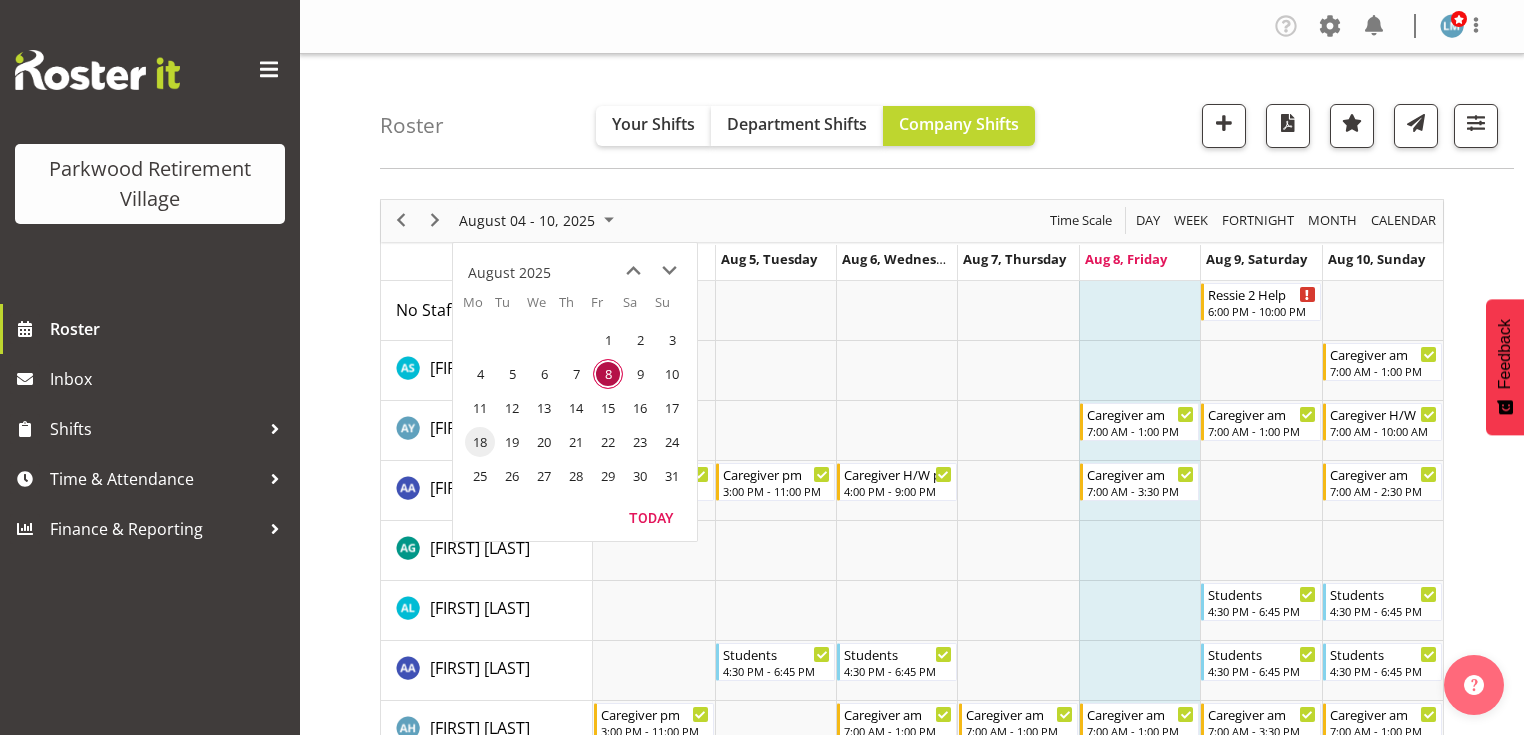 click on "18" at bounding box center [480, 442] 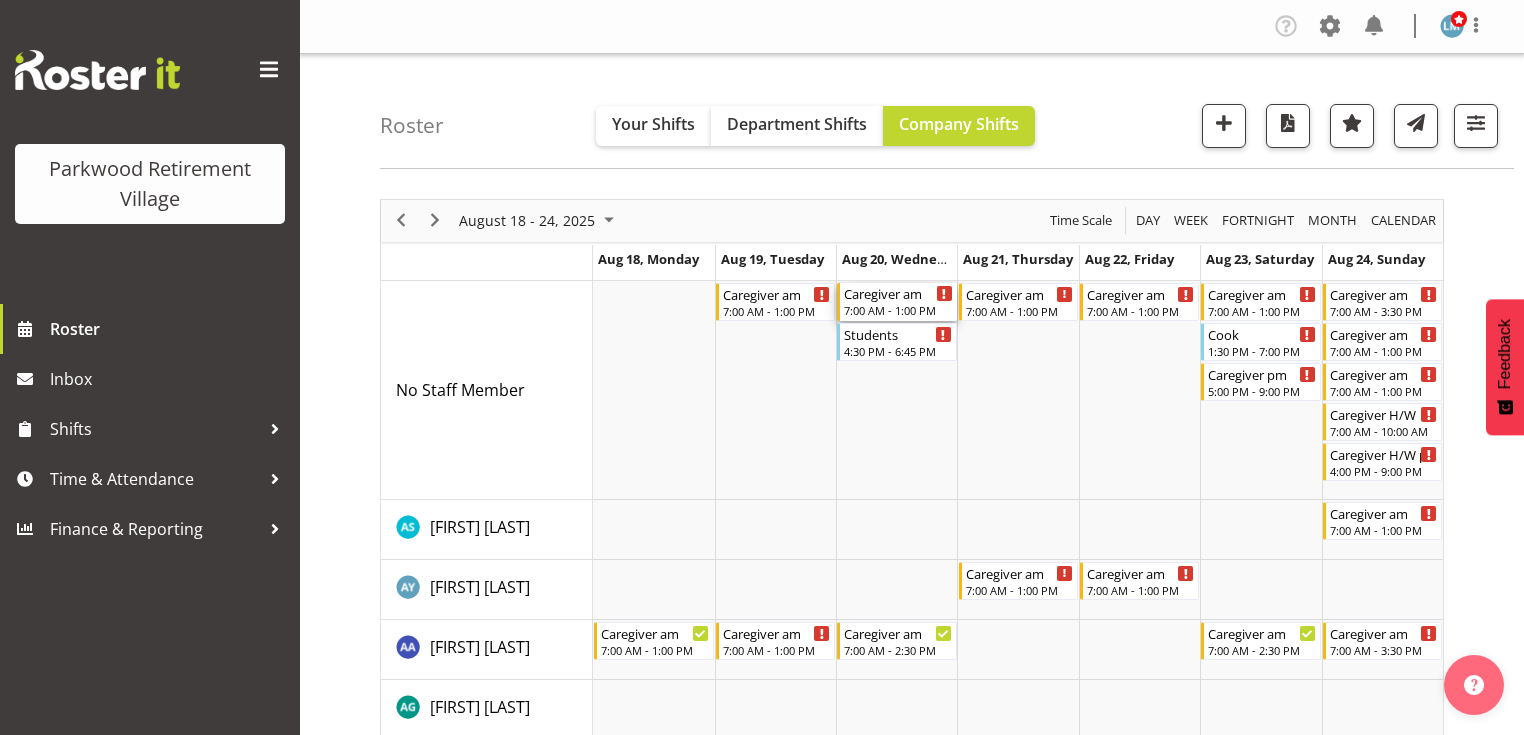 click on "Caregiver am" at bounding box center (898, 293) 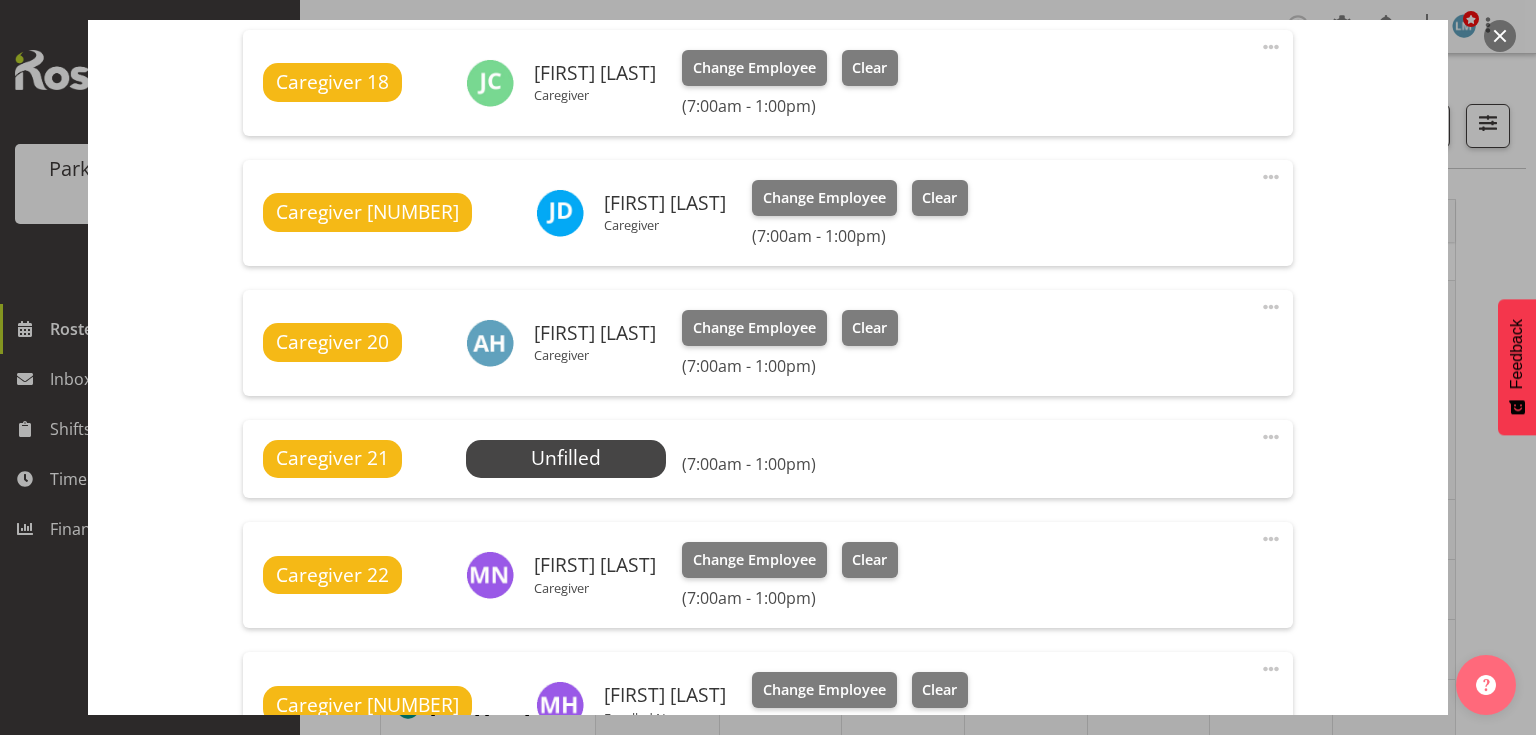 scroll, scrollTop: 960, scrollLeft: 0, axis: vertical 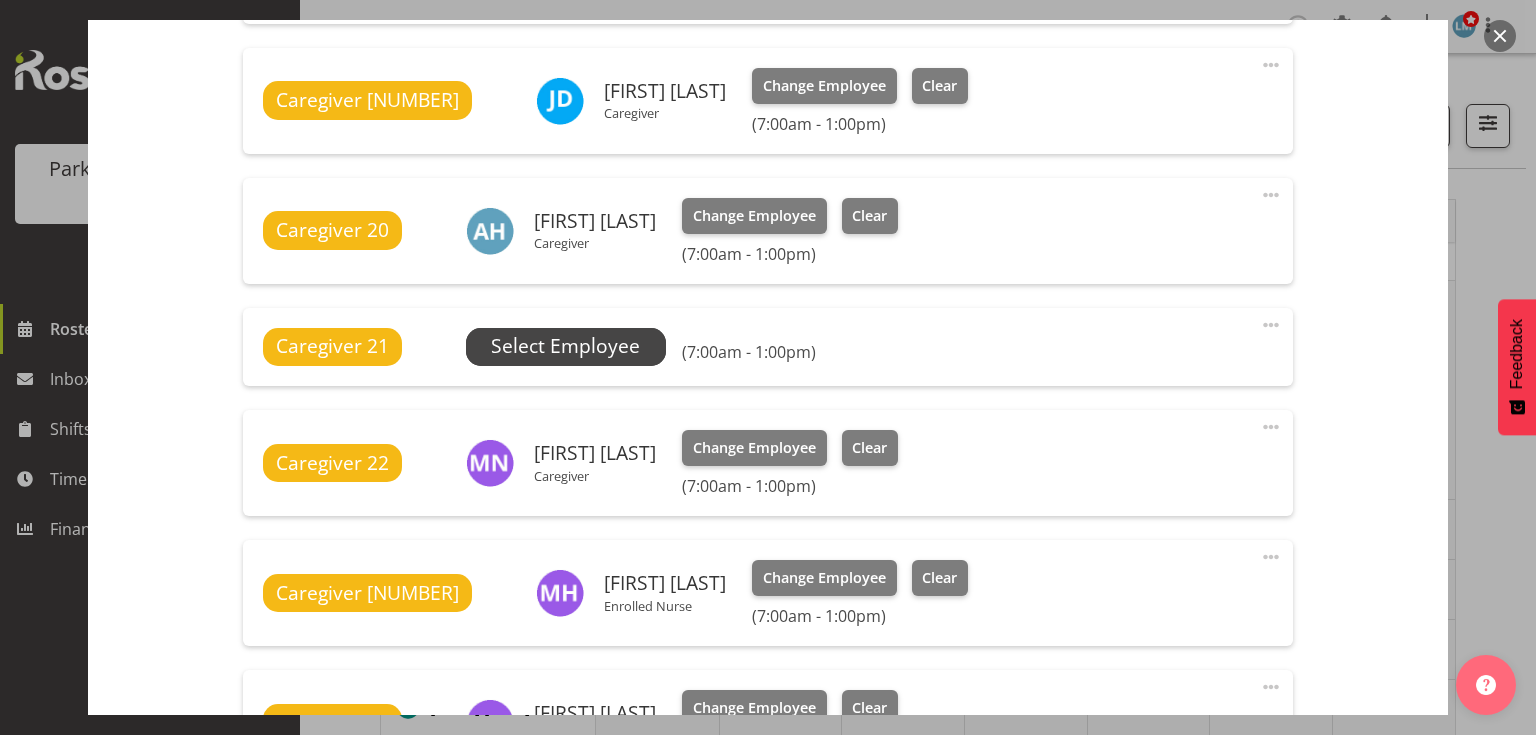 click on "Select Employee" at bounding box center (565, 346) 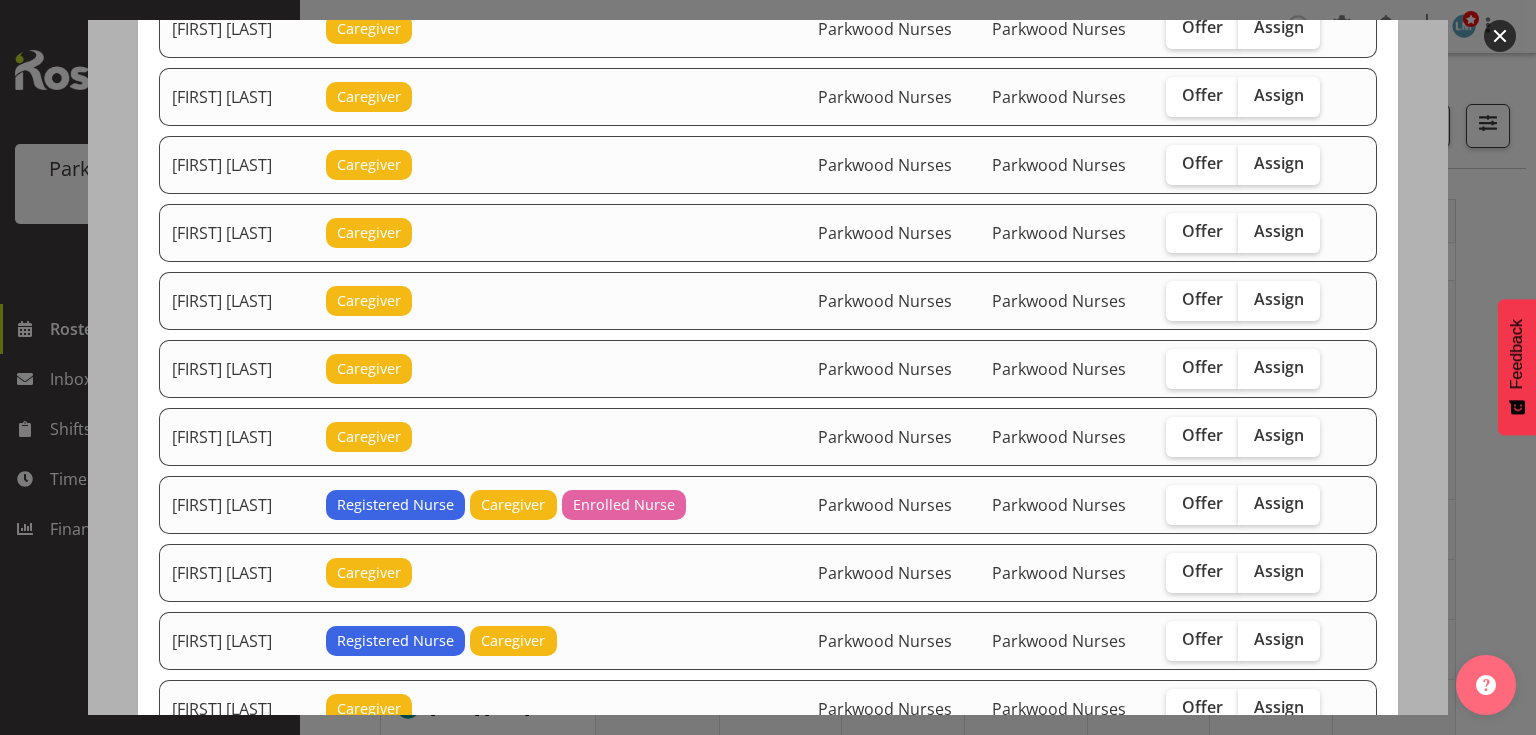 scroll, scrollTop: 880, scrollLeft: 0, axis: vertical 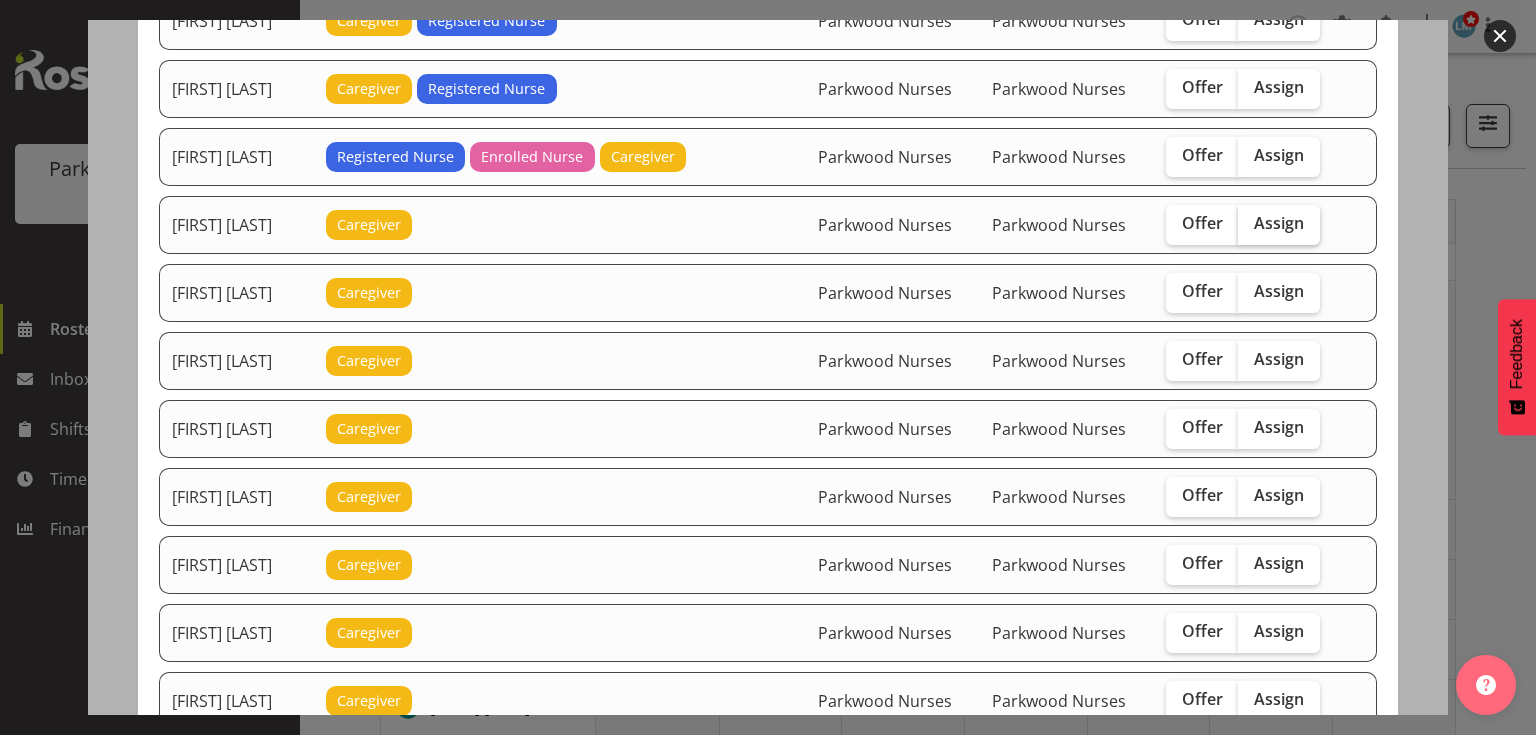 click on "Assign" at bounding box center (1279, 223) 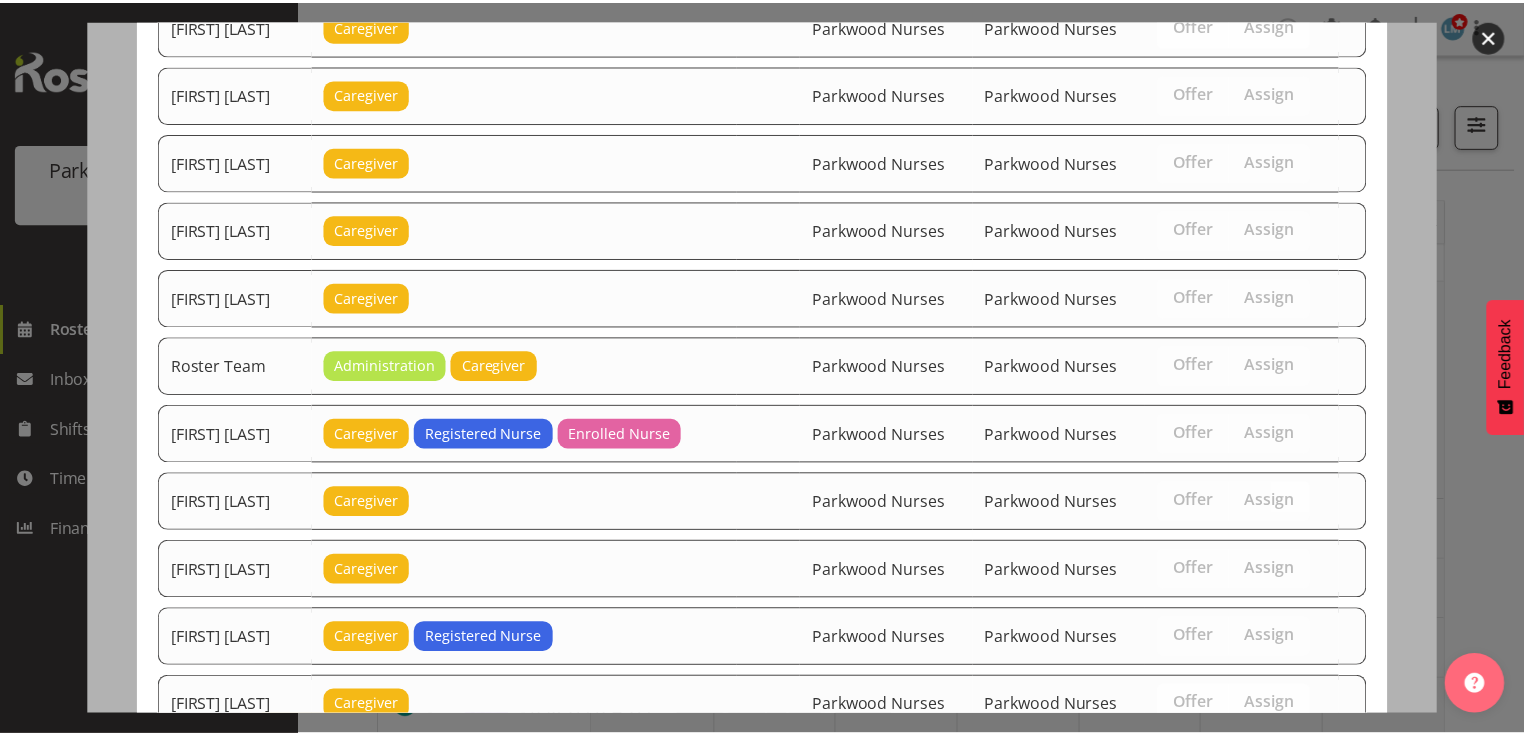 scroll, scrollTop: 2713, scrollLeft: 0, axis: vertical 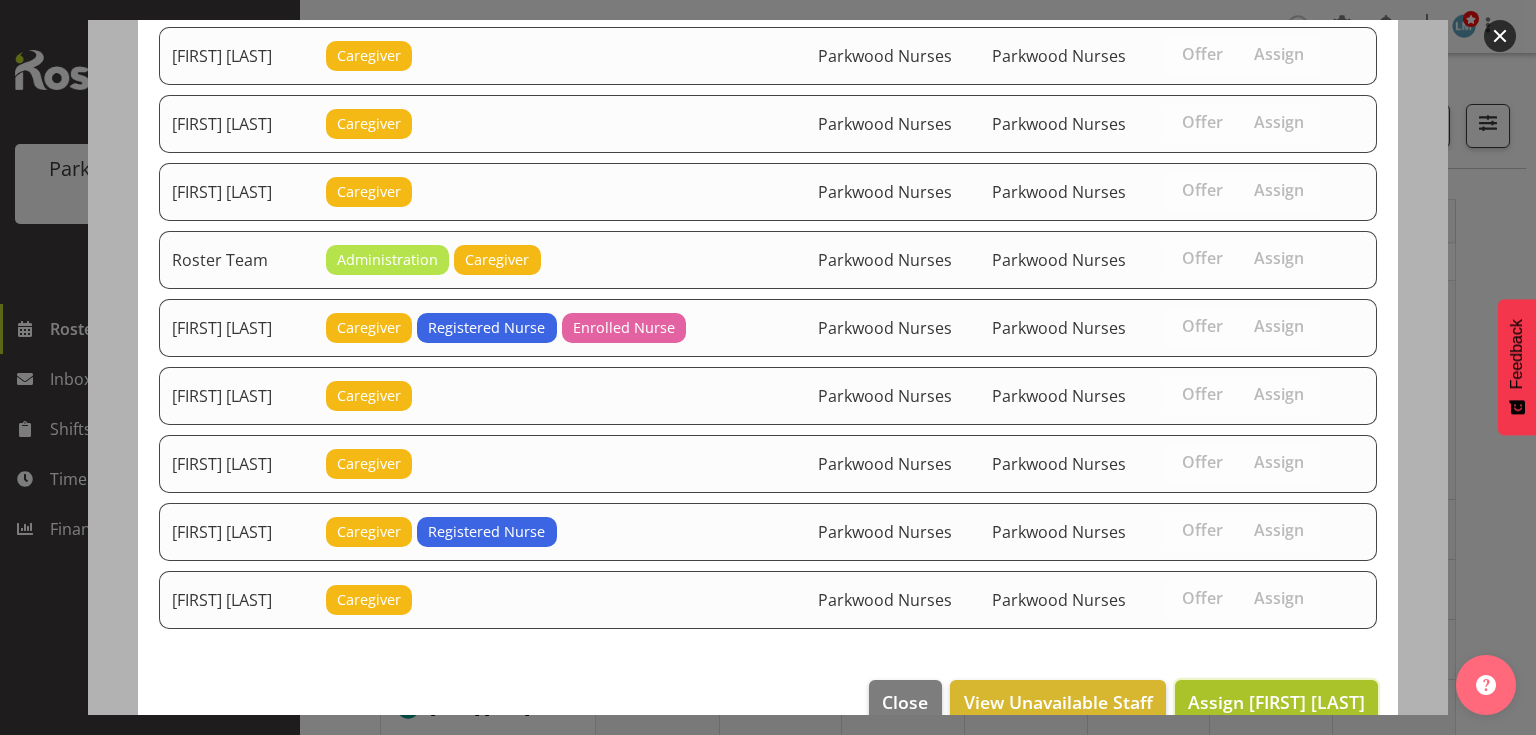 click on "Assign [FIRST] [LAST]" at bounding box center (1276, 702) 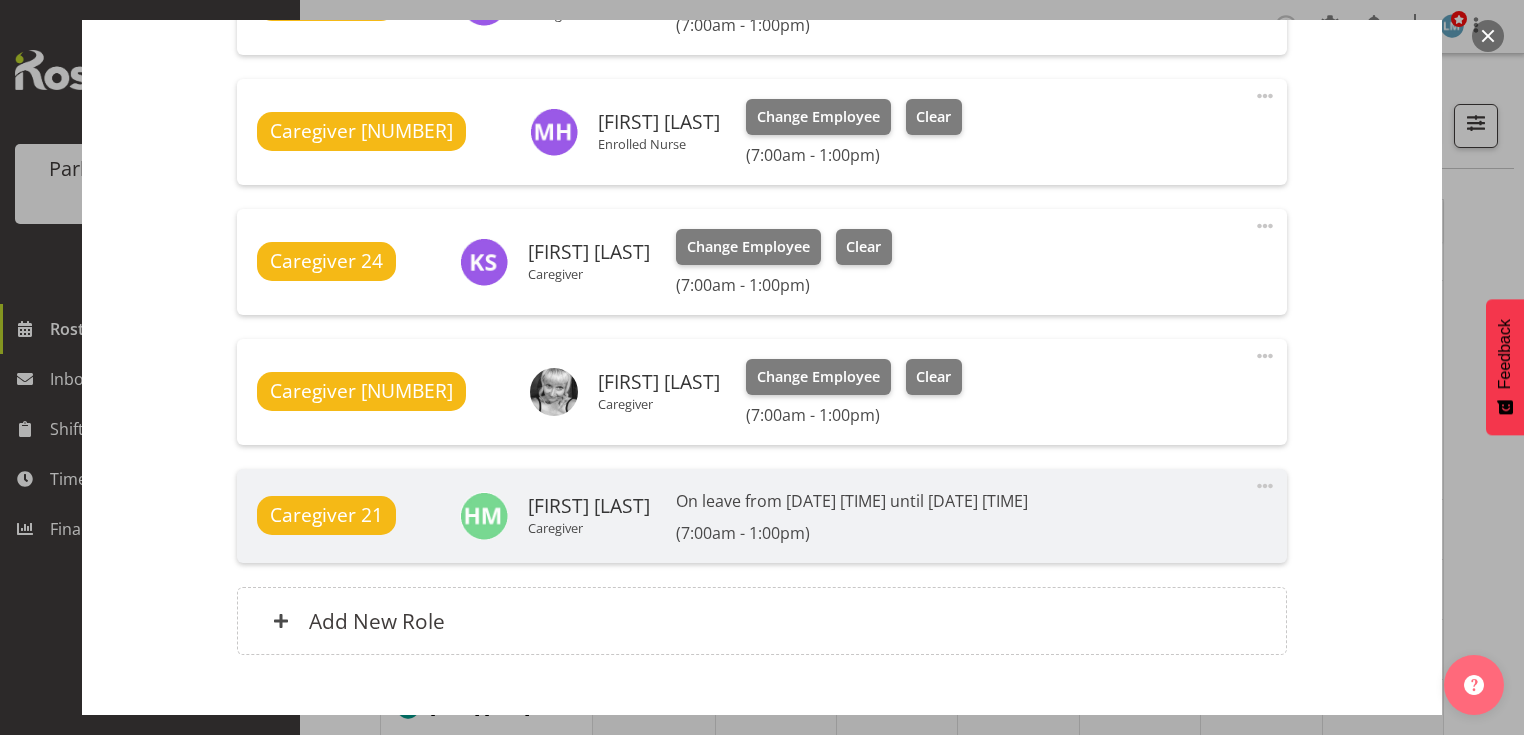 scroll, scrollTop: 1565, scrollLeft: 0, axis: vertical 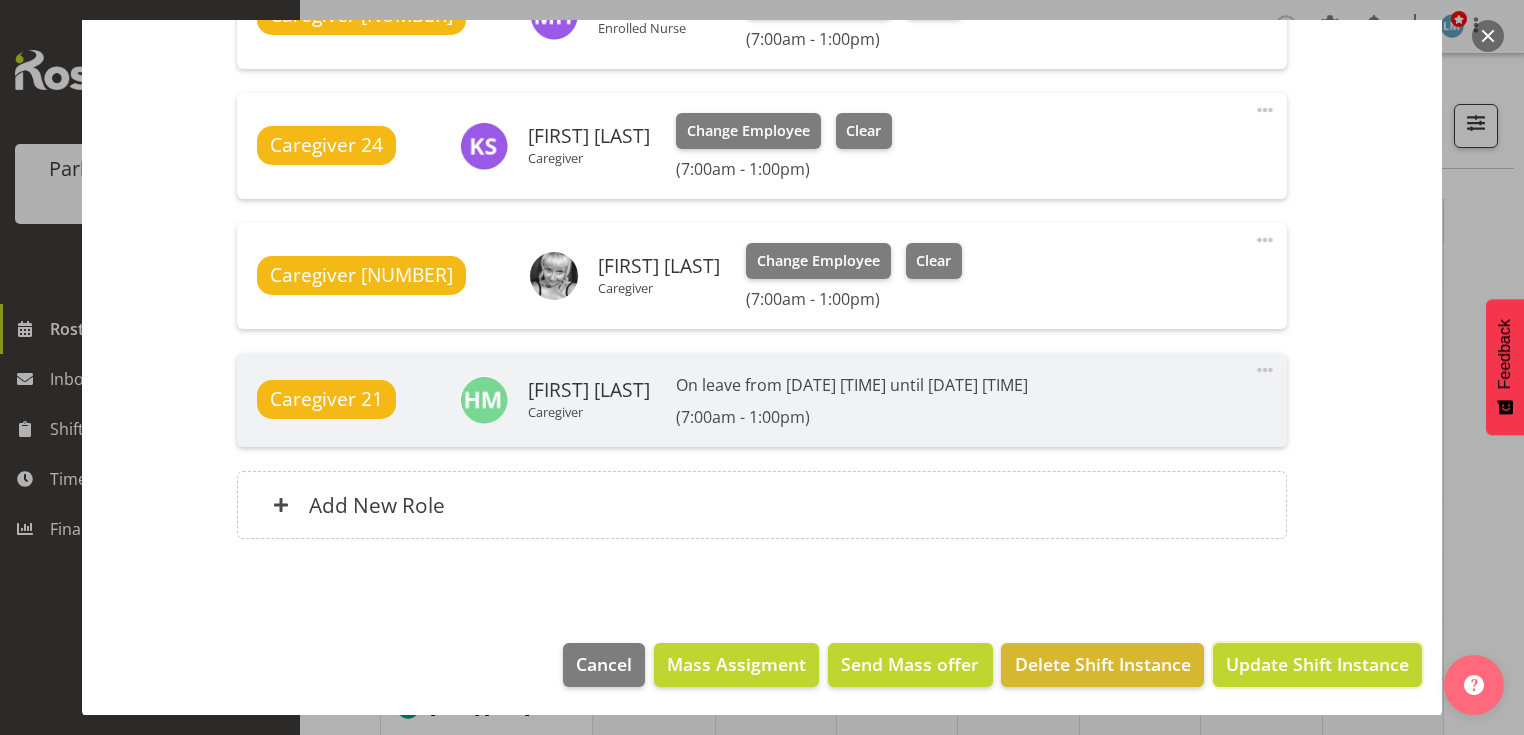 click on "Update Shift Instance" at bounding box center (1317, 664) 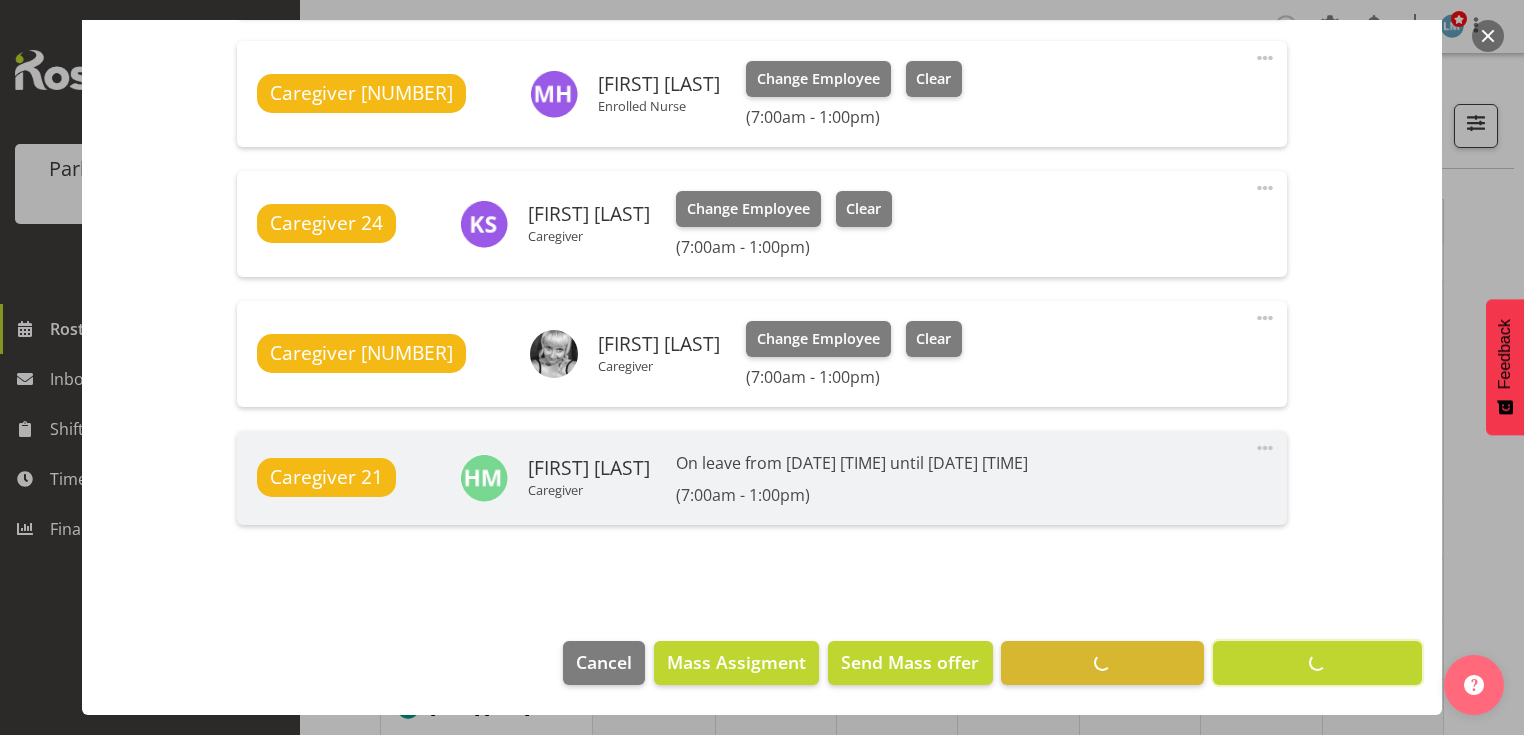scroll, scrollTop: 1486, scrollLeft: 0, axis: vertical 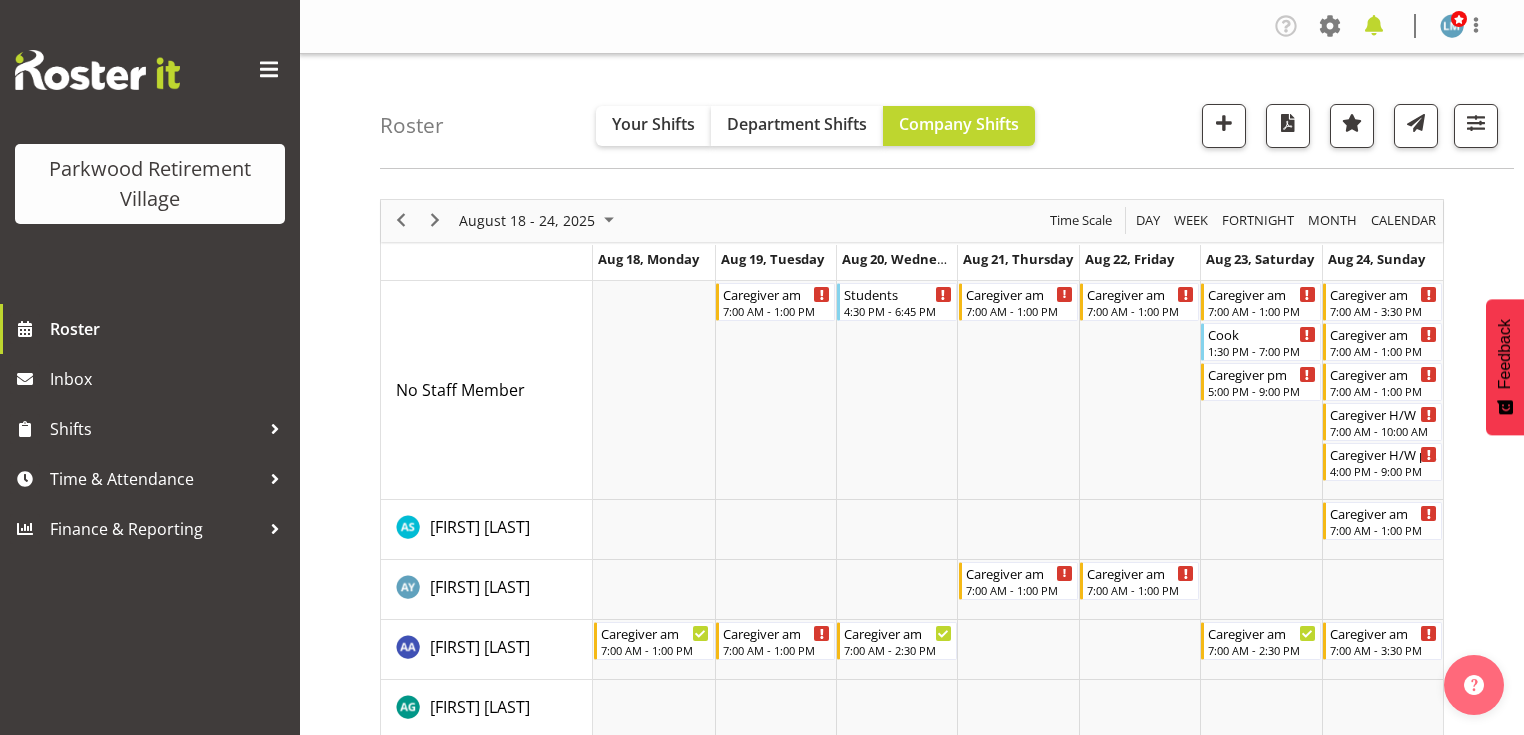 click at bounding box center (1374, 26) 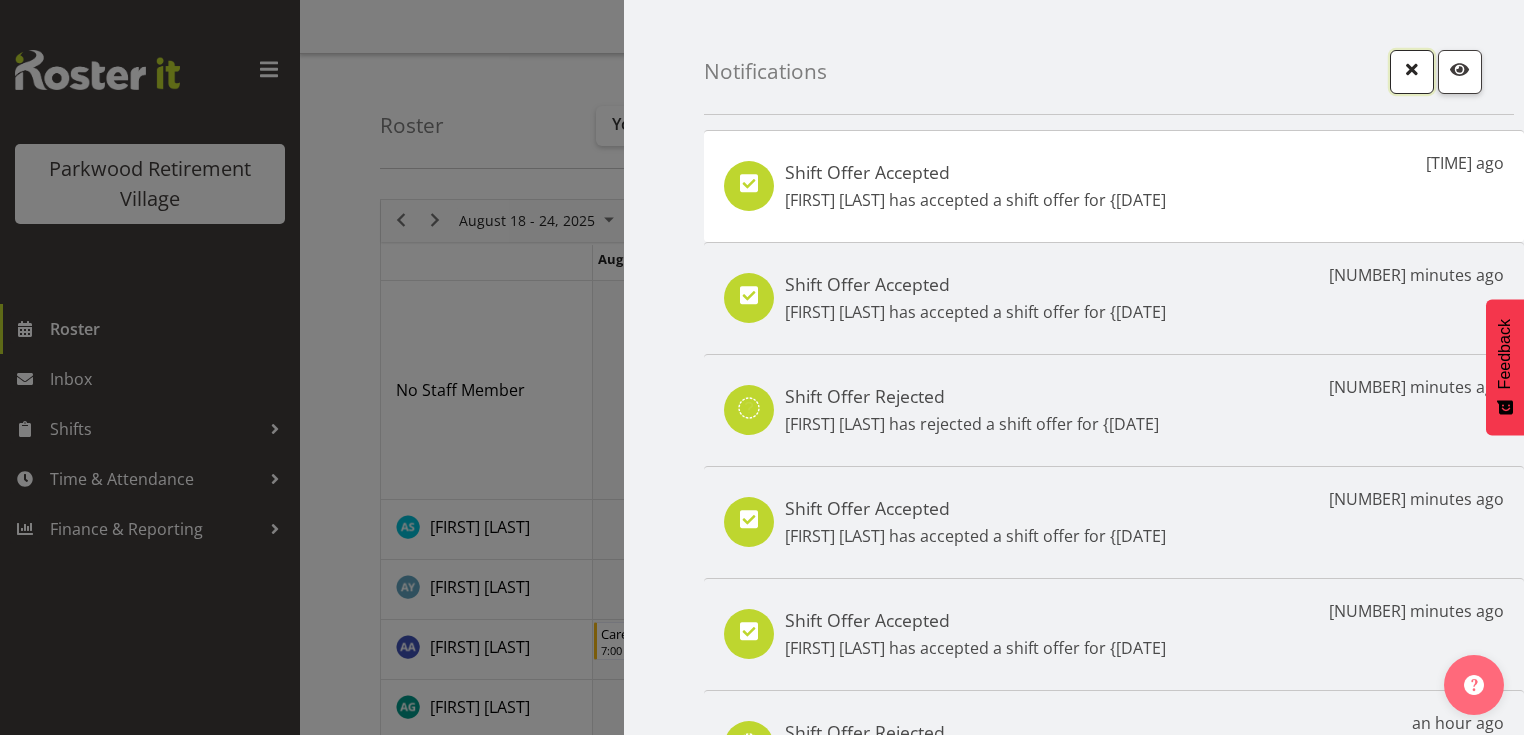 click at bounding box center (1412, 69) 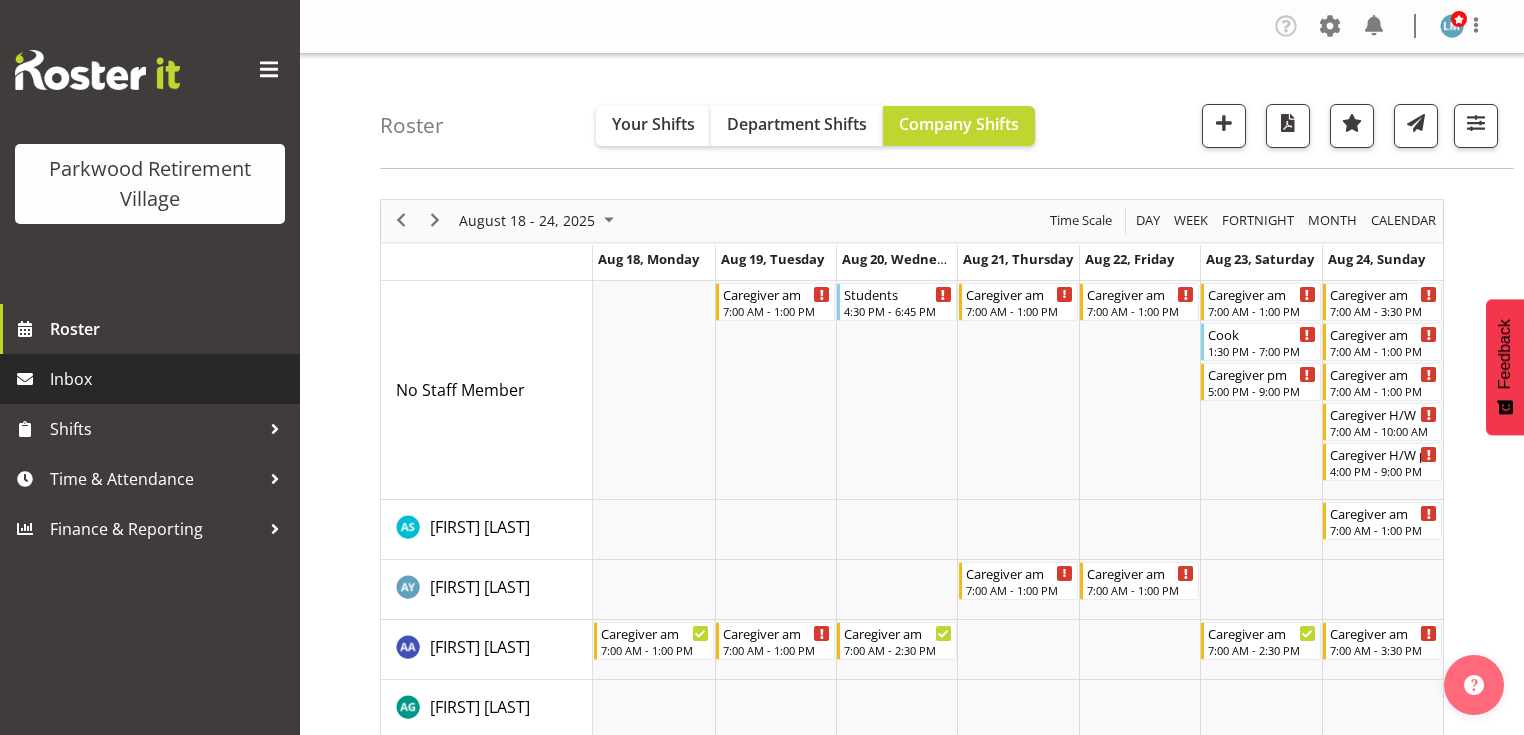click on "Inbox" at bounding box center (170, 379) 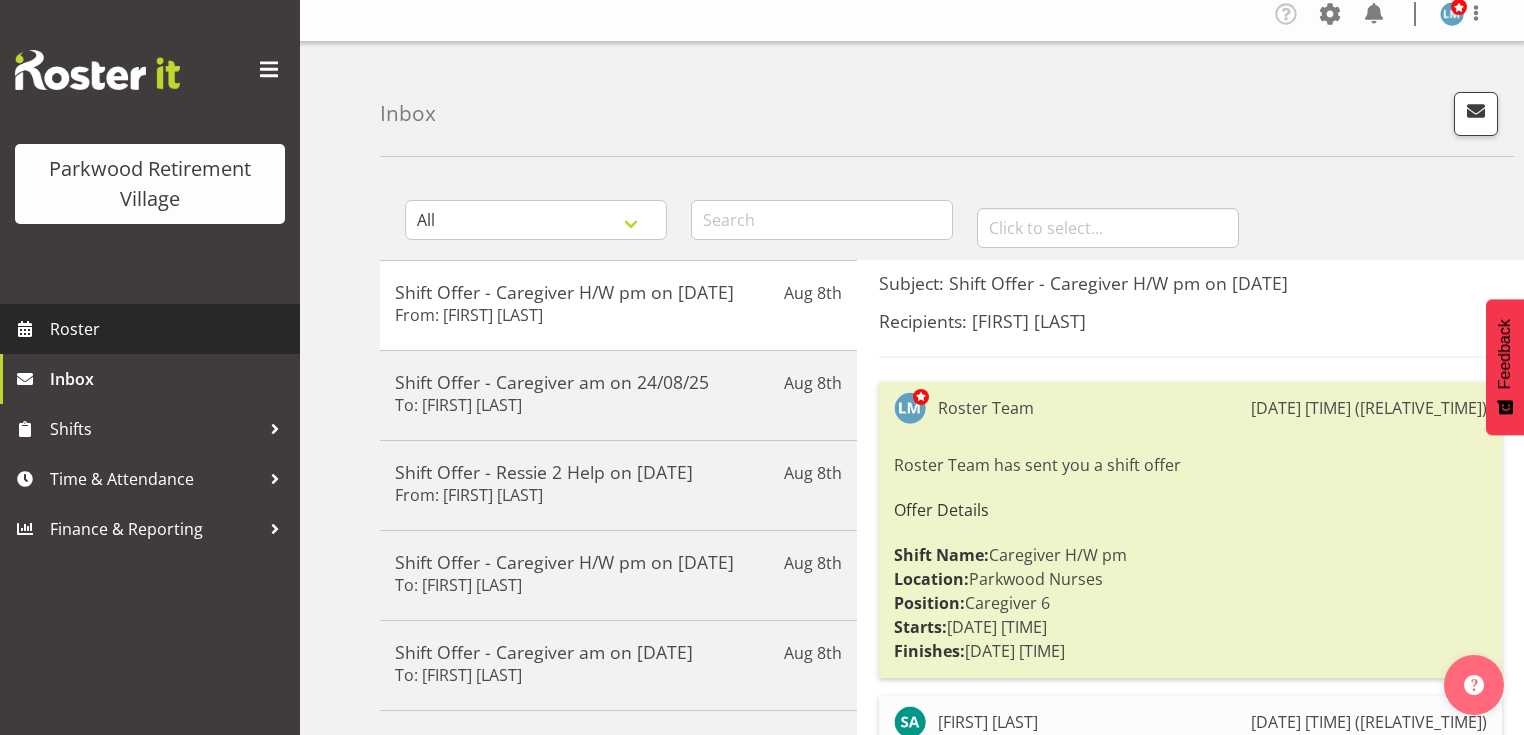 scroll, scrollTop: 240, scrollLeft: 0, axis: vertical 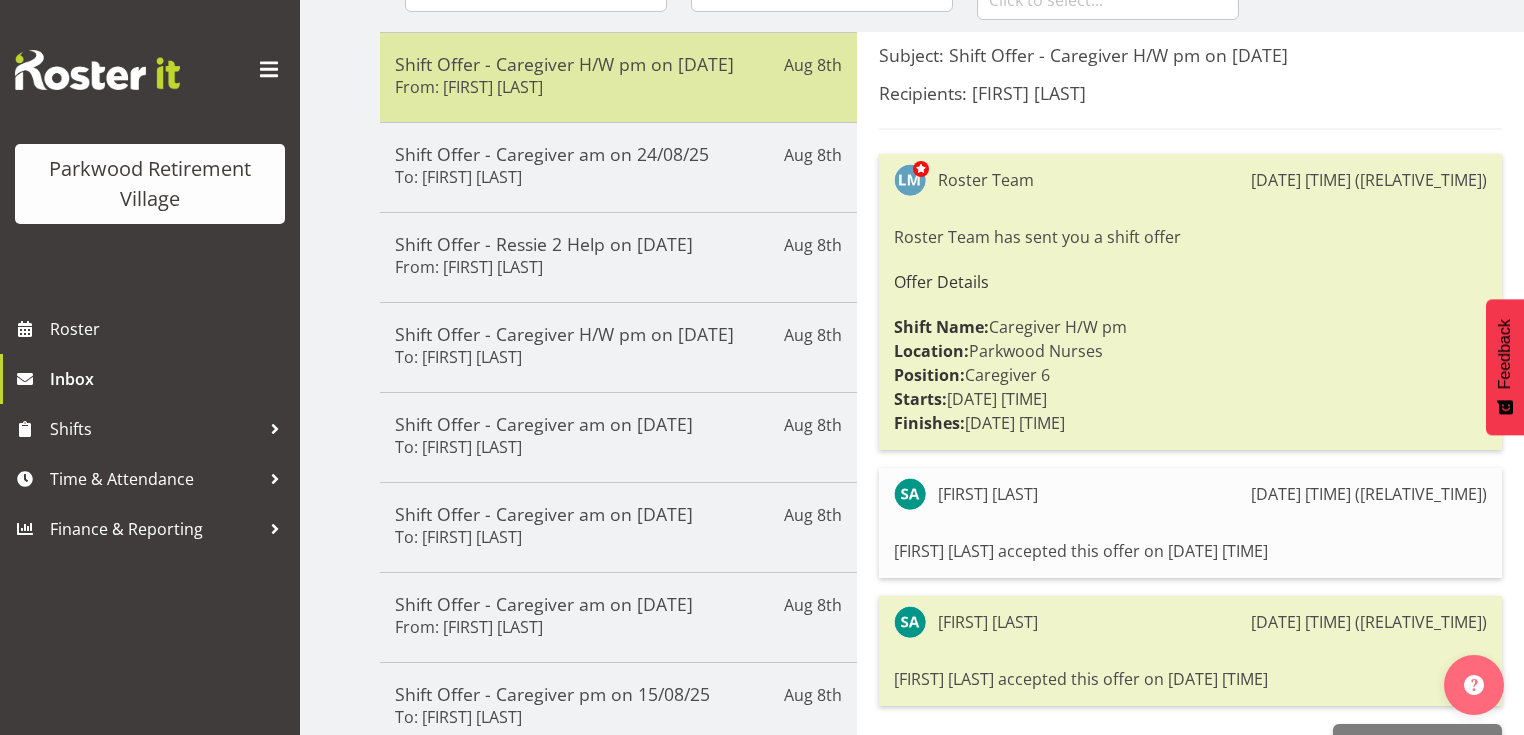click on "Shift Offer - Caregiver H/W pm on 20/08/25
From: Samah Aboud" at bounding box center [618, 77] 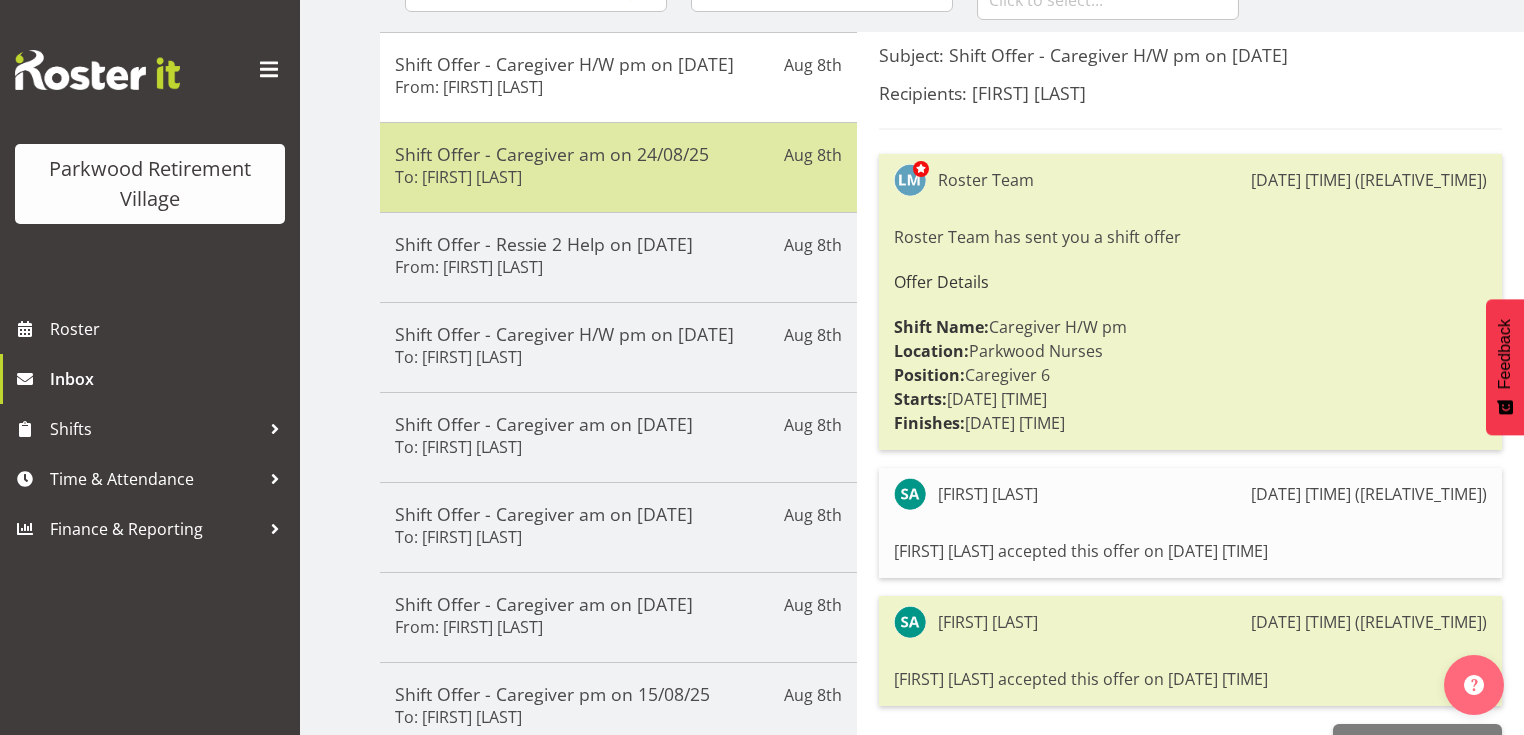 click on "Shift Offer - Caregiver am on 24/08/25
To: Aileng Yeap" at bounding box center [618, 167] 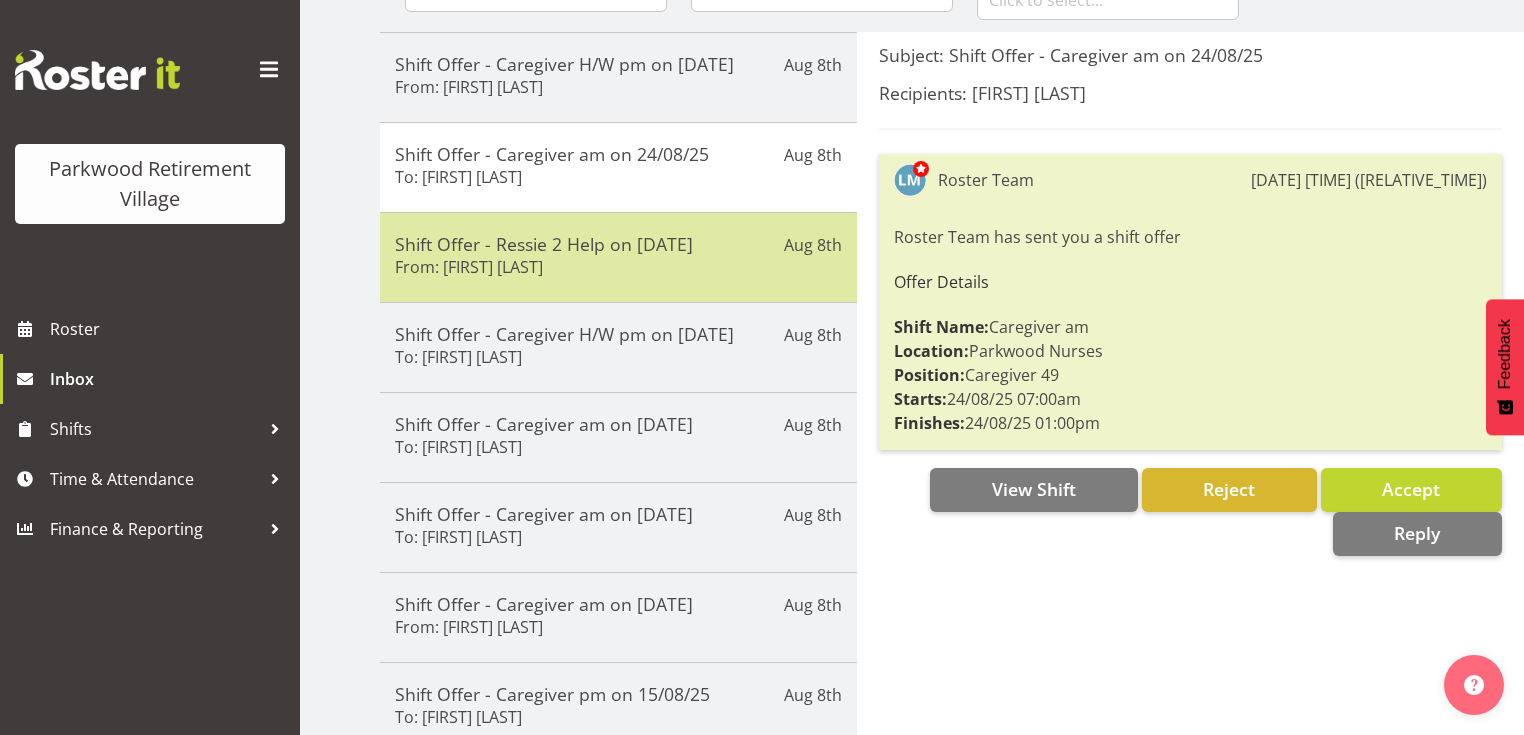 click on "Shift Offer - Ressie 2 Help on 17/08/25
From: Chrislyn-ann Saquilayan" at bounding box center (618, 257) 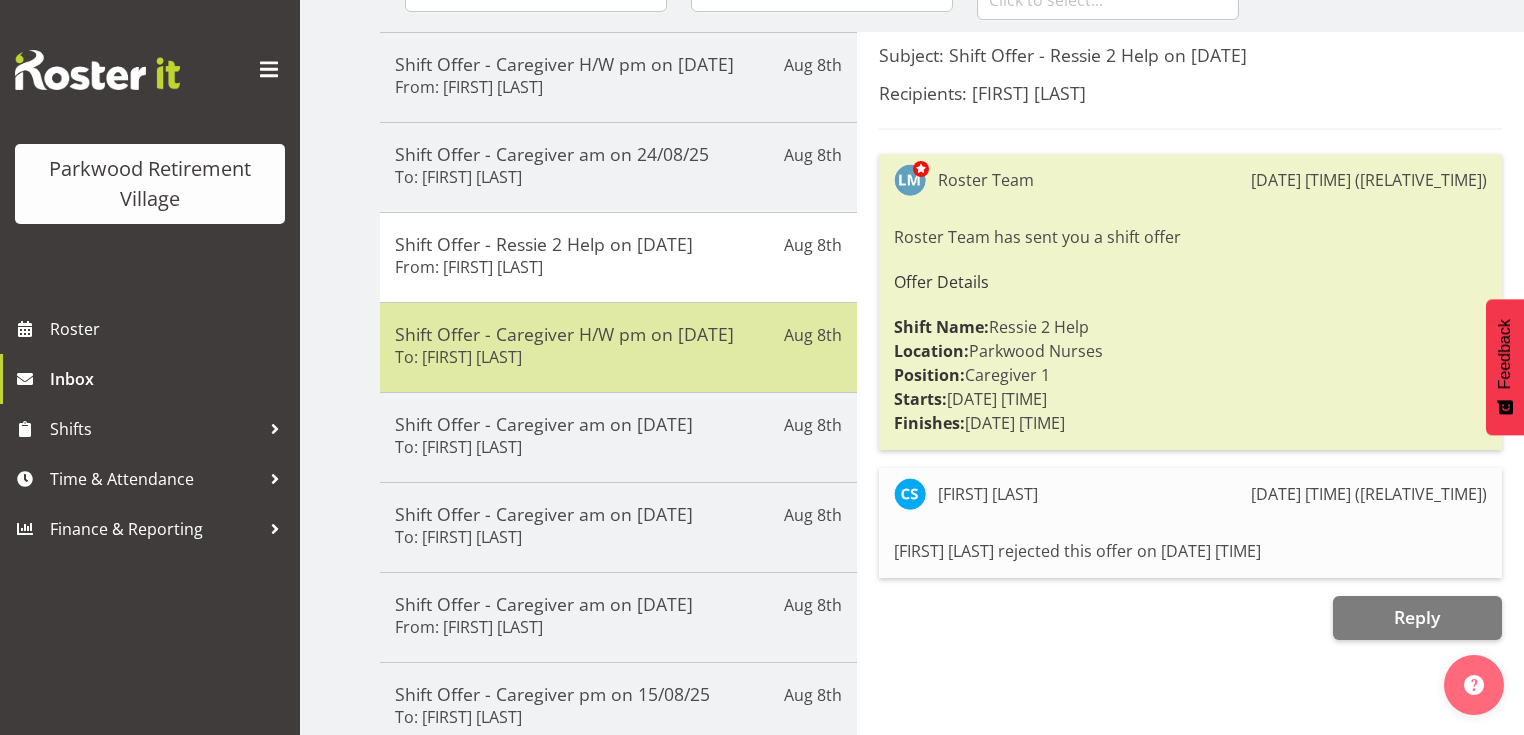 click on "Shift Offer - Caregiver H/W pm on 20/08/25
To: Gemma Hall" at bounding box center [618, 347] 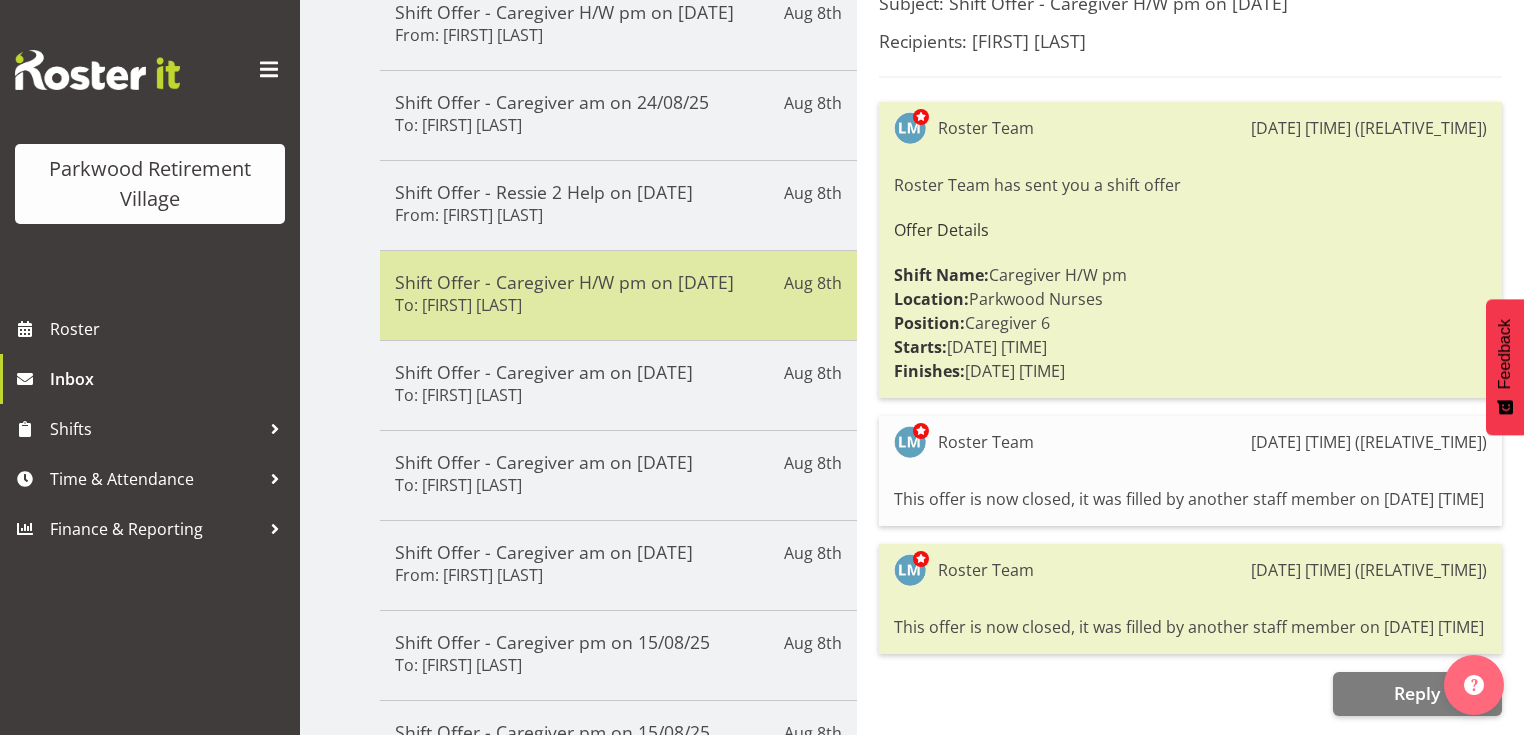 scroll, scrollTop: 320, scrollLeft: 0, axis: vertical 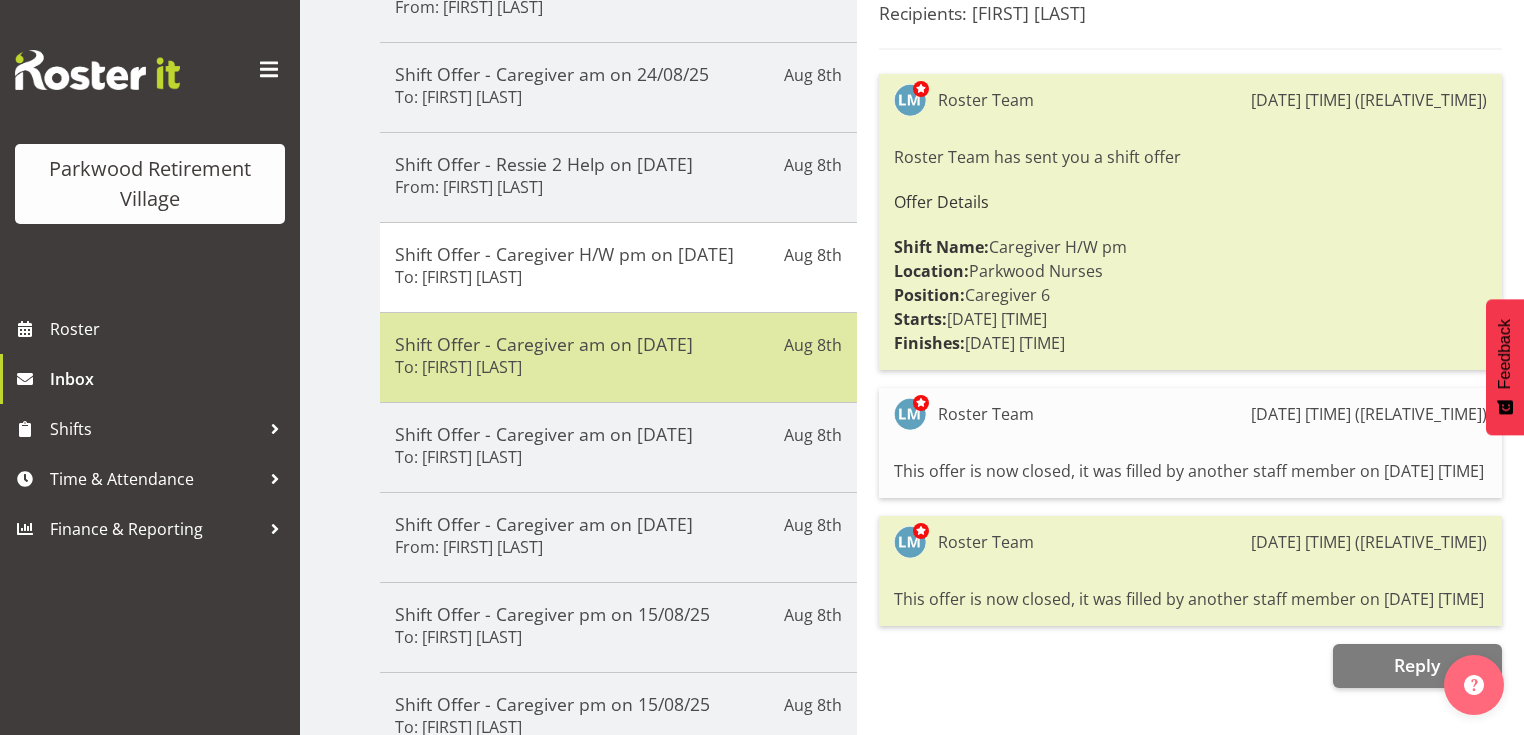 click on "Shift Offer - Caregiver am on 15/08/25
To: Aileng Yeap" at bounding box center [618, 357] 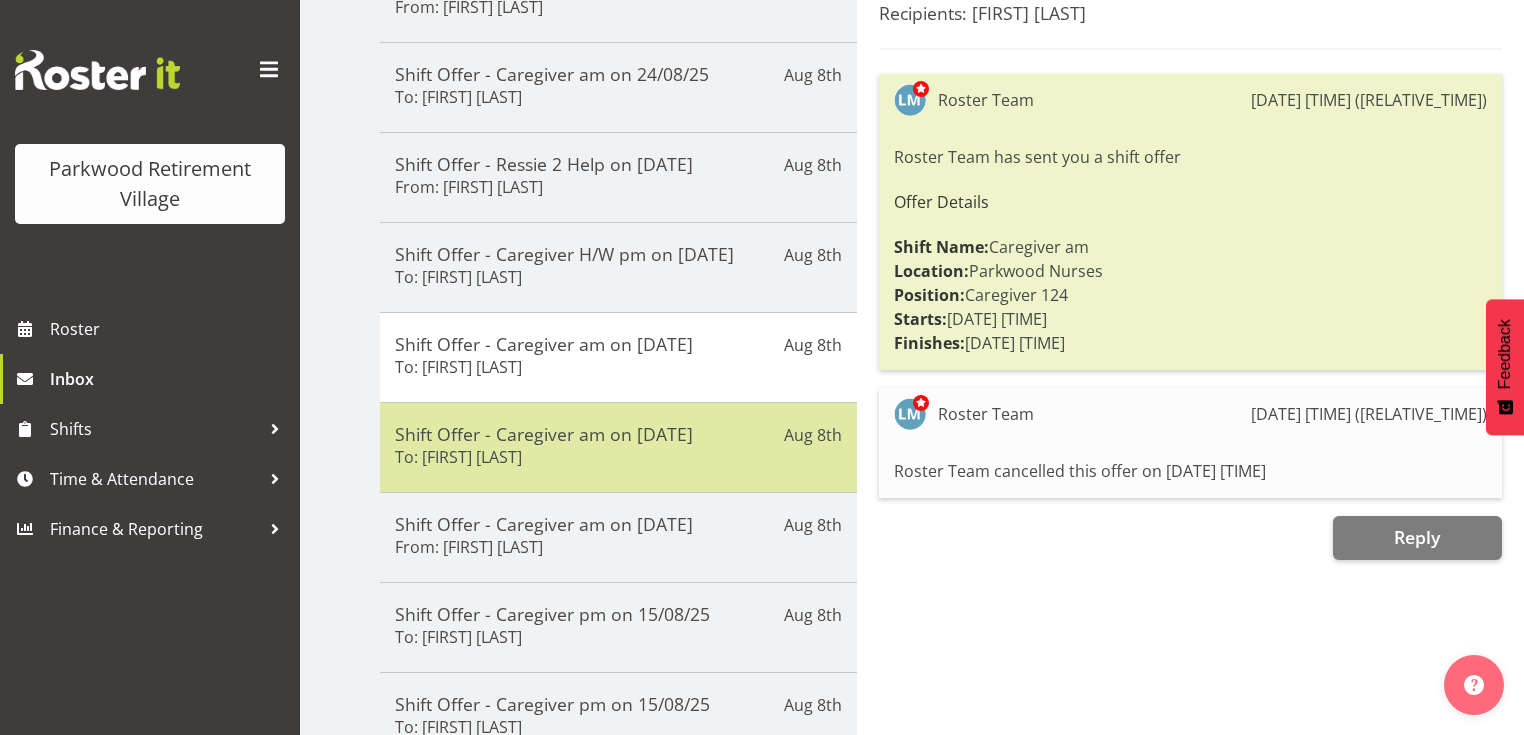 click on "Shift Offer - Caregiver am on 15/08/25" at bounding box center (618, 434) 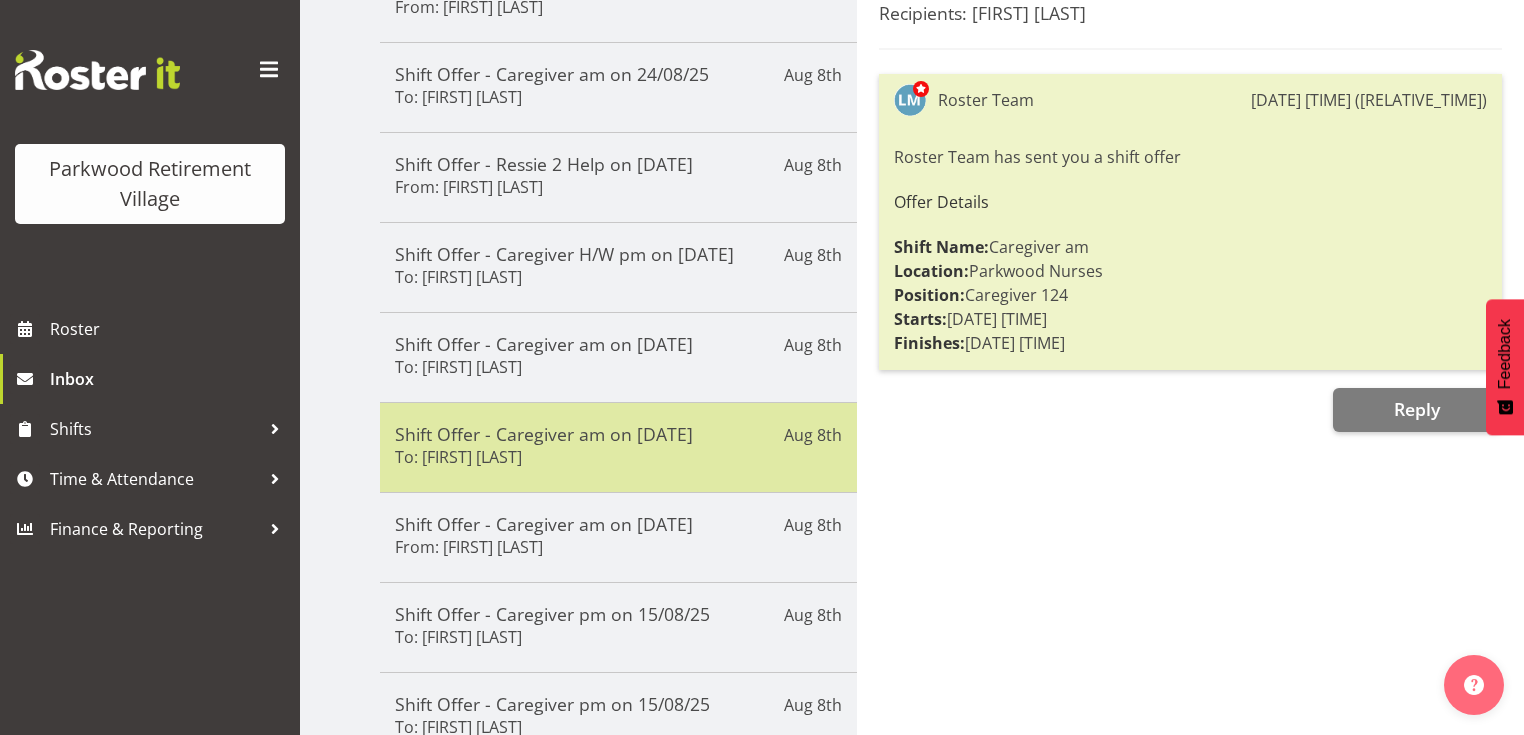 scroll, scrollTop: 400, scrollLeft: 0, axis: vertical 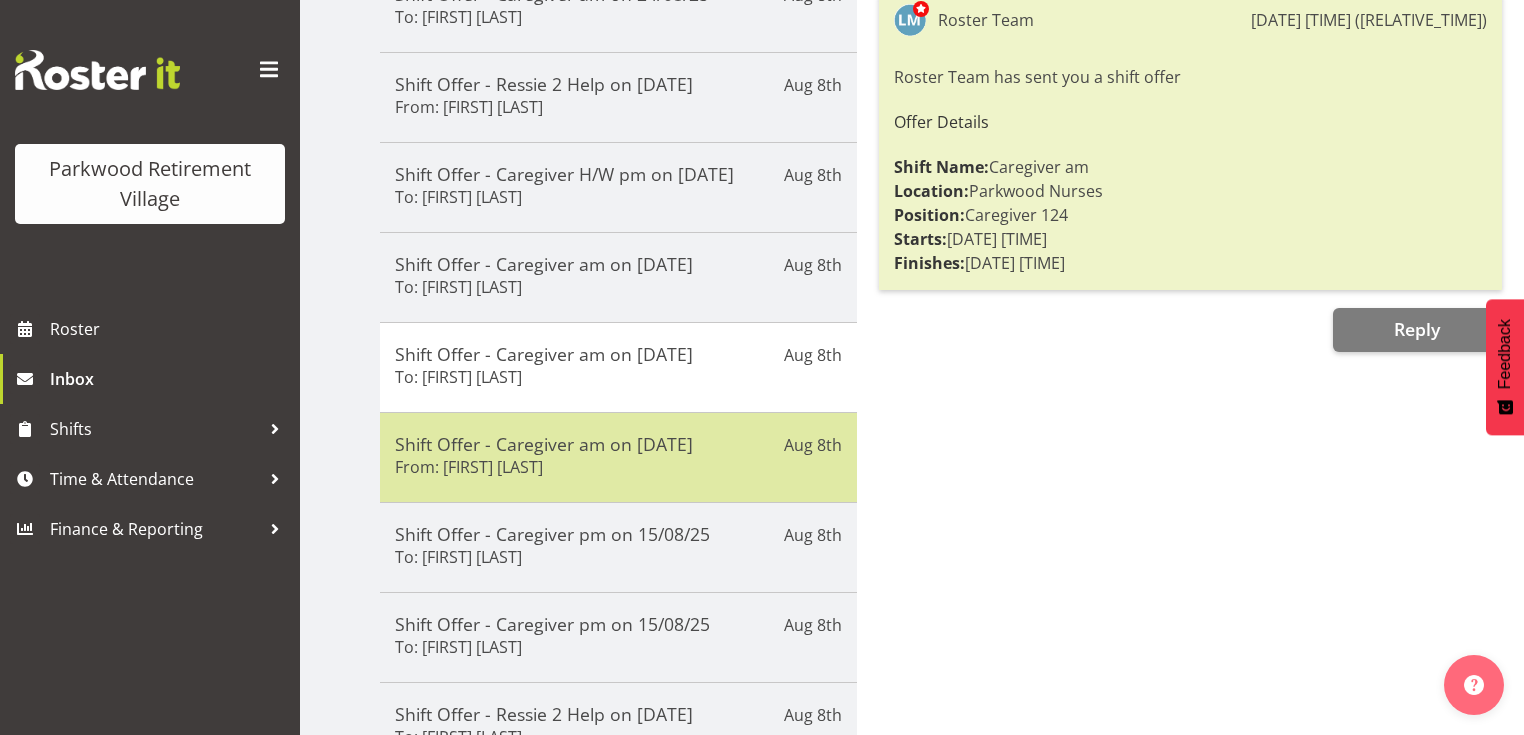 click on "Shift Offer - Caregiver am on 15/08/25
From: Alem Abreha" at bounding box center [618, 457] 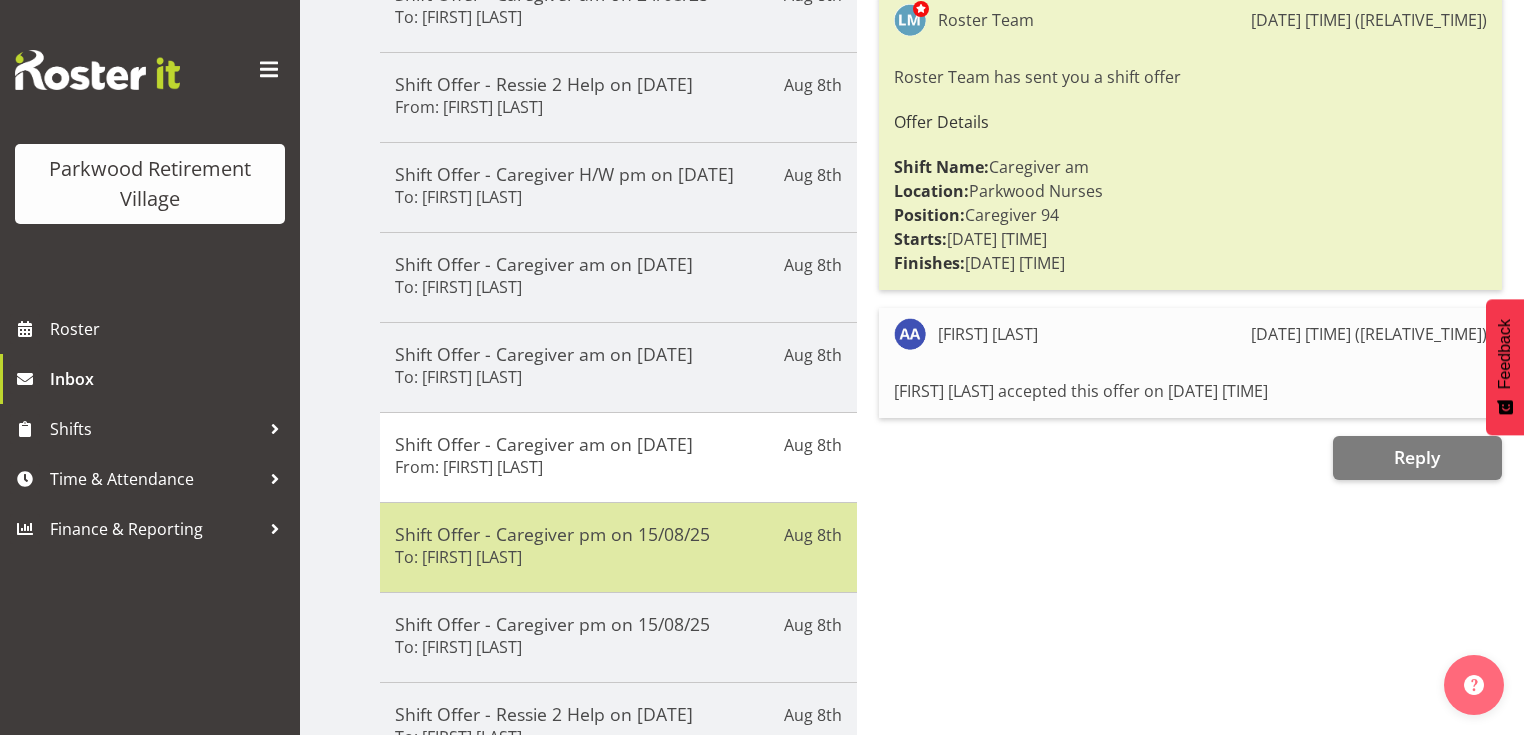 click on "Shift Offer - Caregiver pm on 15/08/25
To: Briar Hughes" at bounding box center [618, 547] 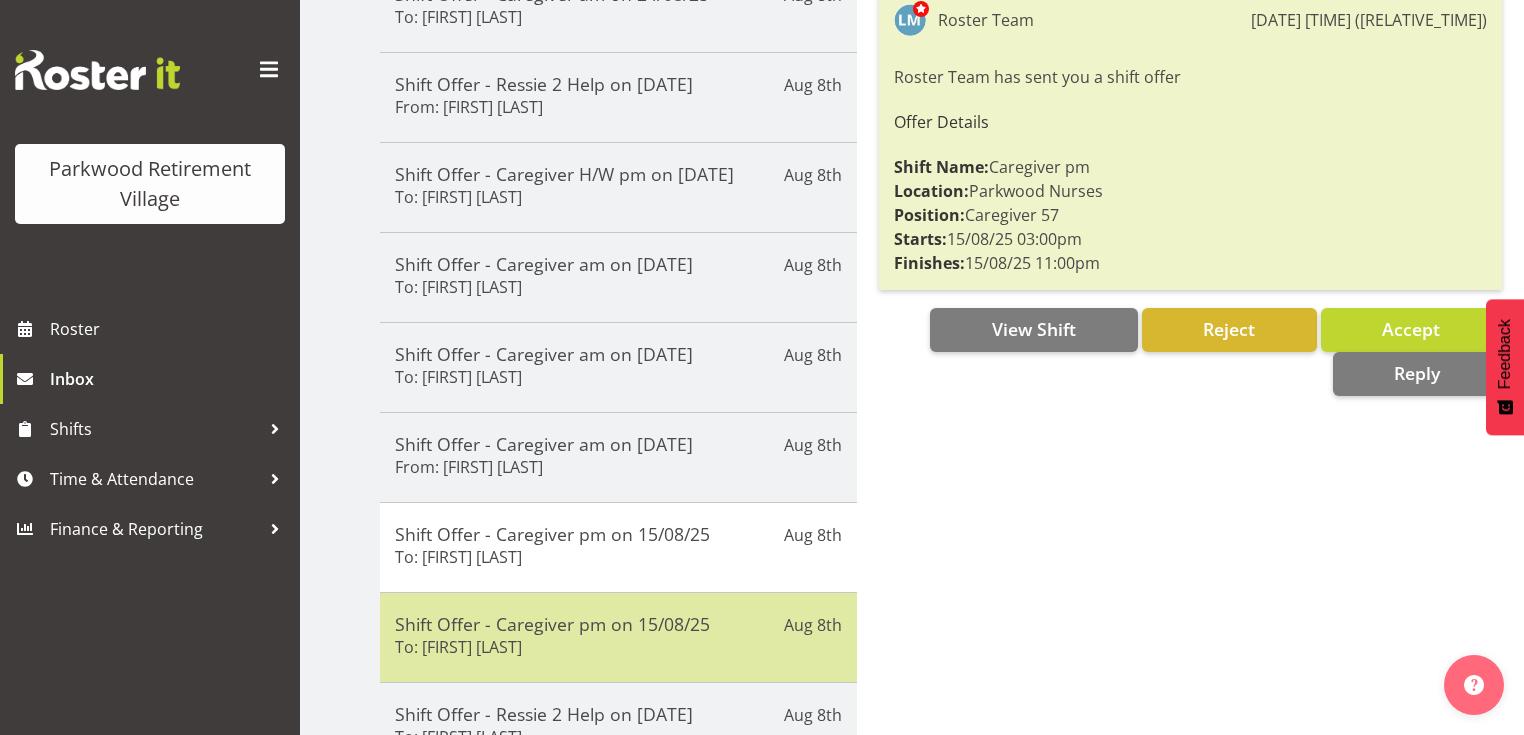 click on "Shift Offer - Caregiver pm on 15/08/25" at bounding box center [618, 624] 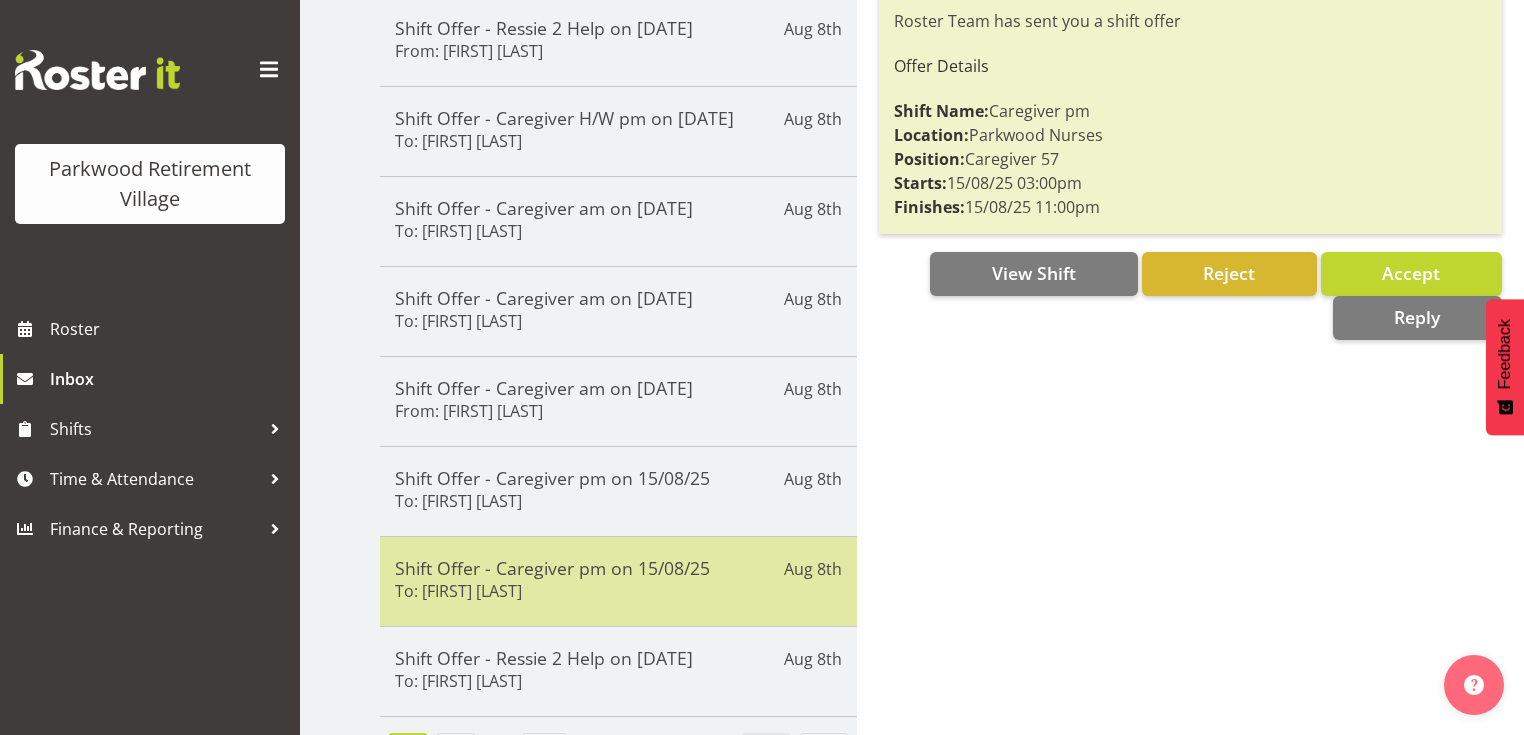 scroll, scrollTop: 507, scrollLeft: 0, axis: vertical 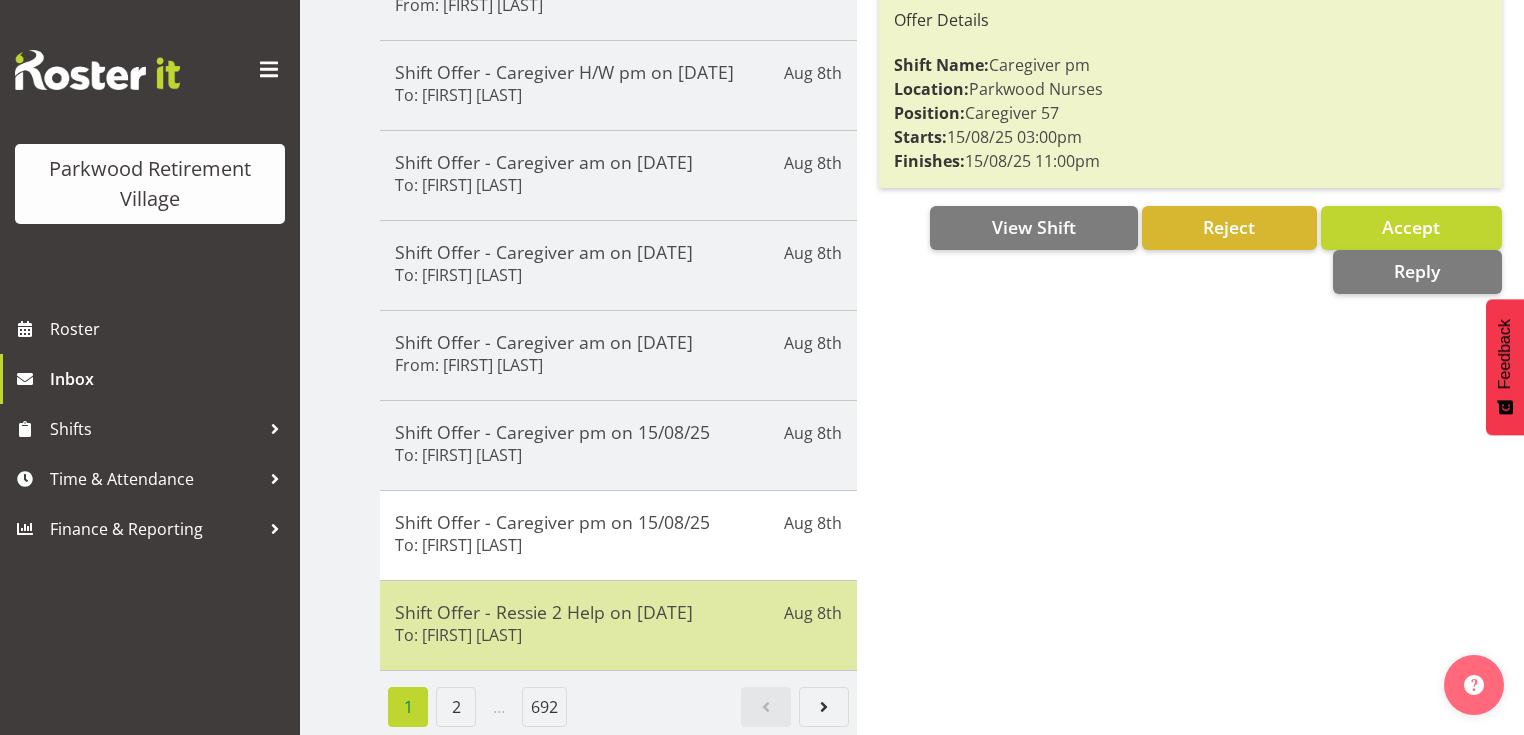 click on "Shift Offer - Ressie 2 Help on 16/08/25" at bounding box center (618, 612) 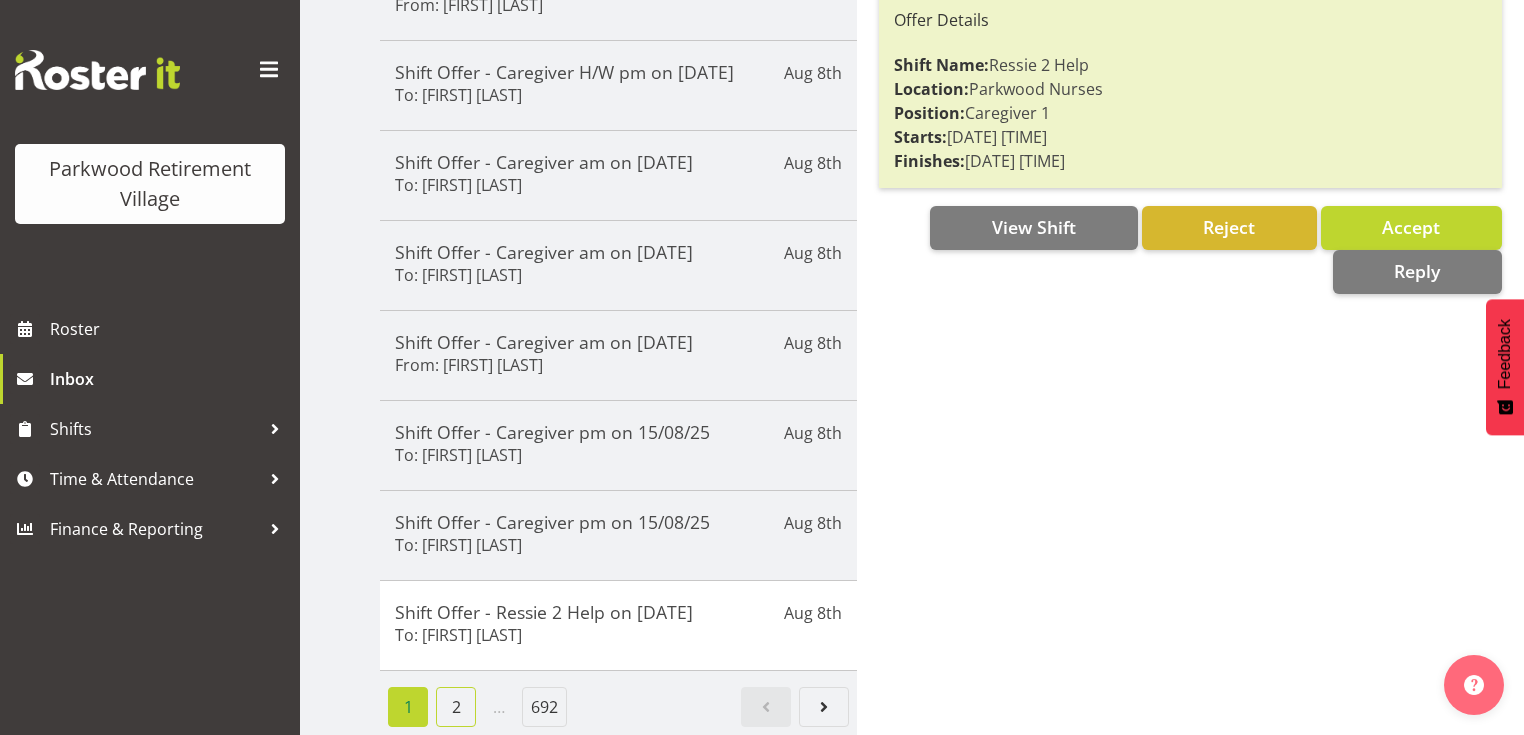 click on "2" at bounding box center (456, 707) 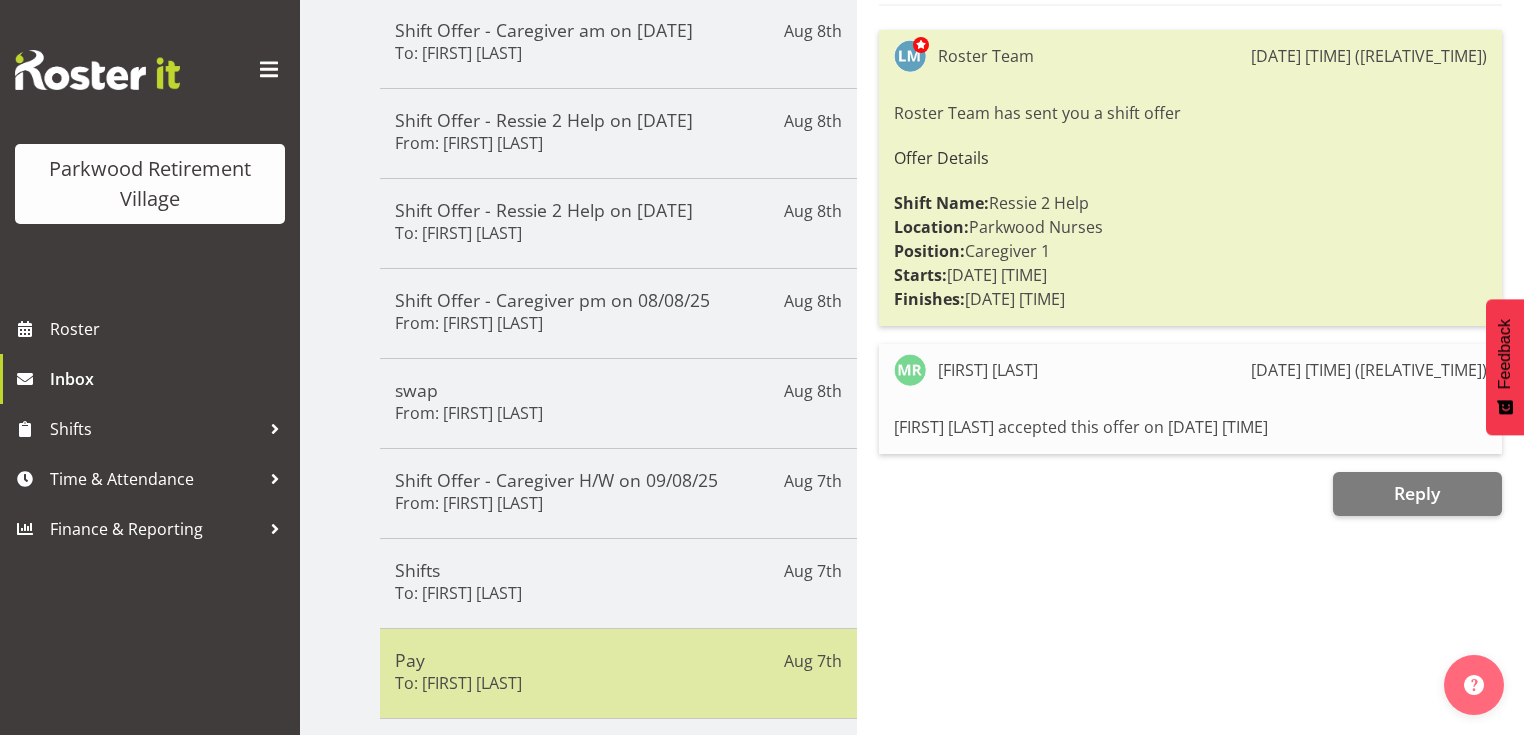 scroll, scrollTop: 187, scrollLeft: 0, axis: vertical 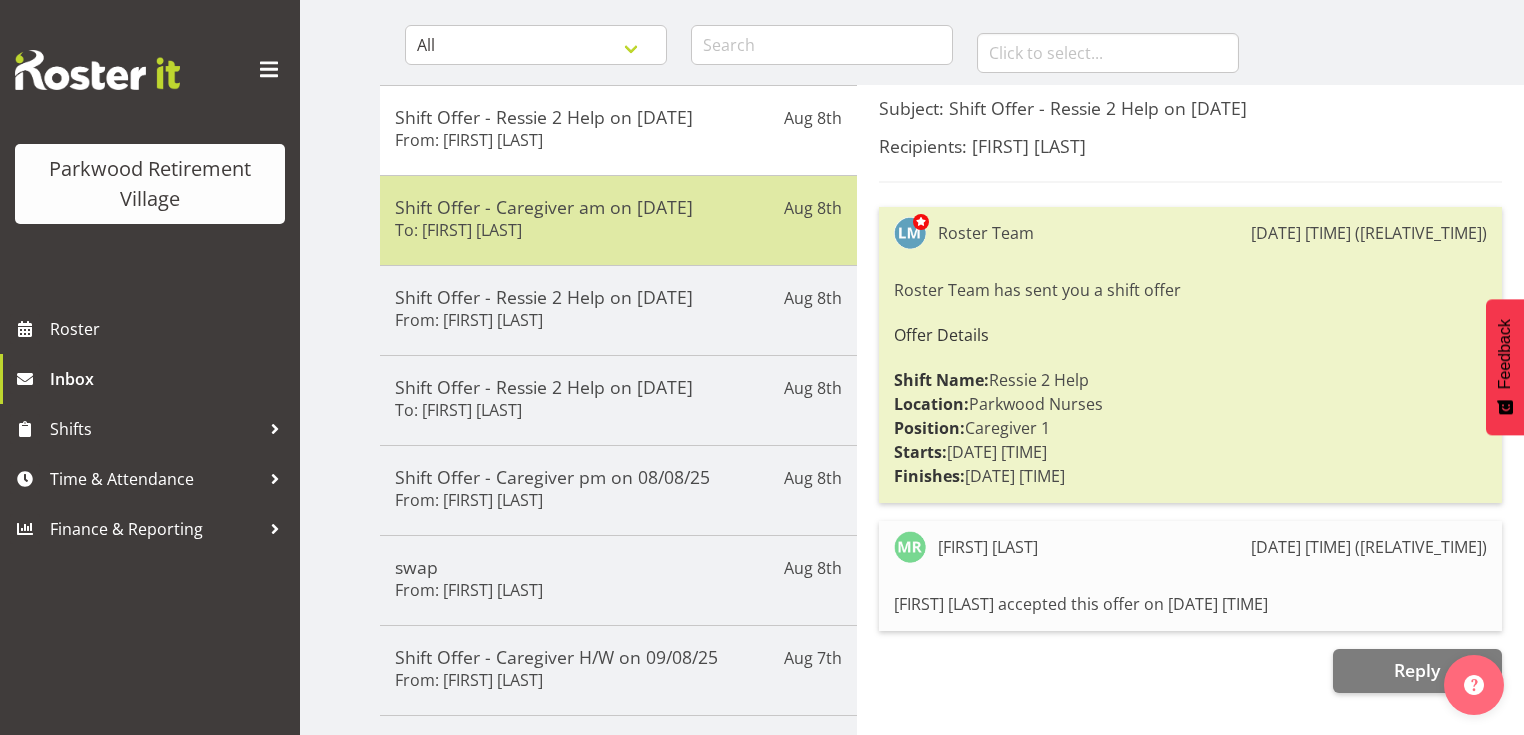 click on "Shift Offer - Caregiver am on 12/08/25
To: Aileng Yeap" at bounding box center (618, 220) 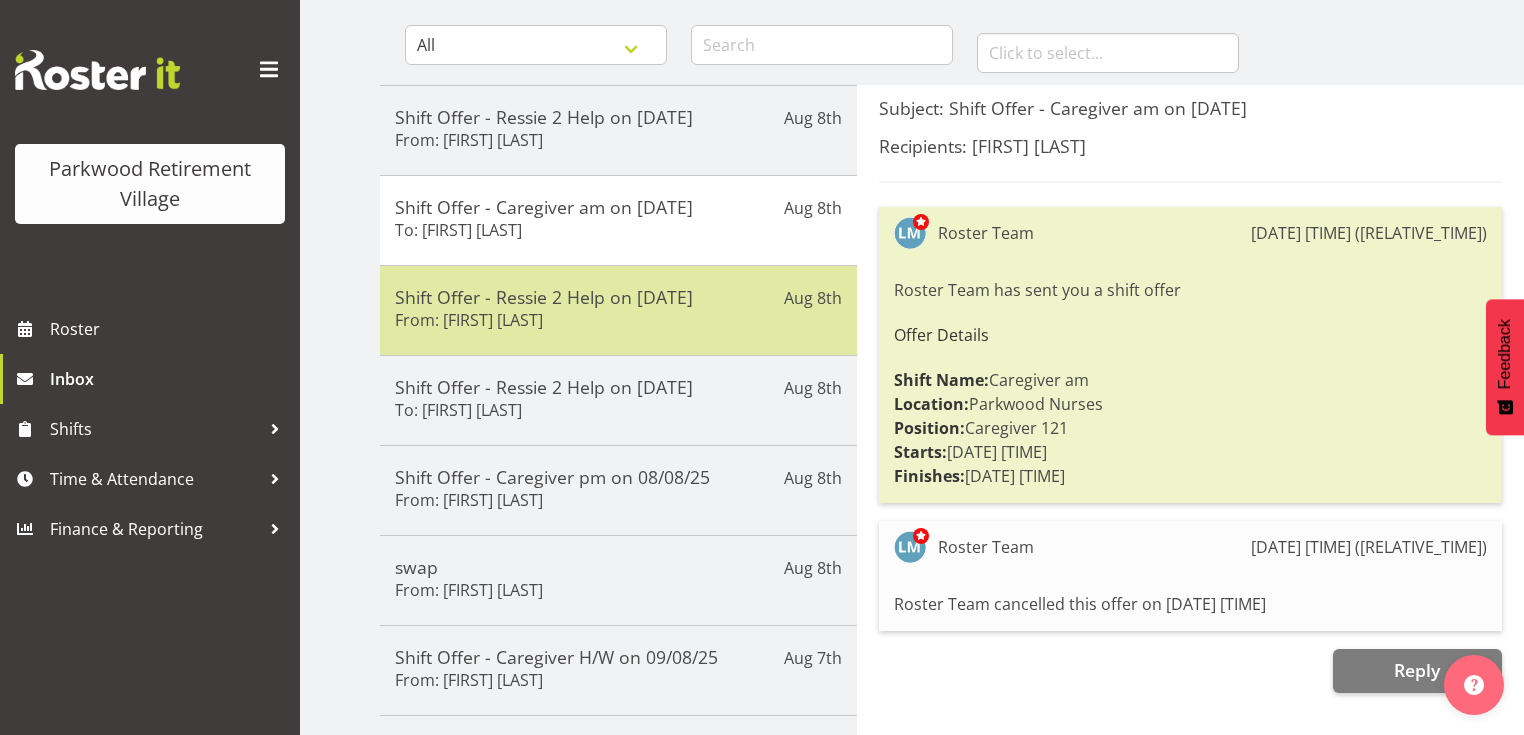 click on "Shift Offer - Ressie 2 Help on 11/08/25
From: Chrislyn-ann Saquilayan" at bounding box center (618, 310) 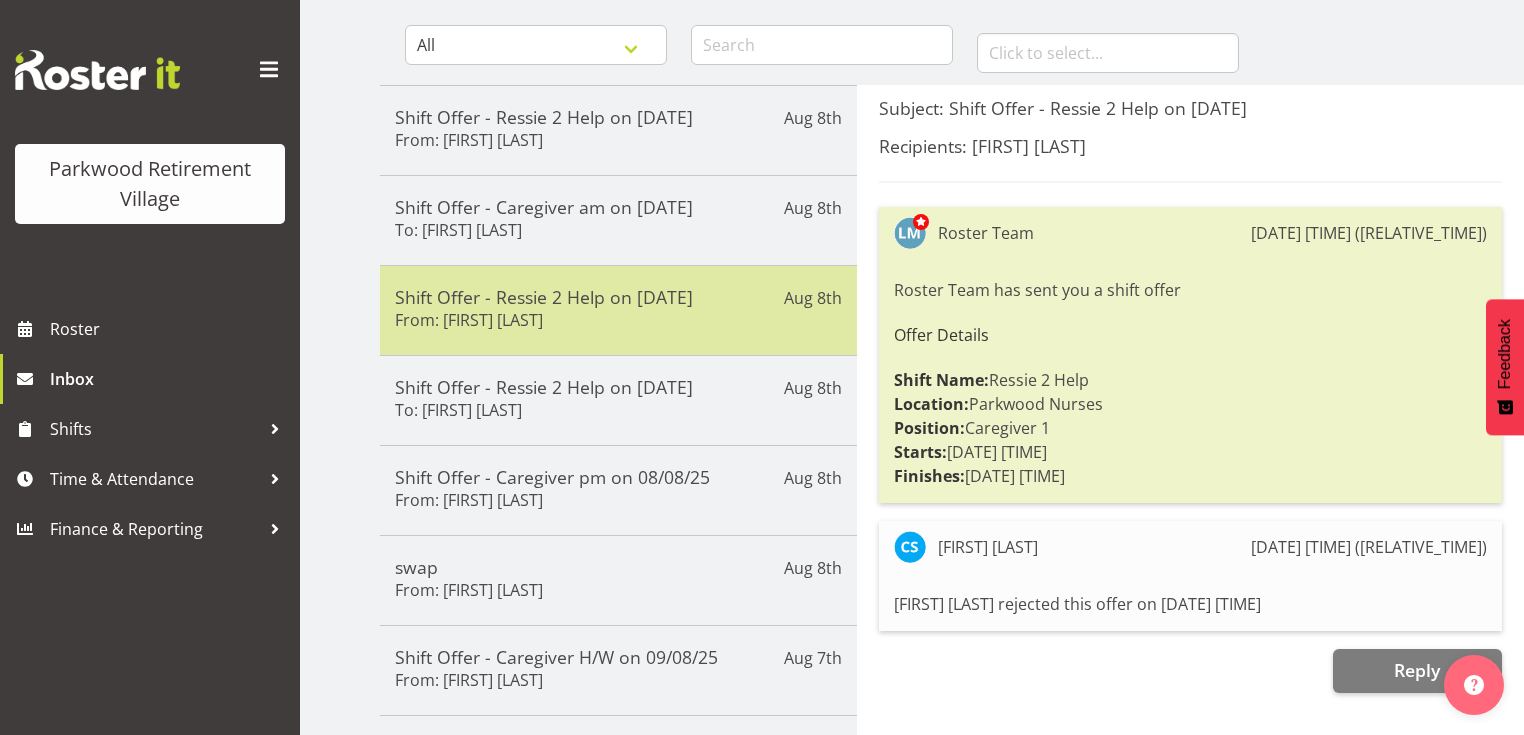 scroll, scrollTop: 267, scrollLeft: 0, axis: vertical 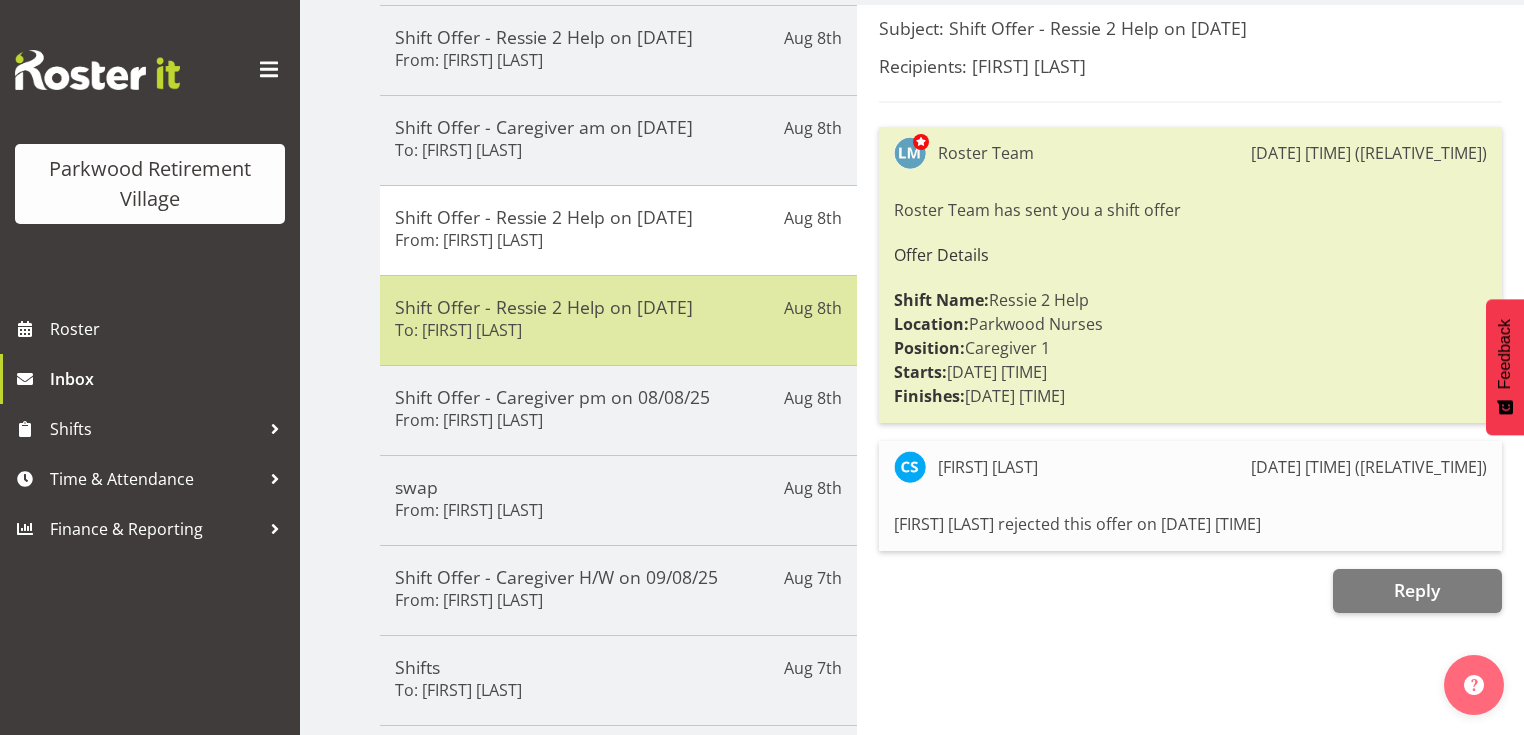 click on "Shift Offer - Ressie 2 Help on 11/08/25
To: Hope Maihi" at bounding box center (618, 320) 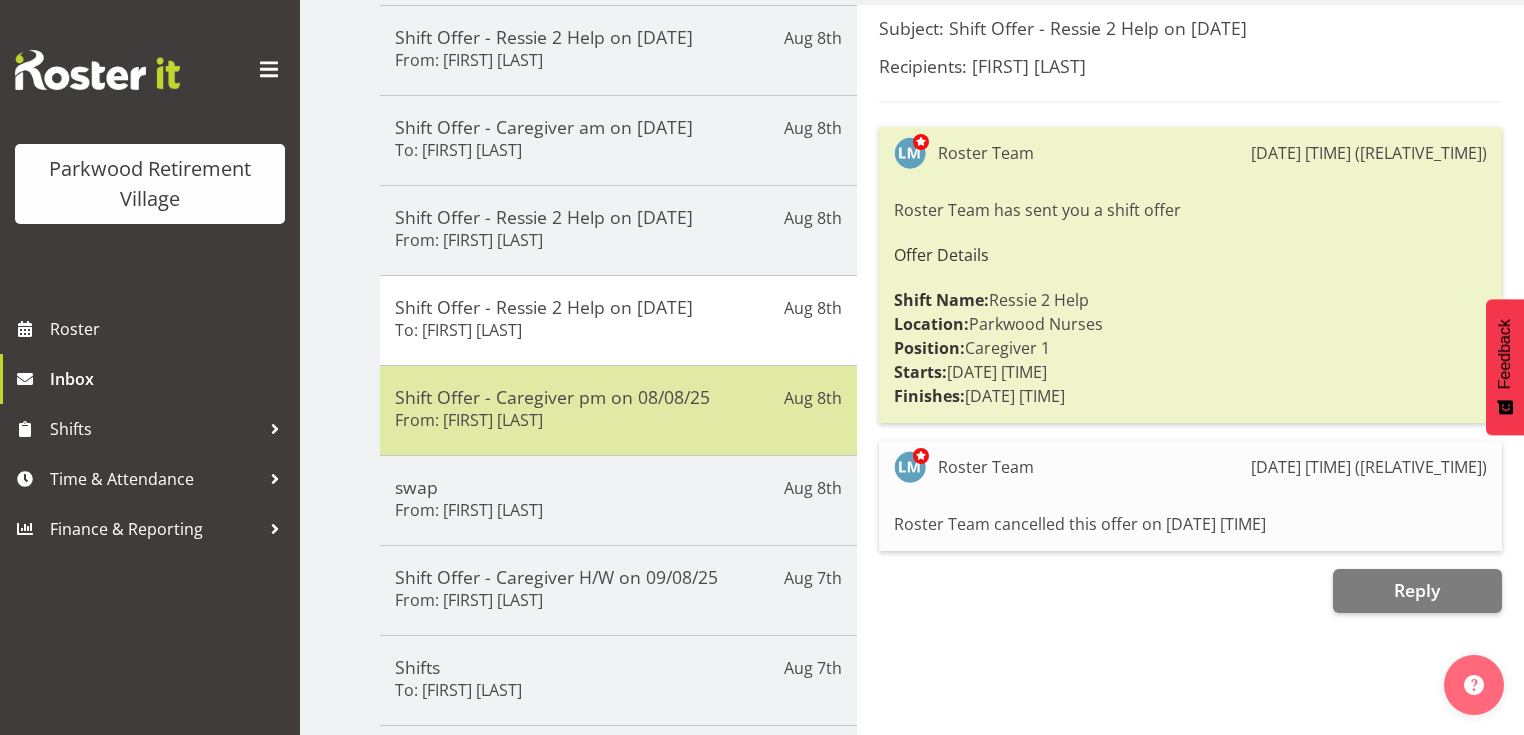 click on "Shift Offer - Caregiver pm on 08/08/25
From: Roldan R Lopiga" at bounding box center [618, 410] 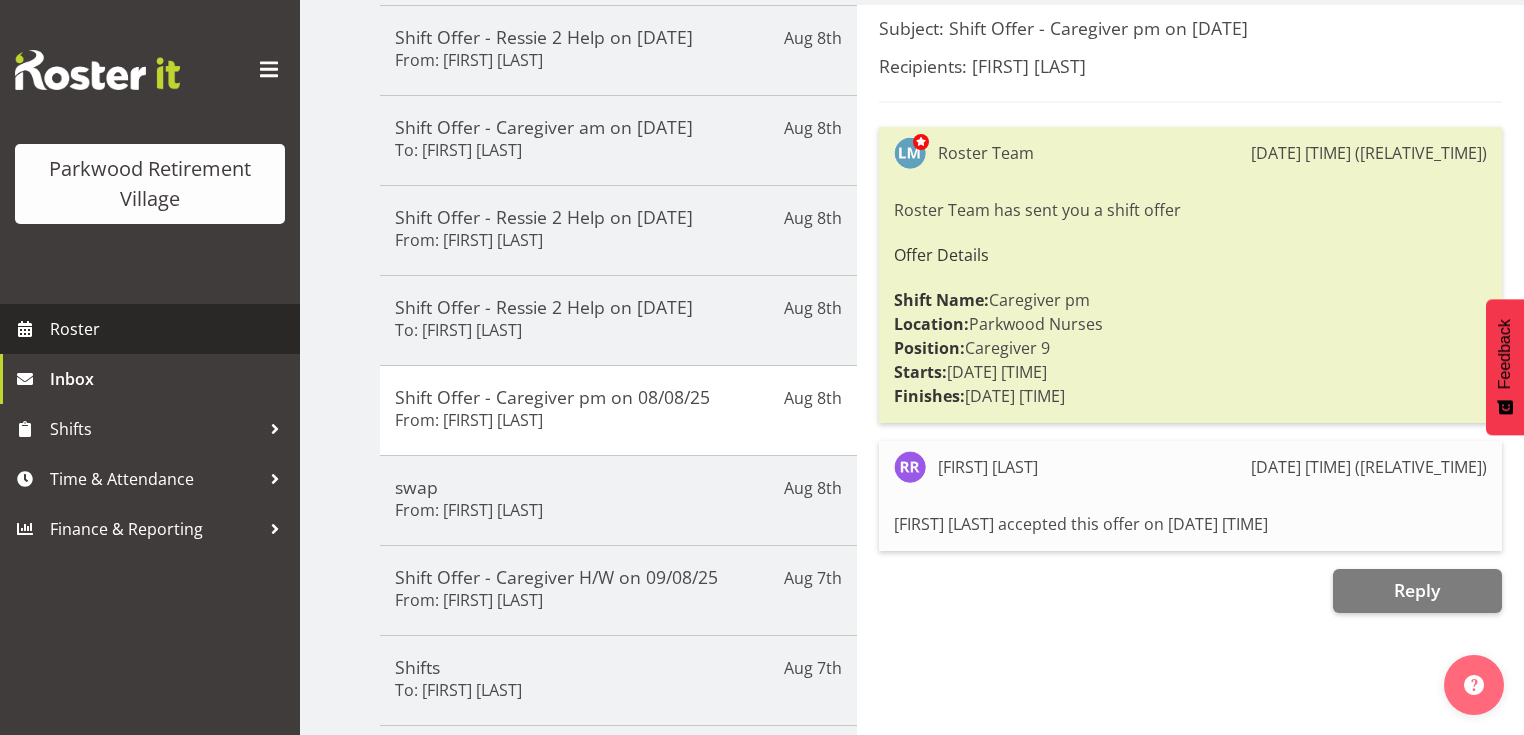 click on "Roster" at bounding box center (170, 329) 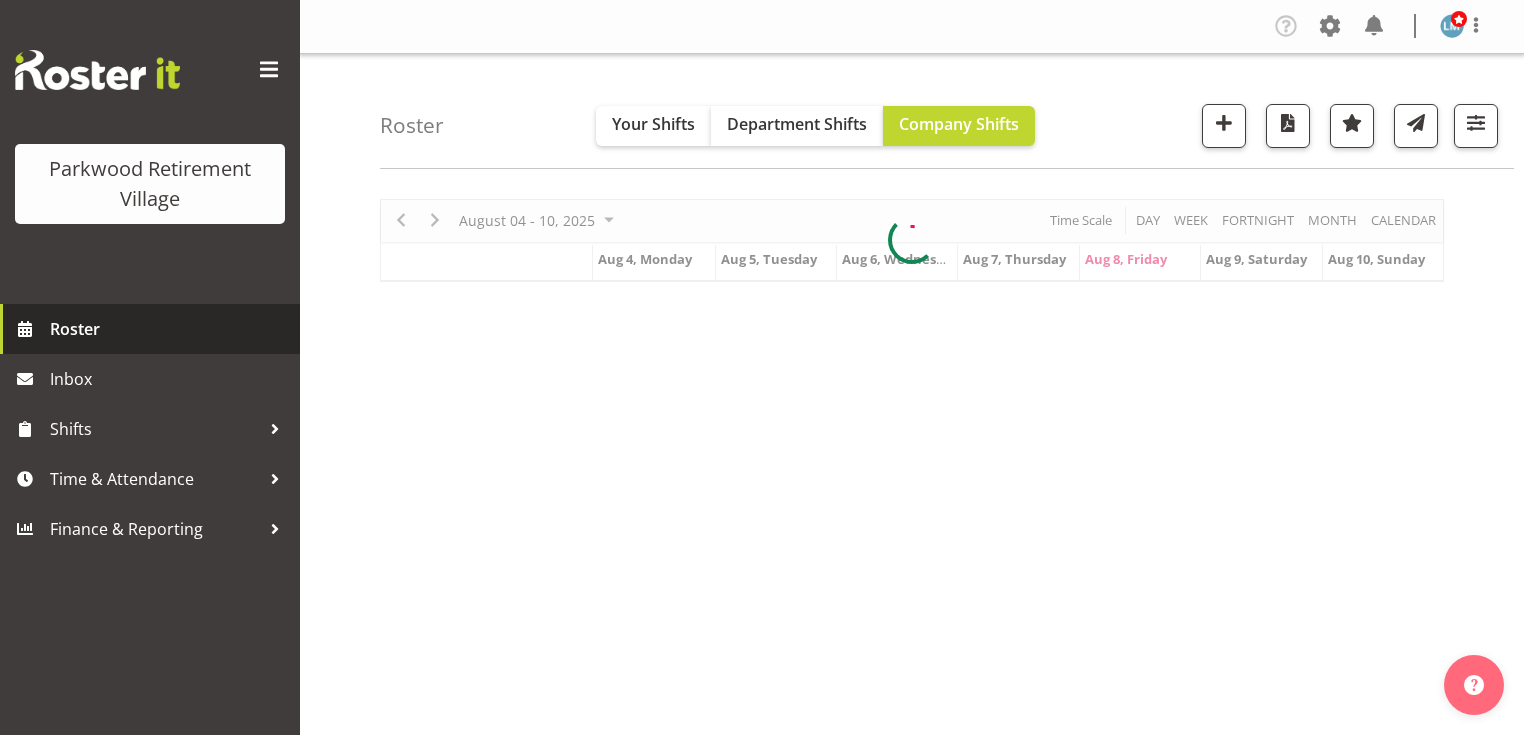 scroll, scrollTop: 0, scrollLeft: 0, axis: both 